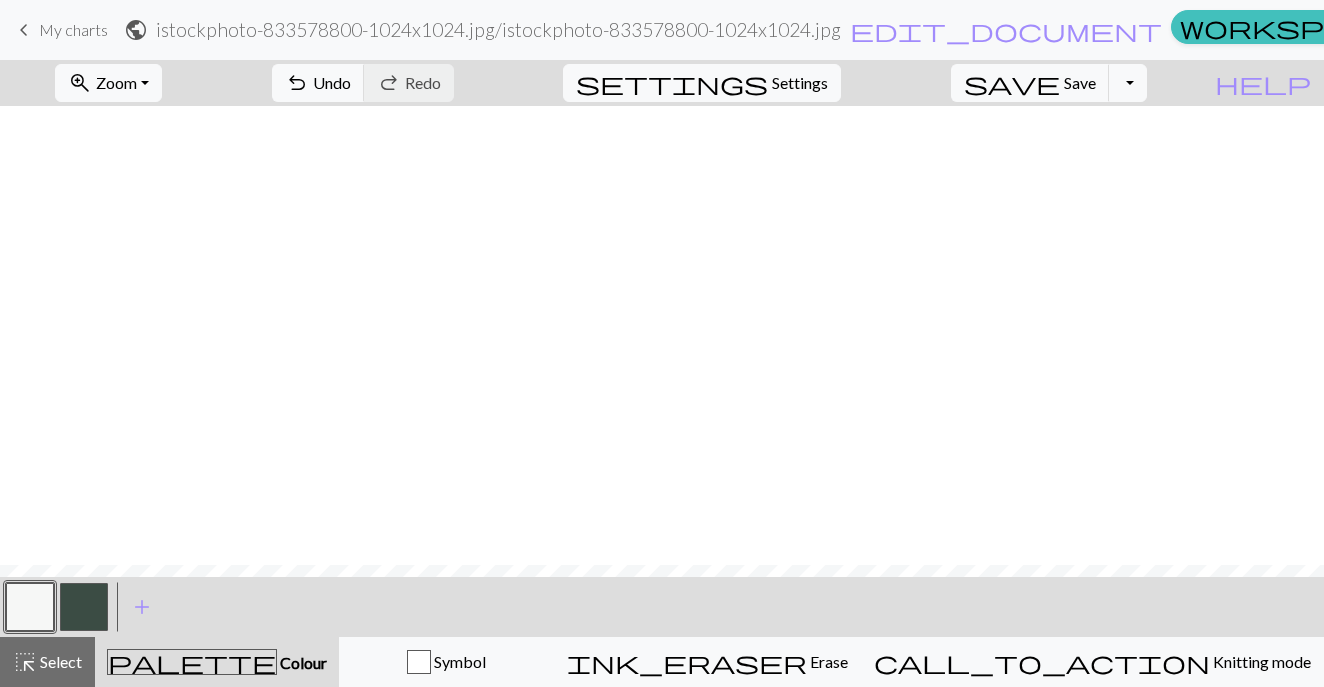 scroll, scrollTop: 0, scrollLeft: 0, axis: both 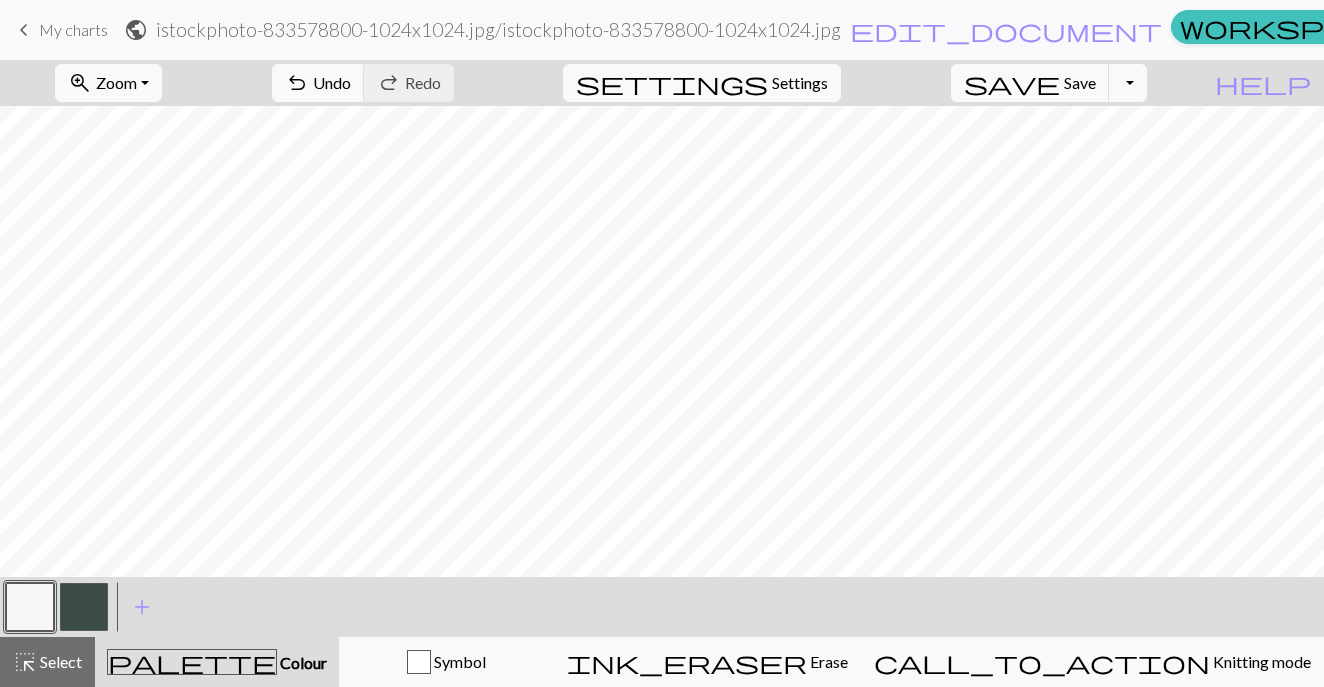 click at bounding box center (84, 607) 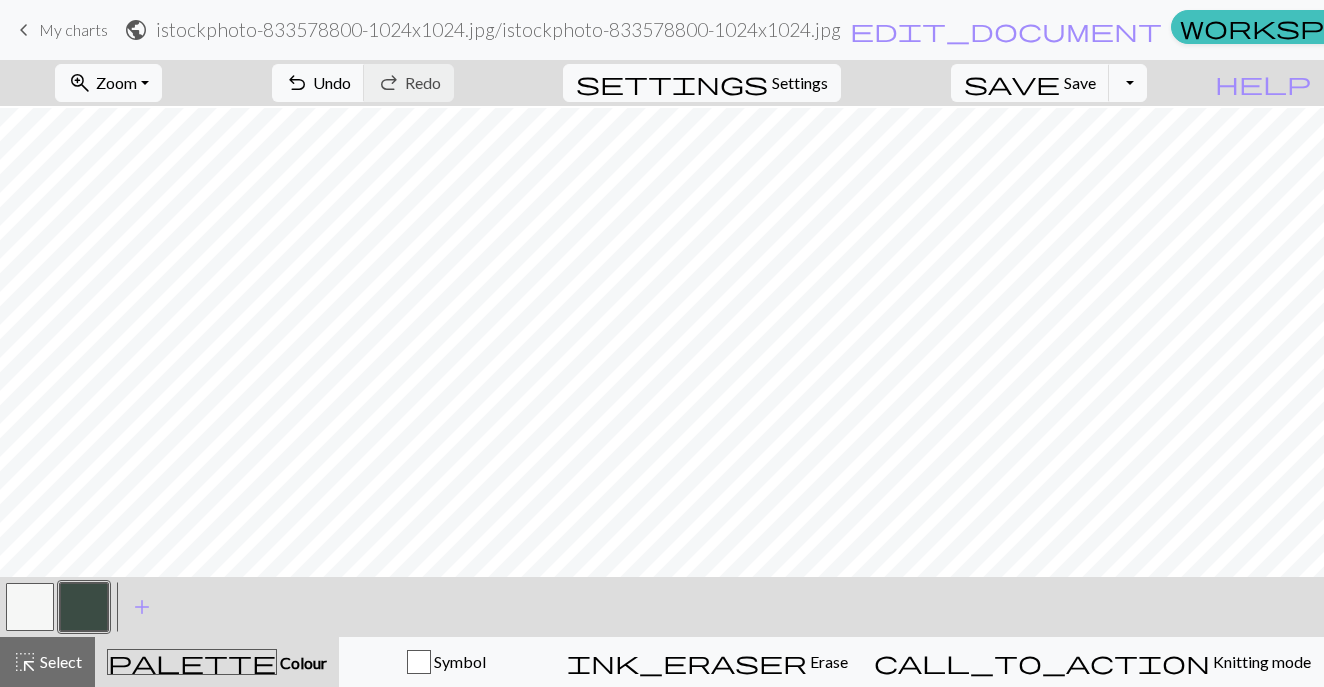 scroll, scrollTop: 601, scrollLeft: 9, axis: both 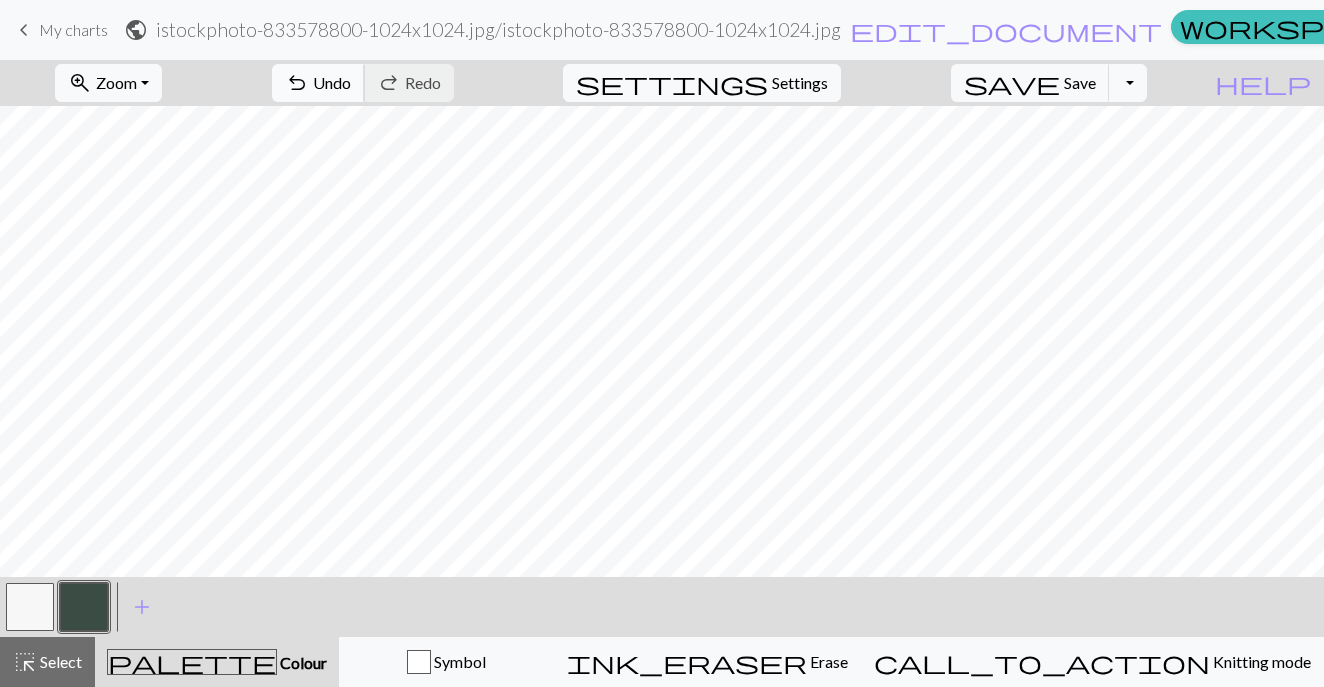 click on "Undo" at bounding box center [332, 82] 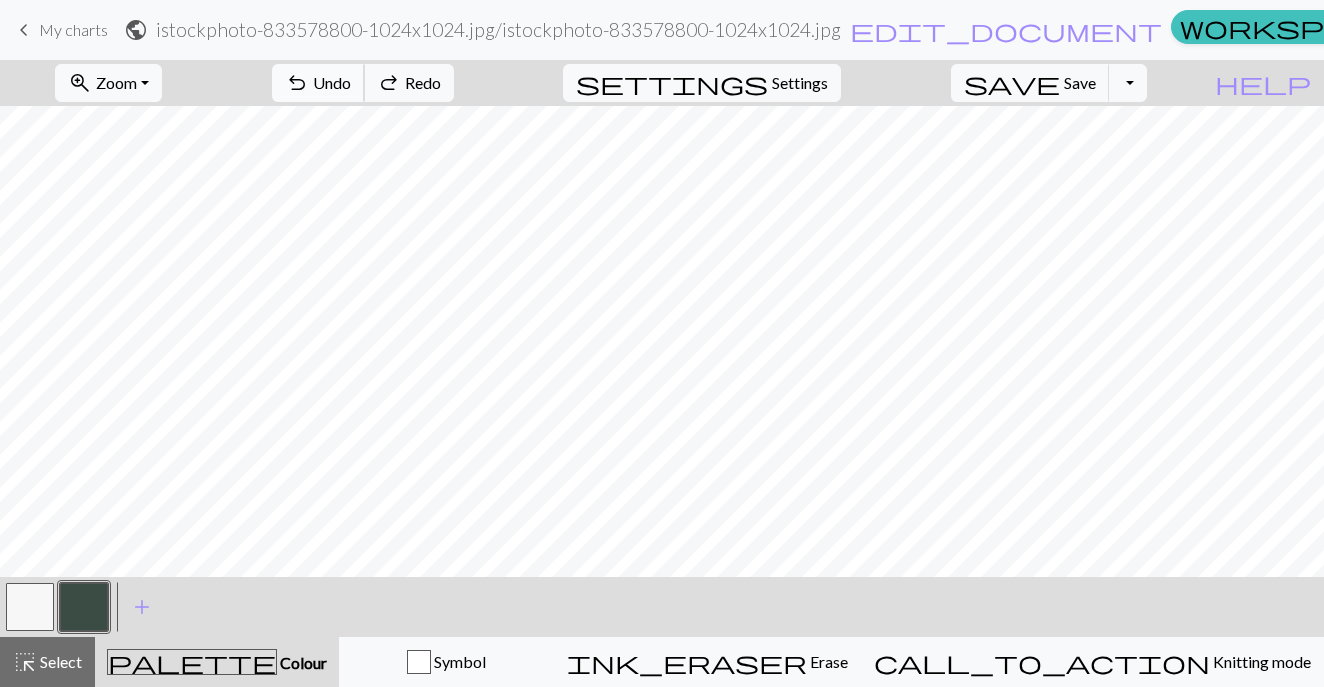 click on "Undo" at bounding box center (332, 82) 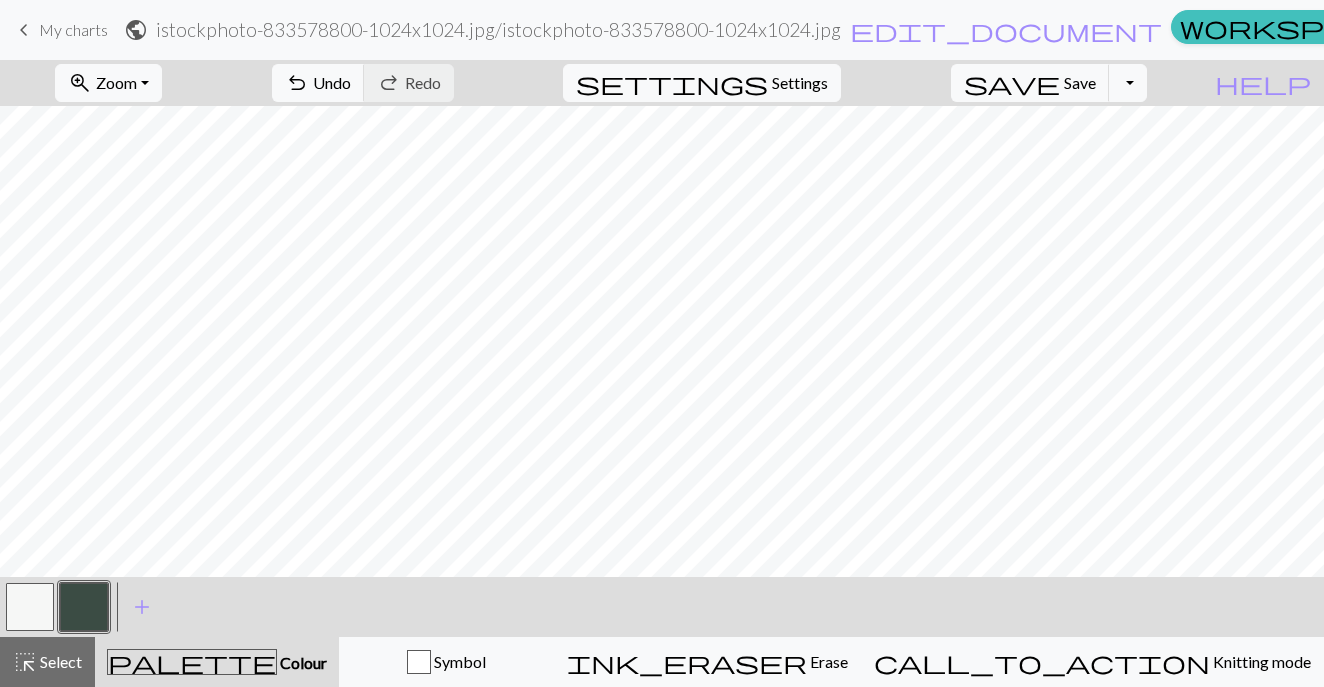 scroll, scrollTop: 602, scrollLeft: 16, axis: both 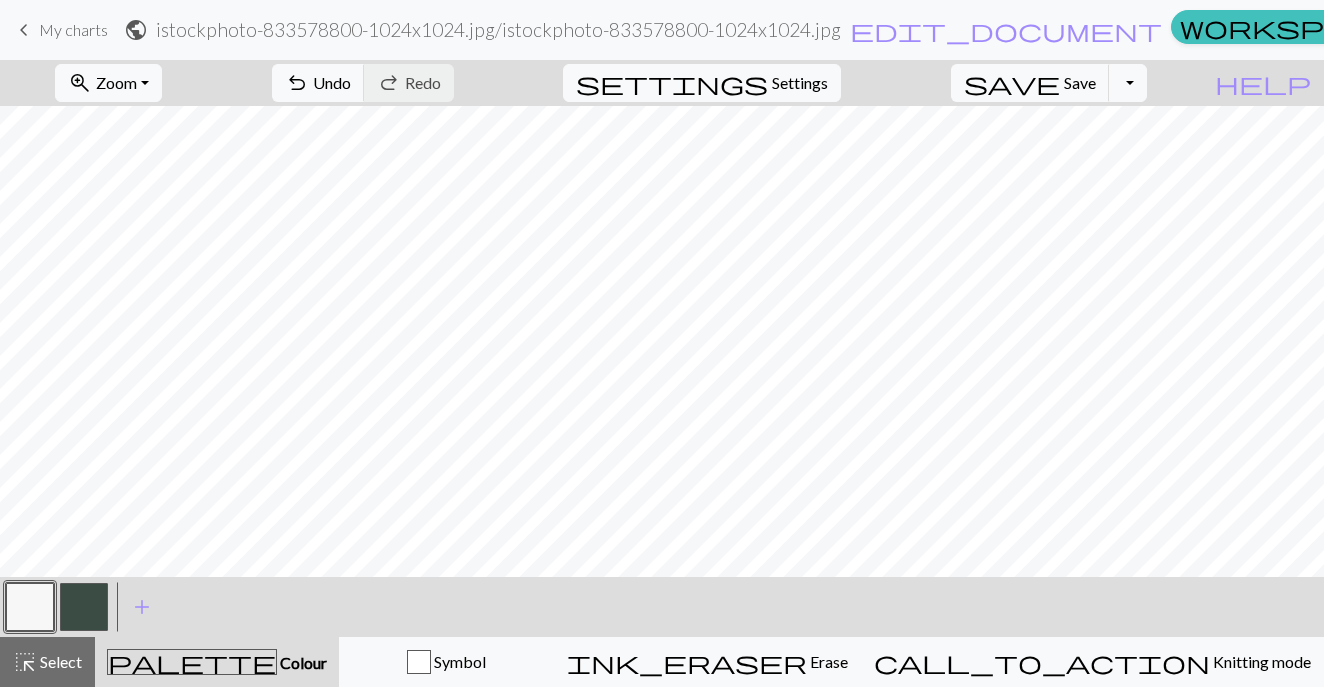 click at bounding box center (84, 607) 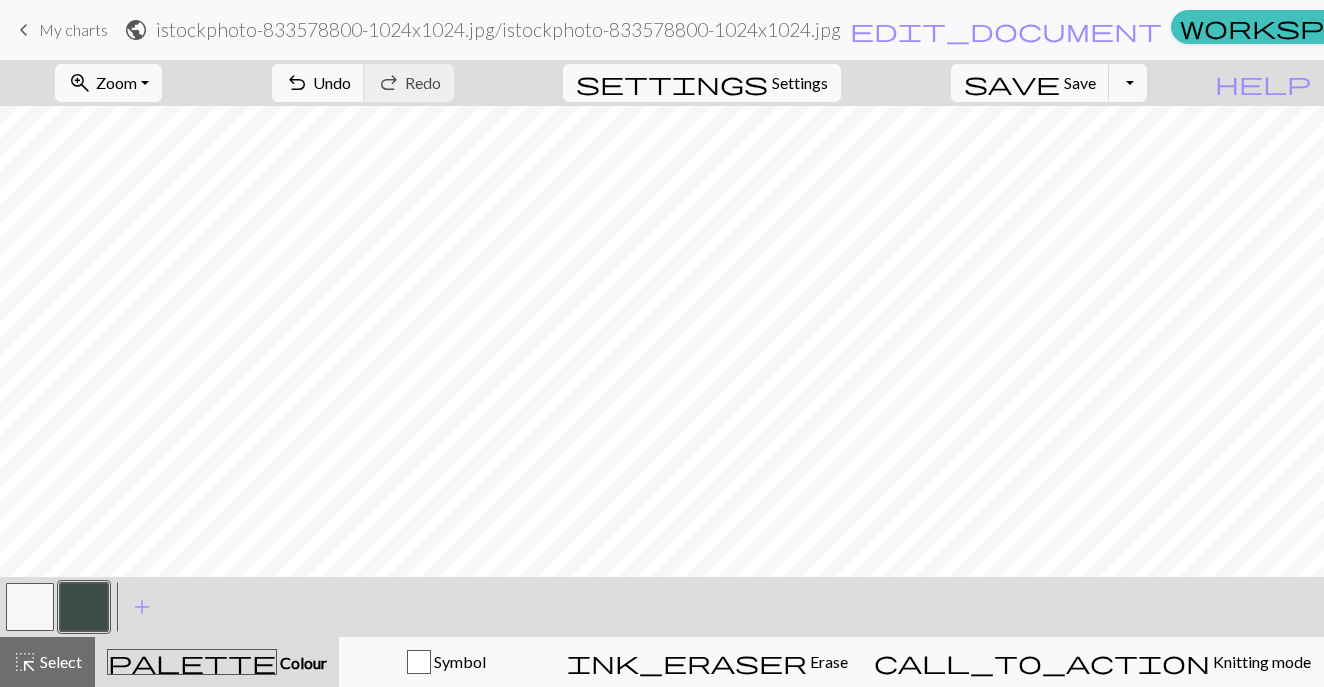 click at bounding box center (30, 607) 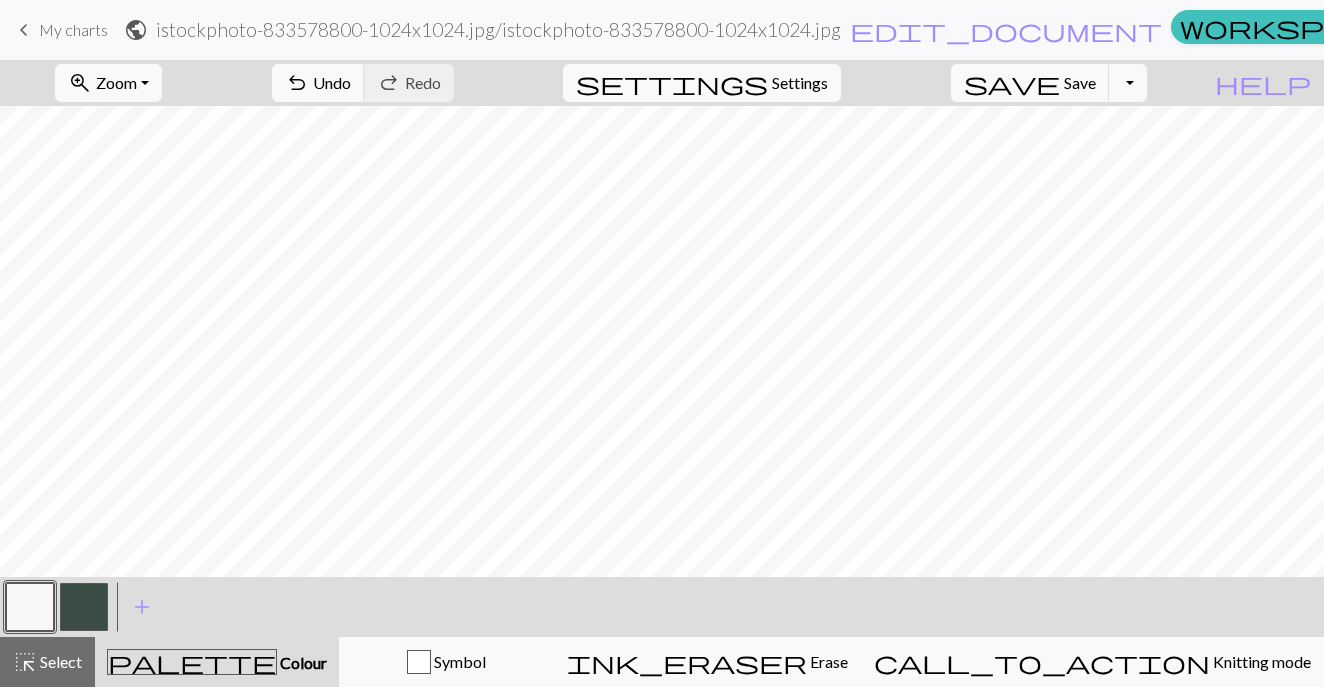 click at bounding box center (84, 607) 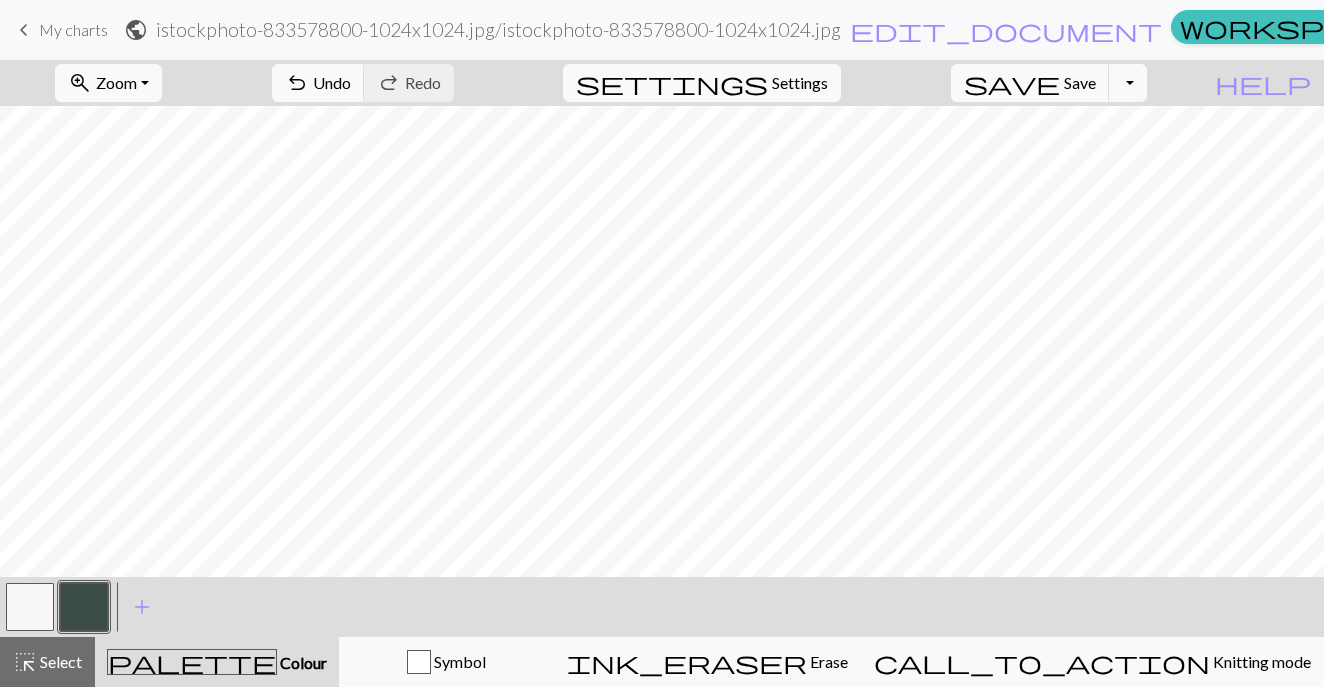 click at bounding box center [30, 607] 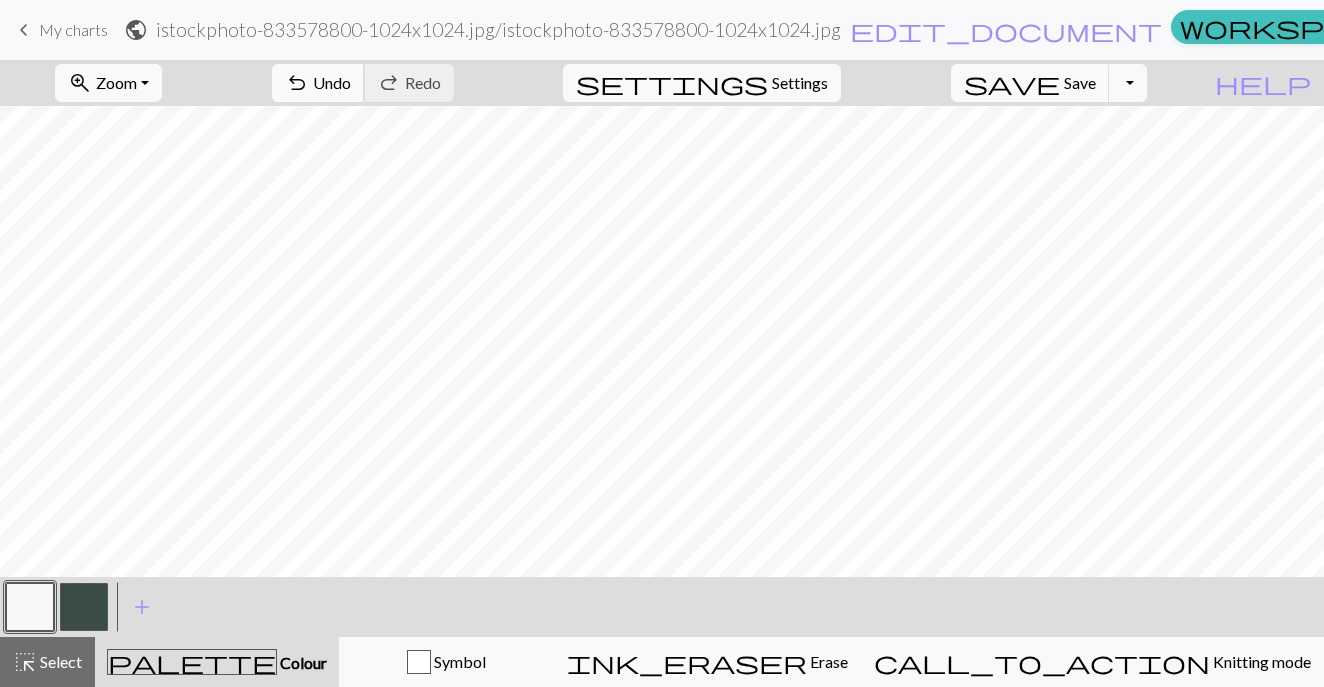 click on "Undo" at bounding box center [332, 82] 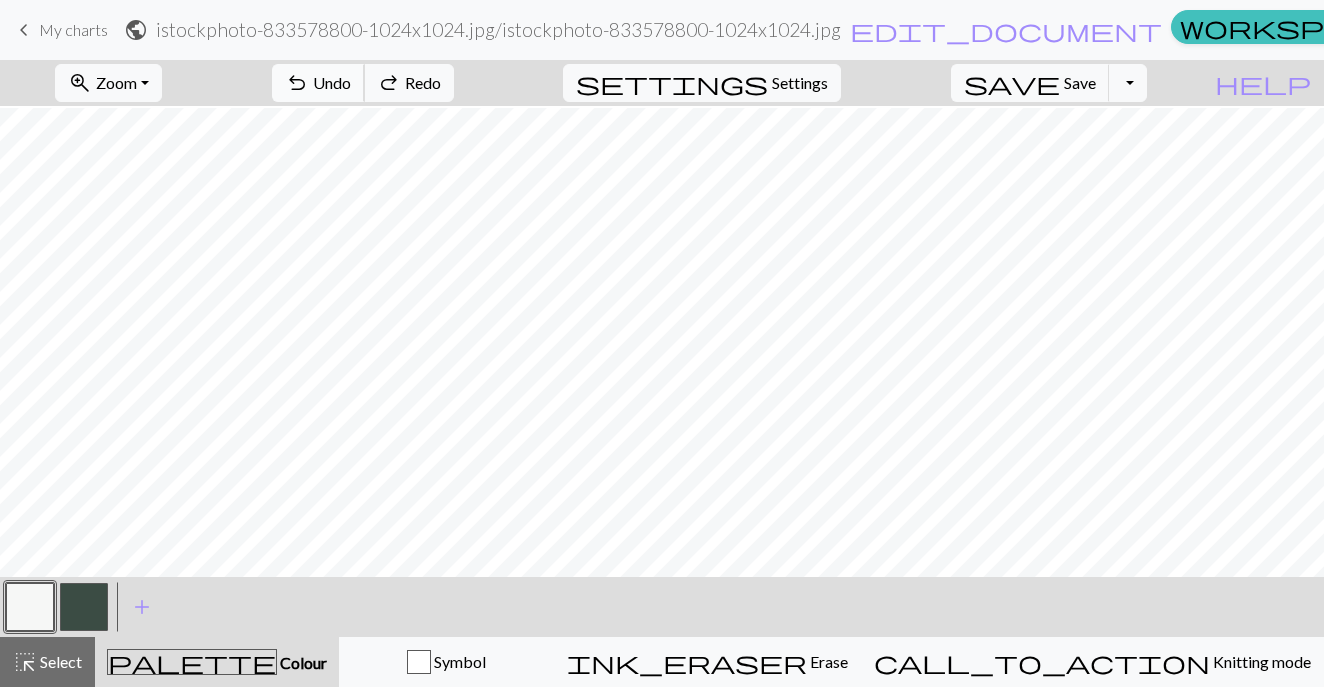 scroll, scrollTop: 787, scrollLeft: 16, axis: both 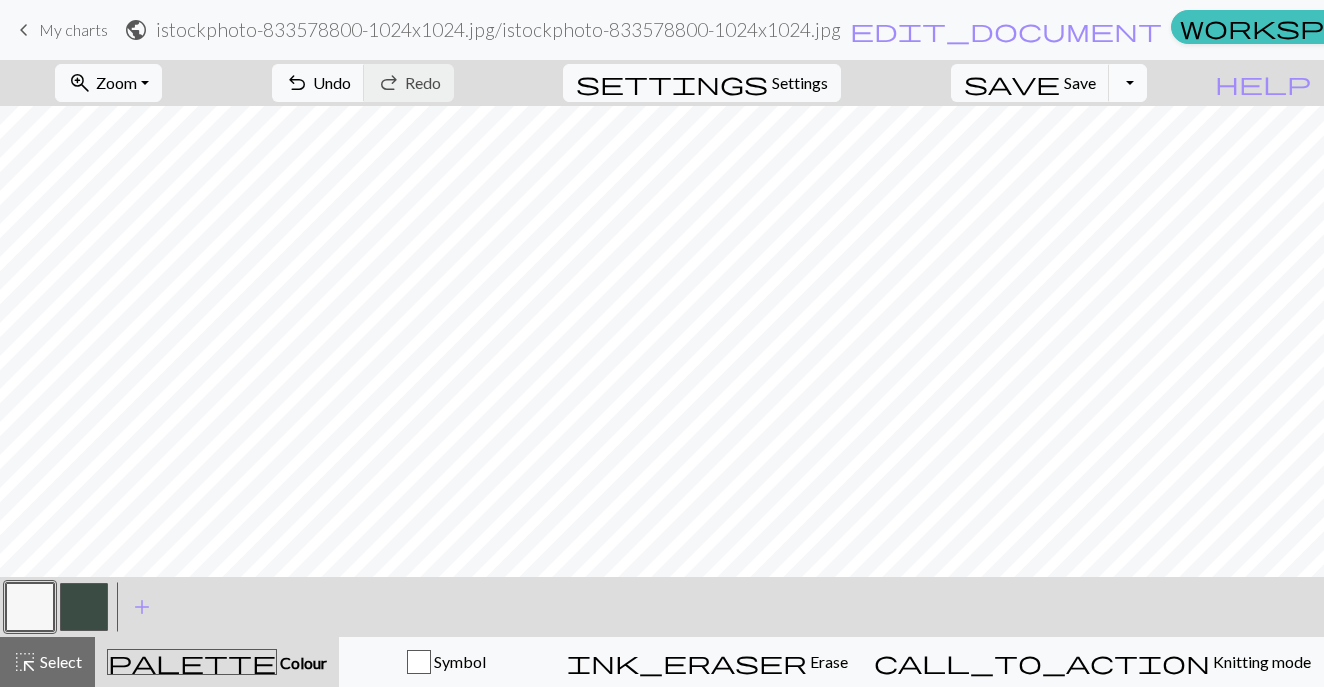 click on "Toggle Dropdown" at bounding box center [1128, 83] 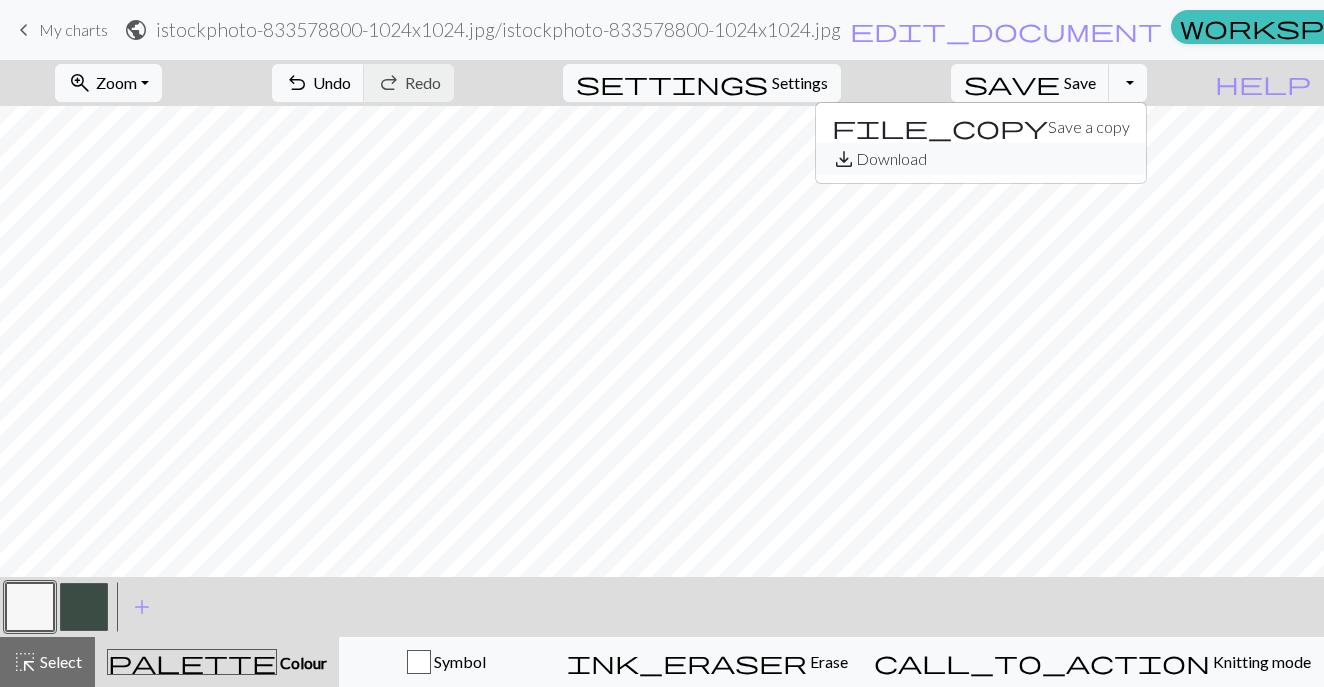 click on "save_alt  Download" at bounding box center (981, 159) 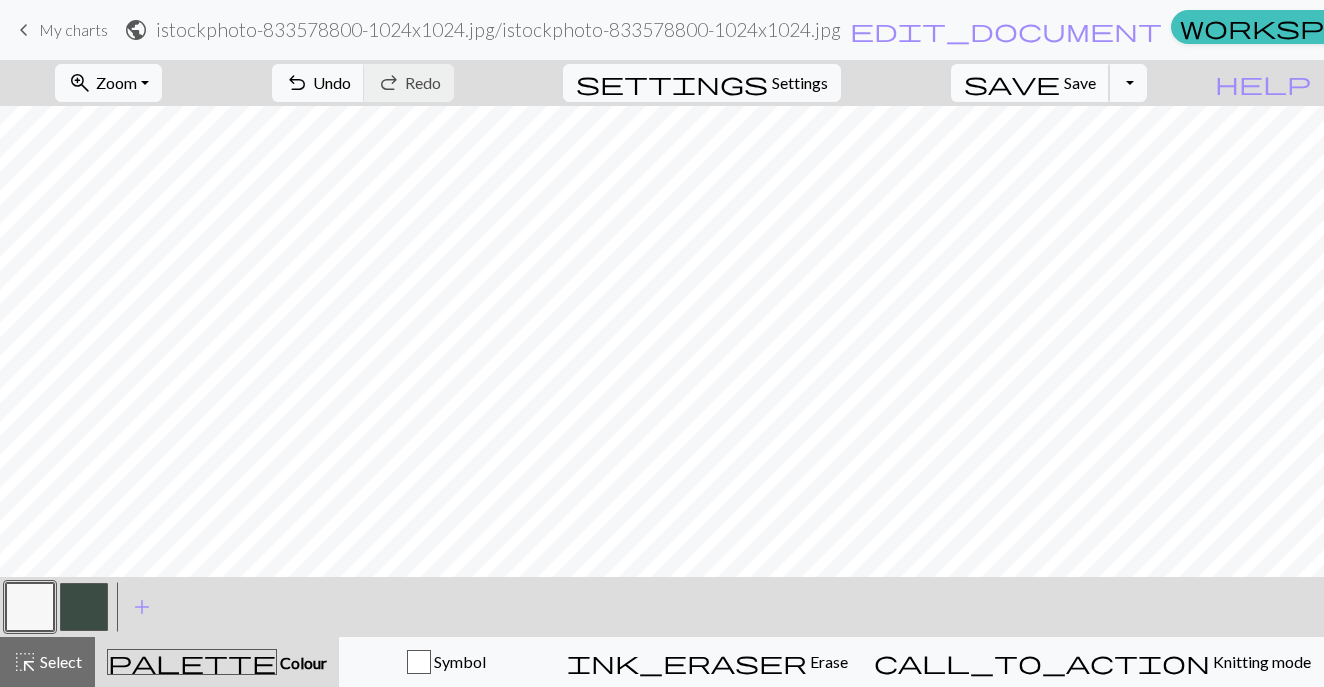 click on "Your download is ready! Download" at bounding box center (662, 58) 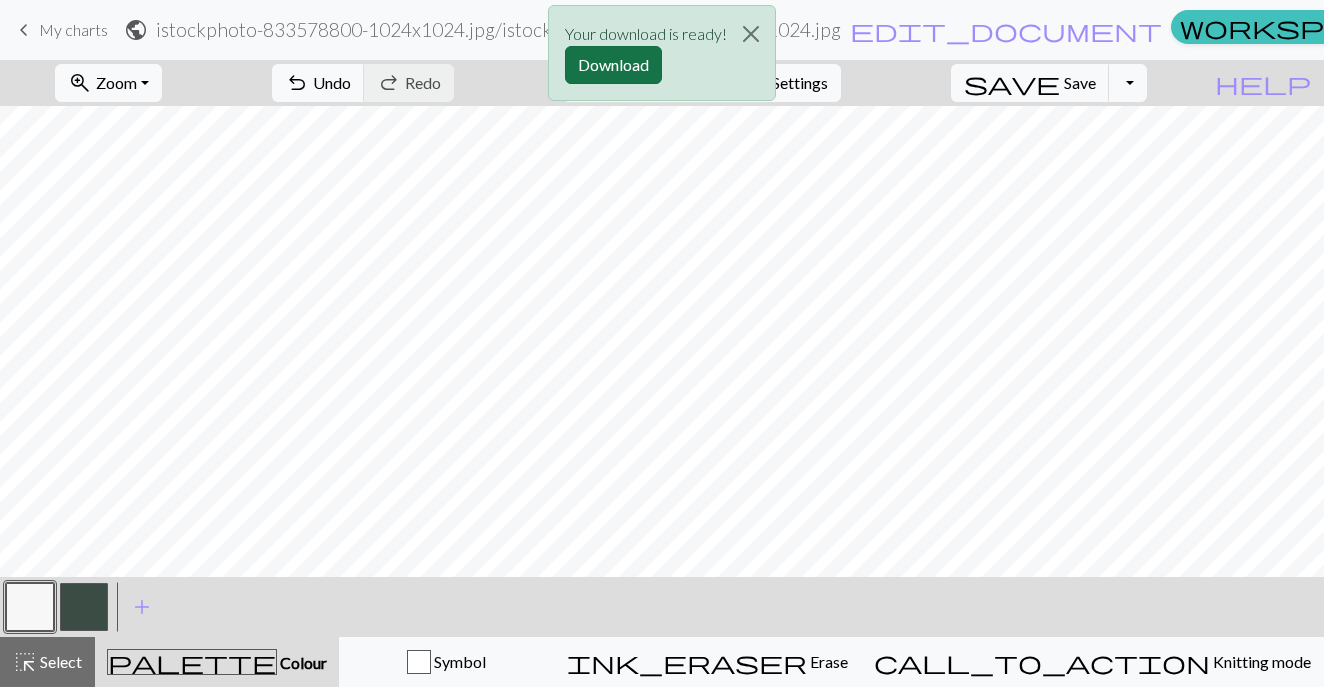 click on "Download" at bounding box center [613, 65] 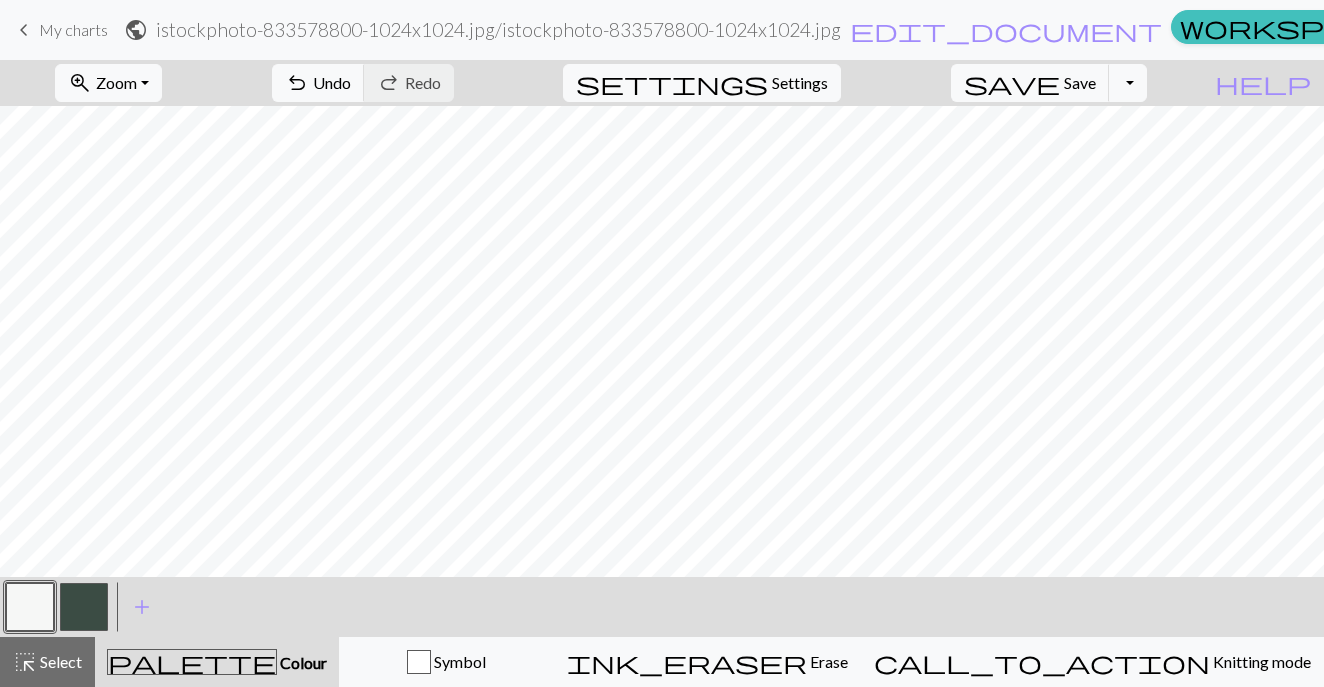 click on "keyboard_arrow_left   My charts" at bounding box center [60, 30] 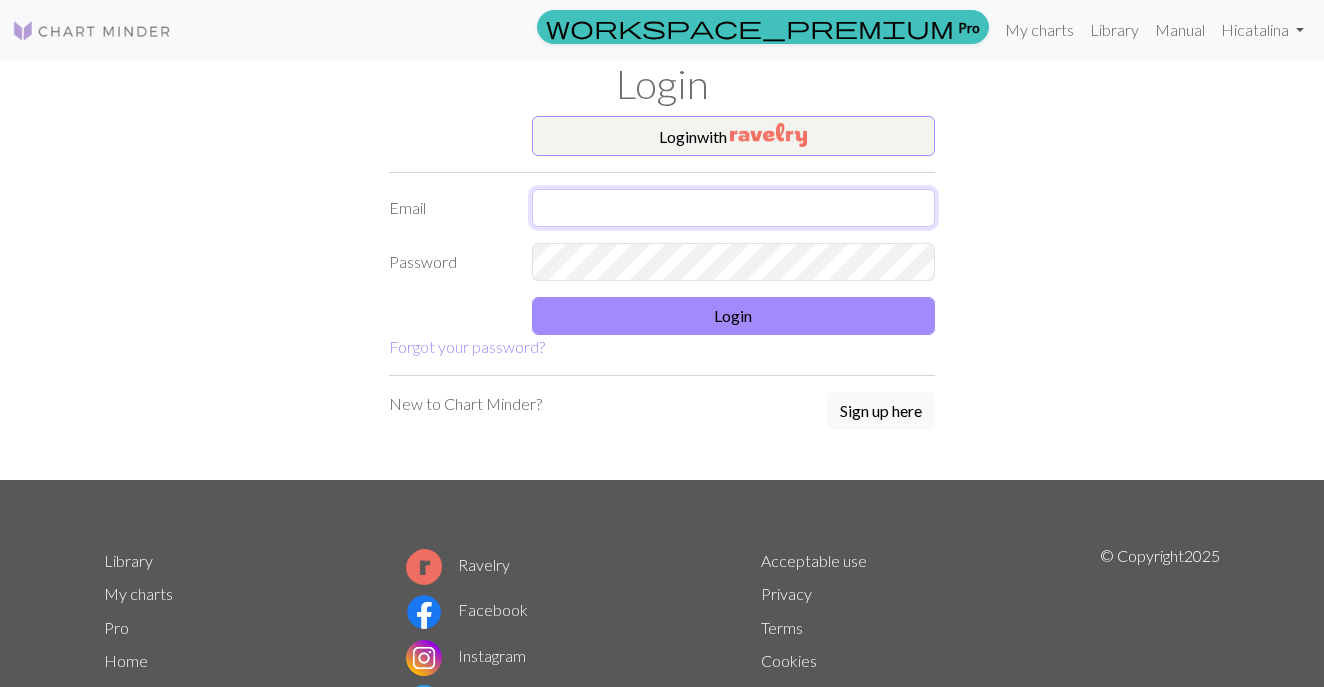 type on "catafellmann@gmail.com" 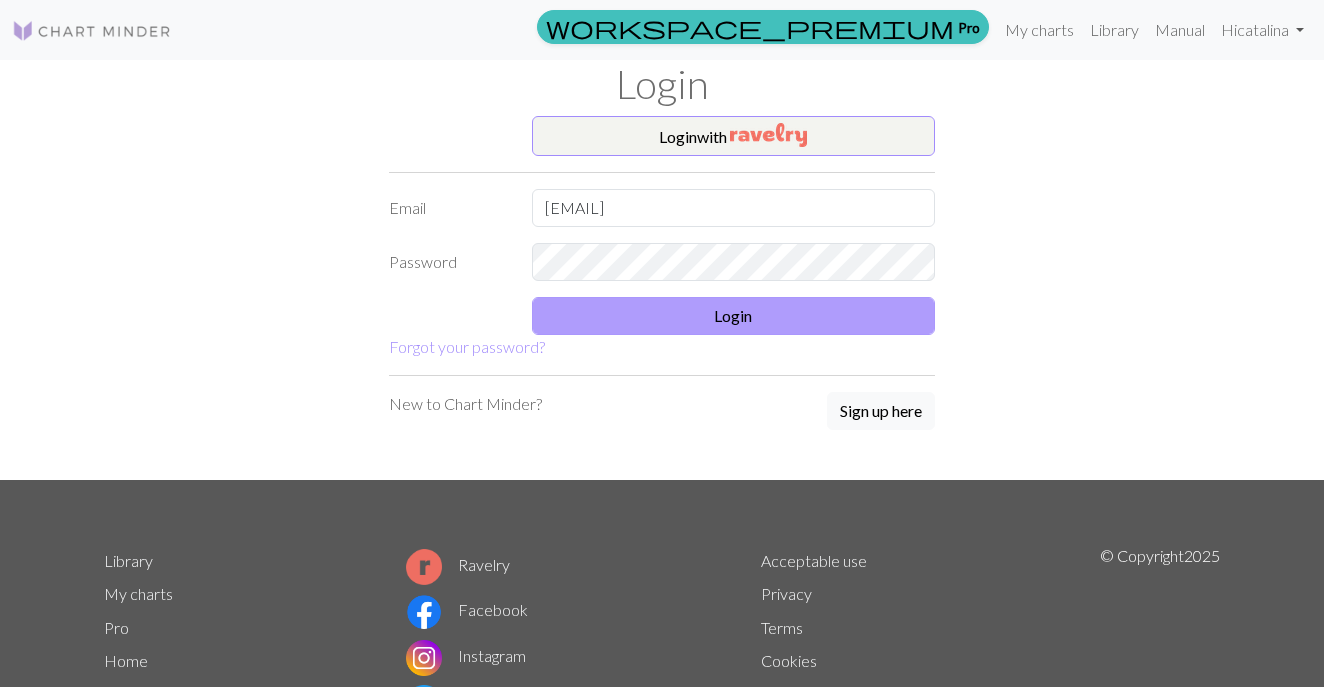 click on "Login" at bounding box center [734, 316] 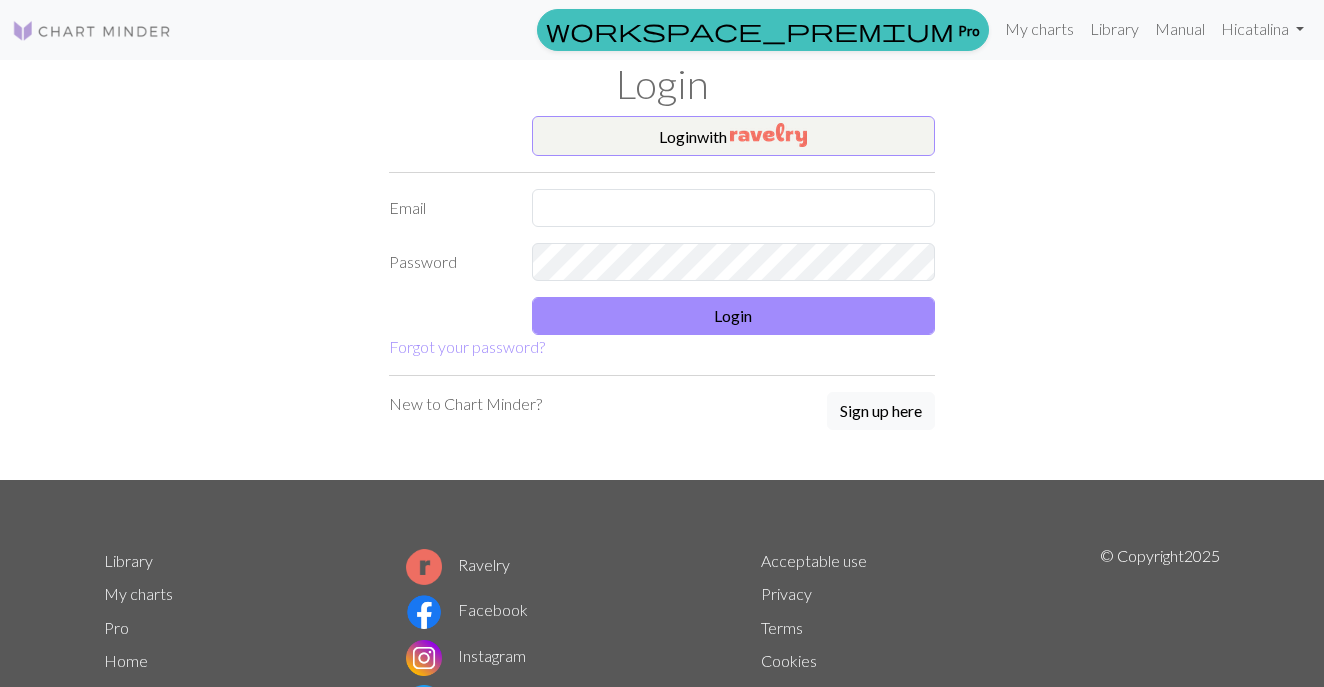 scroll, scrollTop: 0, scrollLeft: 0, axis: both 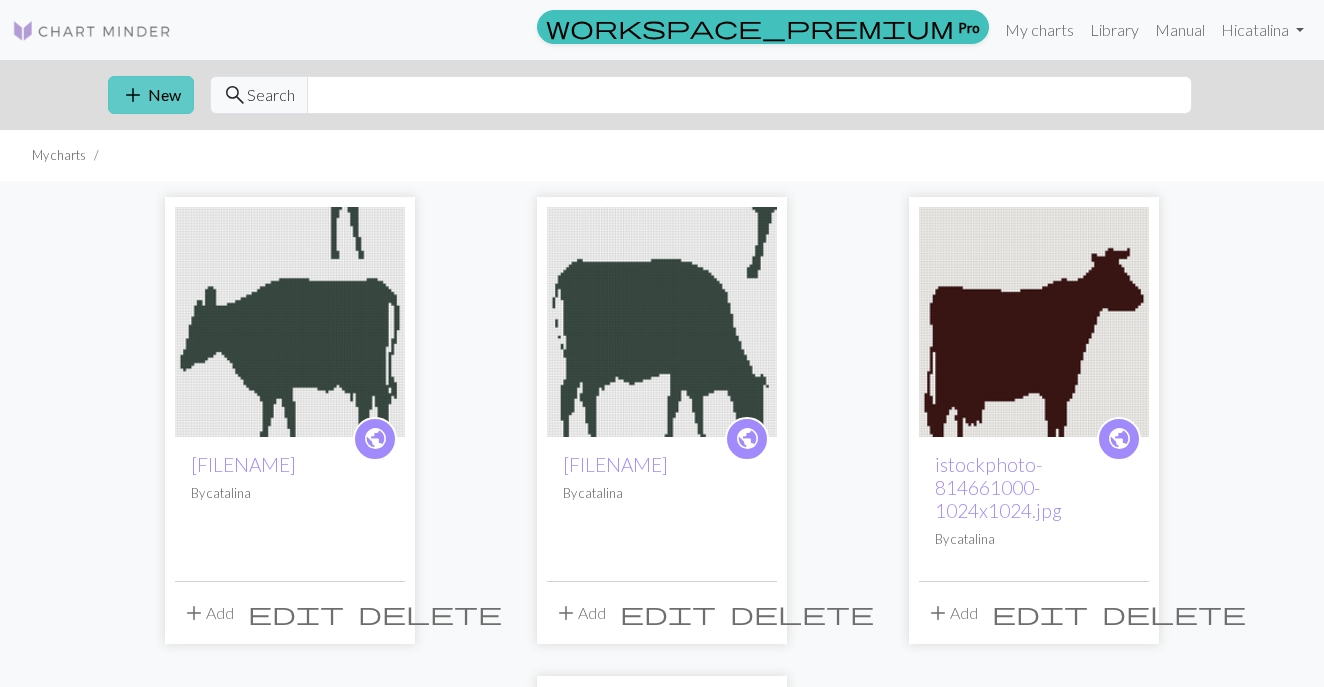click on "add   New" at bounding box center (151, 95) 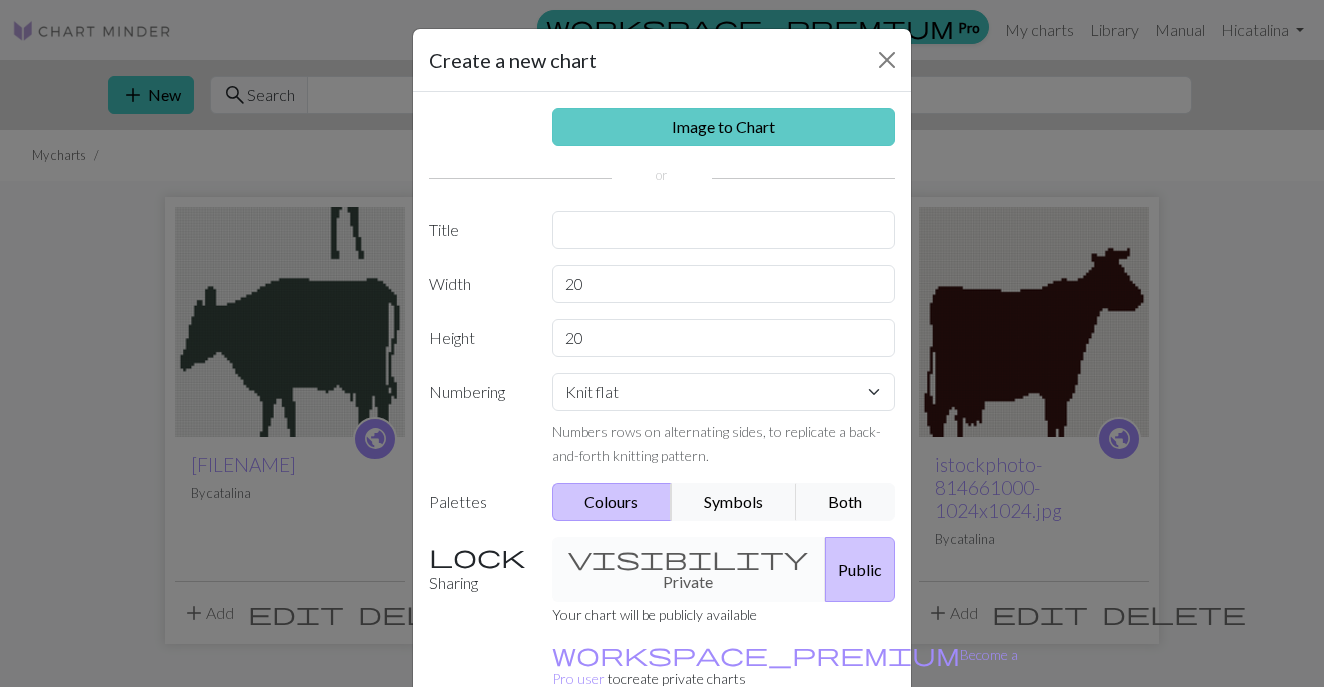 click on "Image to Chart" at bounding box center [724, 127] 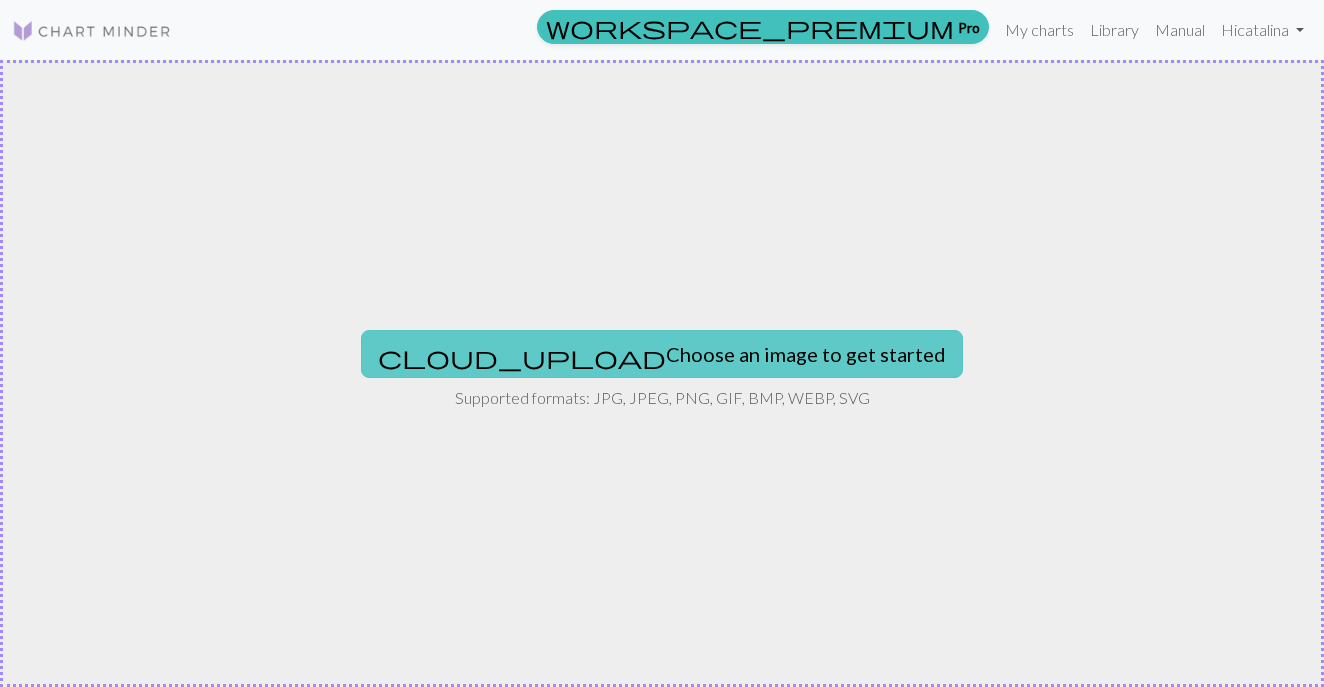click on "cloud_upload  Choose an image to get started" at bounding box center [662, 354] 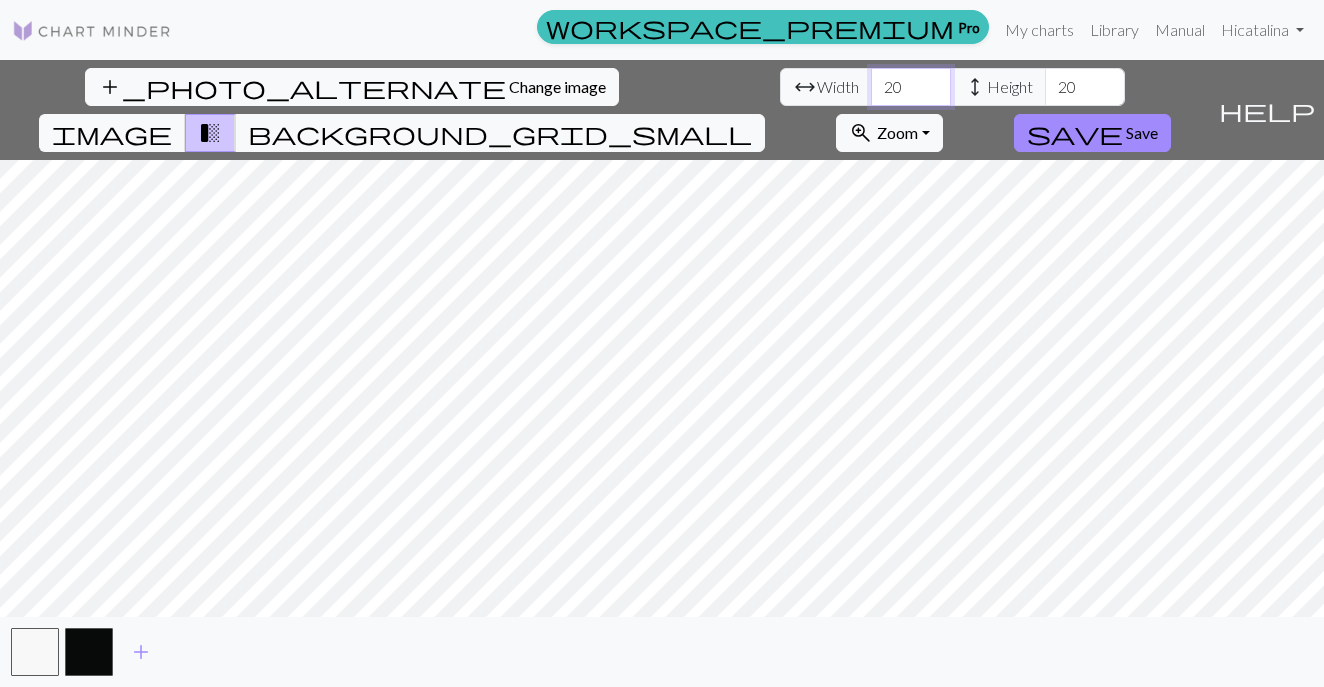 drag, startPoint x: 419, startPoint y: 86, endPoint x: 357, endPoint y: 86, distance: 62 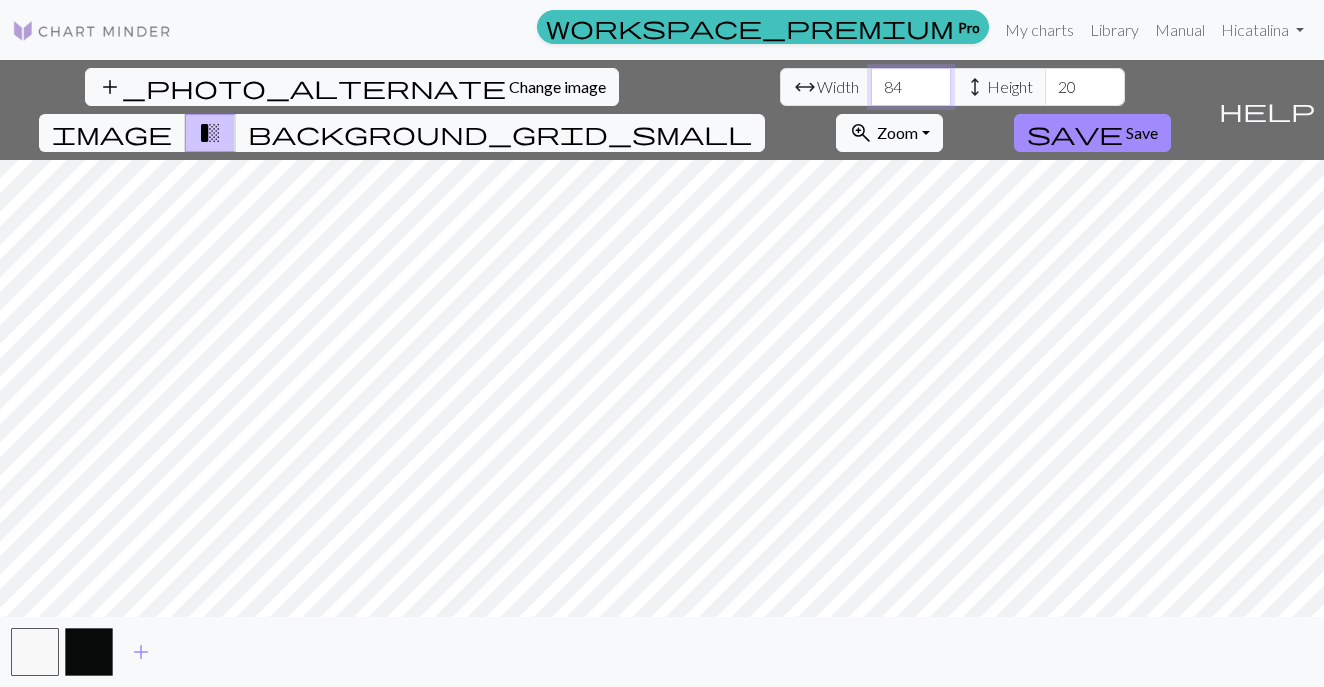 type on "84" 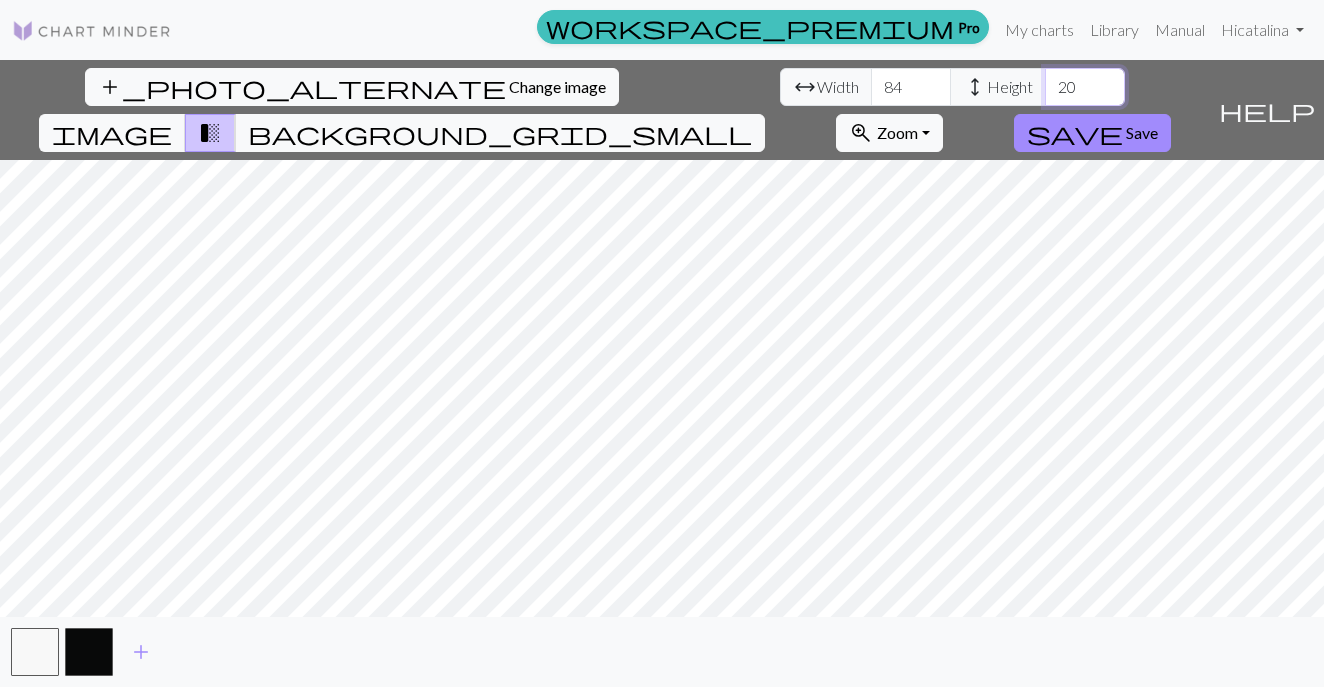 drag, startPoint x: 587, startPoint y: 92, endPoint x: 543, endPoint y: 92, distance: 44 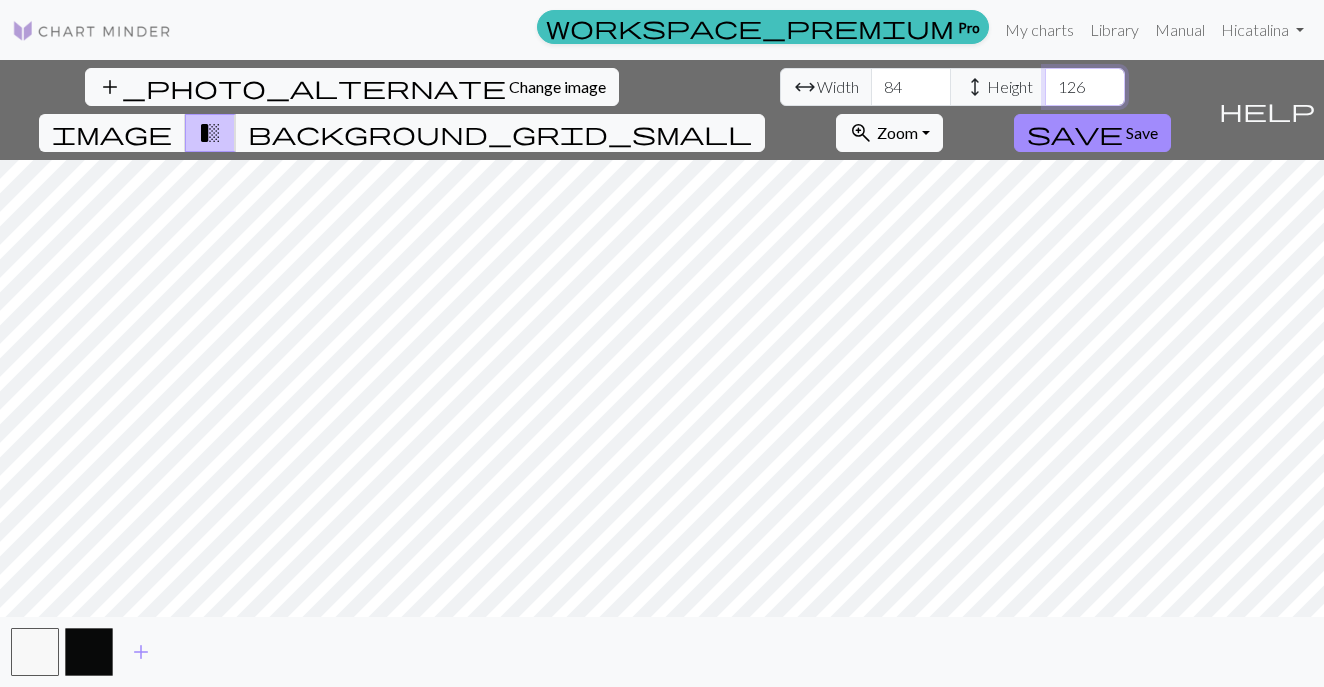 type on "126" 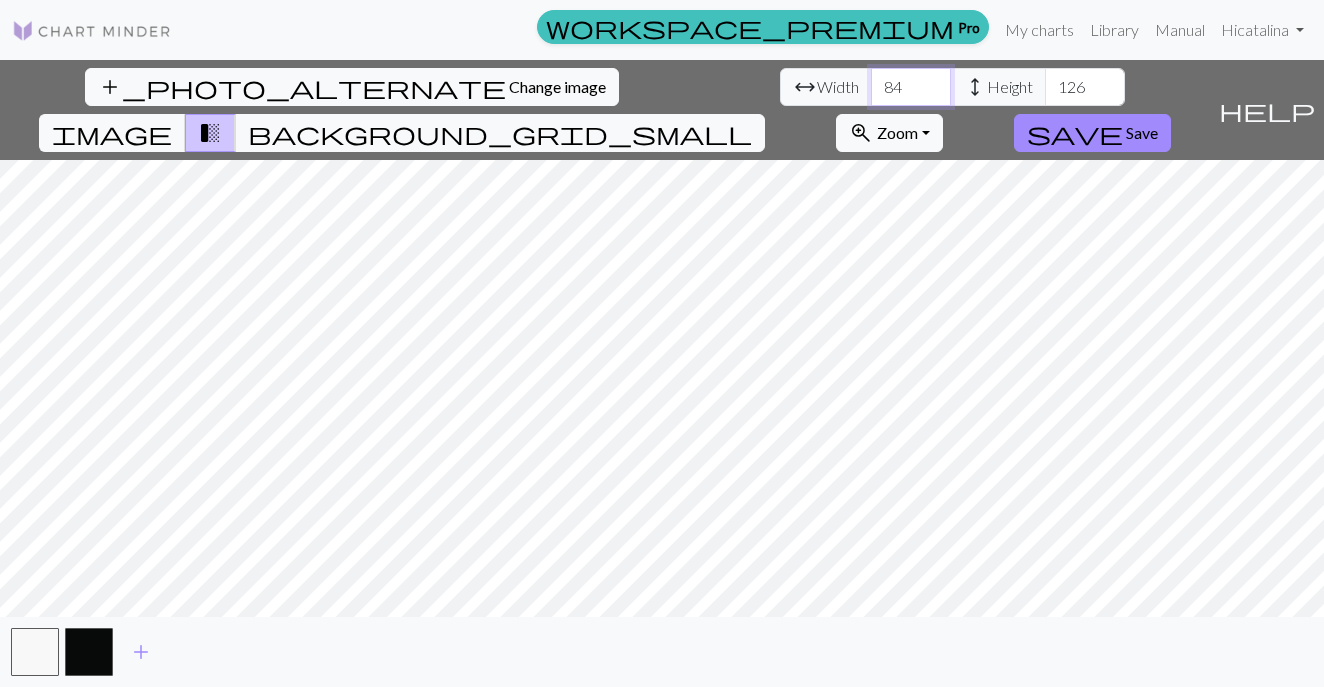 drag, startPoint x: 409, startPoint y: 86, endPoint x: 371, endPoint y: 86, distance: 38 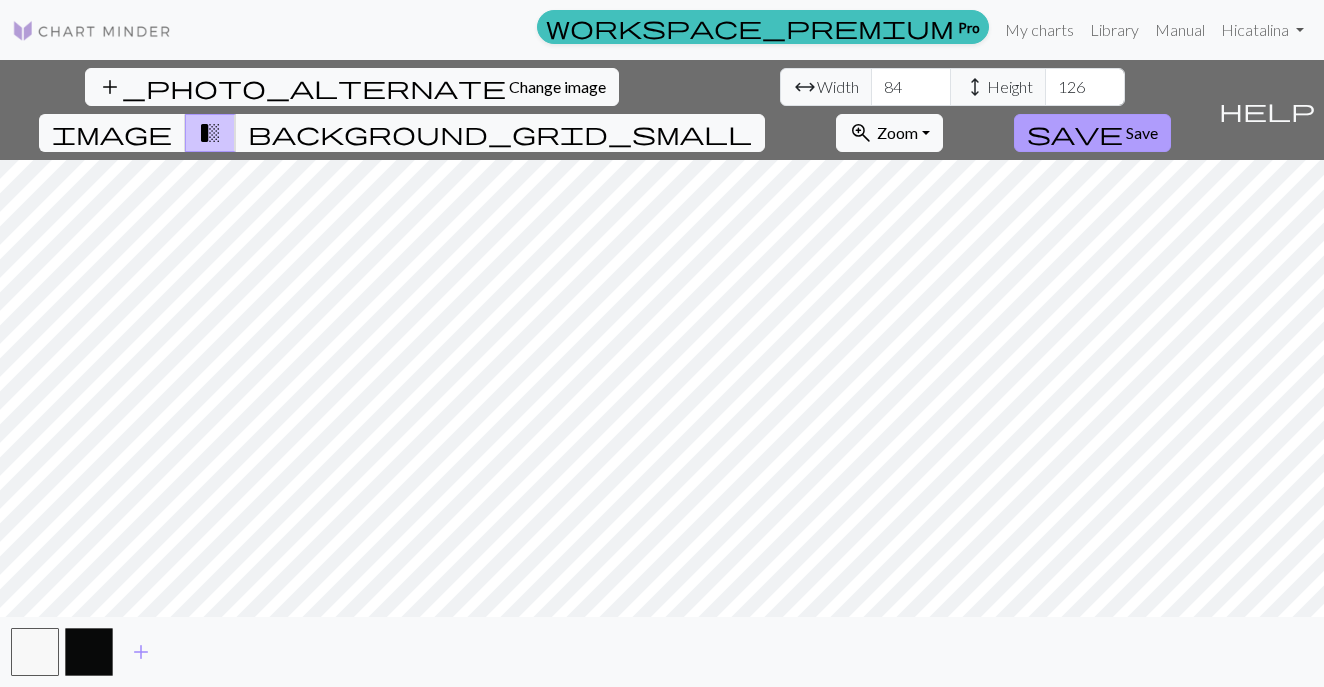 click on "Save" at bounding box center [1142, 132] 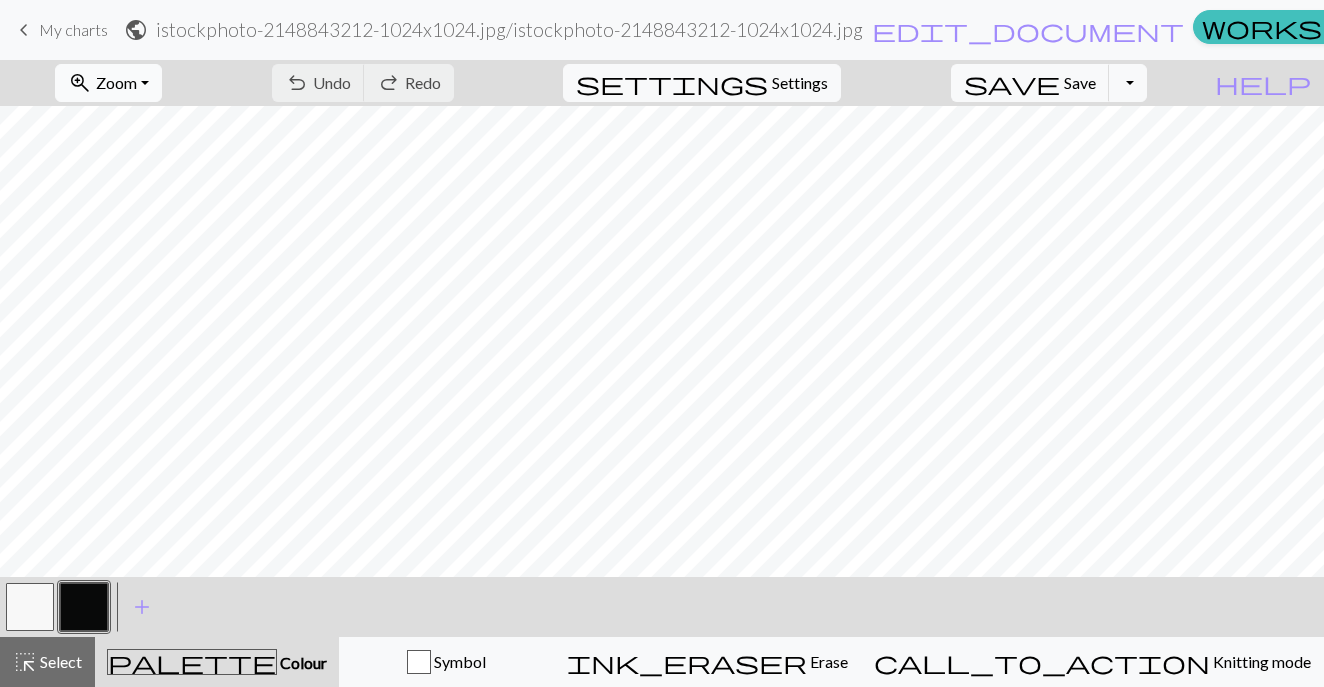click on "Zoom" at bounding box center [116, 82] 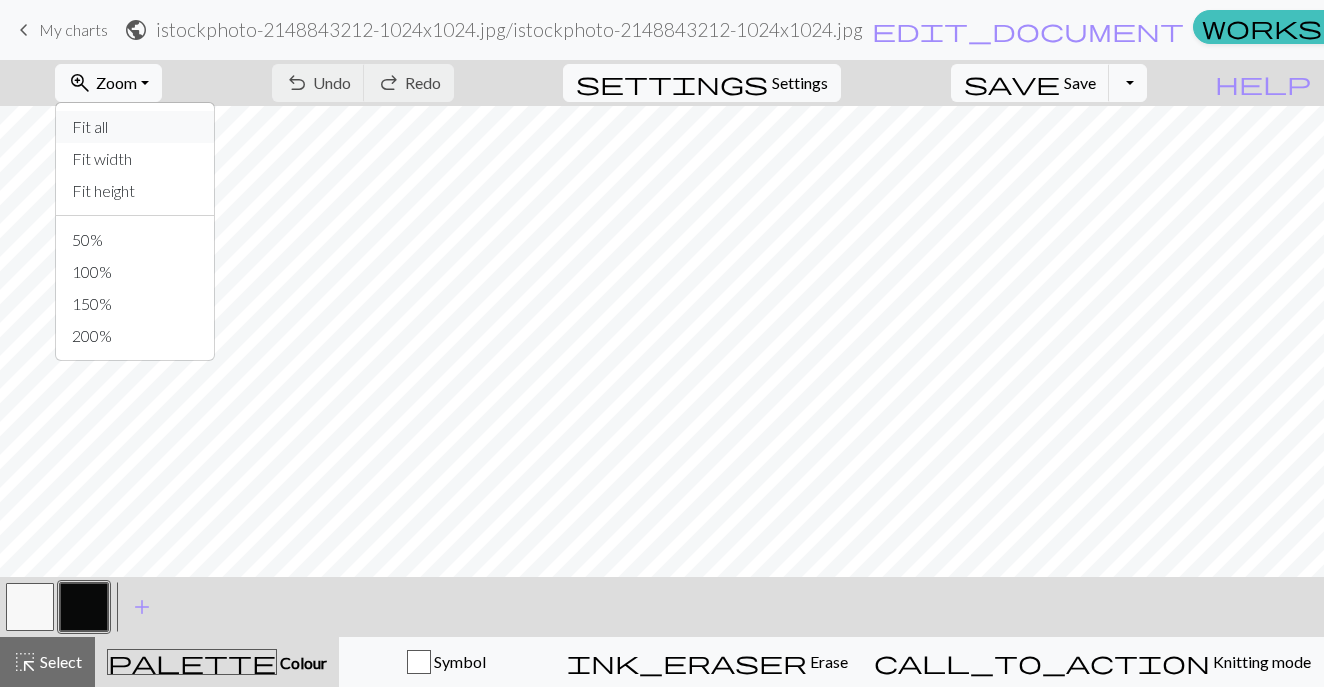 click on "Fit all" at bounding box center (135, 127) 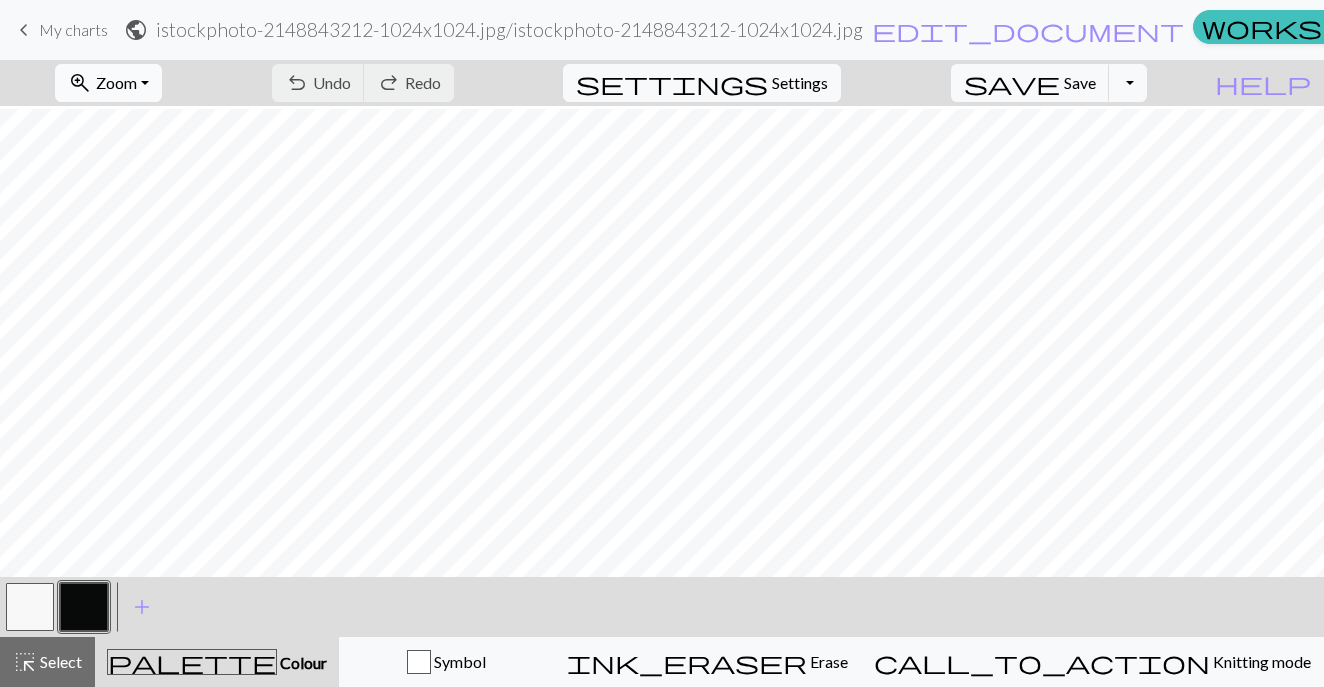 scroll, scrollTop: 859, scrollLeft: 0, axis: vertical 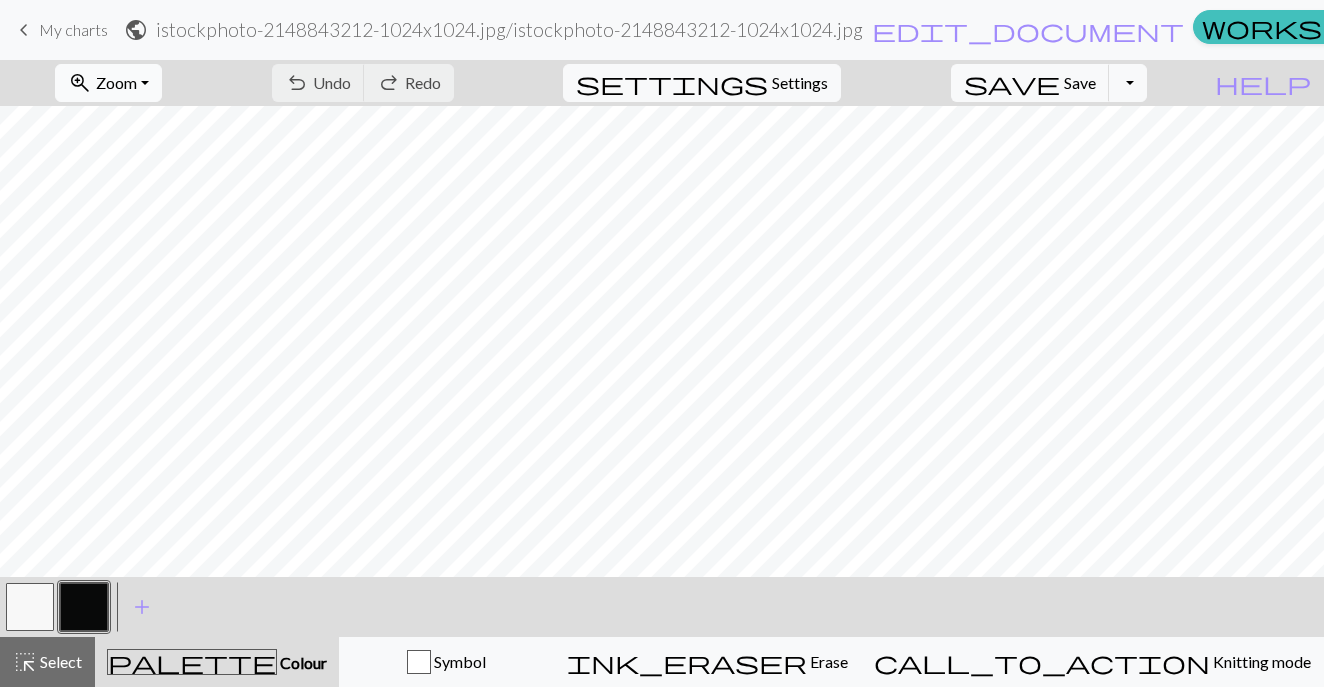 click on "zoom_in Zoom Zoom" at bounding box center [108, 83] 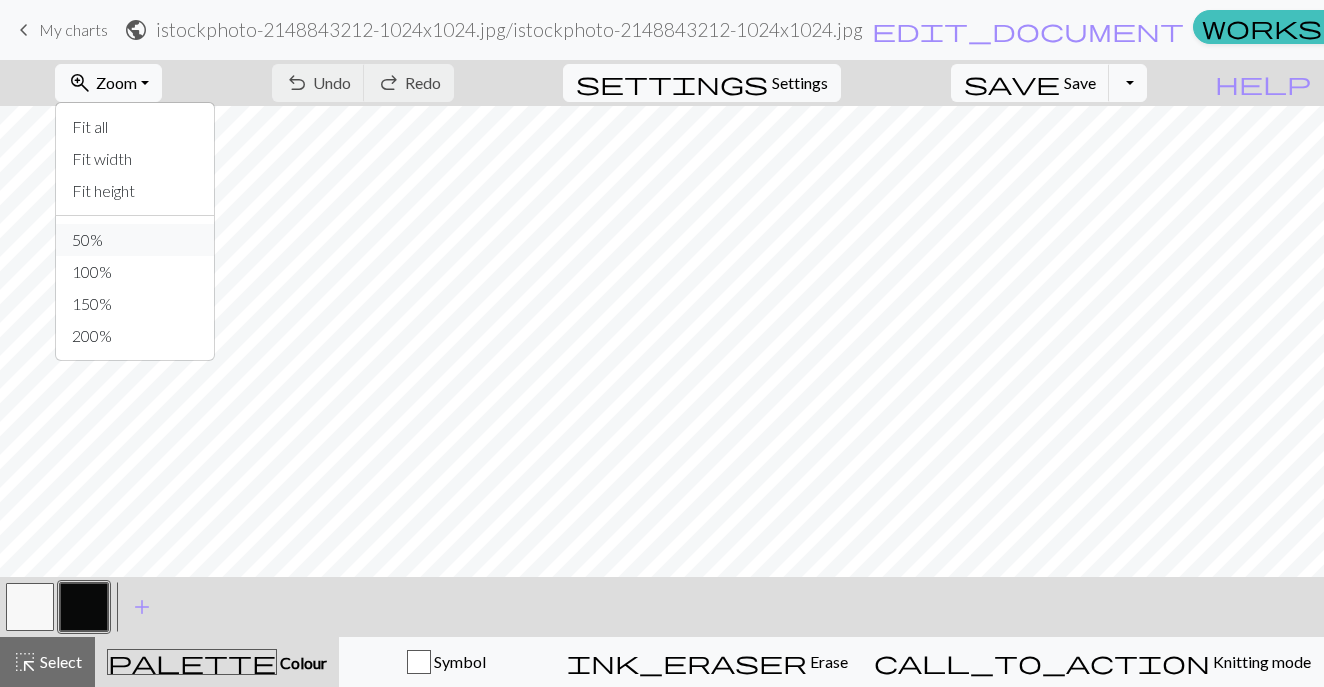 click on "50%" at bounding box center (135, 240) 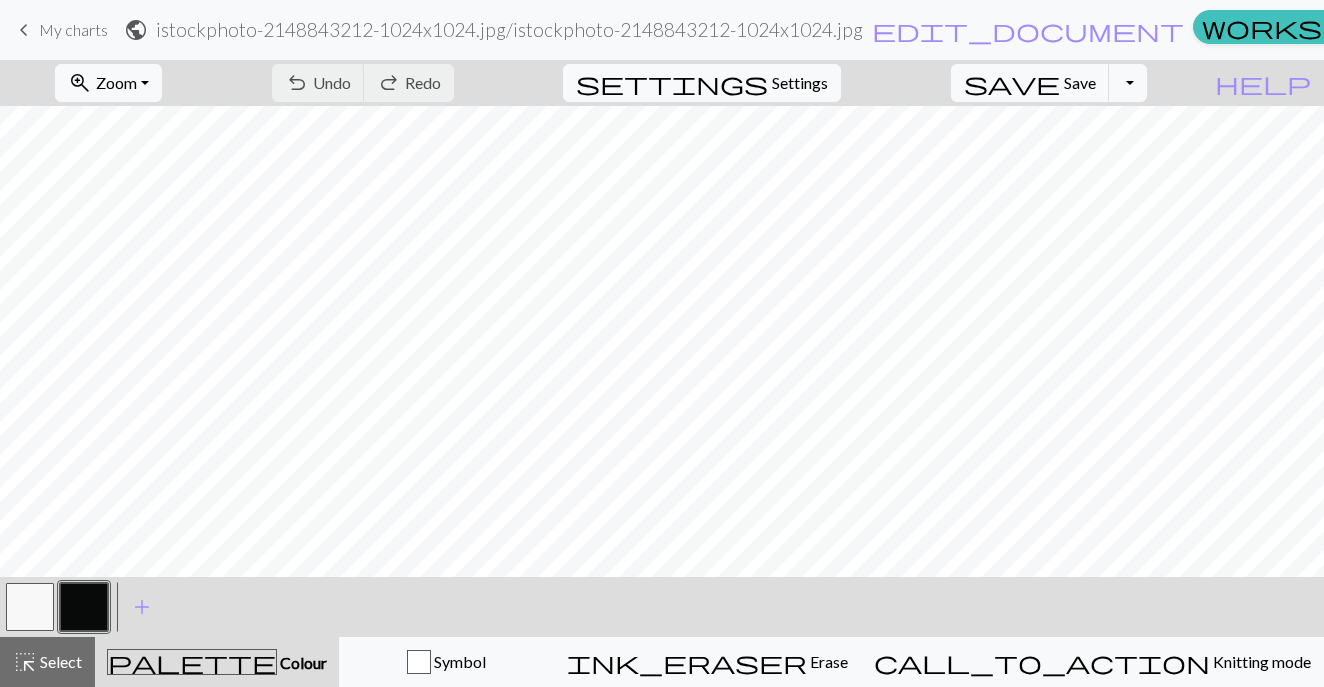 click at bounding box center (30, 607) 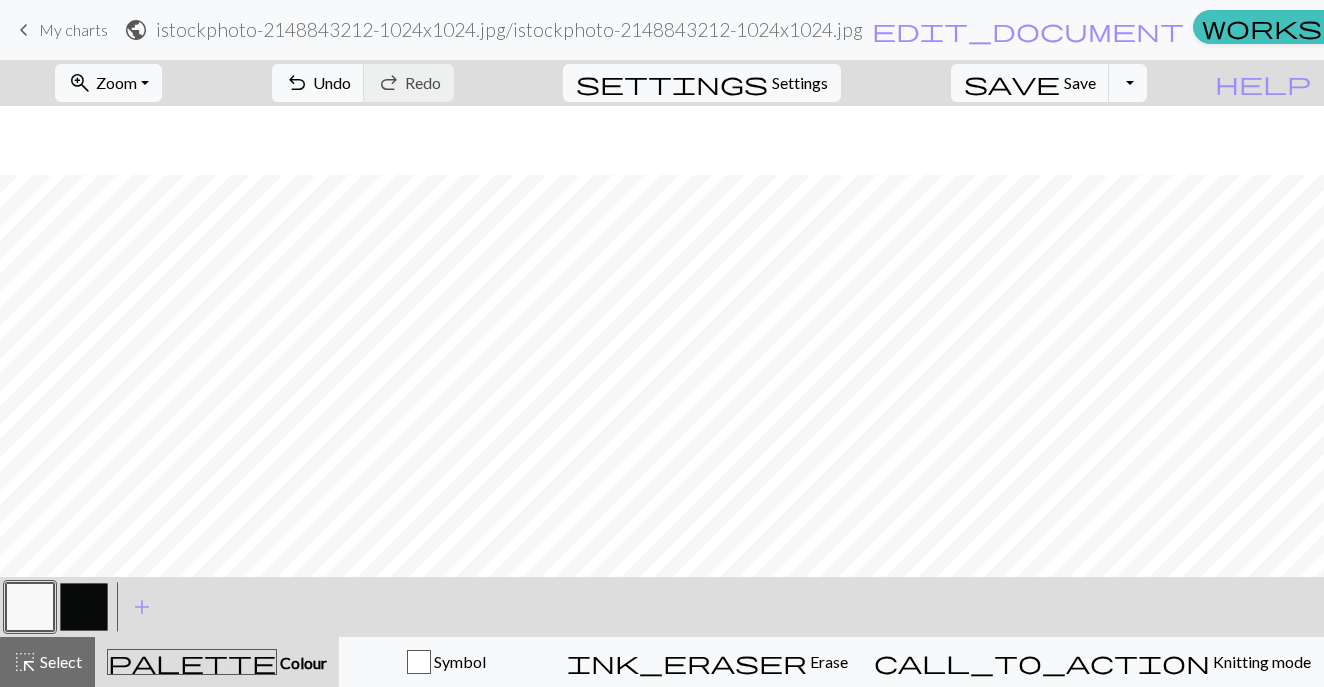 scroll, scrollTop: 859, scrollLeft: 0, axis: vertical 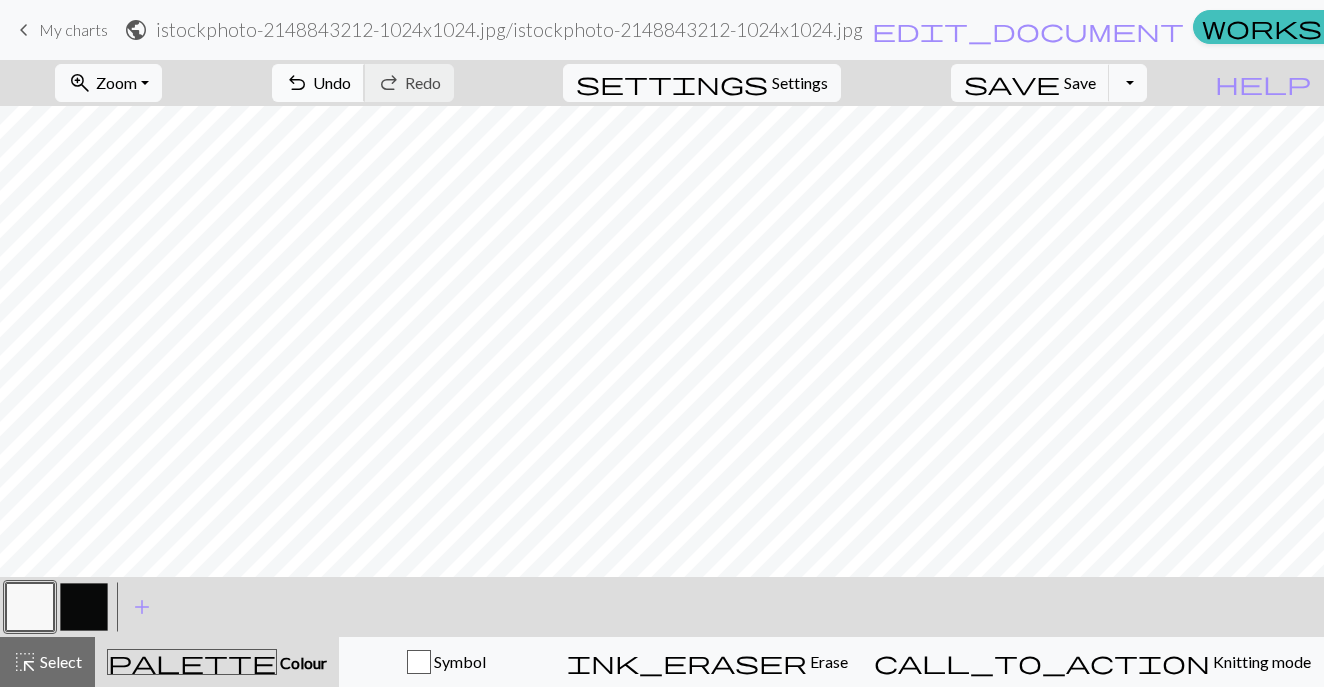 click on "Undo" at bounding box center (332, 82) 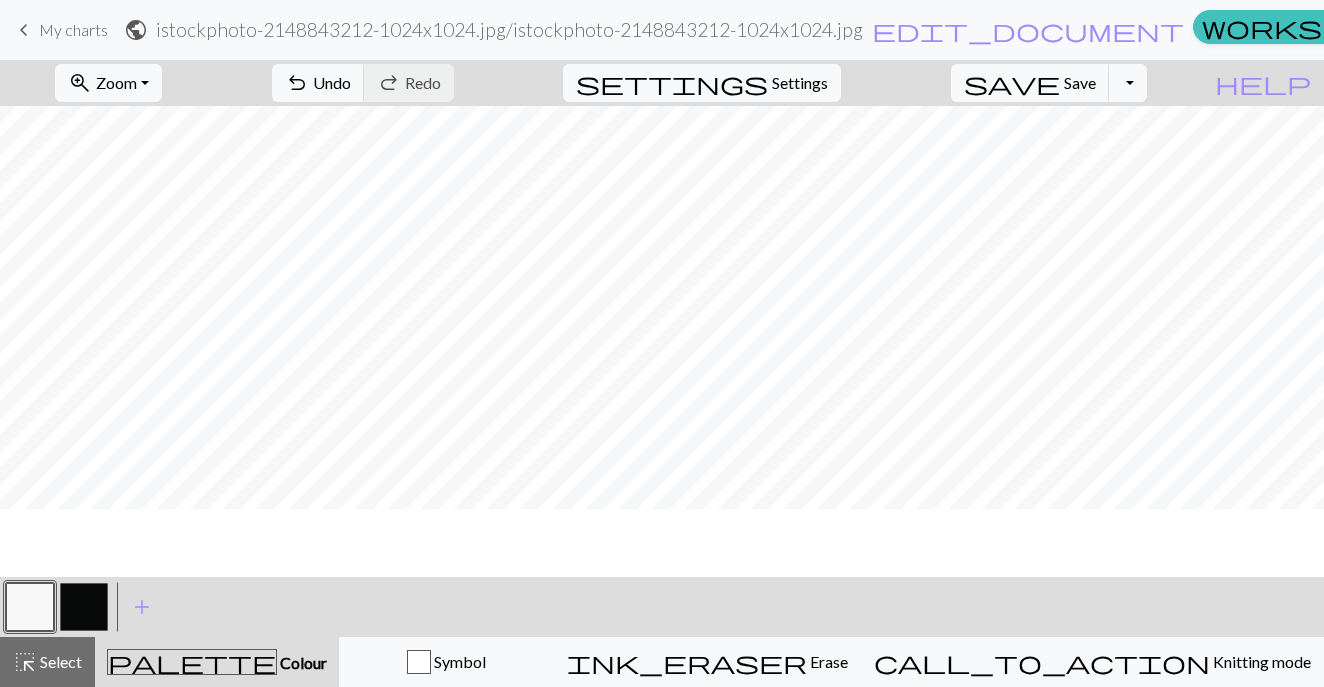 scroll, scrollTop: 785, scrollLeft: 8, axis: both 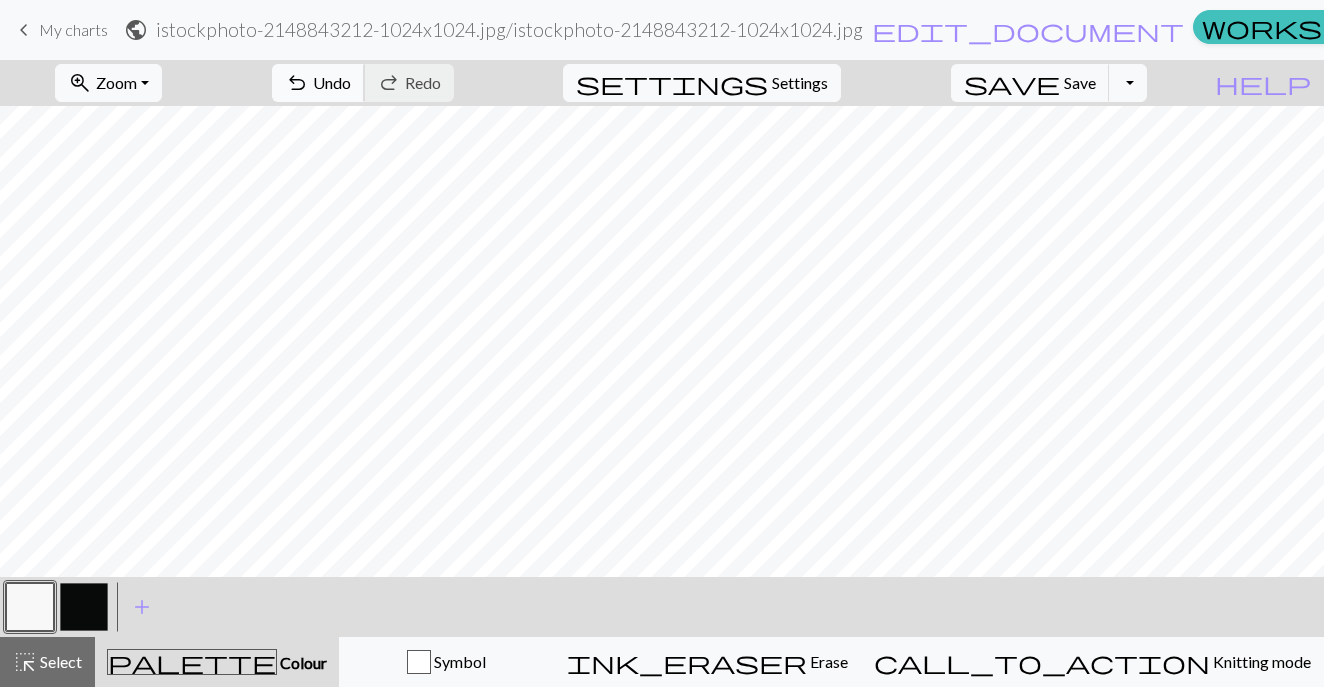 click on "Undo" at bounding box center (332, 82) 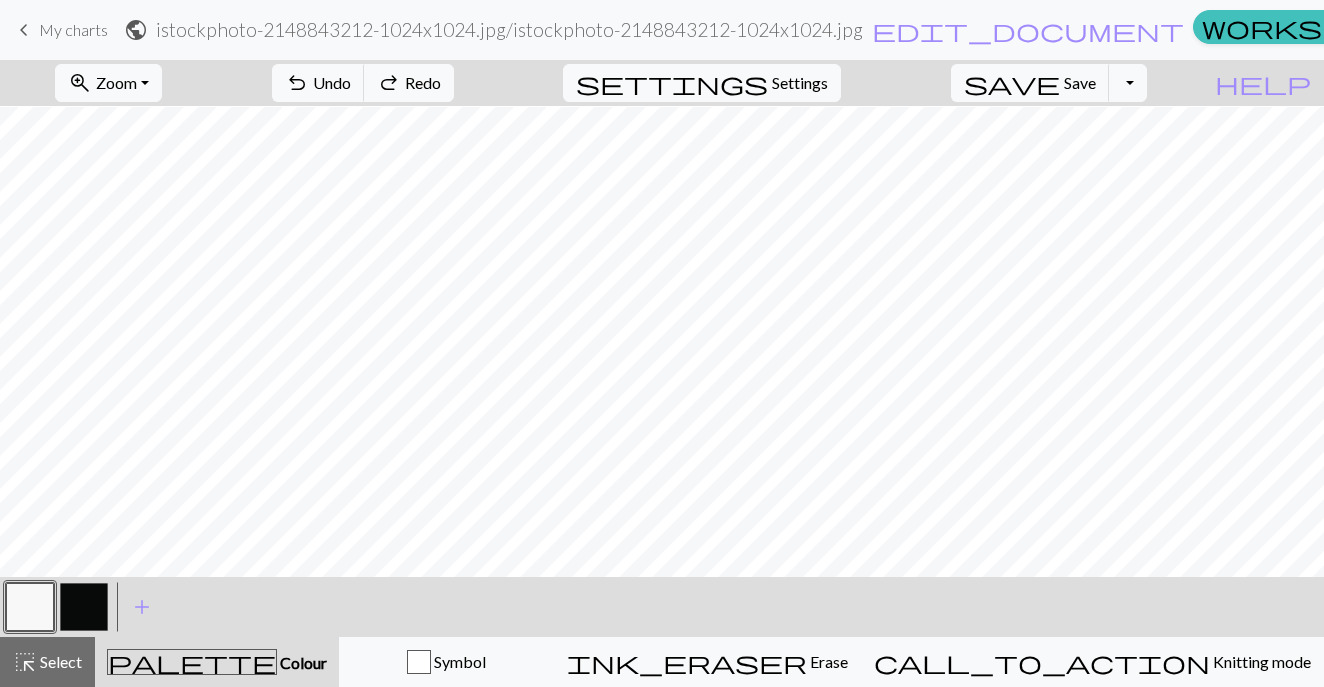 scroll, scrollTop: 859, scrollLeft: 11, axis: both 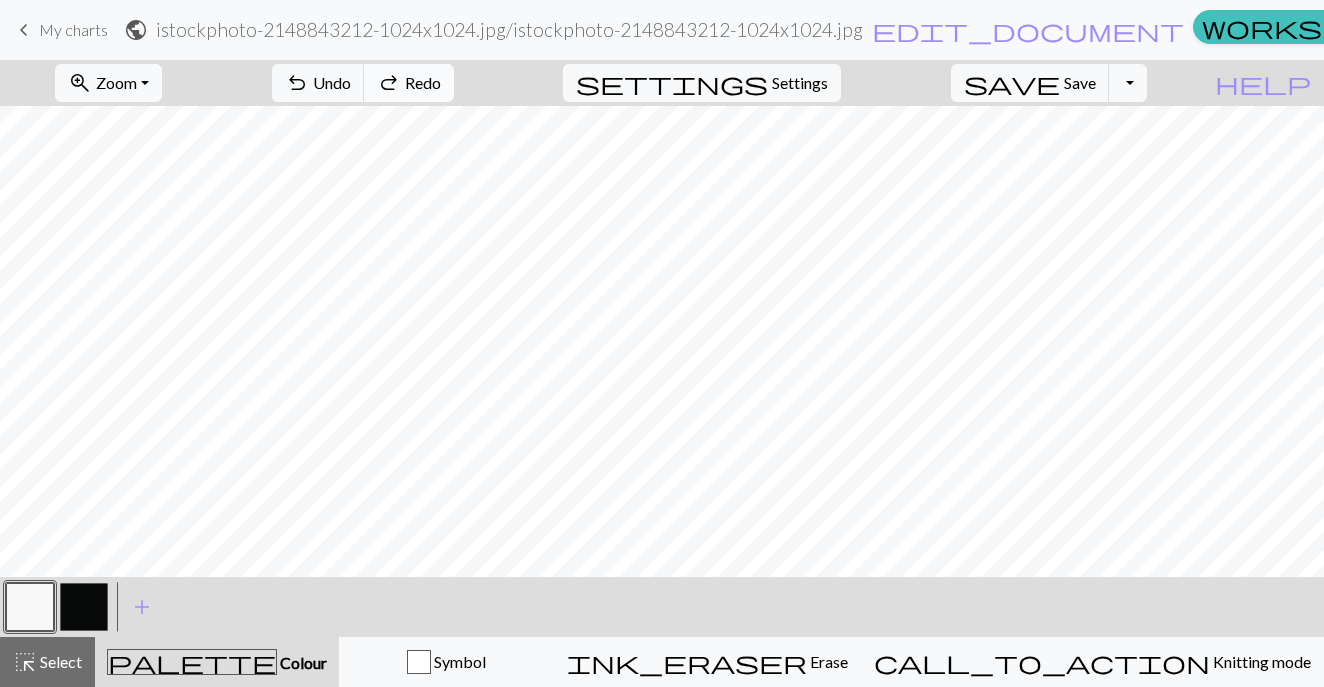 click on "Redo" at bounding box center (423, 82) 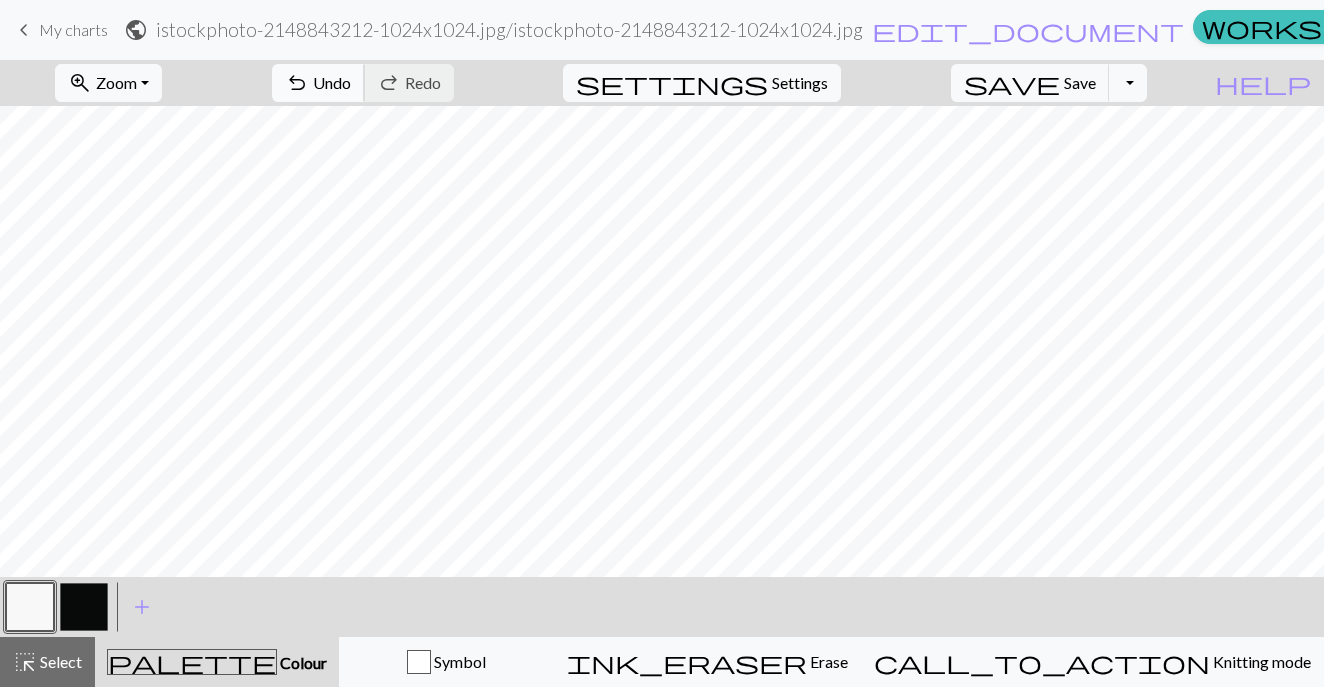 click on "Undo" at bounding box center [332, 82] 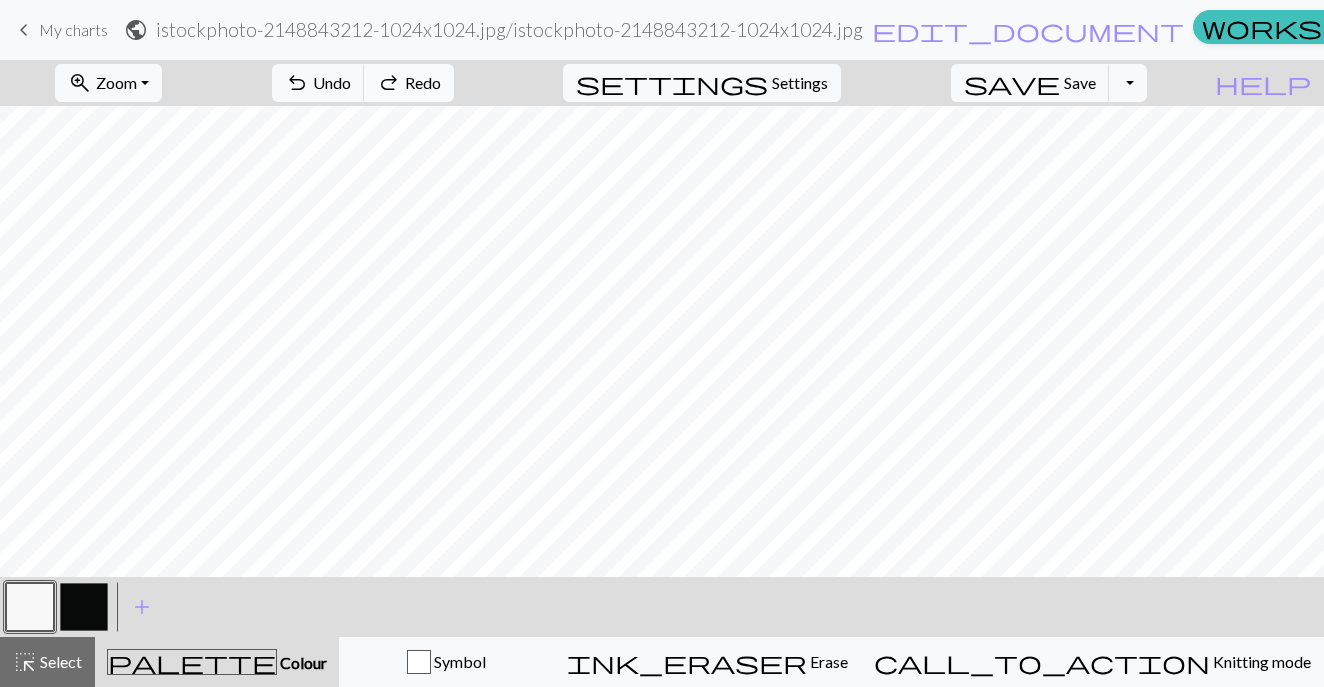 click on "Redo" at bounding box center [423, 82] 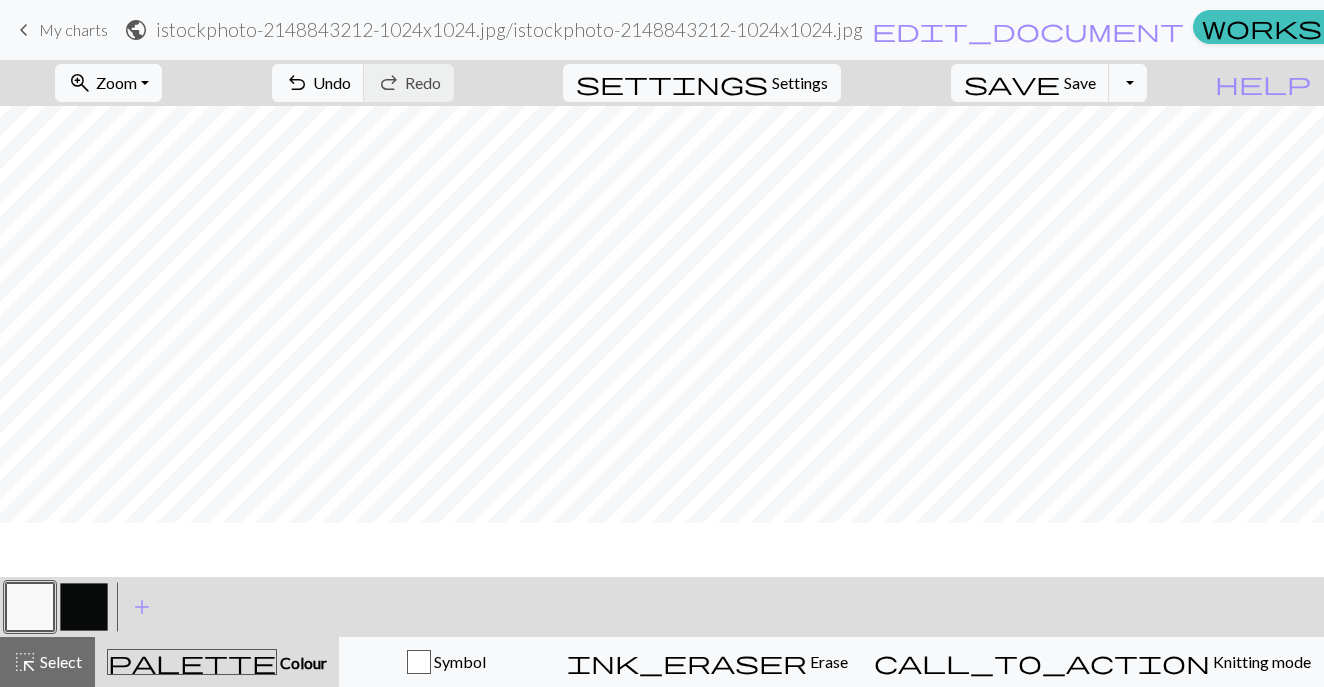 scroll, scrollTop: 151, scrollLeft: 10, axis: both 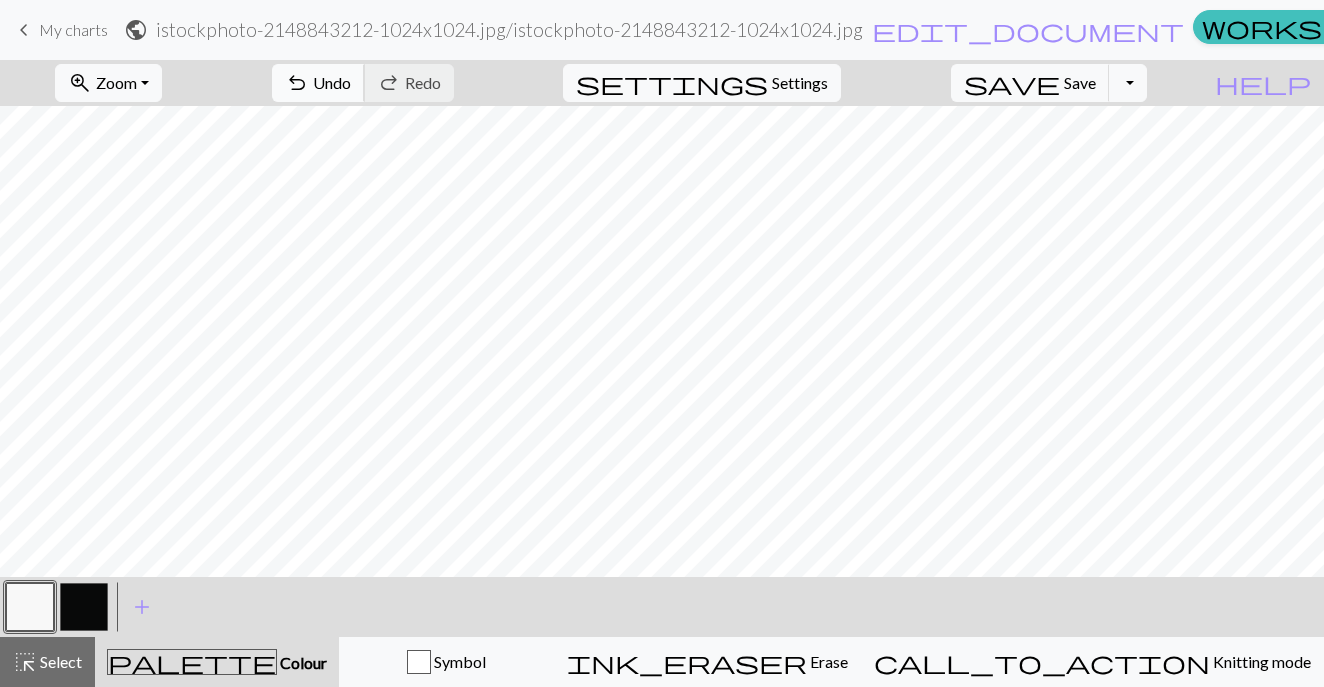click on "undo Undo Undo" at bounding box center [318, 83] 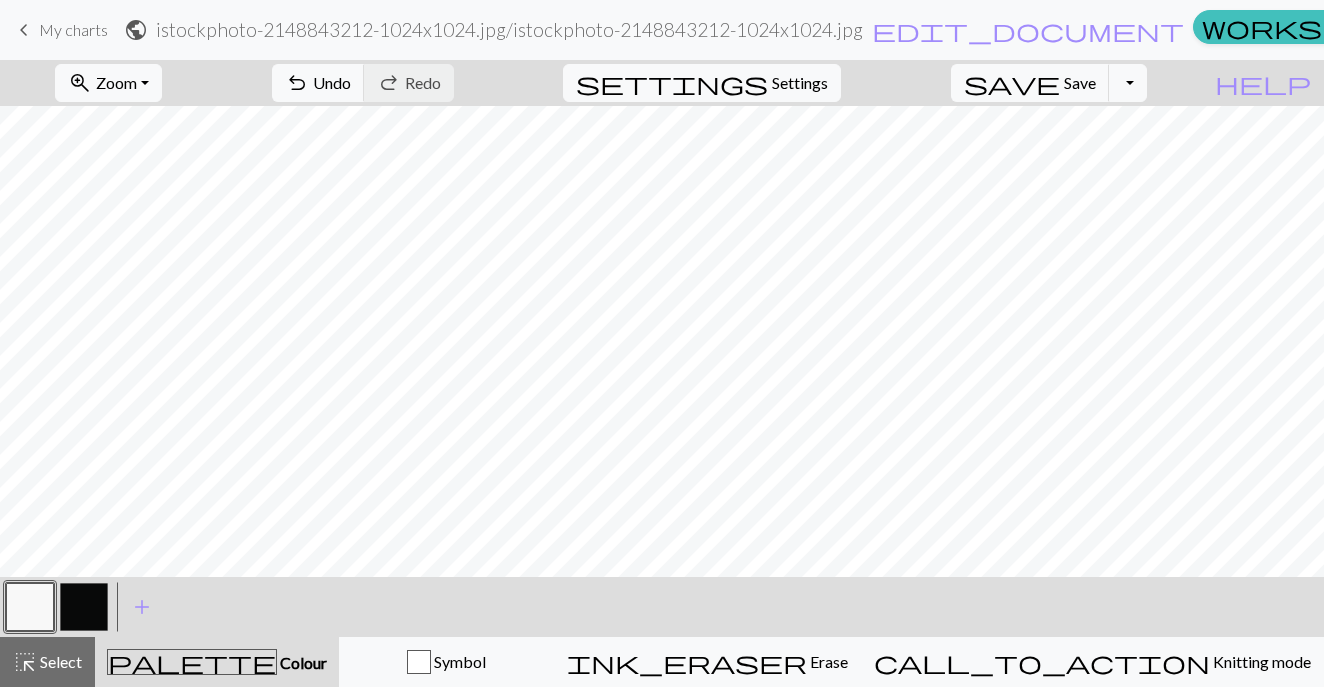 click at bounding box center (84, 607) 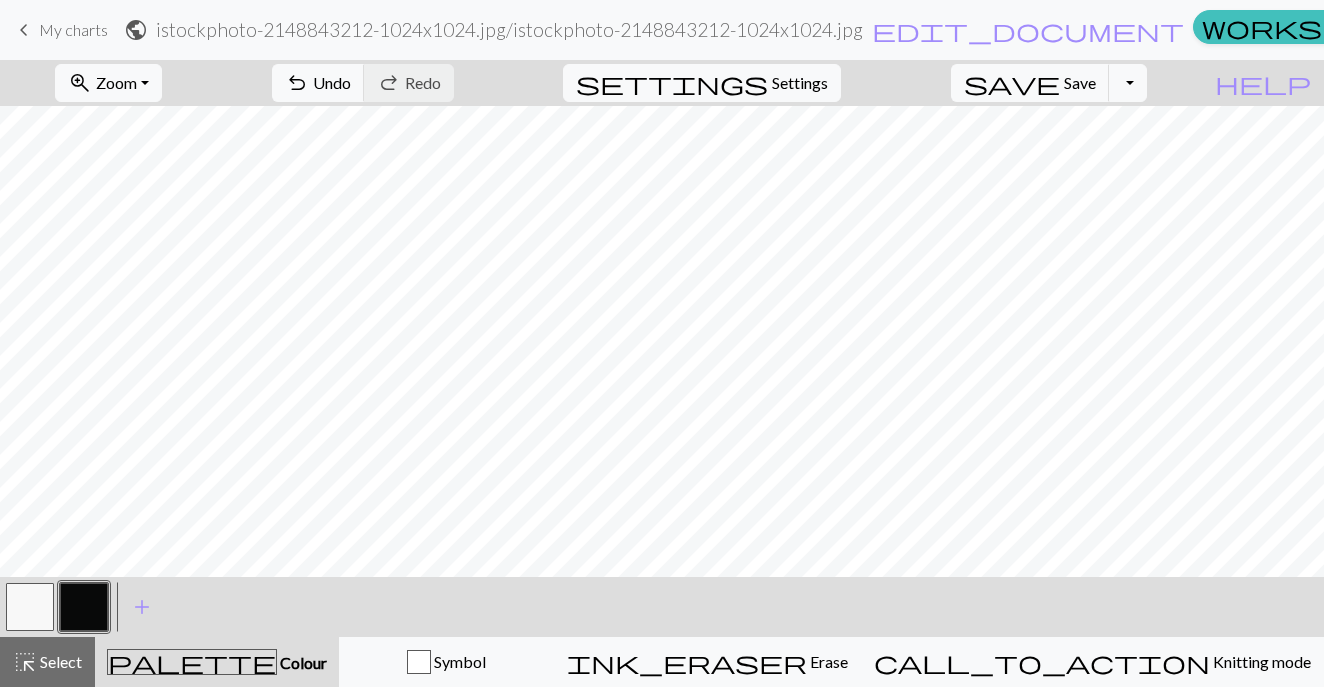 click at bounding box center [30, 607] 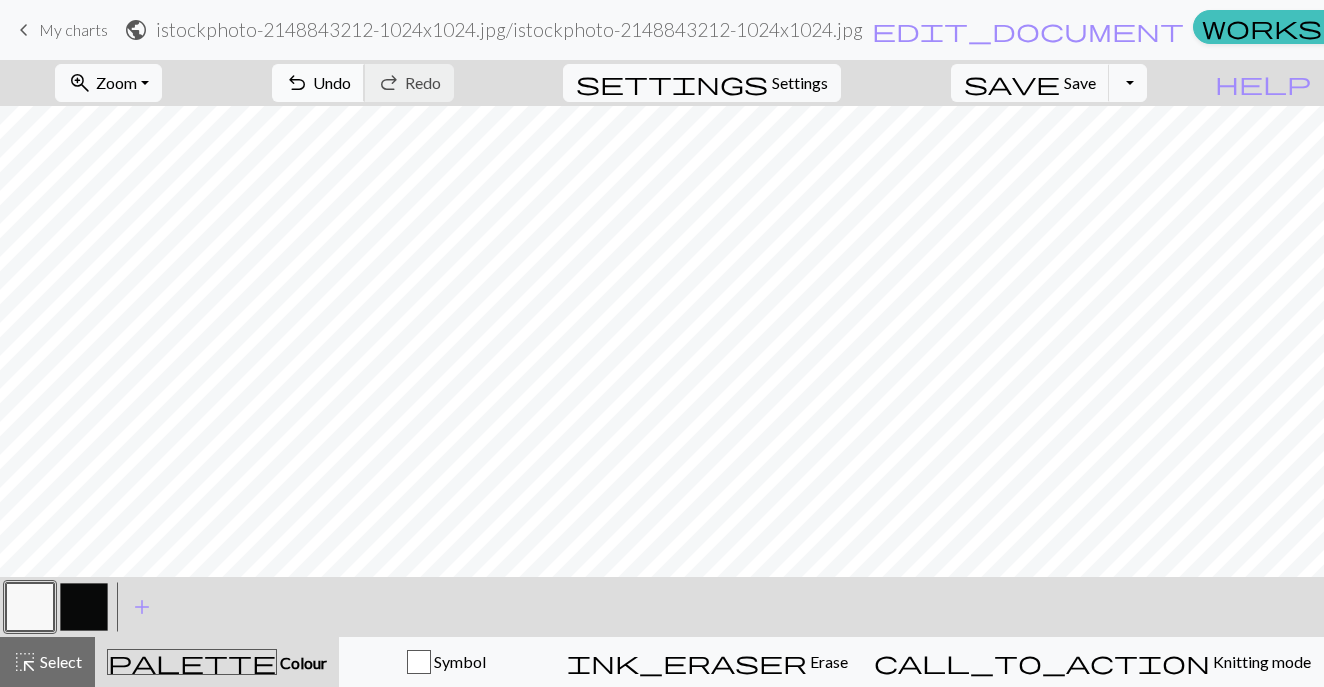 click on "Undo" at bounding box center [332, 82] 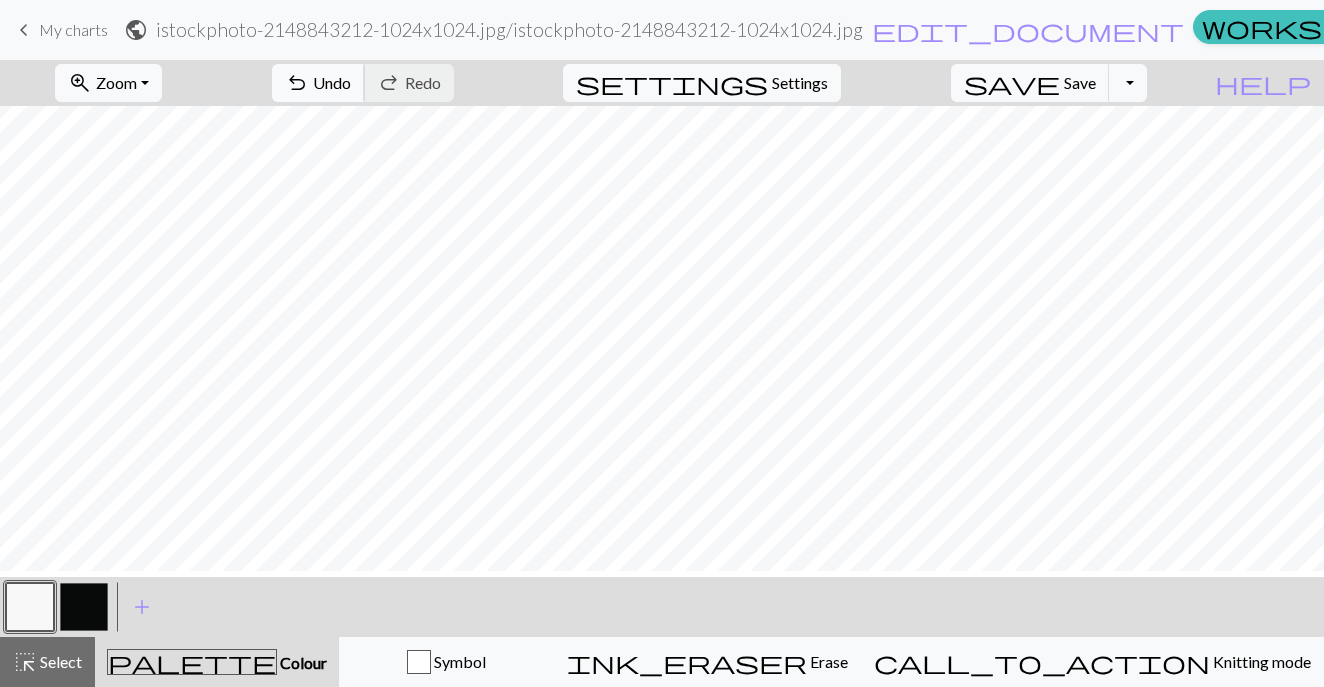 scroll, scrollTop: 293, scrollLeft: 10, axis: both 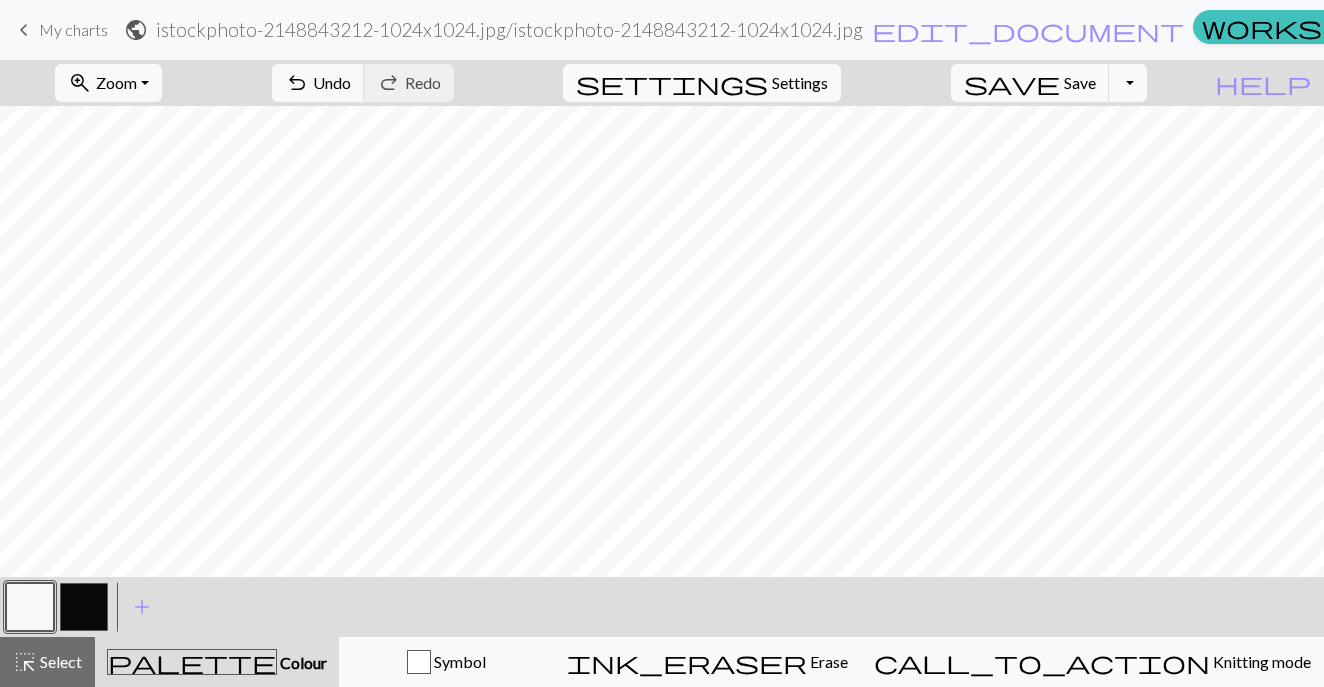 click on "Toggle Dropdown" at bounding box center [1128, 83] 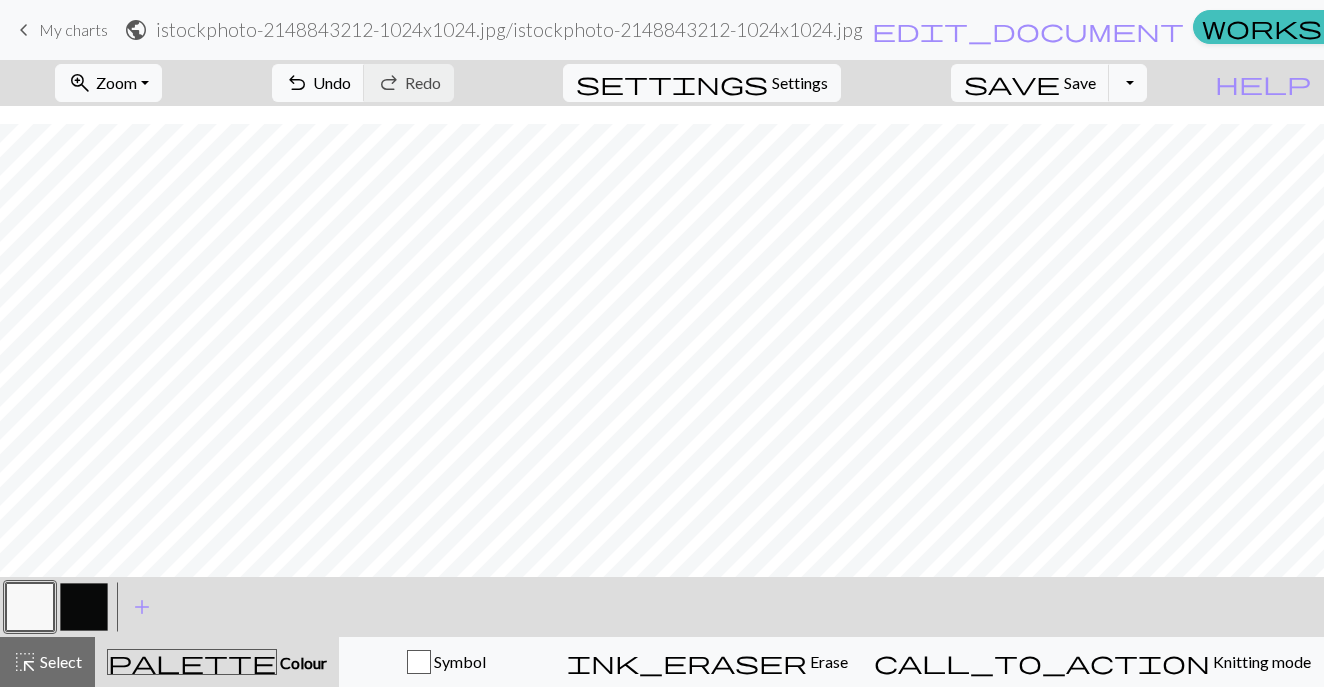 scroll, scrollTop: 533, scrollLeft: 10, axis: both 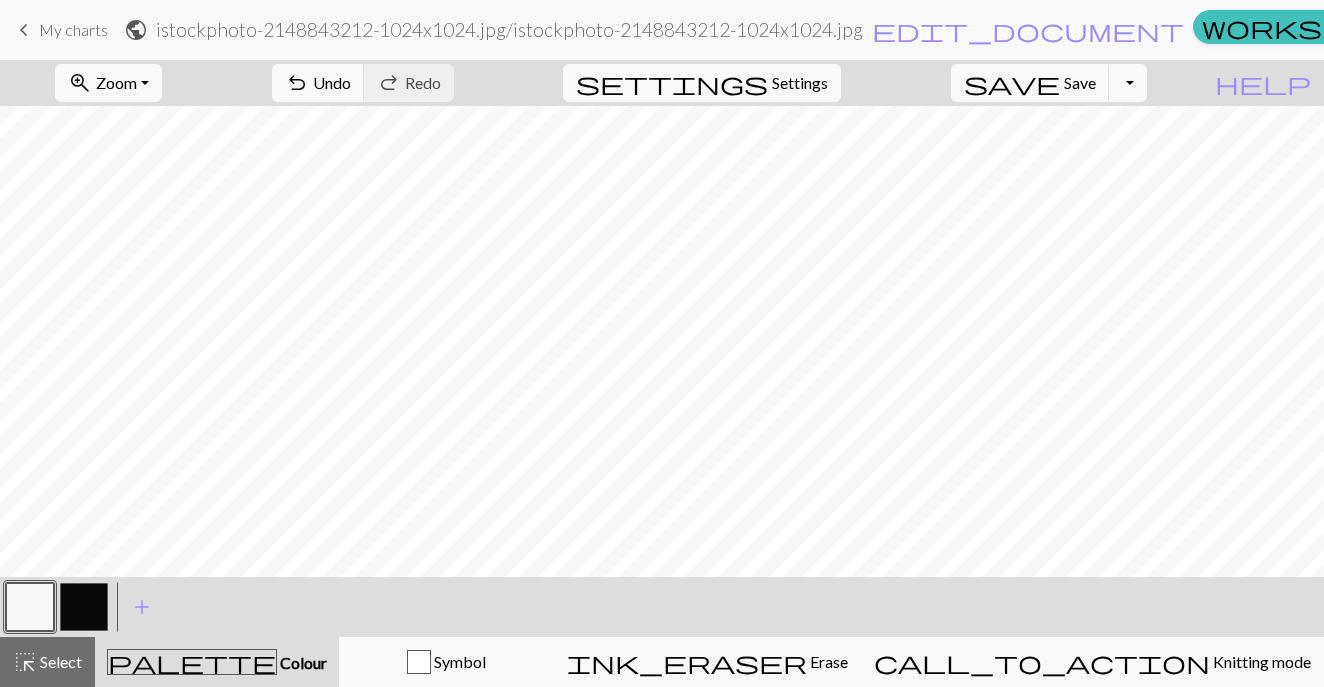 click at bounding box center [84, 607] 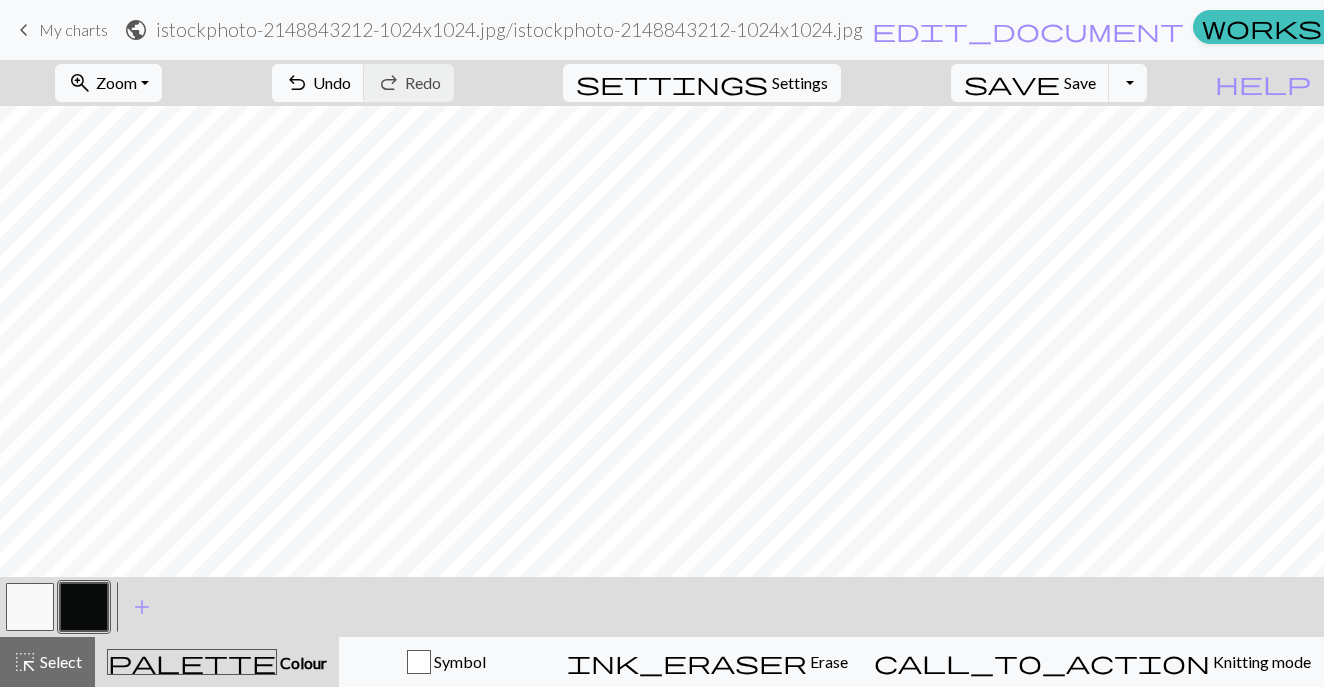 click at bounding box center [30, 607] 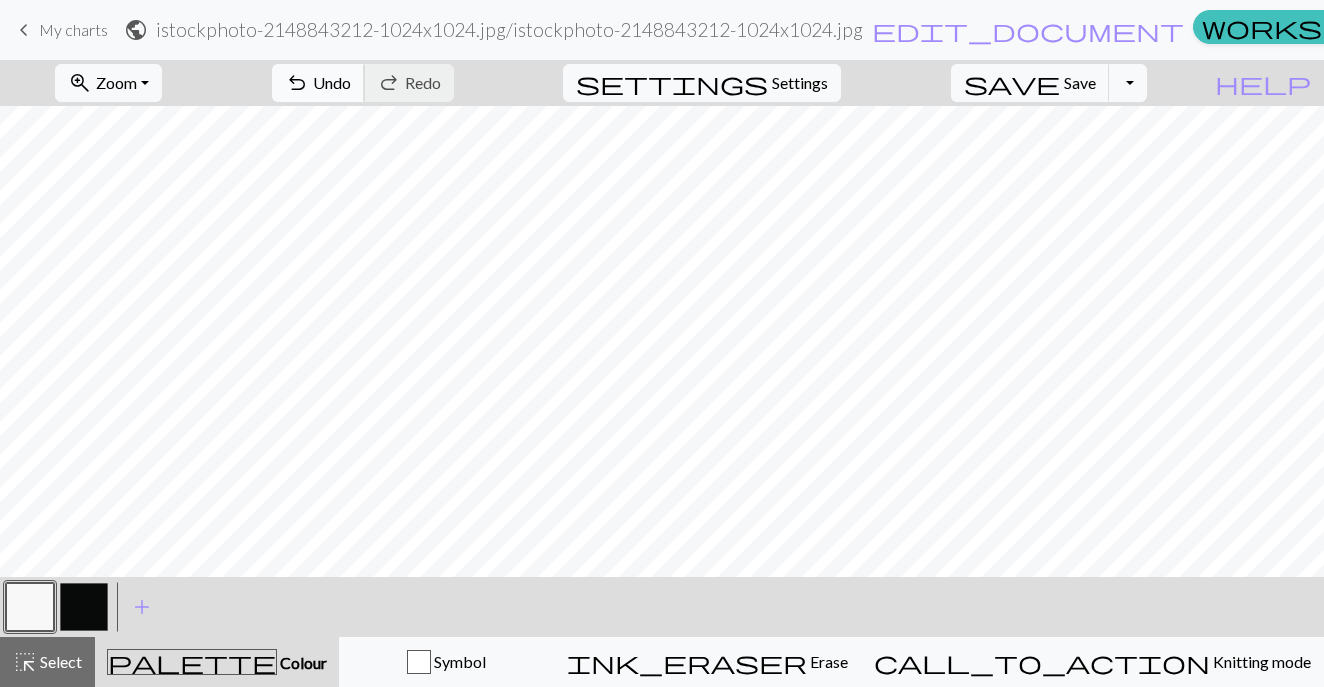 click on "undo Undo Undo" at bounding box center (318, 83) 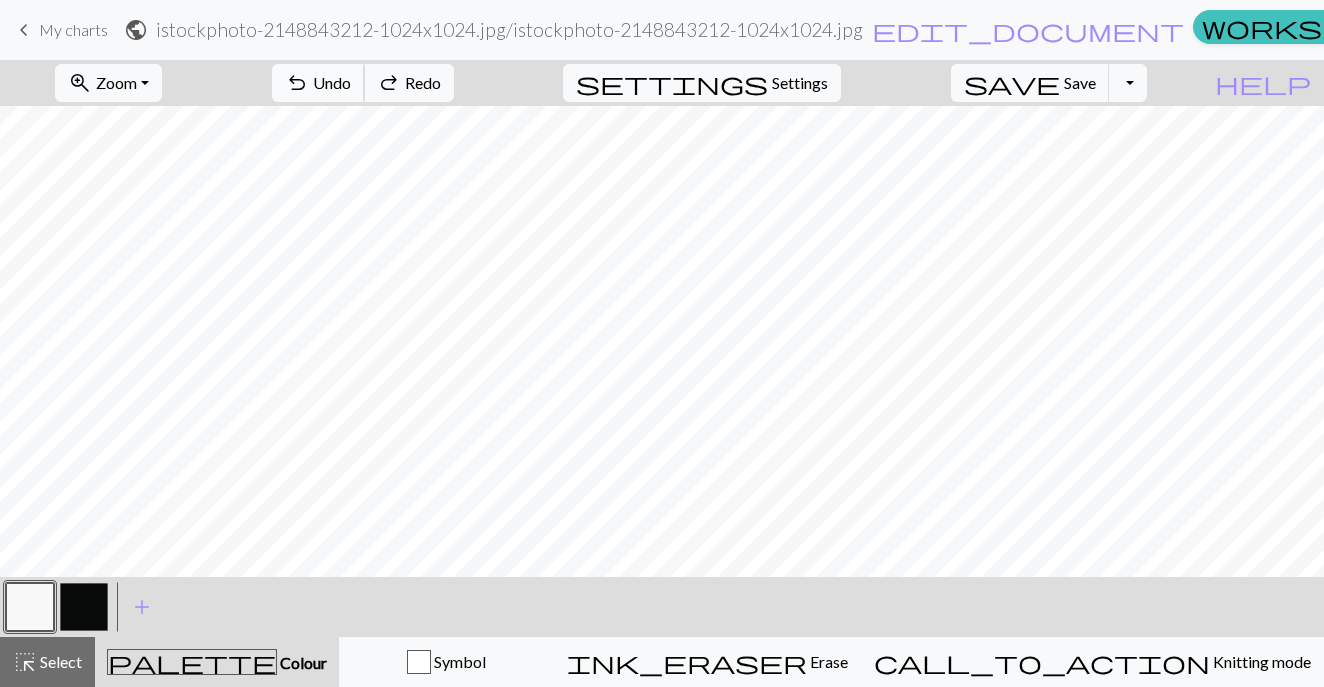 click on "undo Undo Undo" at bounding box center [318, 83] 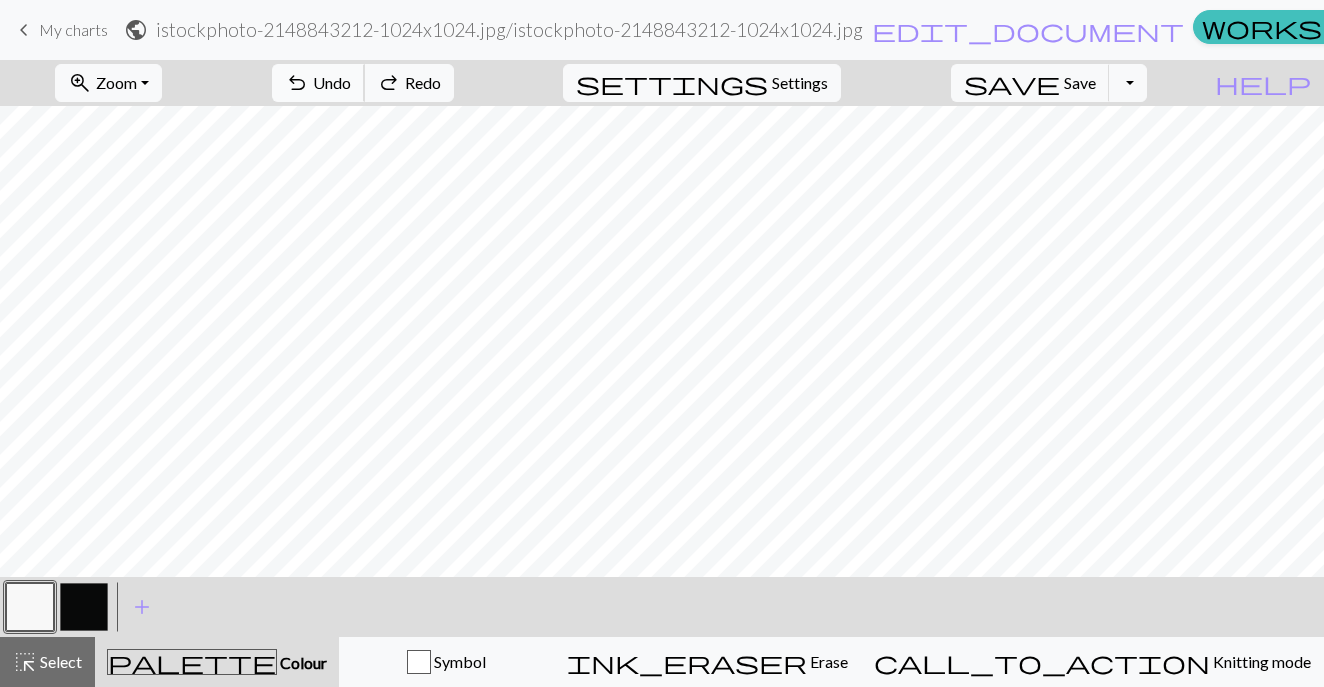 click on "undo Undo Undo" at bounding box center [318, 83] 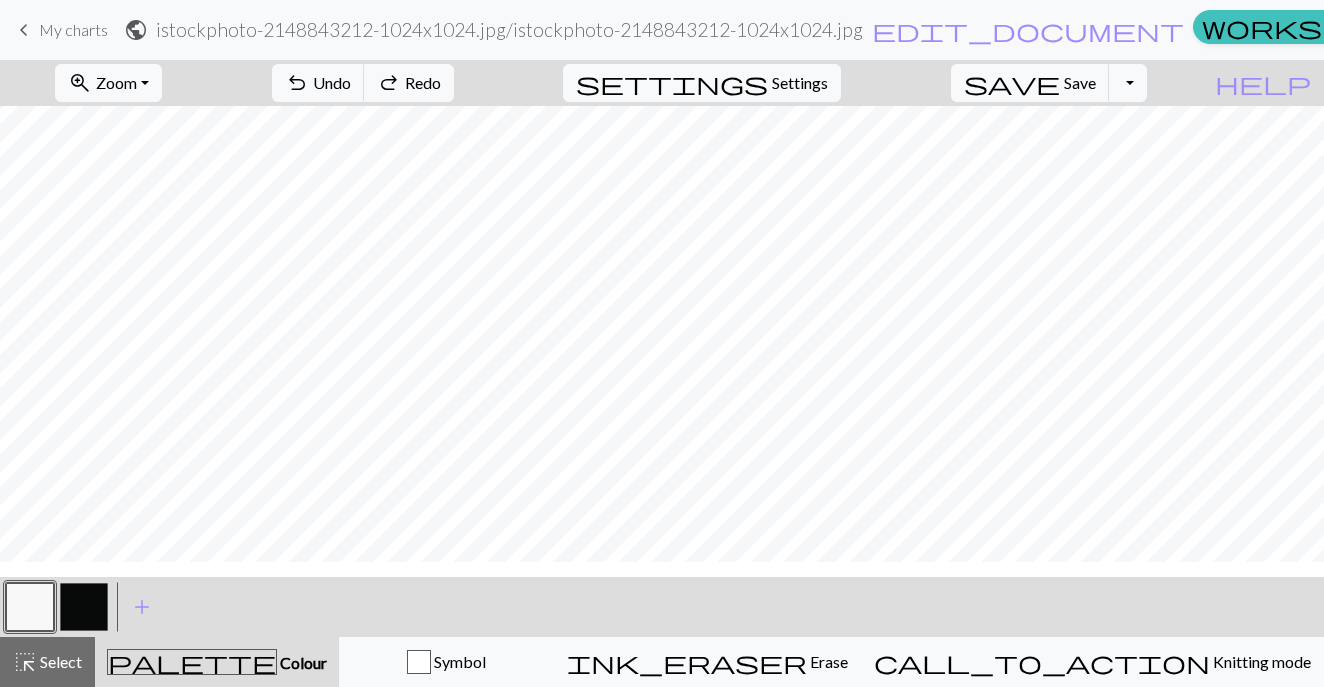 scroll, scrollTop: 269, scrollLeft: 10, axis: both 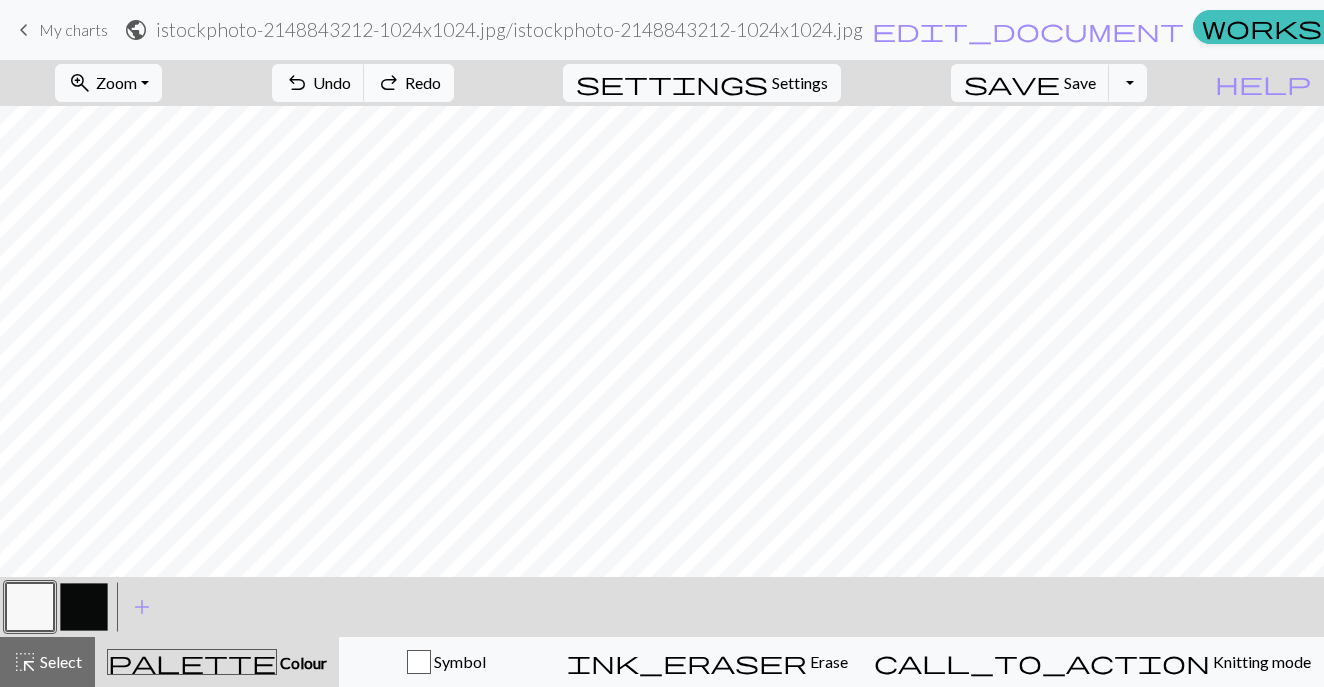 click on "Redo" at bounding box center (423, 82) 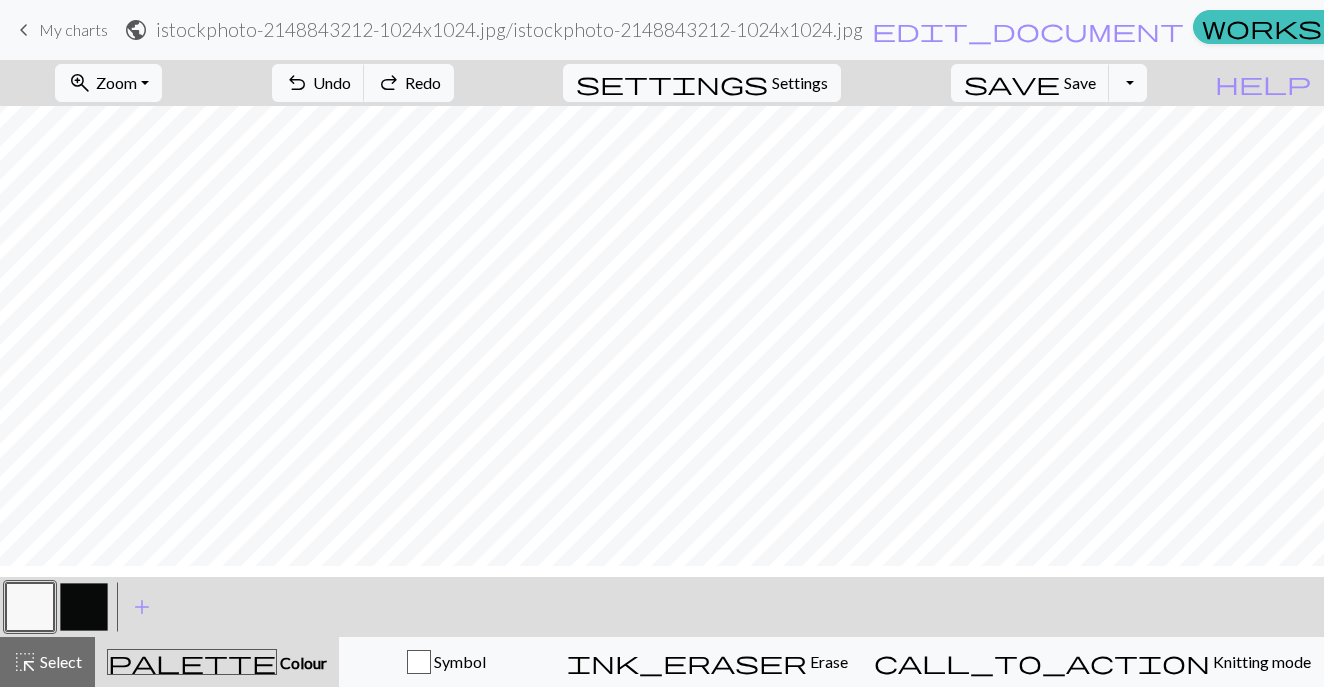 scroll, scrollTop: 461, scrollLeft: 5, axis: both 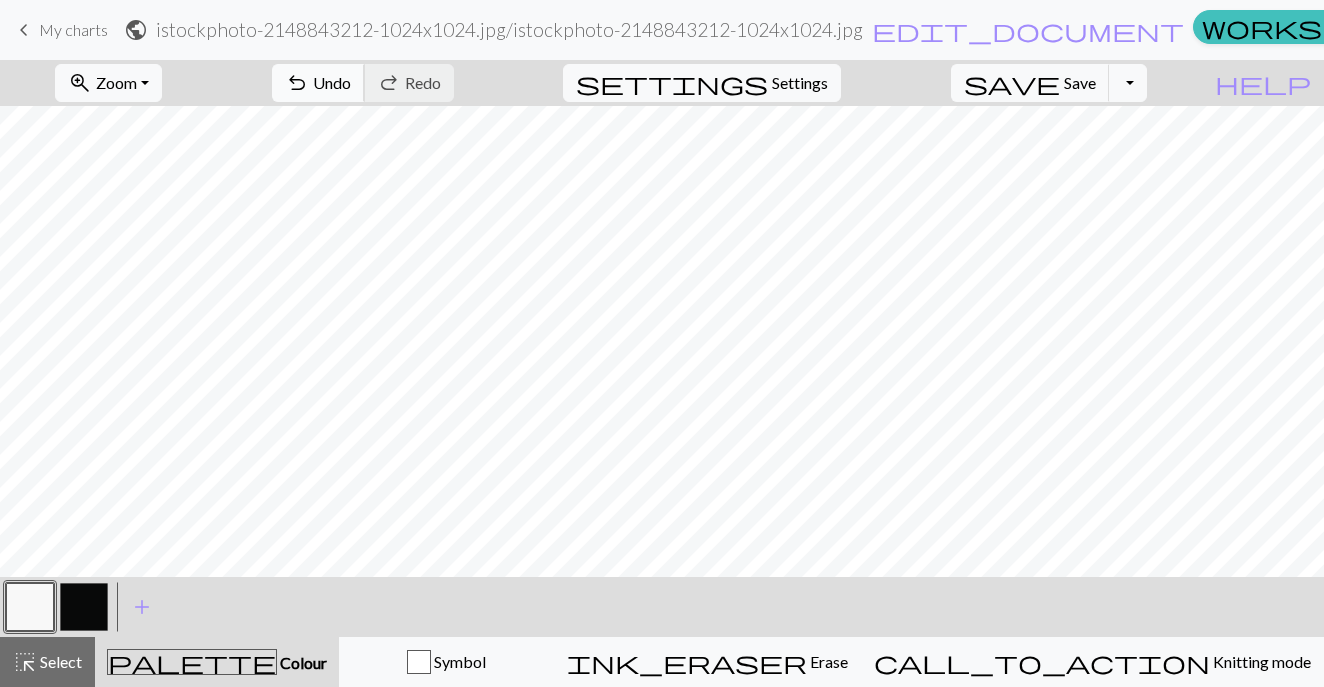 click on "undo" at bounding box center (297, 83) 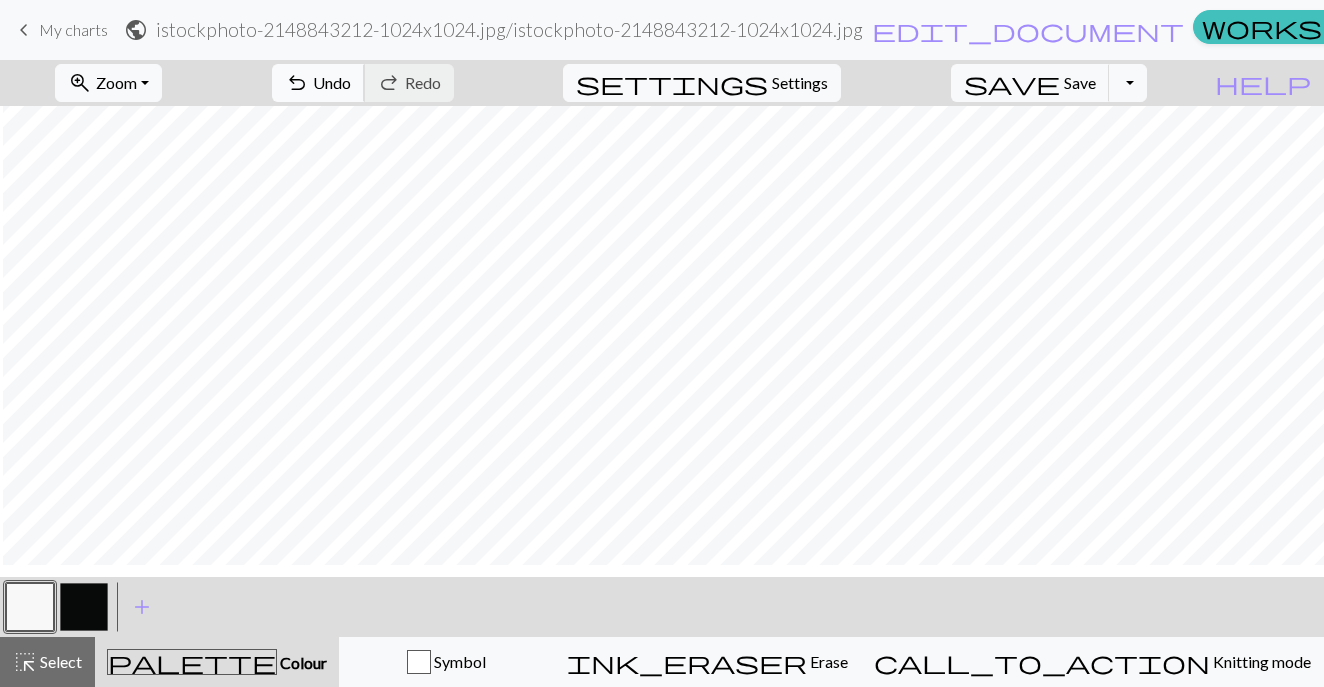 scroll, scrollTop: 449, scrollLeft: 8, axis: both 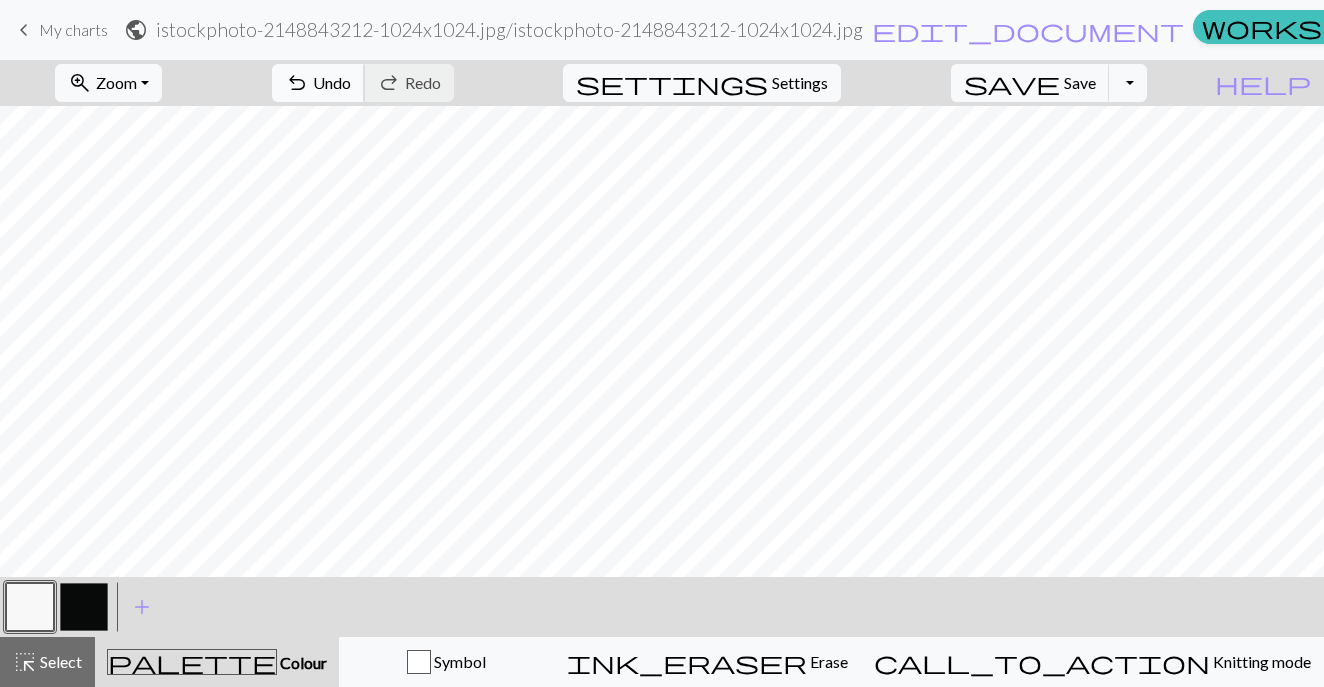 click on "Undo" at bounding box center [332, 82] 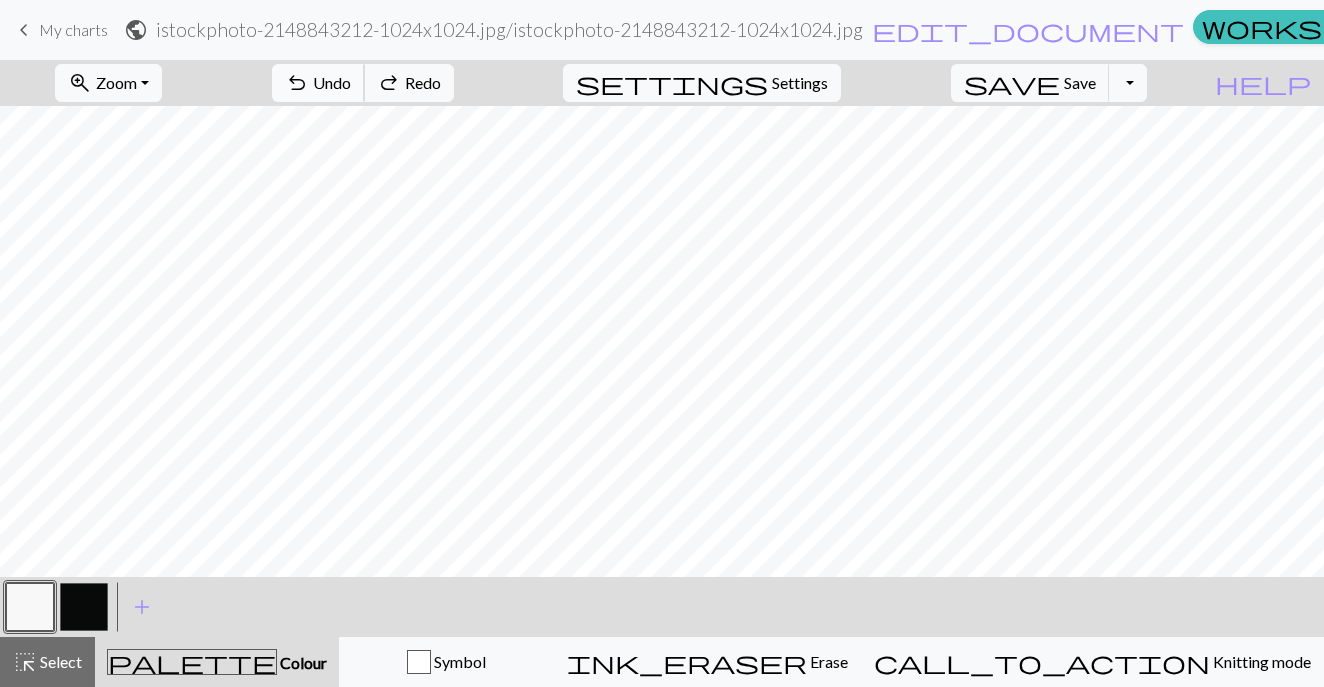 click on "Undo" at bounding box center (332, 82) 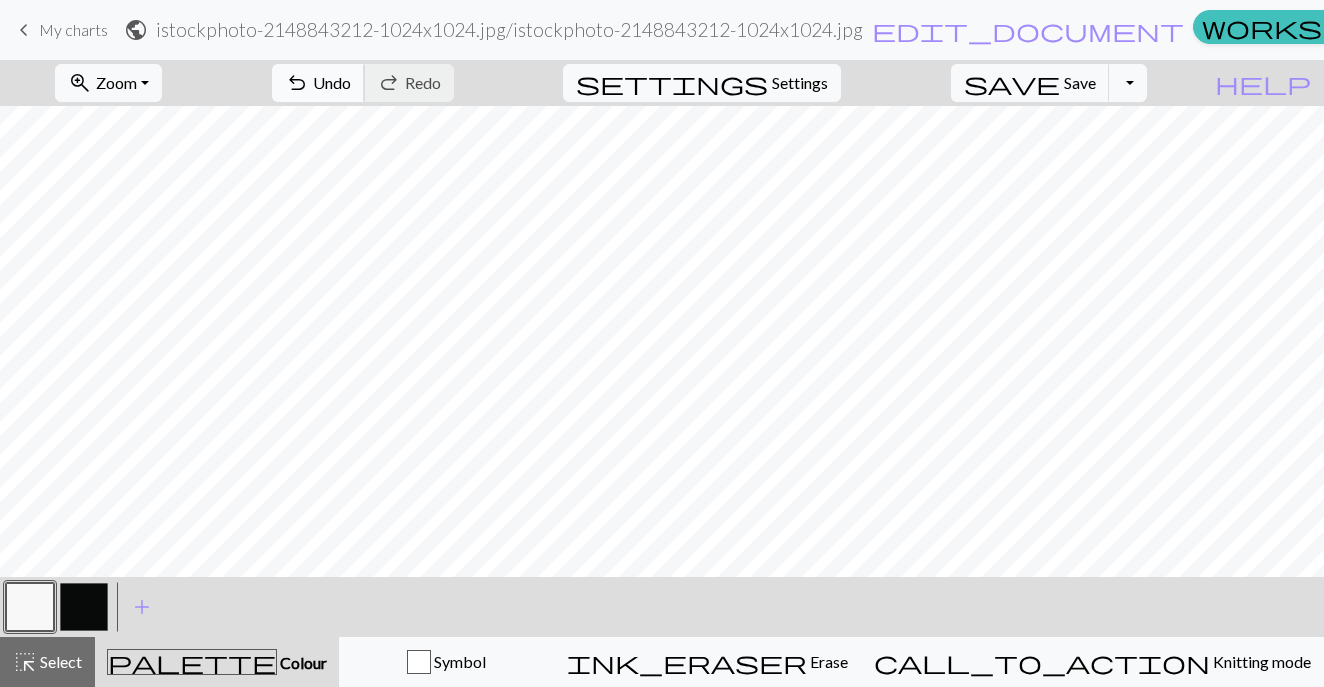 click on "undo" at bounding box center [297, 83] 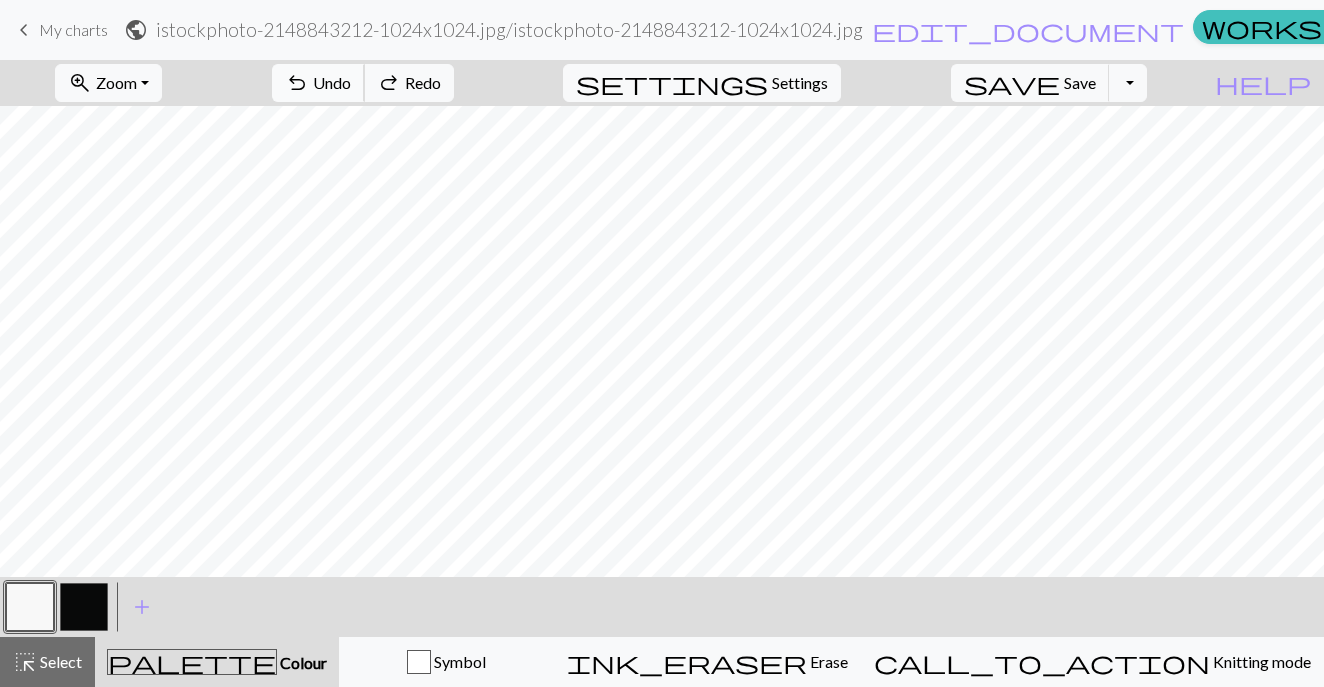 click on "undo" at bounding box center (297, 83) 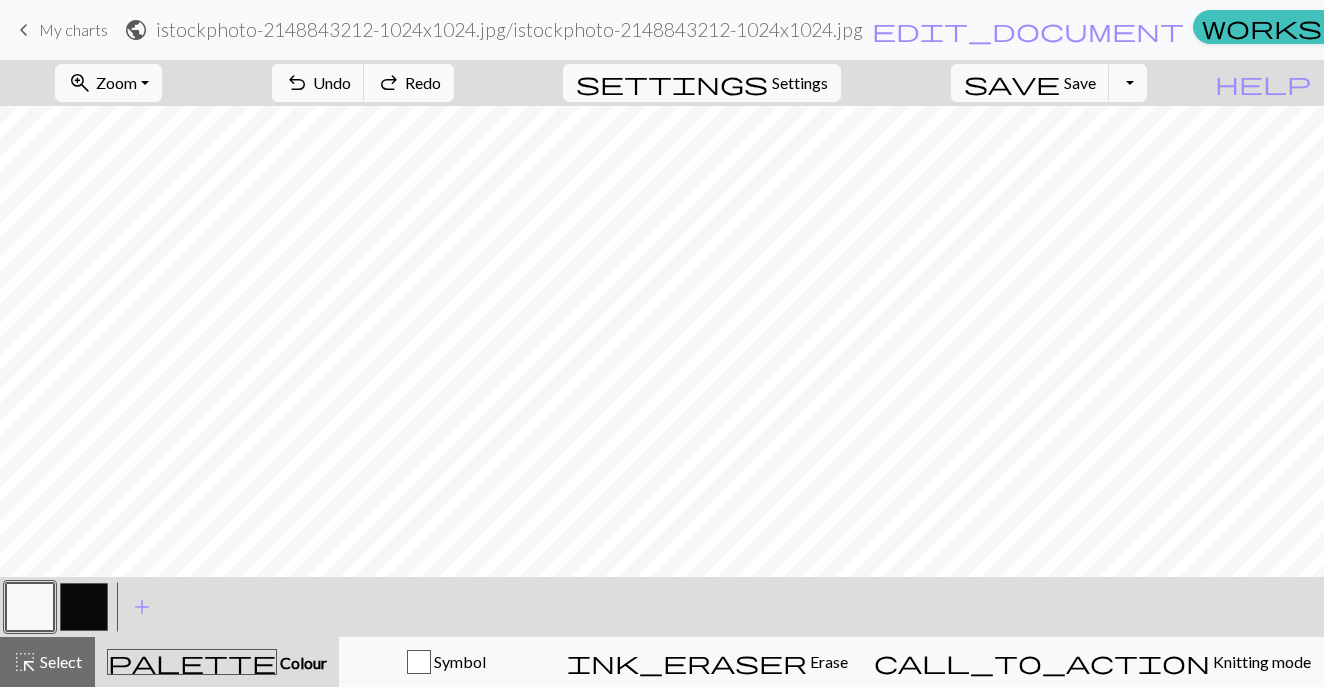 click on "redo Redo Redo" at bounding box center (409, 83) 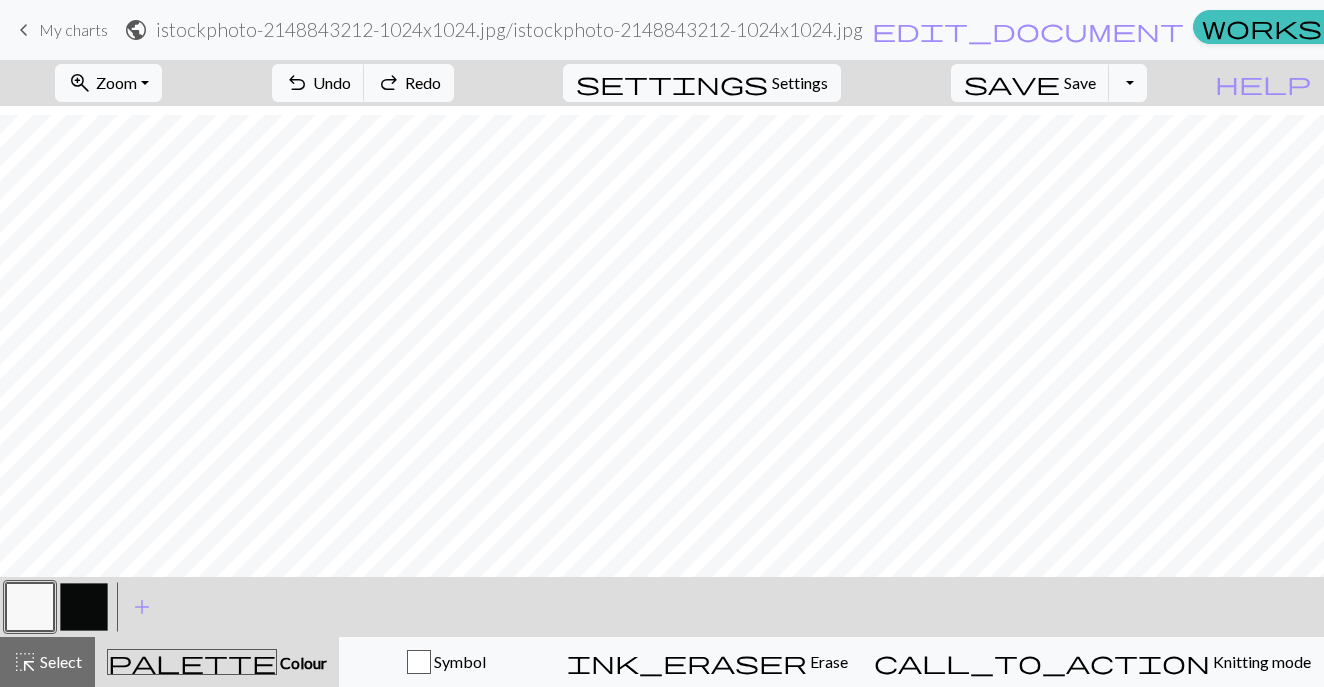 scroll, scrollTop: 859, scrollLeft: 9, axis: both 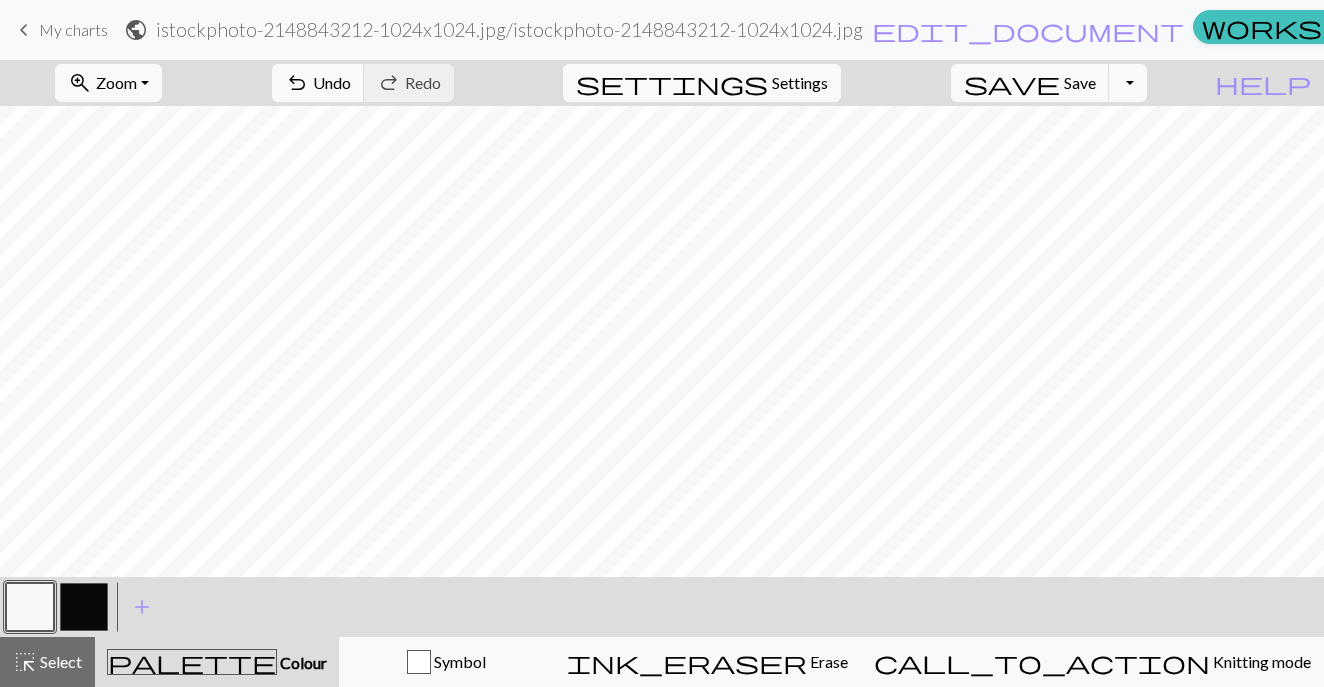 click at bounding box center [84, 607] 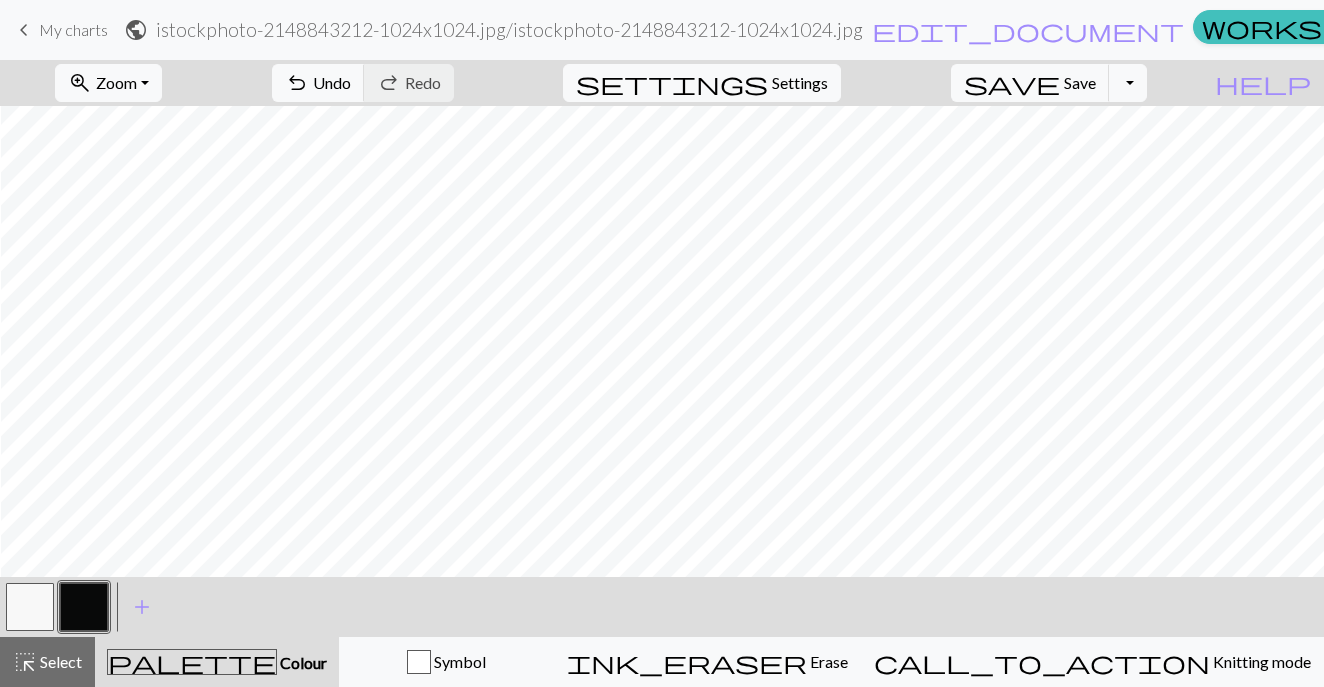scroll, scrollTop: 846, scrollLeft: 13, axis: both 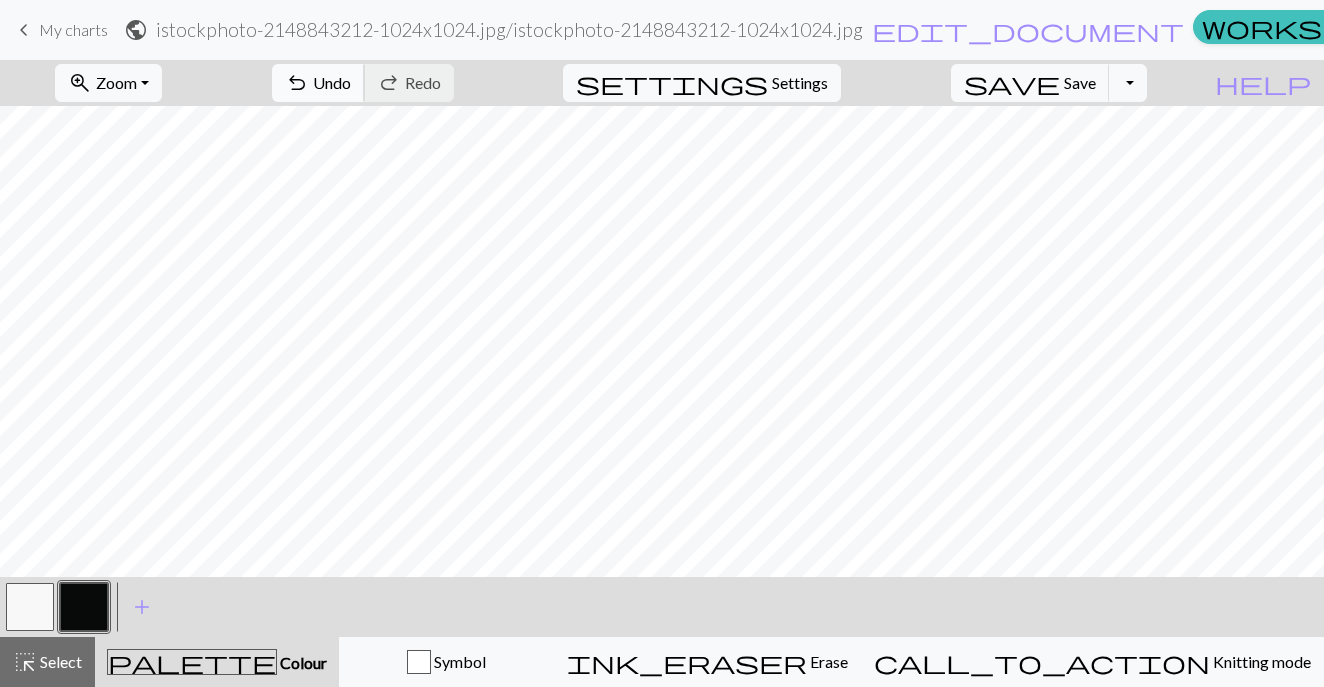 click on "undo" at bounding box center [297, 83] 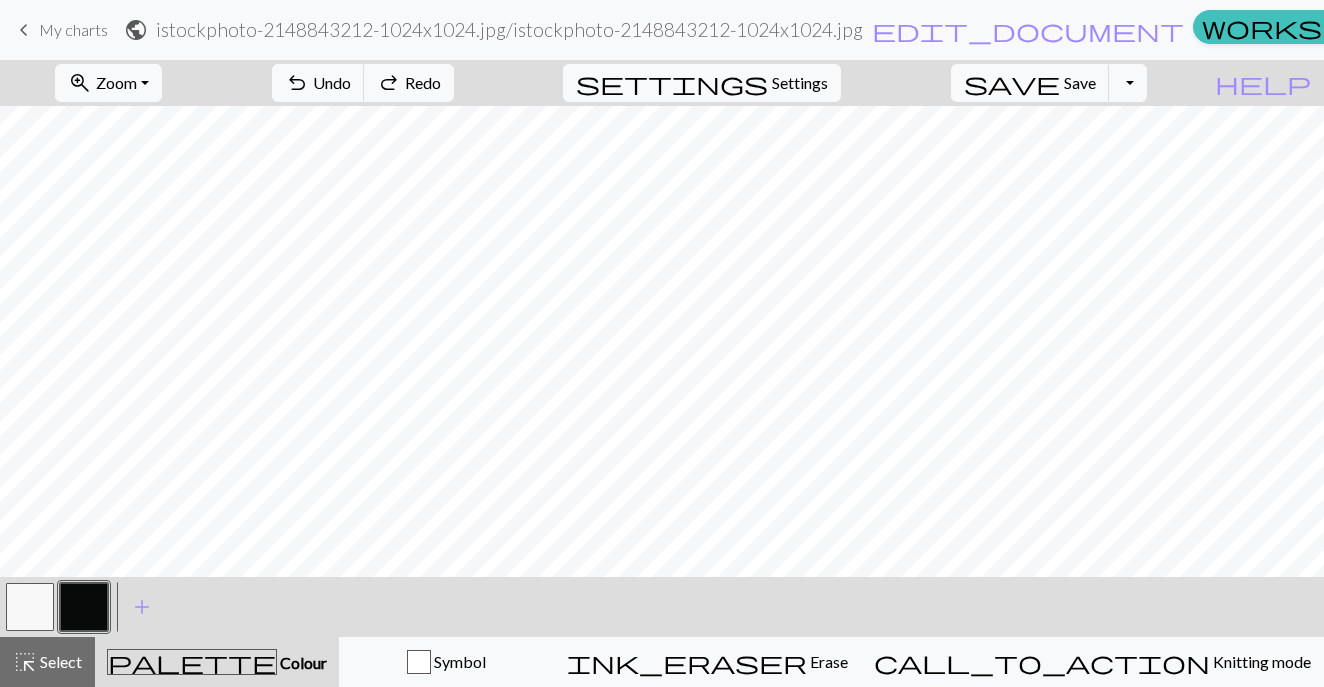 click at bounding box center [30, 607] 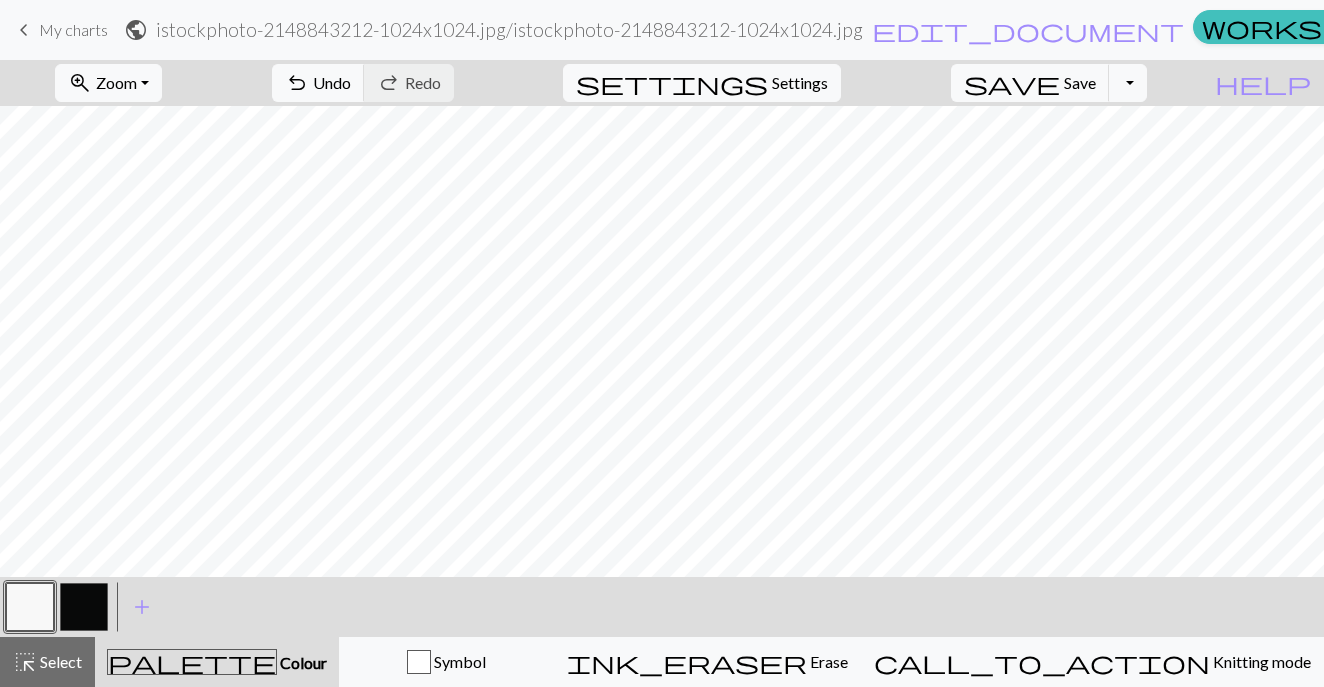 click at bounding box center [84, 607] 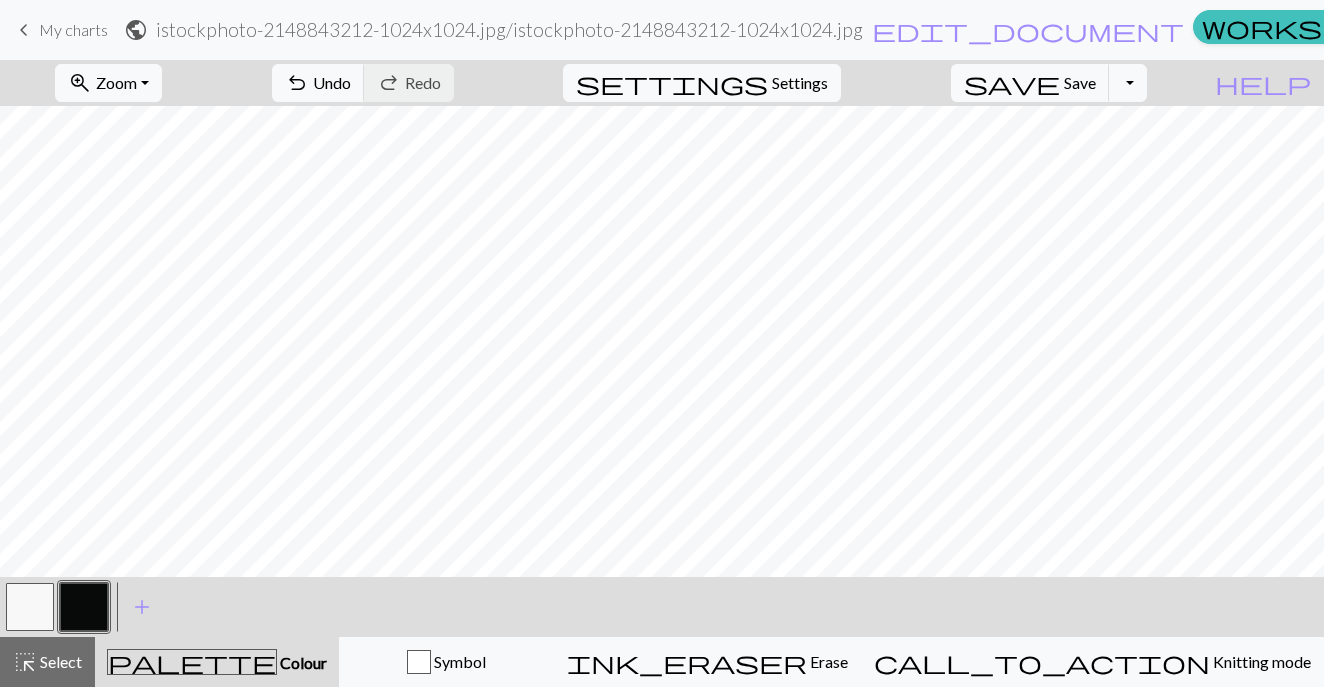 scroll, scrollTop: 0, scrollLeft: 0, axis: both 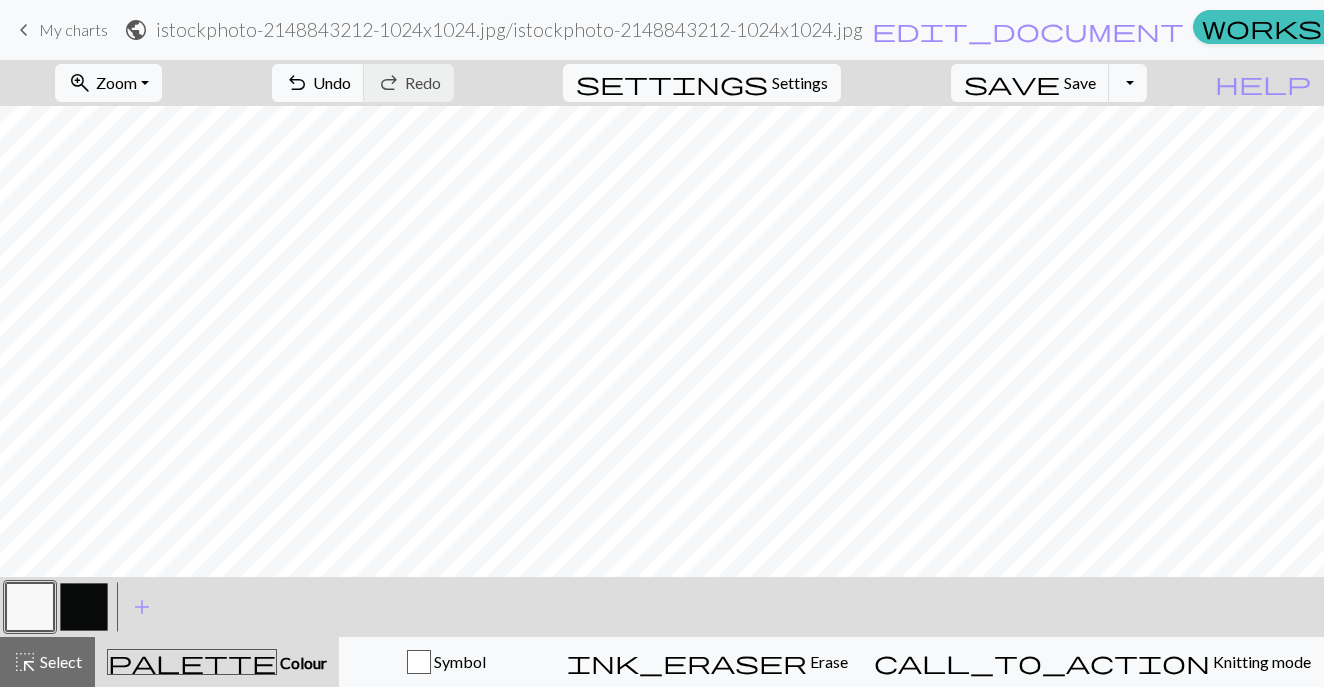 click at bounding box center (84, 607) 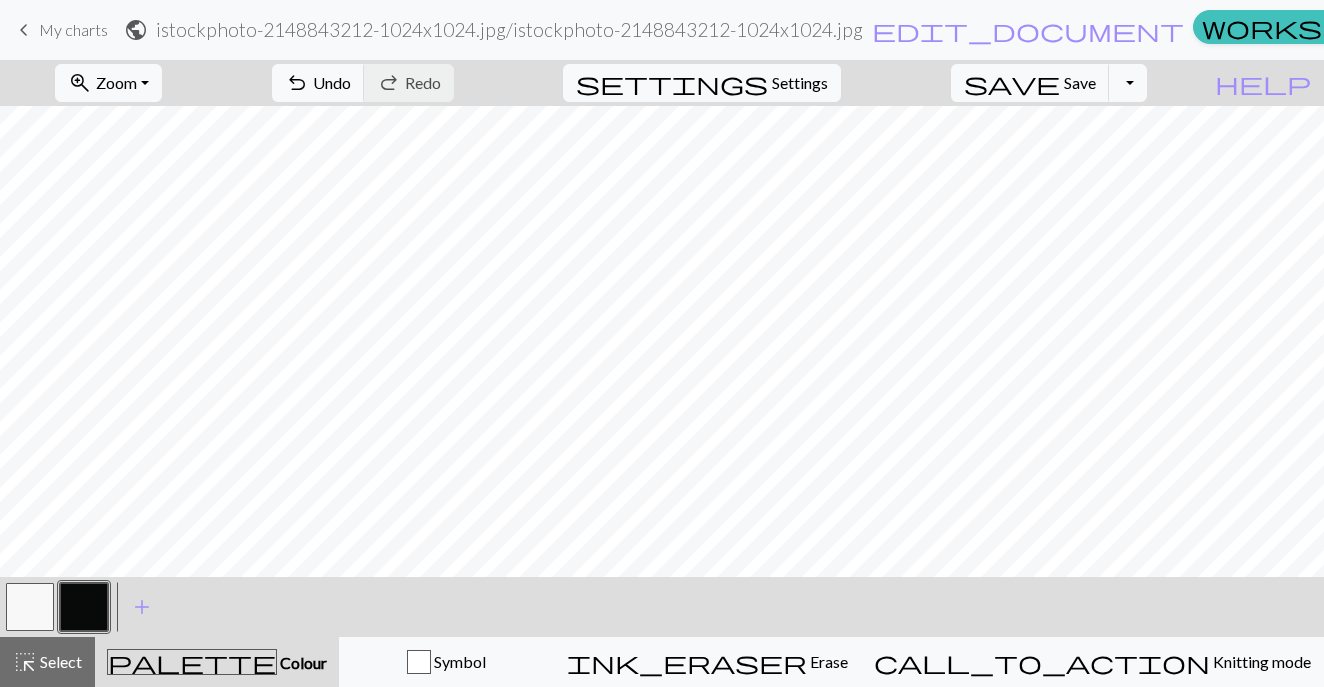 click at bounding box center [30, 607] 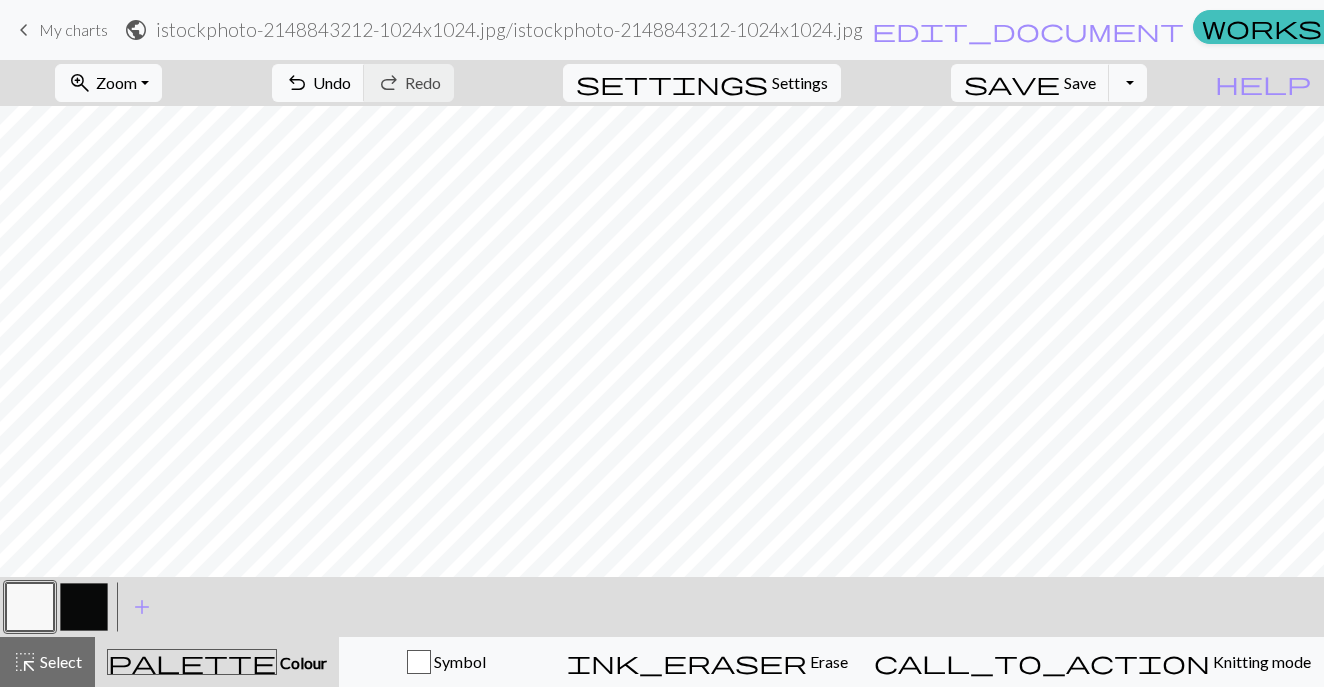 scroll, scrollTop: 859, scrollLeft: 13, axis: both 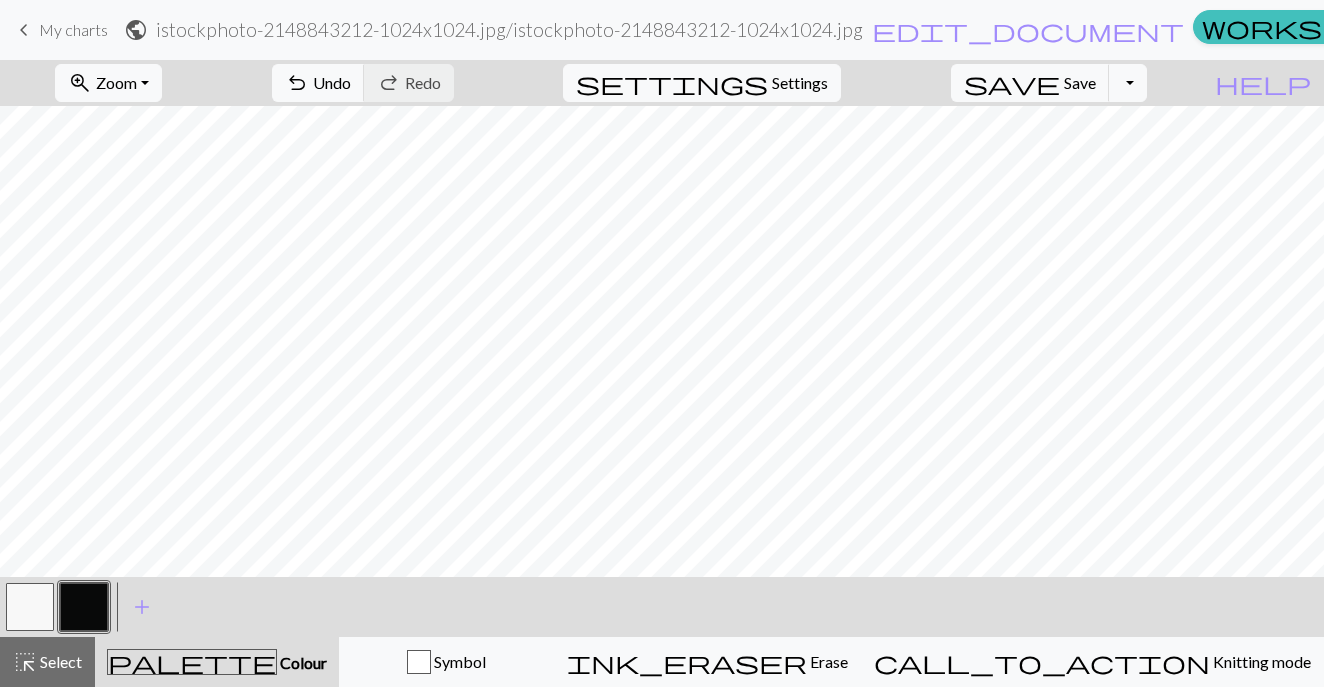 click at bounding box center (30, 607) 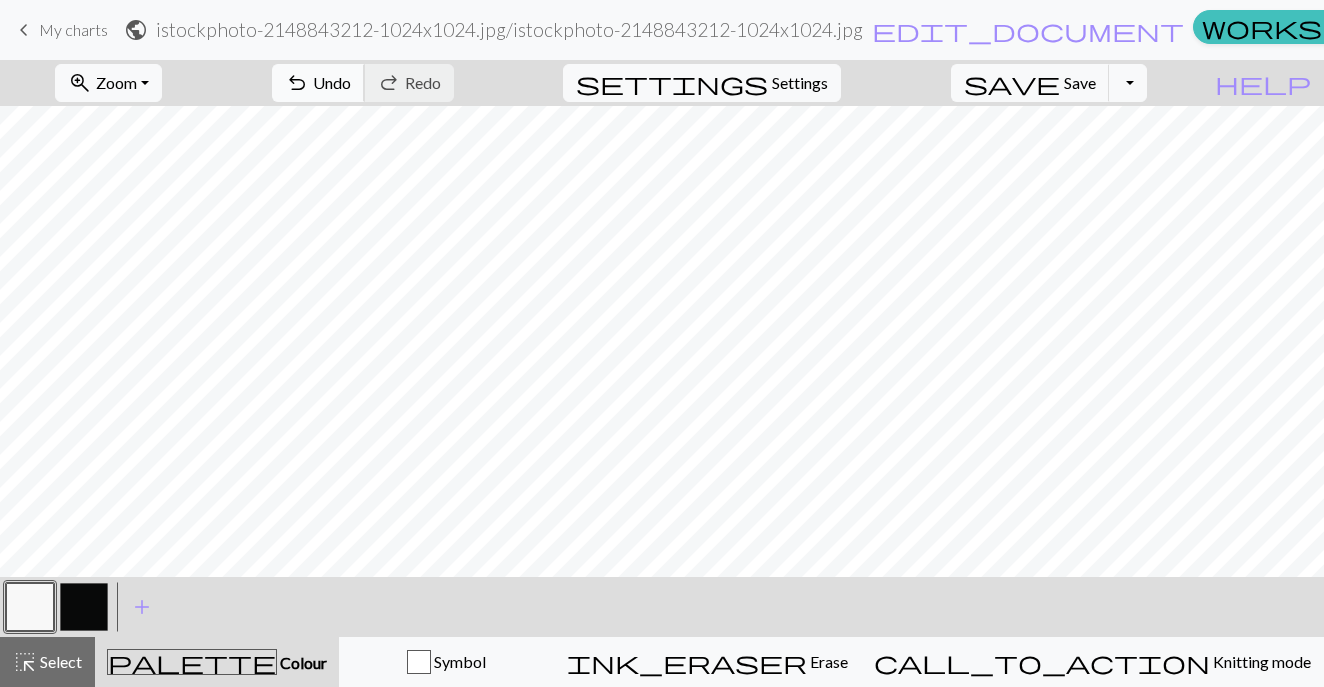 click on "undo" at bounding box center [297, 83] 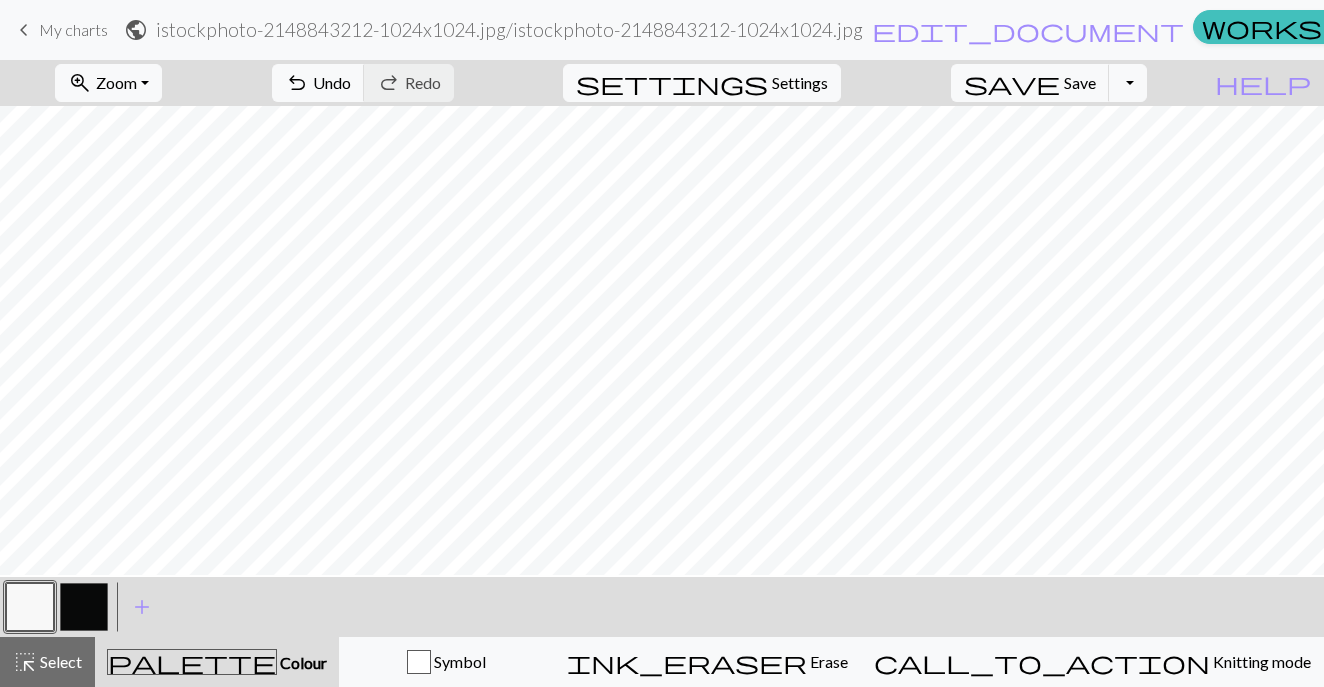 scroll, scrollTop: 857, scrollLeft: 15, axis: both 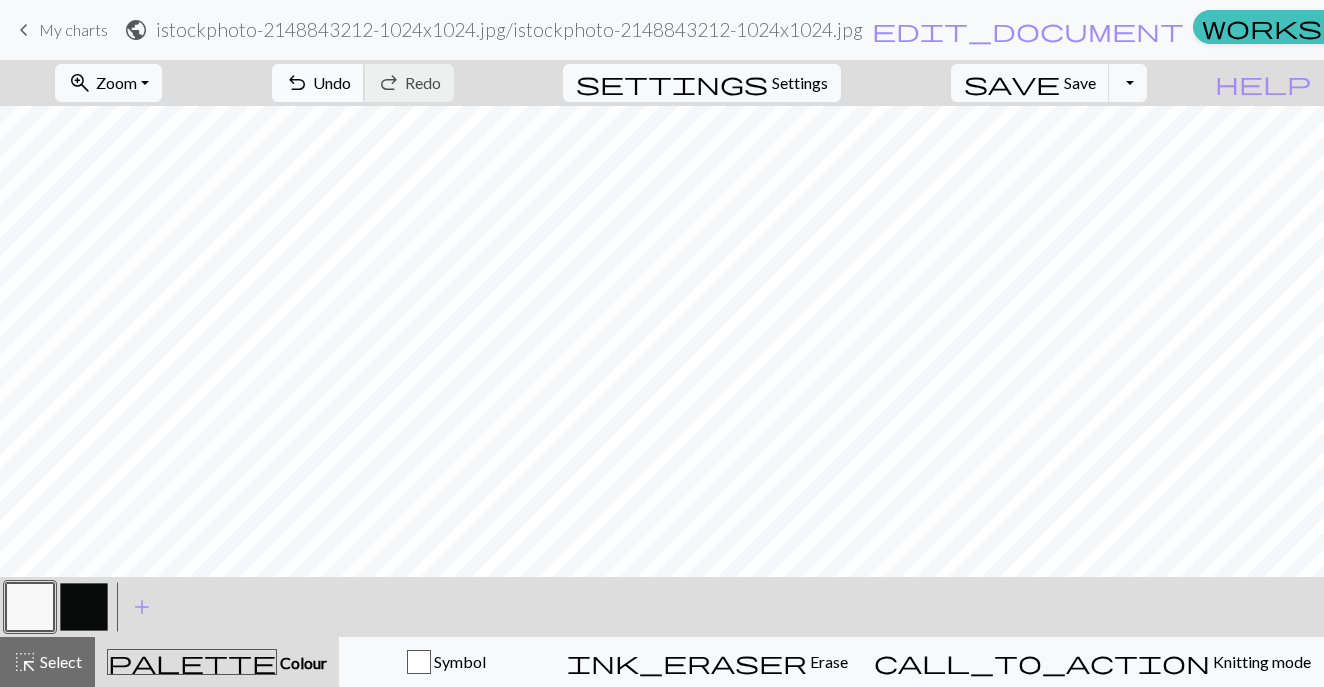 click on "Undo" at bounding box center [332, 82] 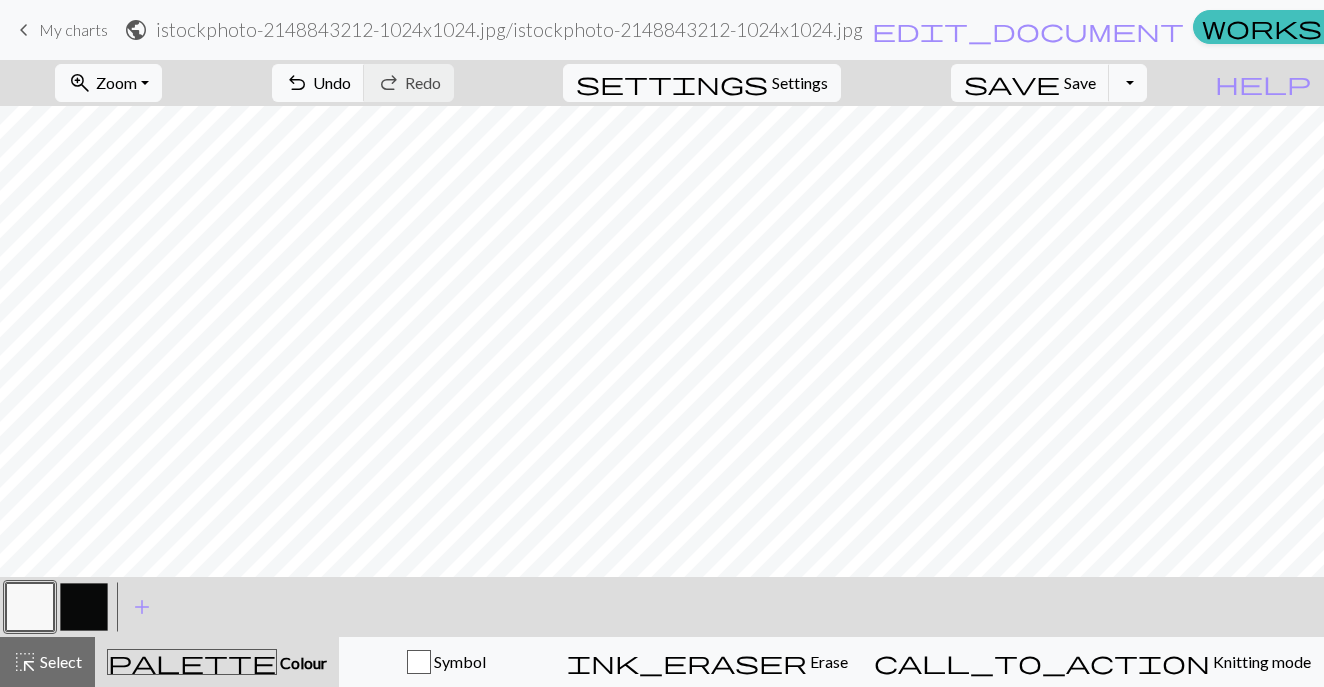 click at bounding box center (84, 607) 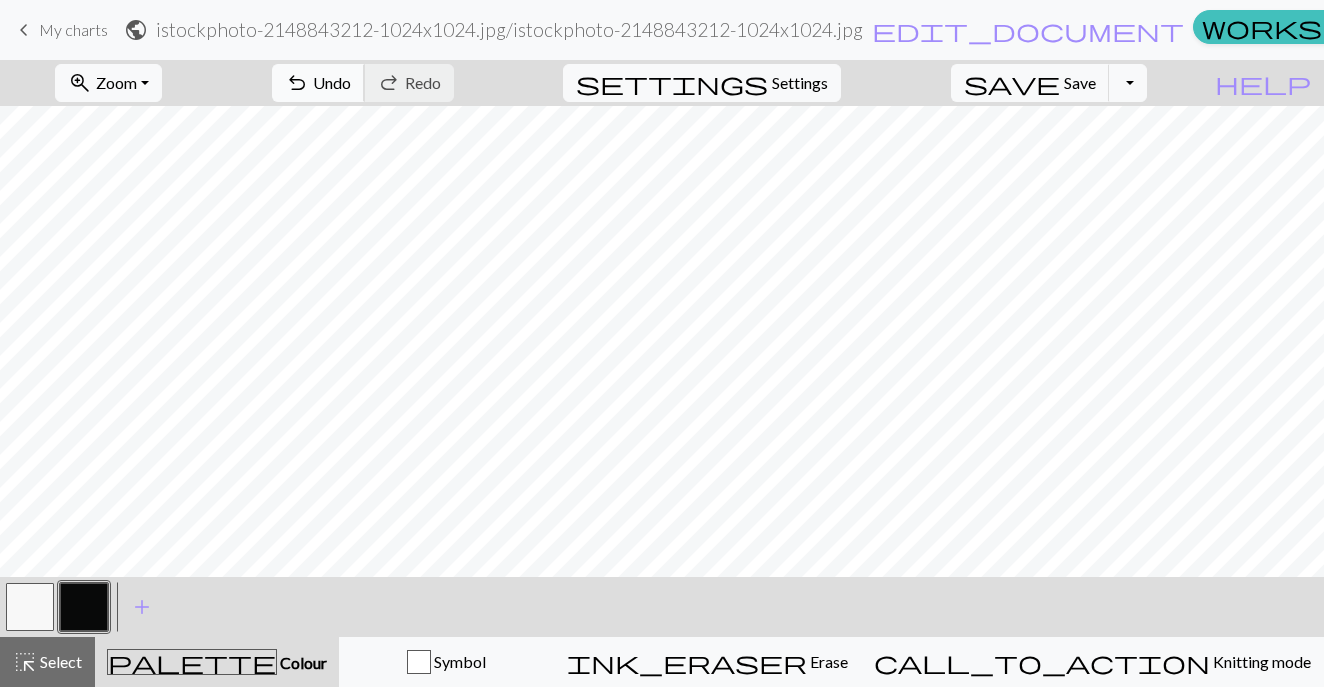 click on "Undo" at bounding box center (332, 82) 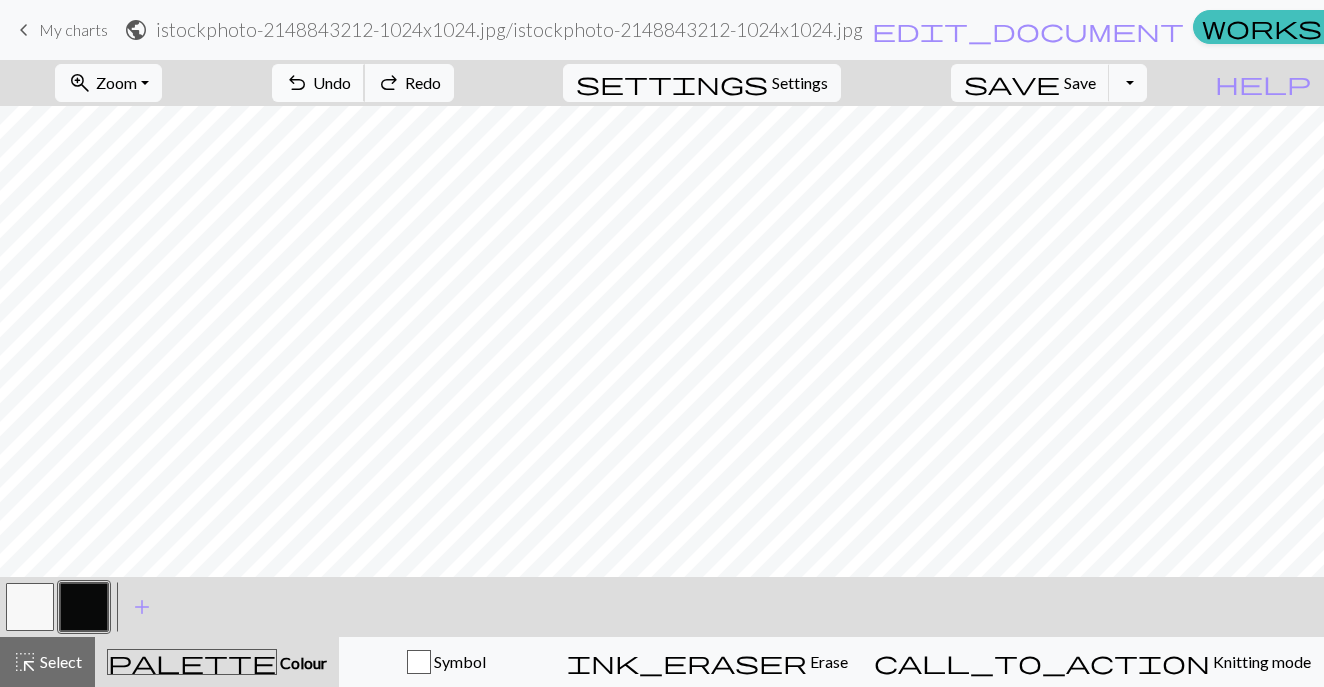 click on "undo Undo Undo" at bounding box center [318, 83] 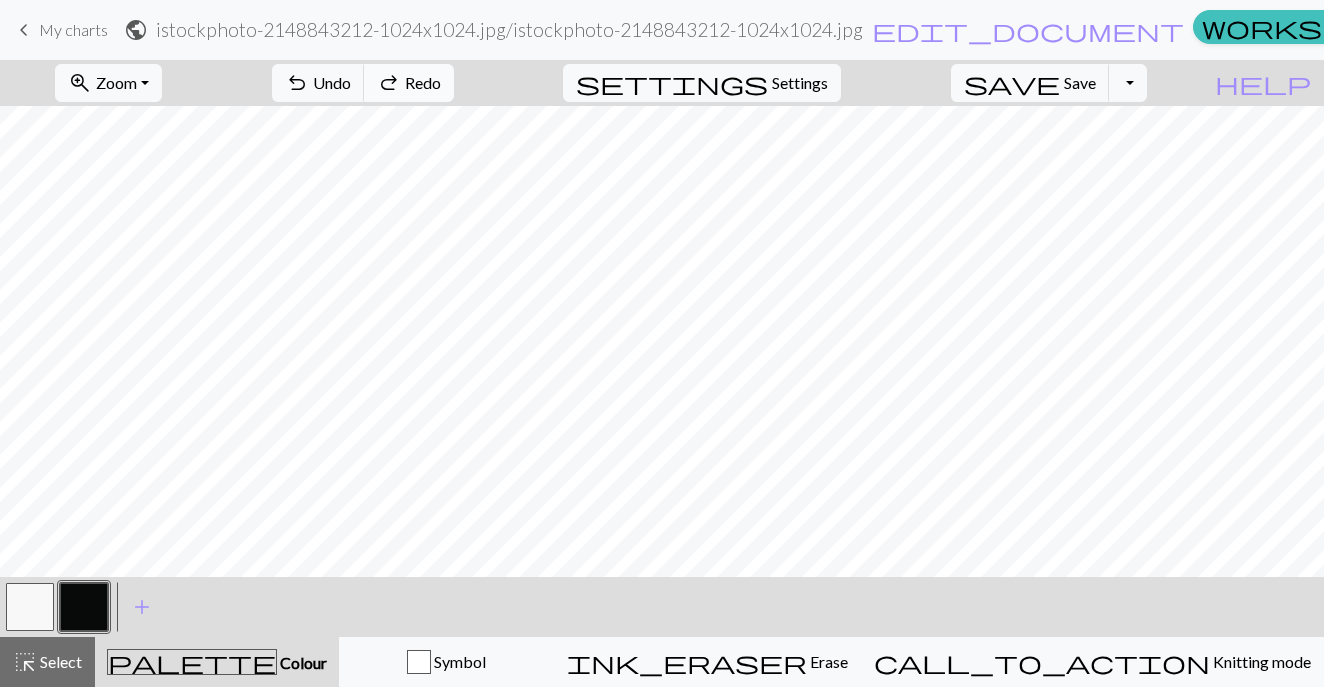 click on "Redo" at bounding box center [423, 82] 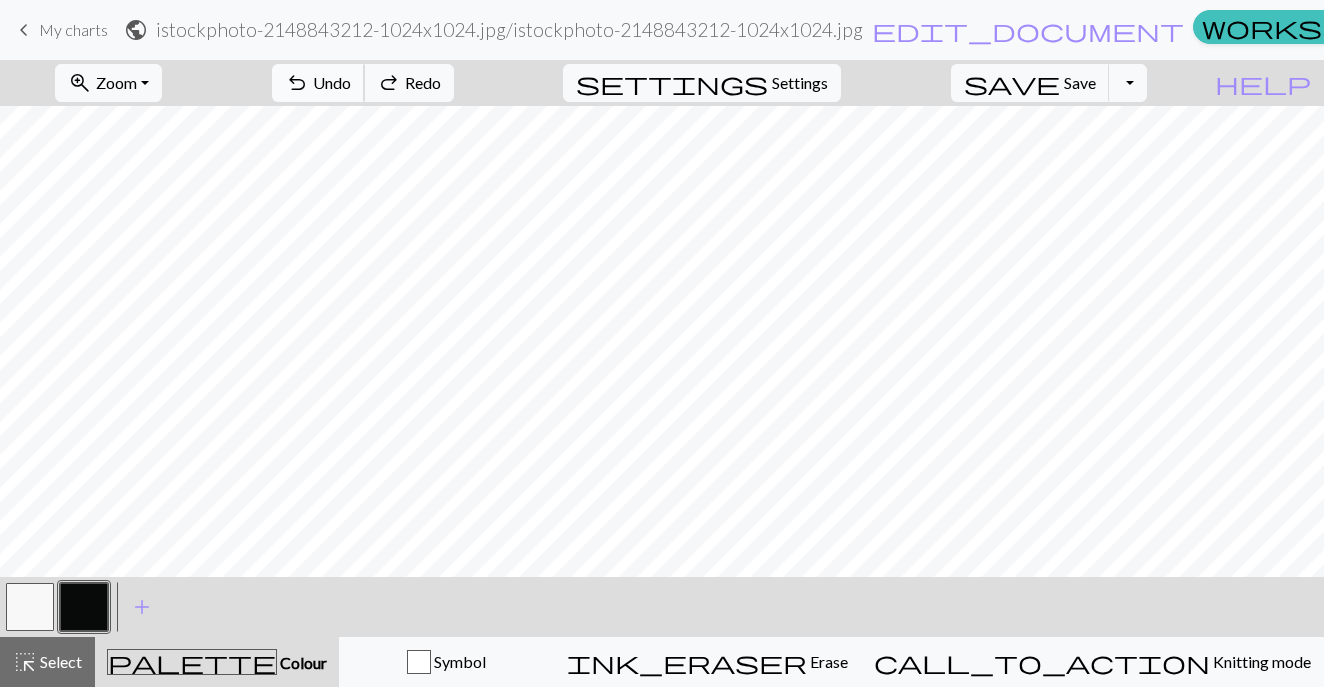 click on "Undo" at bounding box center [332, 82] 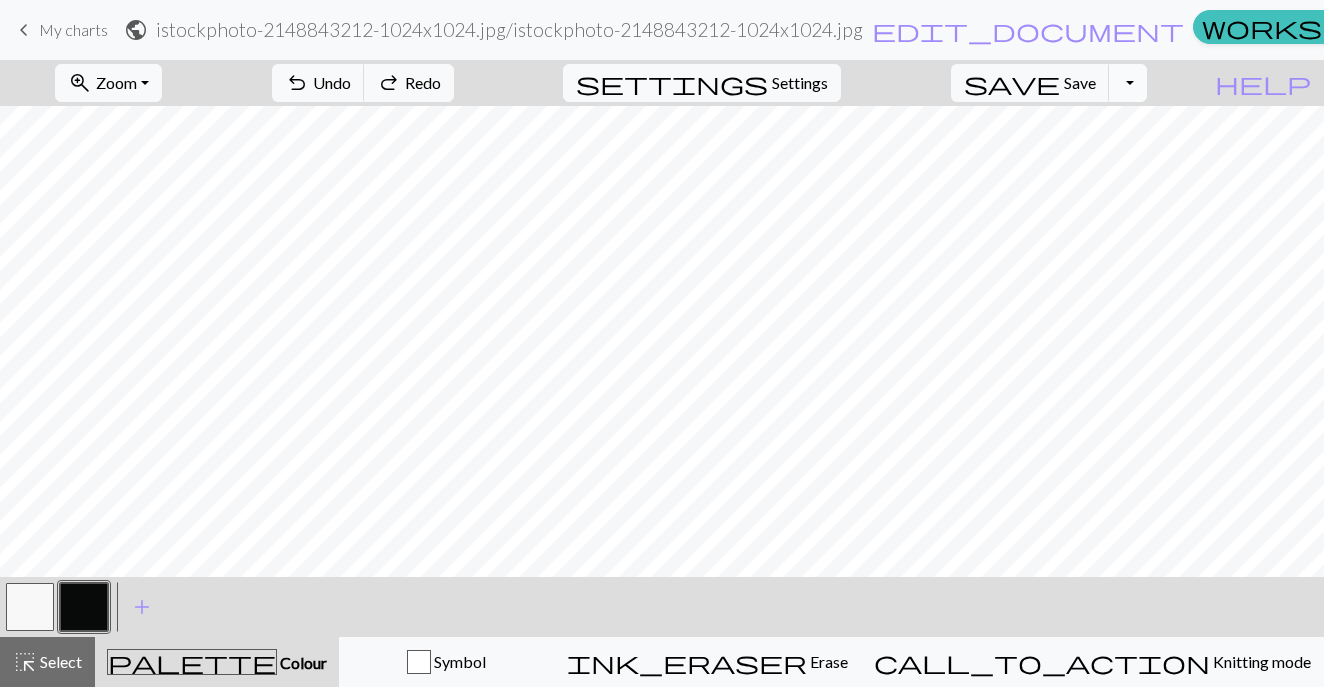 click on "Toggle Dropdown" at bounding box center [1128, 83] 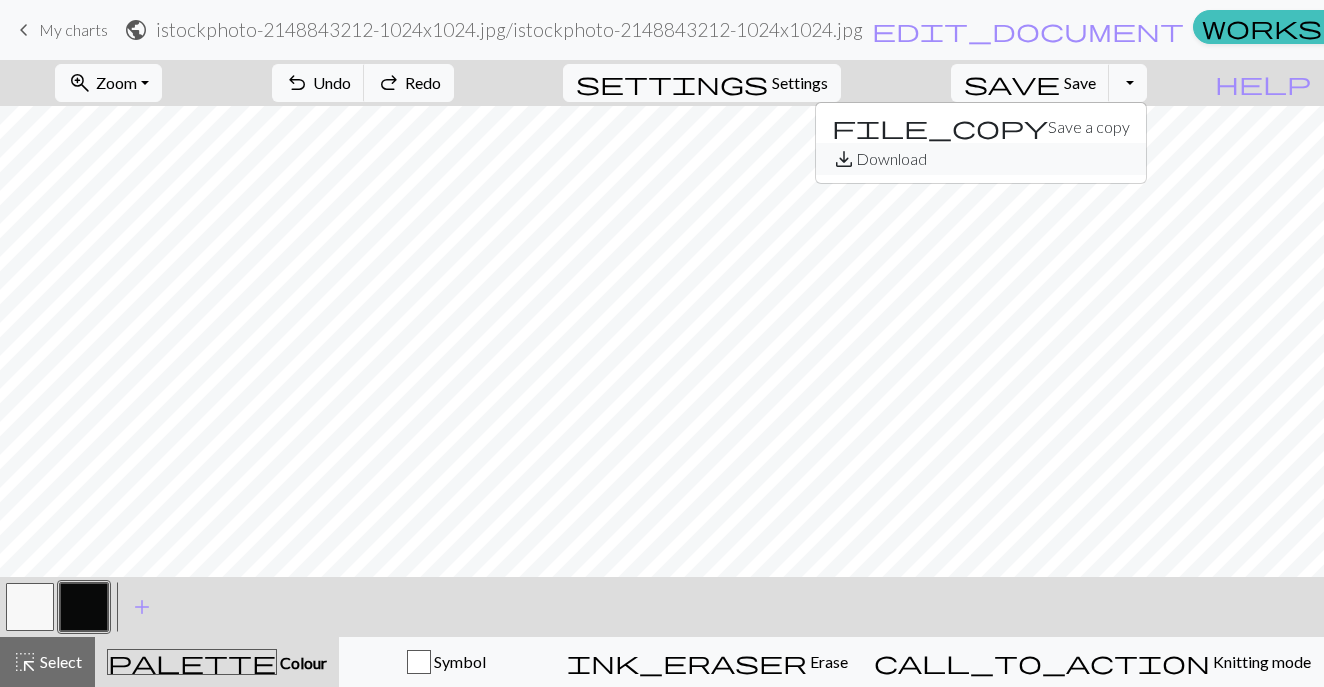 click on "save_alt  Download" at bounding box center (981, 159) 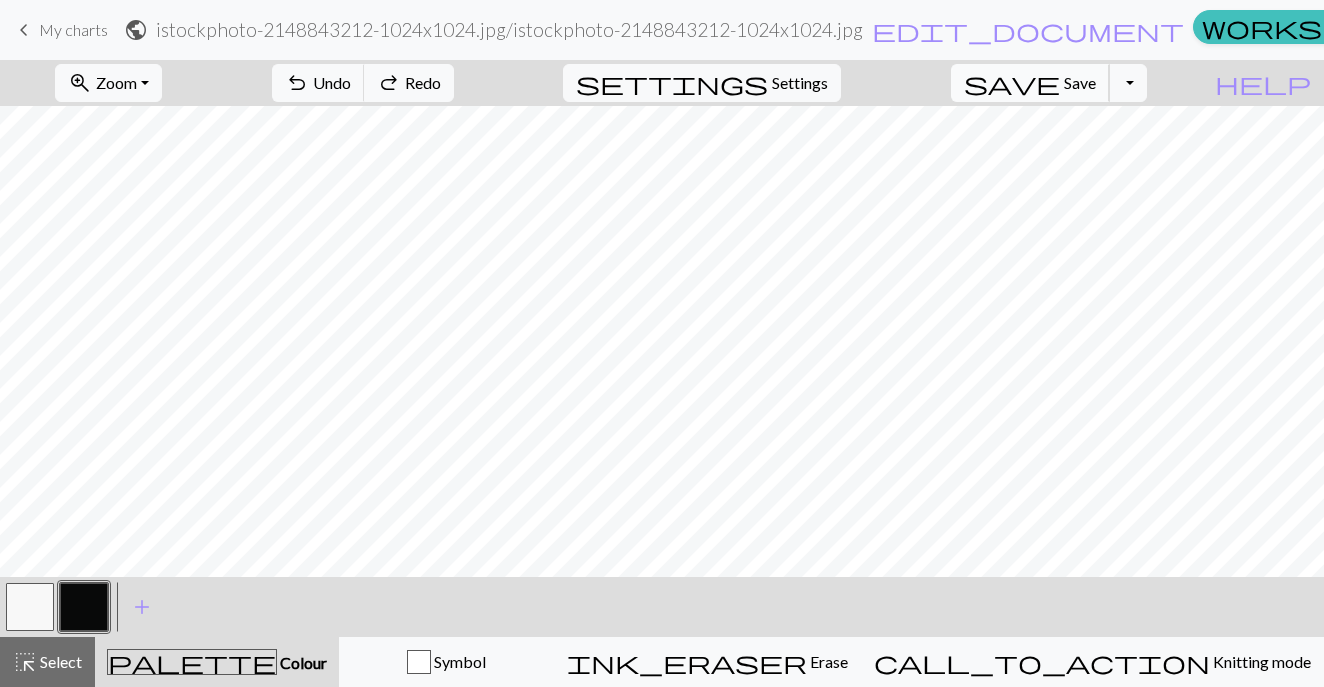 click on "Save" at bounding box center (1080, 82) 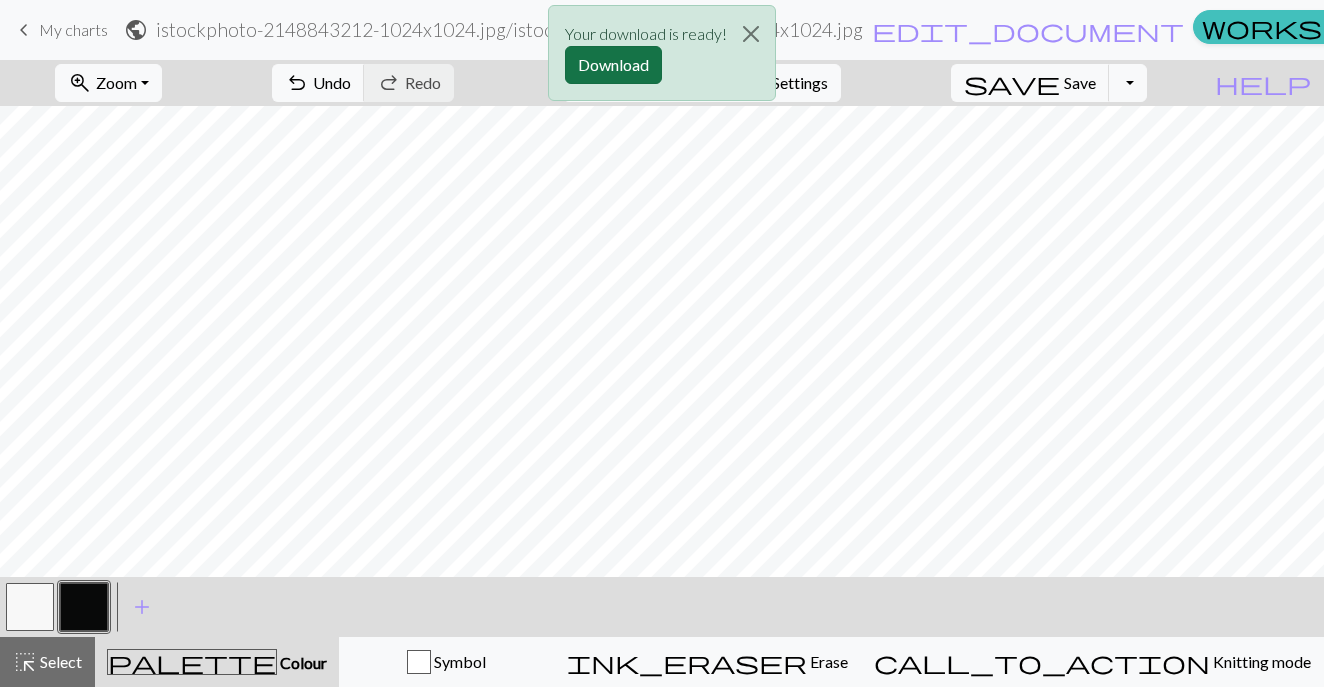 click on "Download" at bounding box center [613, 65] 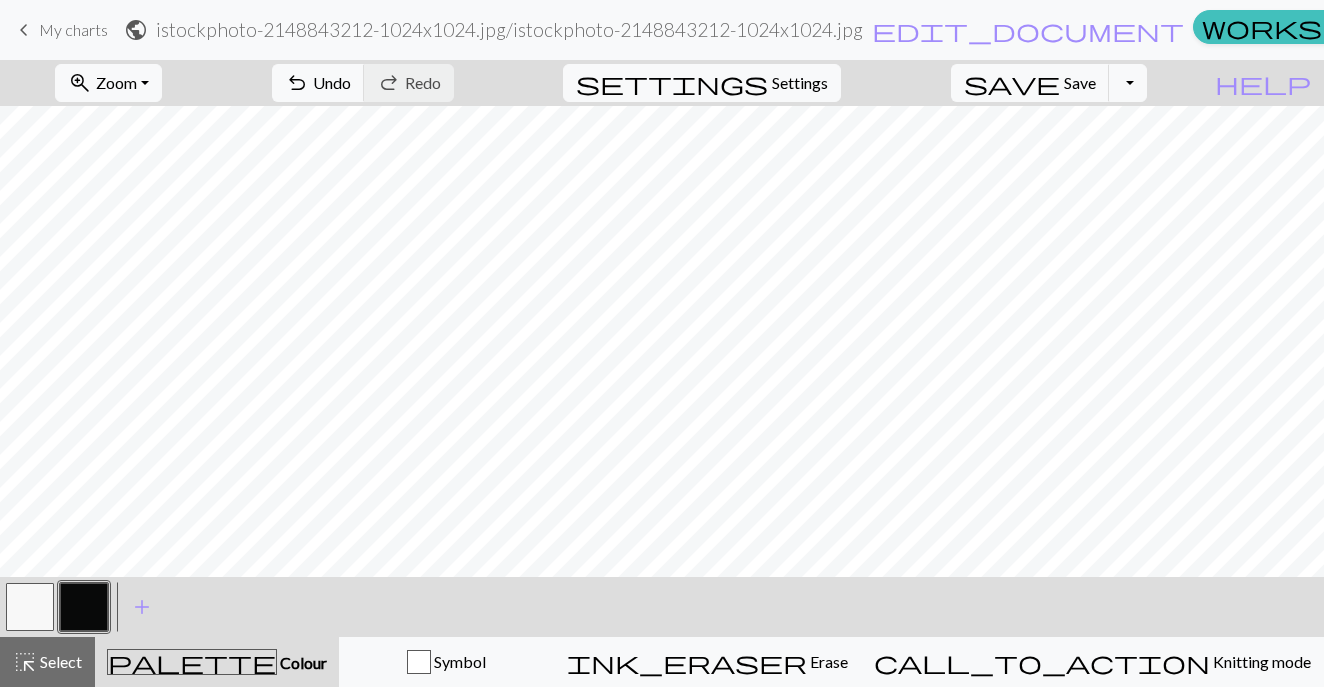 click on "My charts" at bounding box center [73, 29] 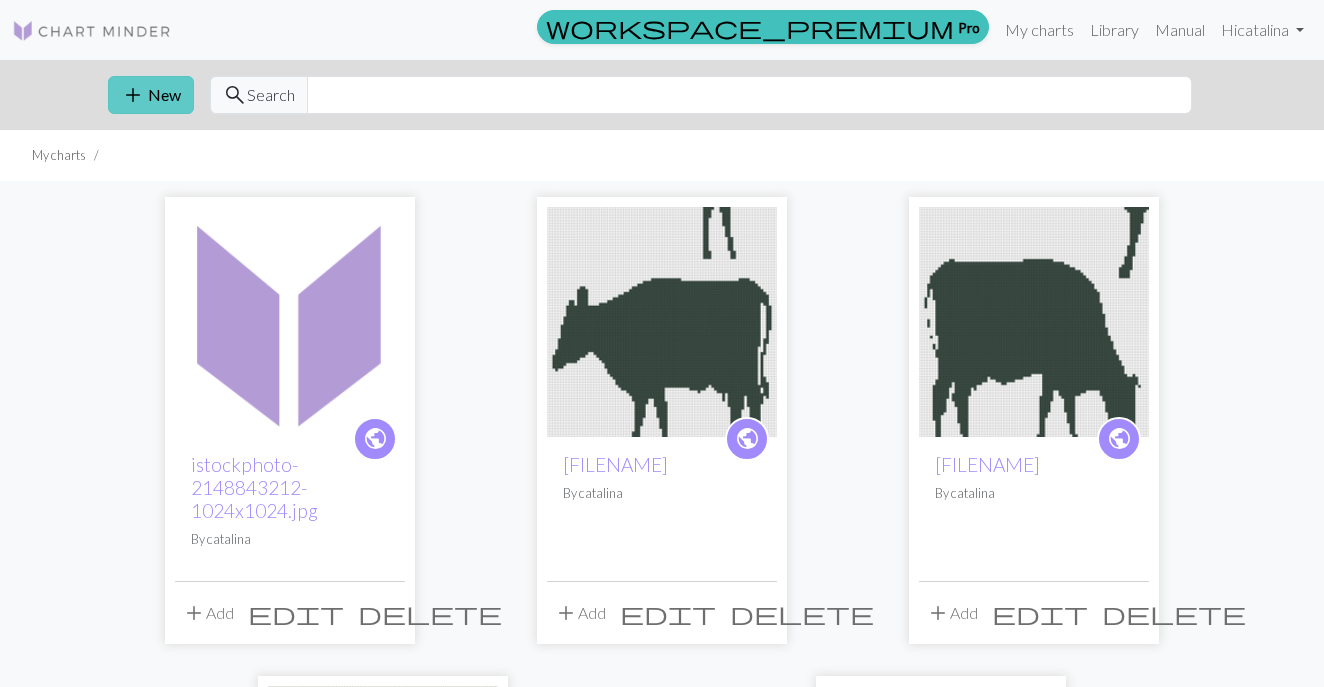 click on "add   New" at bounding box center (151, 95) 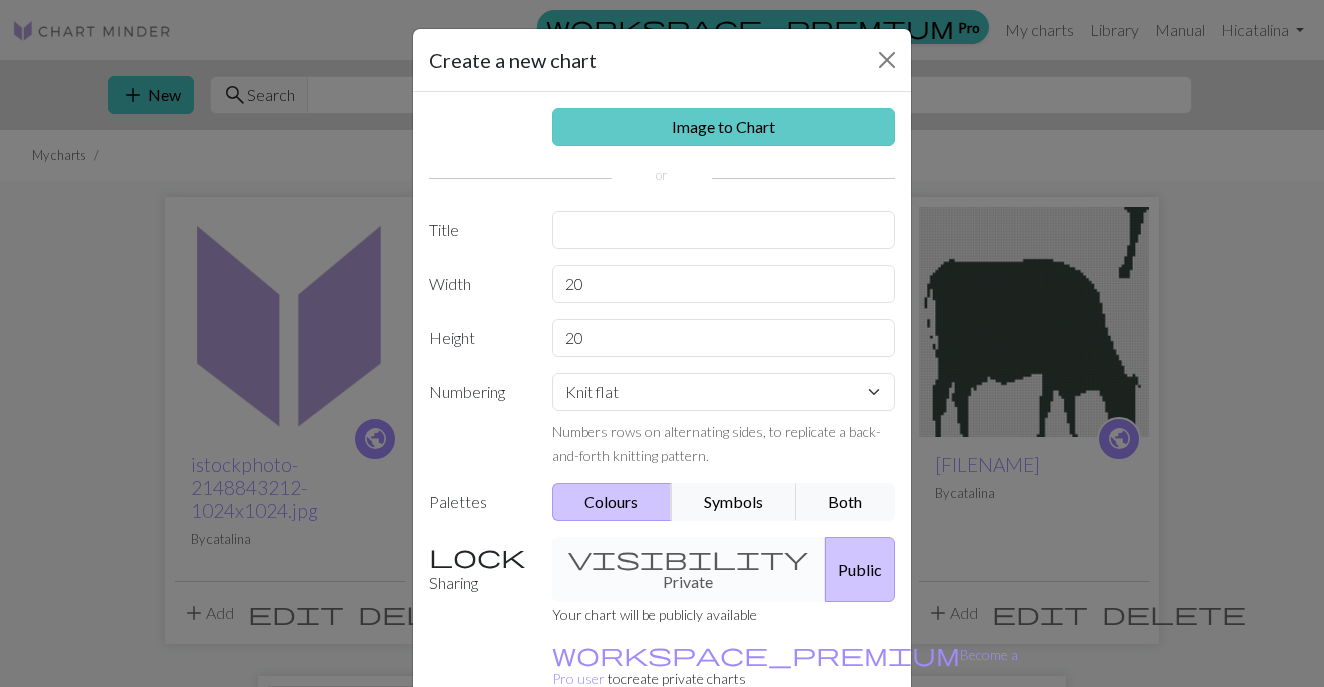 click on "Image to Chart" at bounding box center [724, 127] 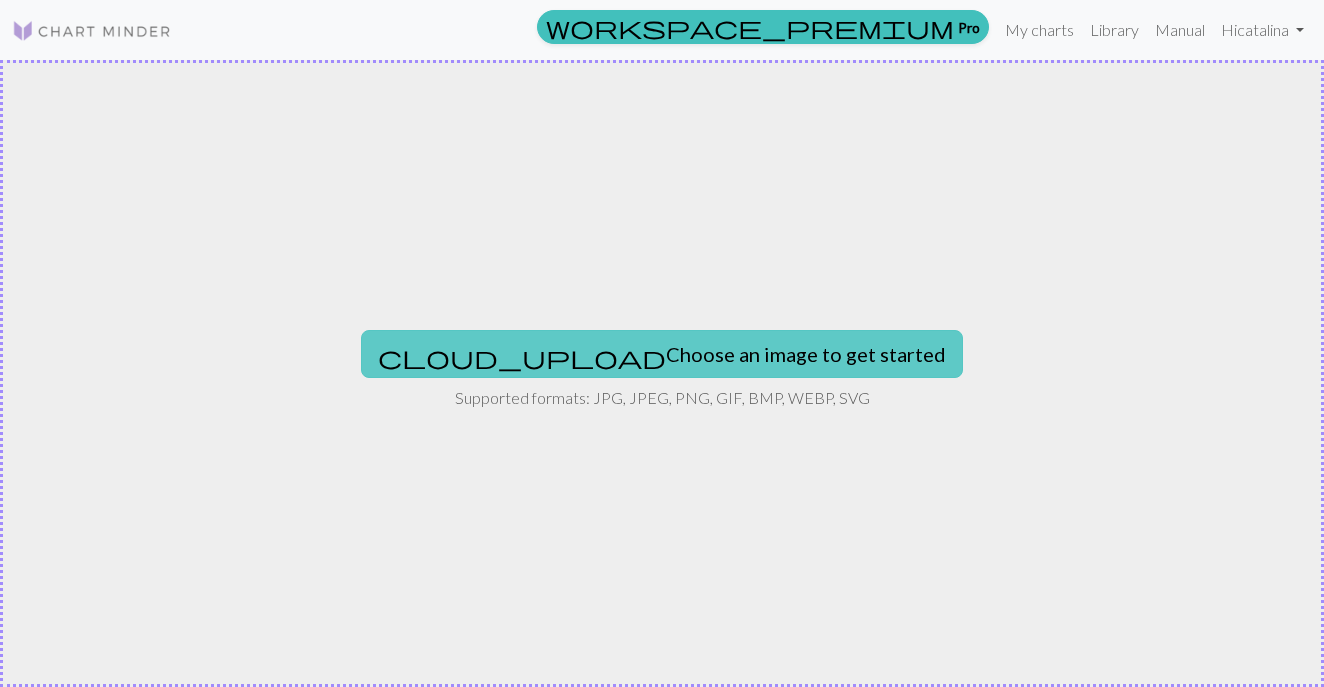 click on "cloud_upload  Choose an image to get started" at bounding box center [662, 354] 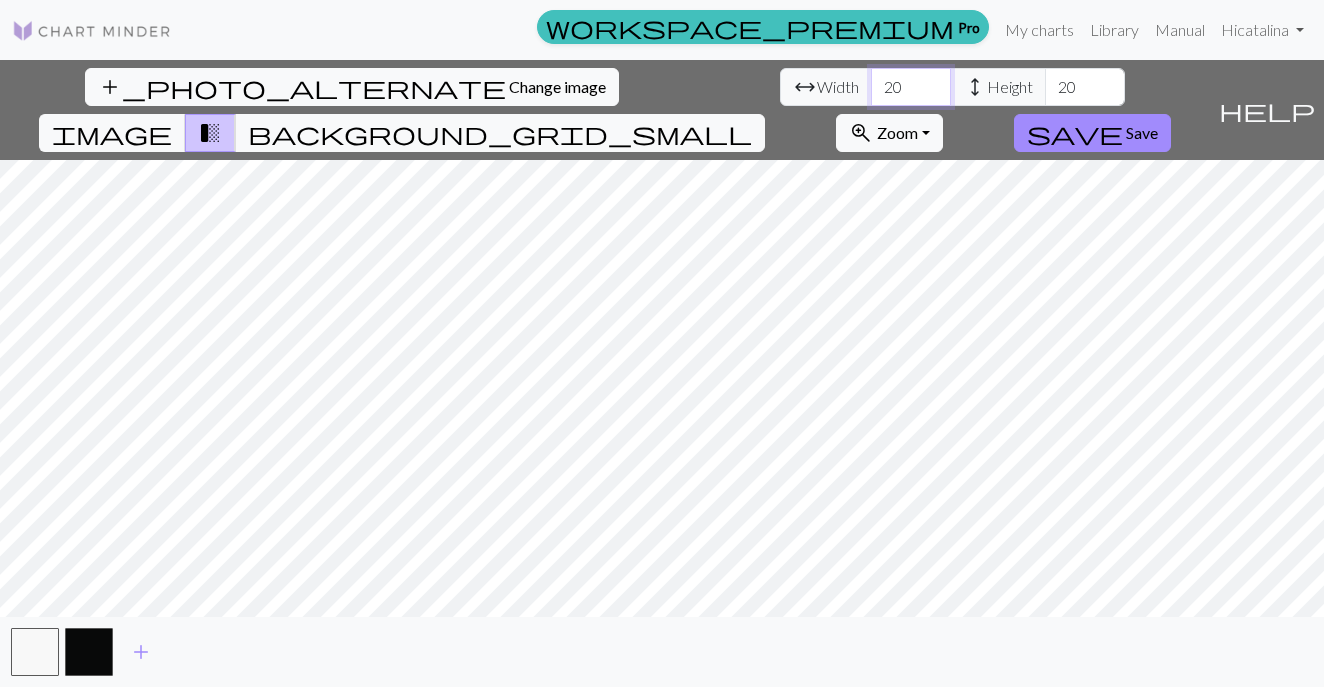 drag, startPoint x: 423, startPoint y: 89, endPoint x: 371, endPoint y: 91, distance: 52.03845 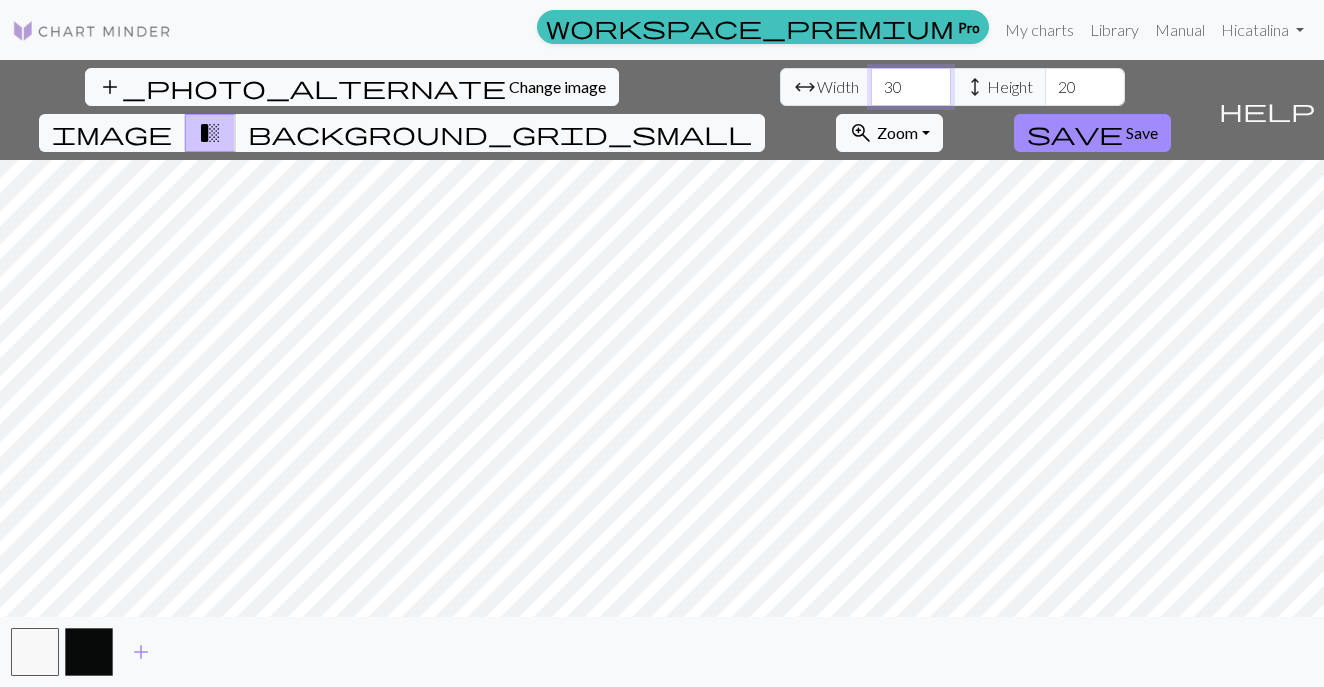 type on "30" 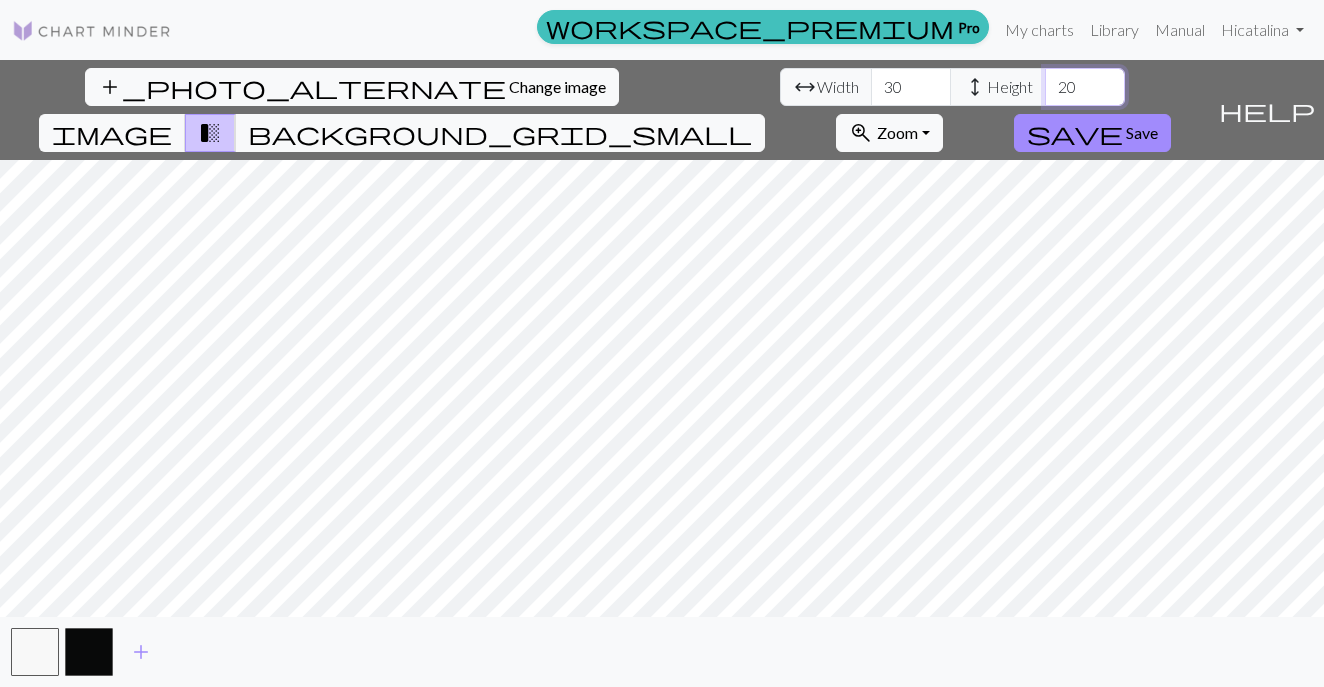 drag, startPoint x: 588, startPoint y: 89, endPoint x: 534, endPoint y: 89, distance: 54 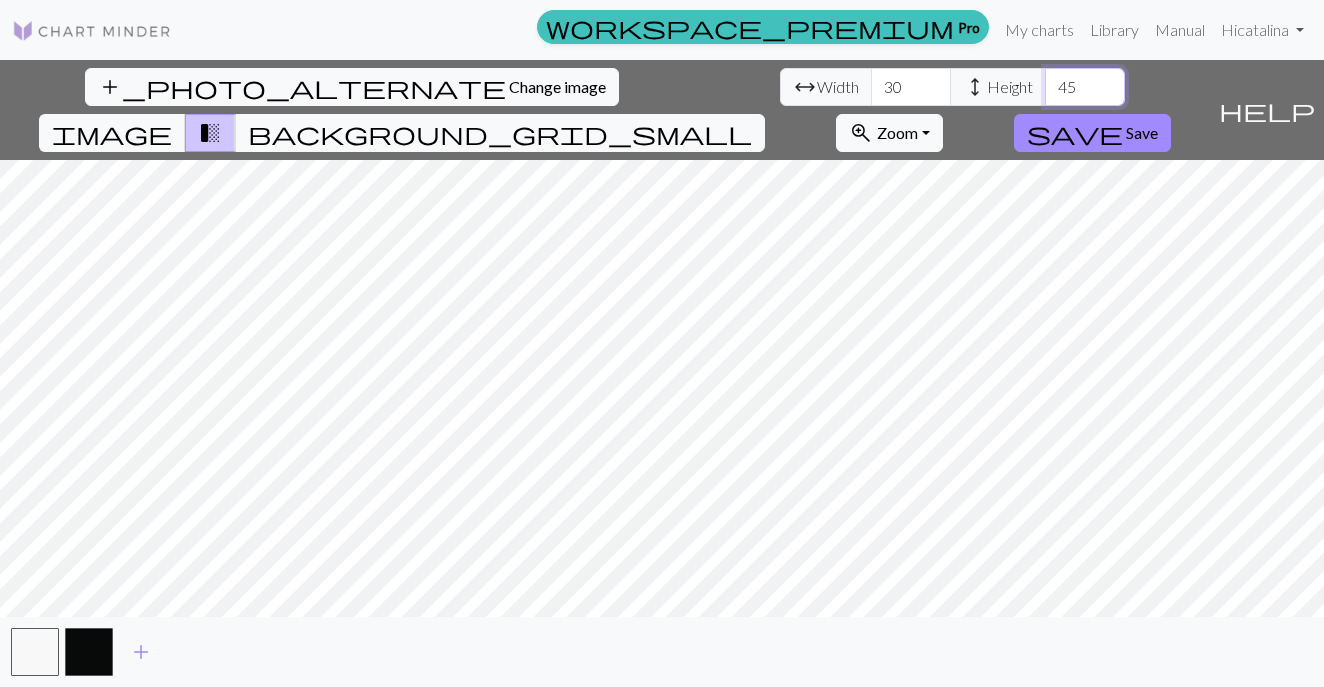 type on "45" 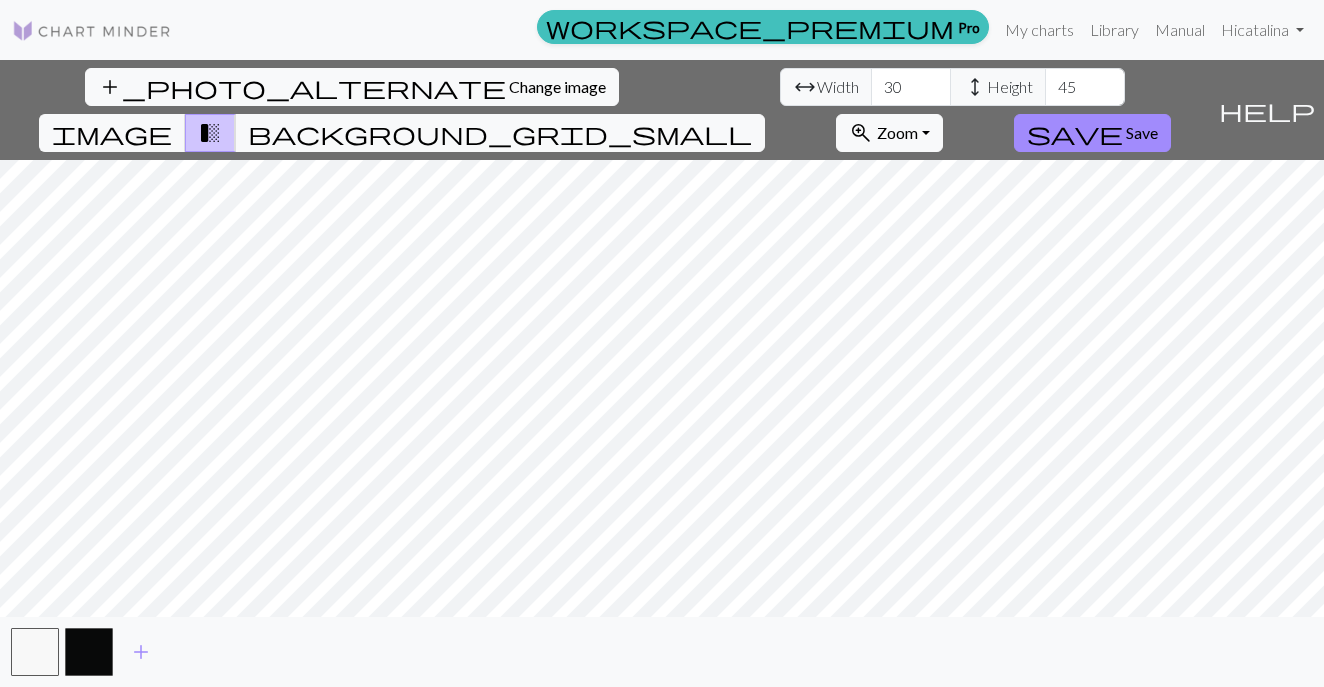 click on "add_photo_alternate   Change image arrow_range   Width 30 height   Height 45 image transition_fade background_grid_small zoom_in Zoom Zoom Fit all Fit width Fit height 50% 100% 150% 200% save   Save help Show me around add" at bounding box center (662, 373) 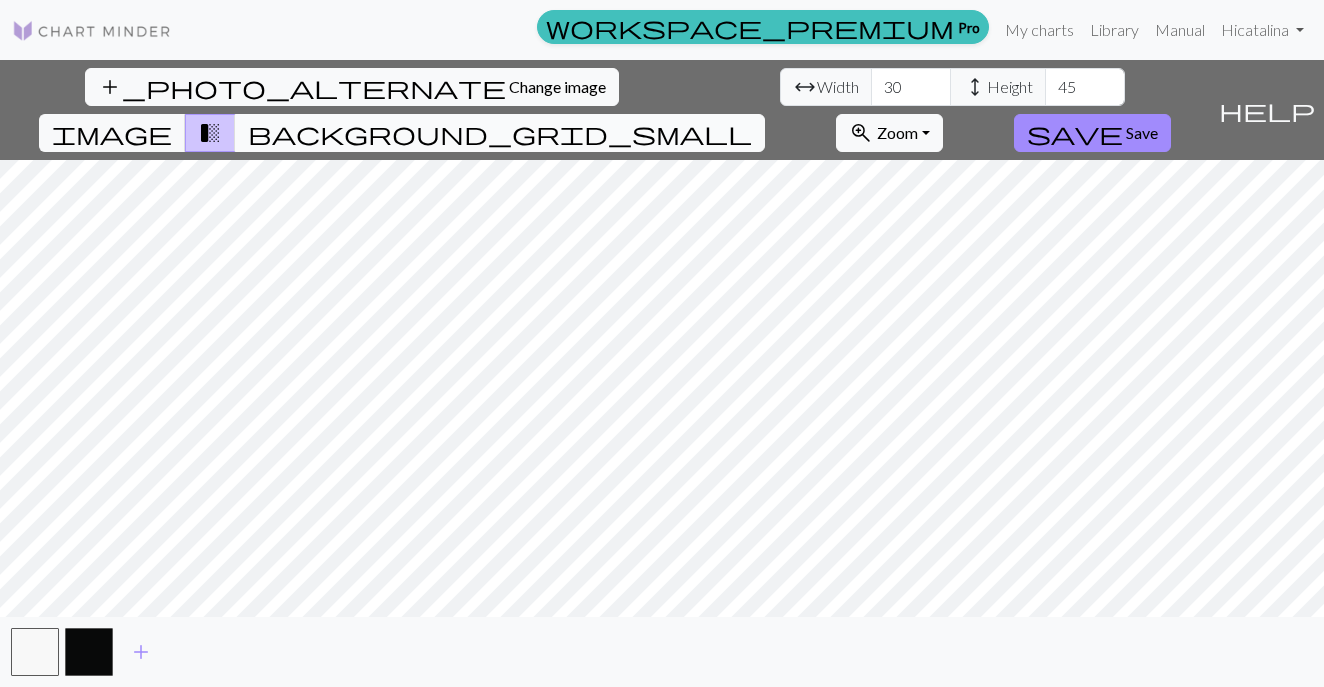 click on "background_grid_small" at bounding box center (500, 133) 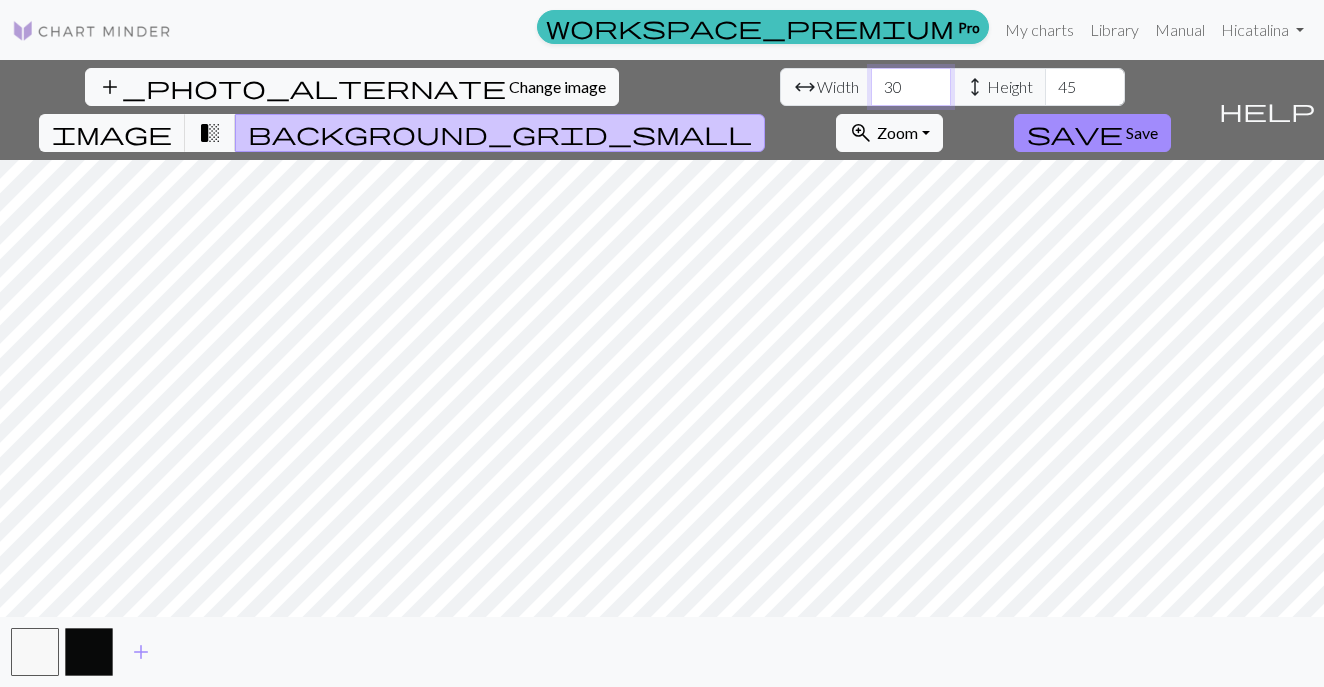drag, startPoint x: 410, startPoint y: 82, endPoint x: 375, endPoint y: 85, distance: 35.128338 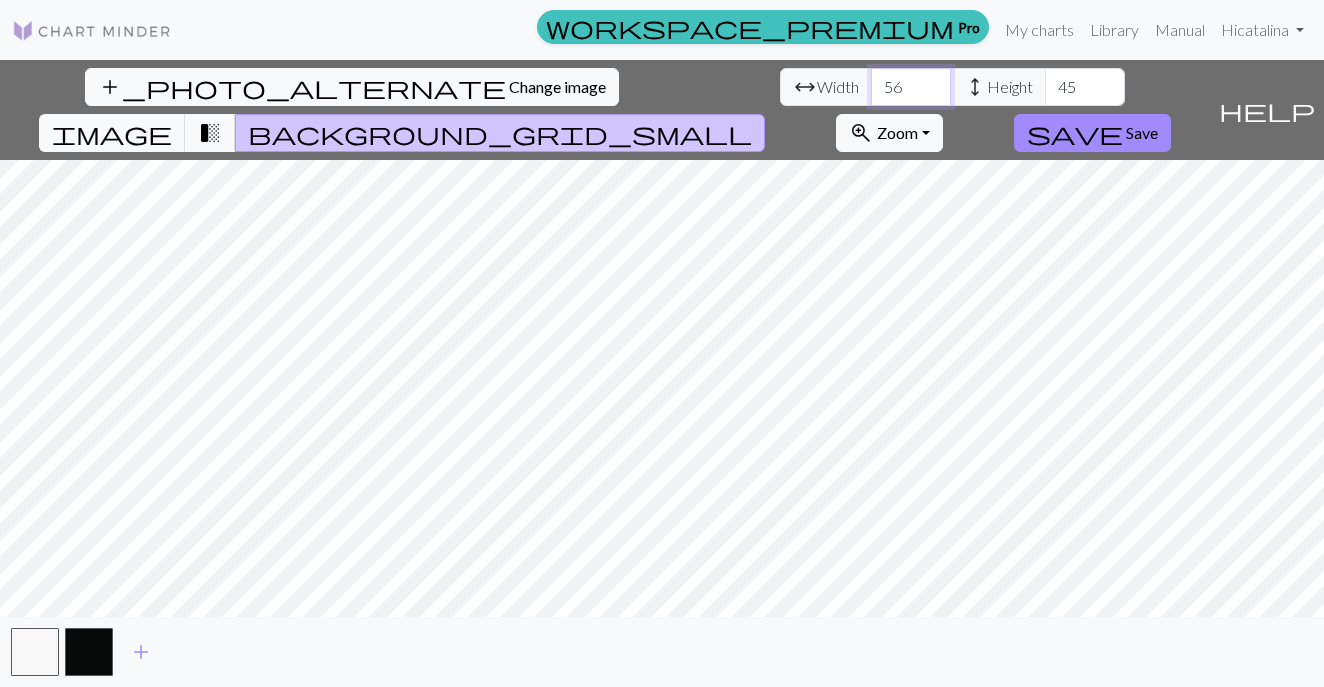 type on "56" 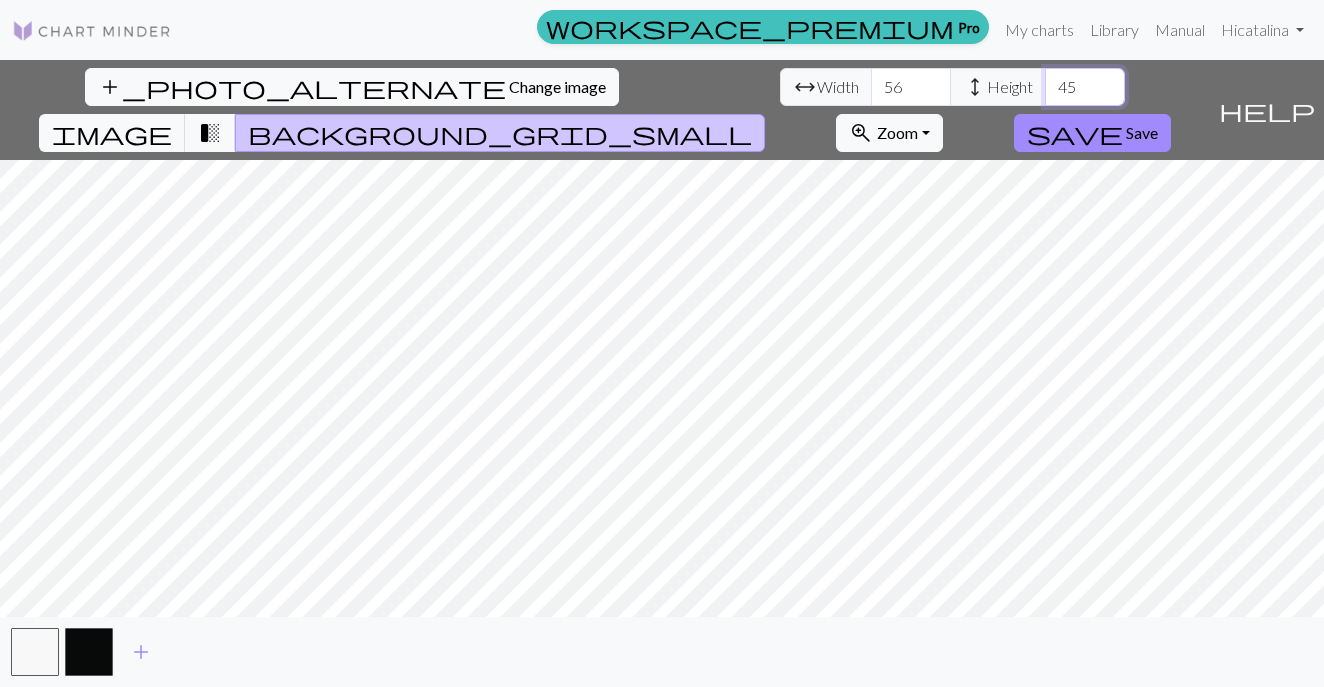 drag, startPoint x: 587, startPoint y: 85, endPoint x: 560, endPoint y: 84, distance: 27.018513 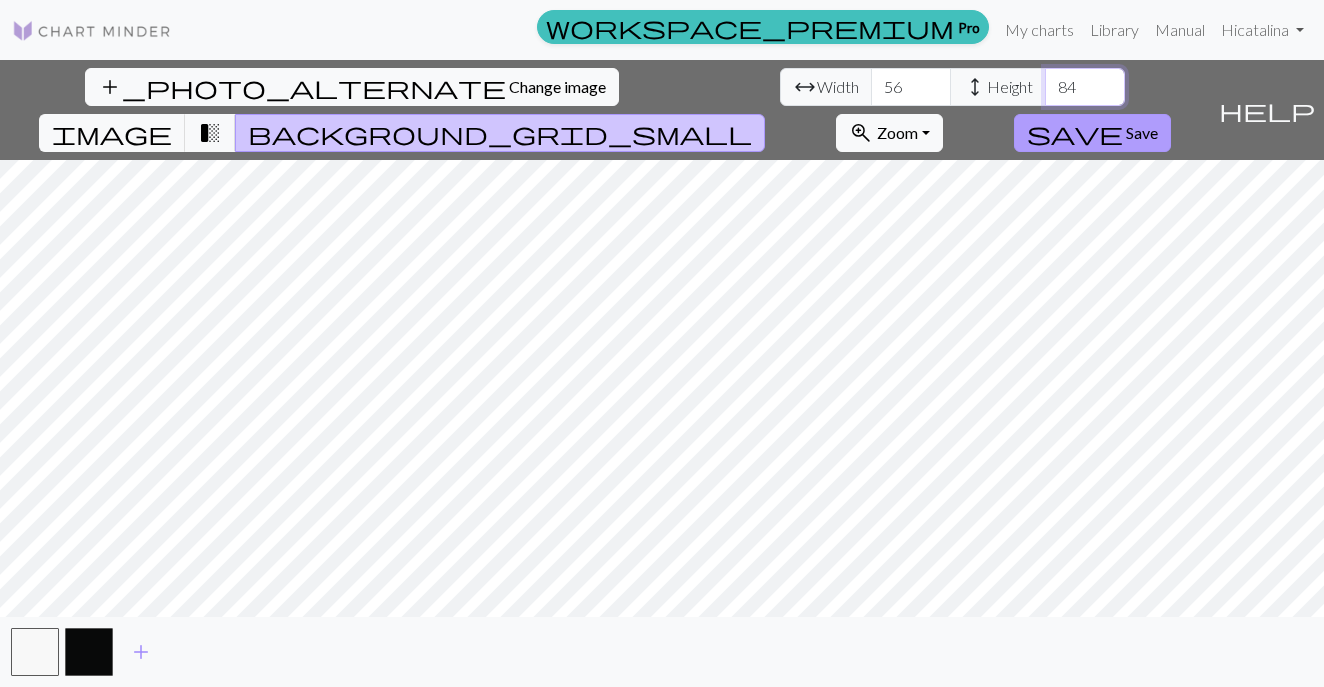 type on "84" 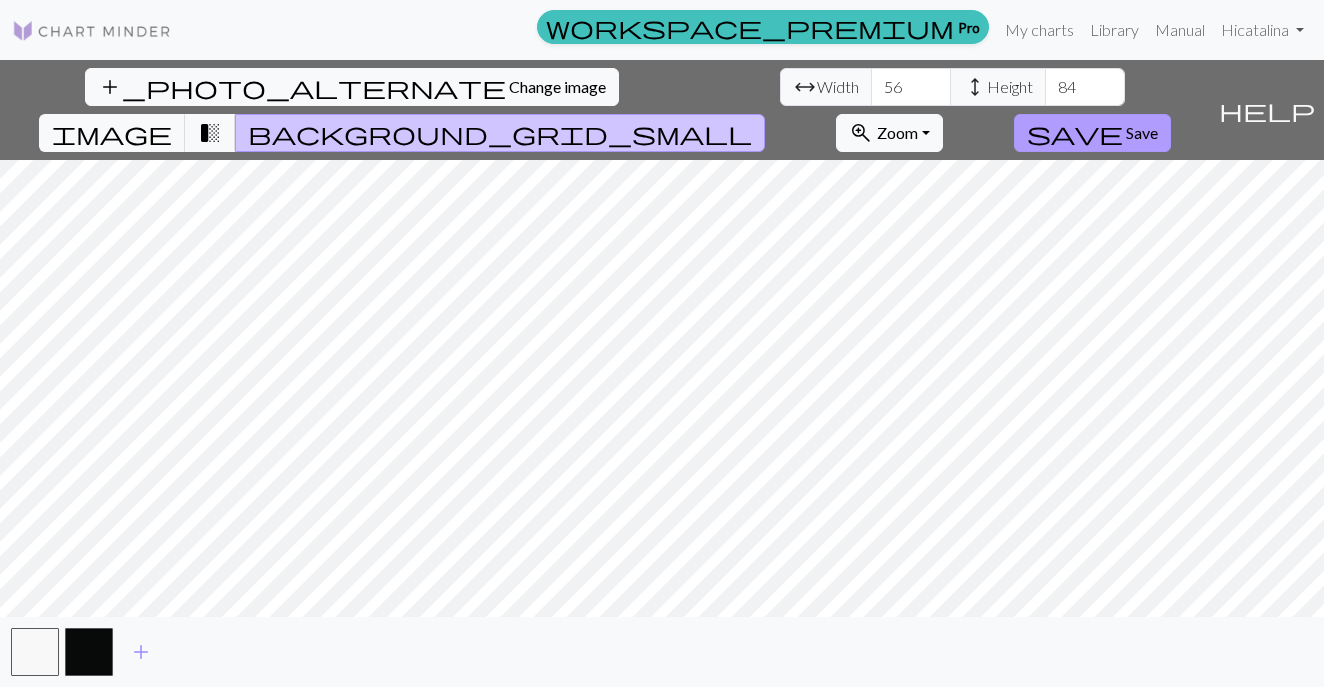 click on "Save" at bounding box center [1142, 132] 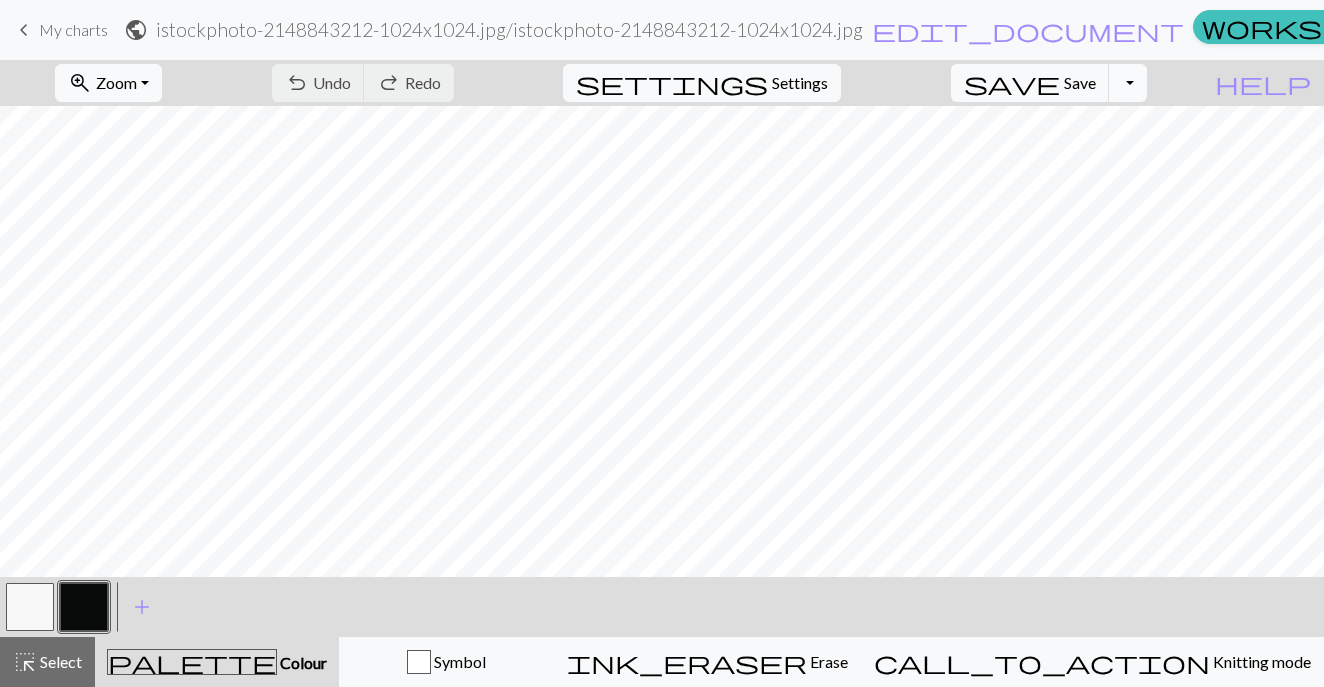 scroll, scrollTop: 1053, scrollLeft: 0, axis: vertical 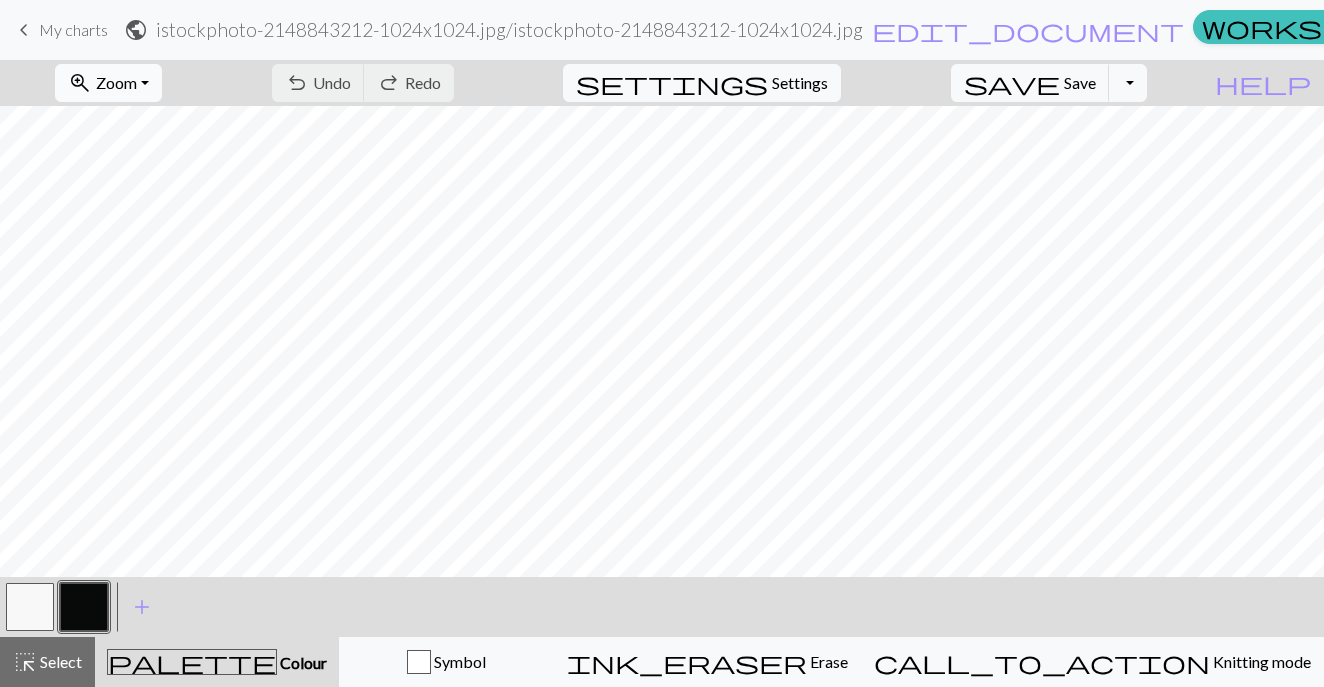 click on "zoom_in Zoom Zoom" at bounding box center (108, 83) 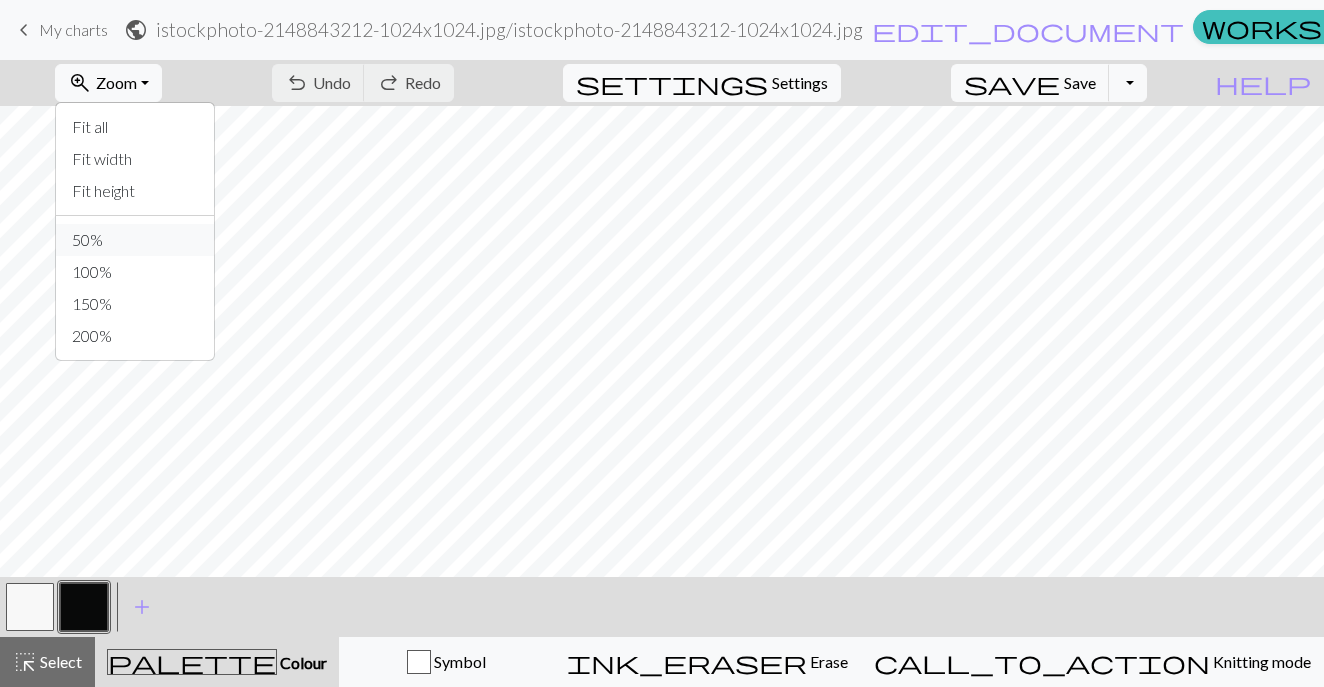 click on "50%" at bounding box center (135, 240) 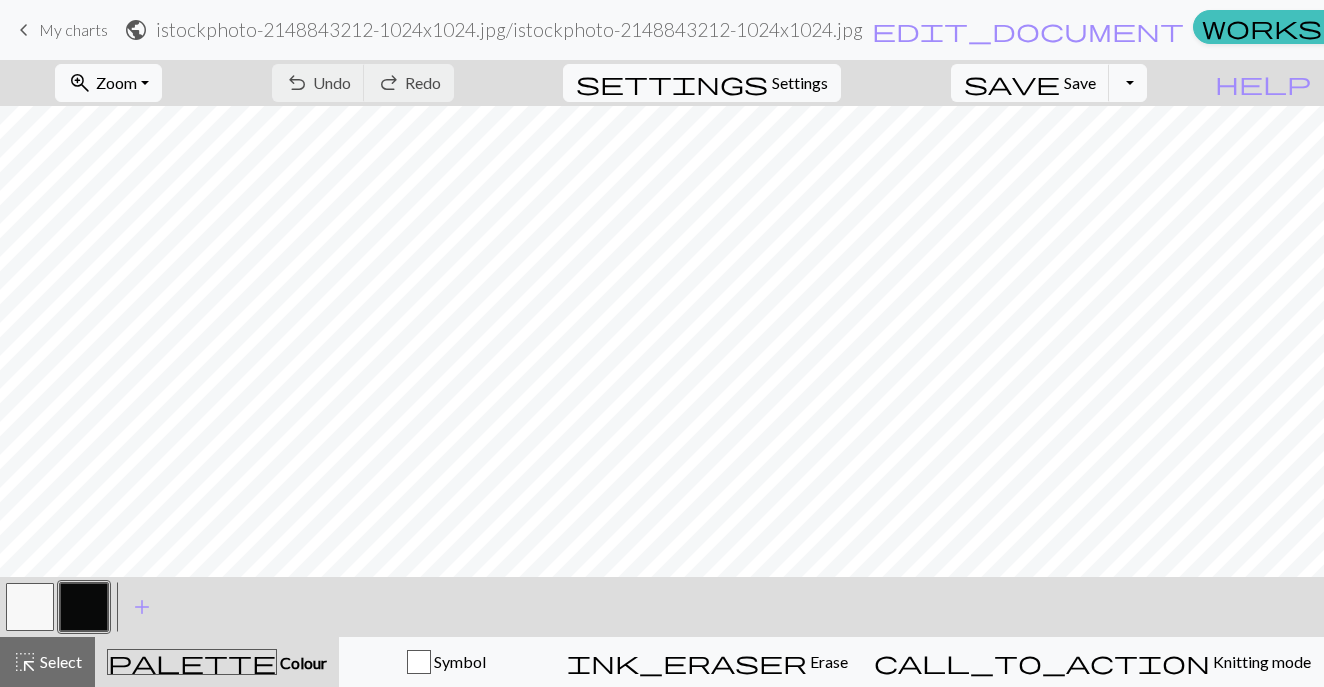 click at bounding box center (30, 607) 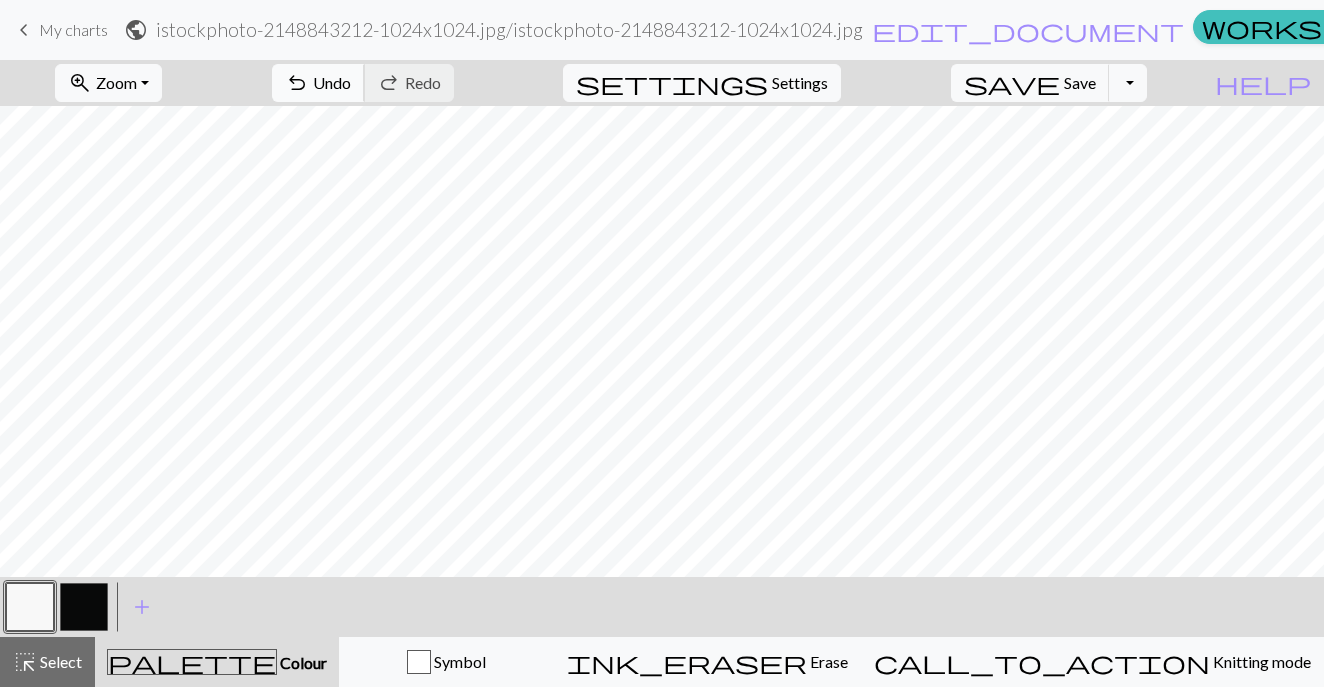 click on "undo Undo Undo" at bounding box center (318, 83) 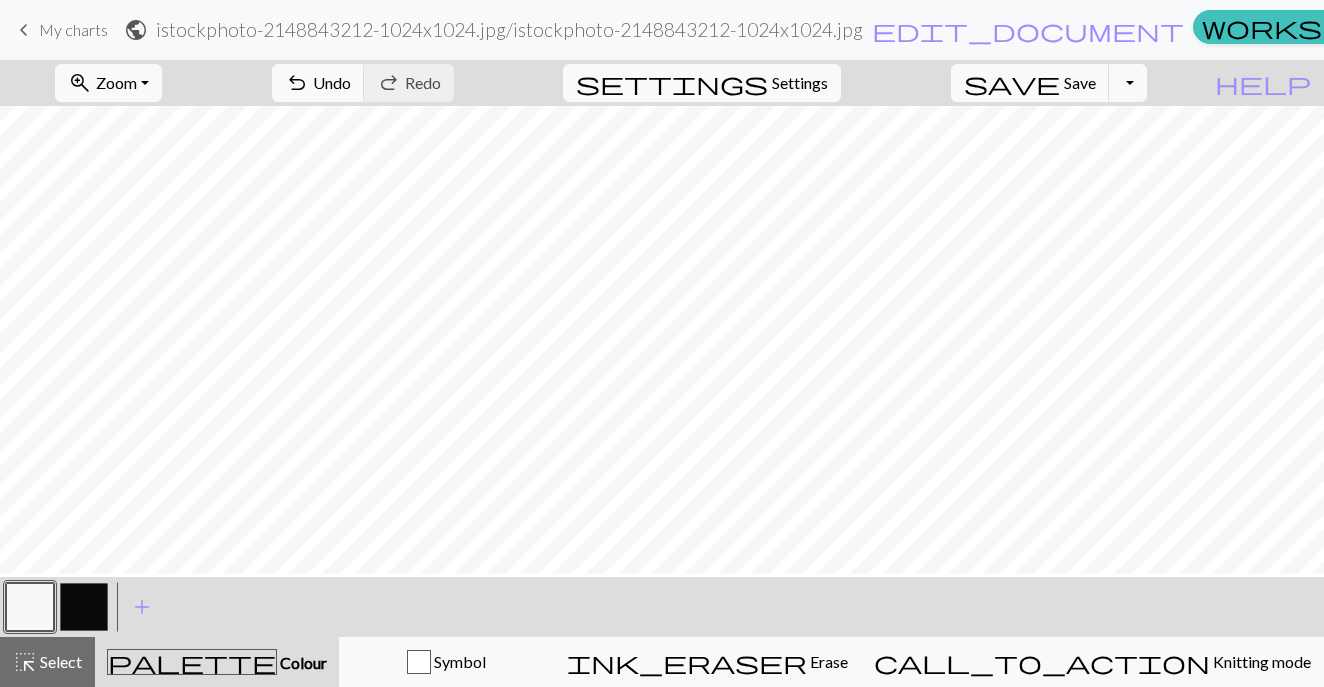 scroll, scrollTop: 260, scrollLeft: 0, axis: vertical 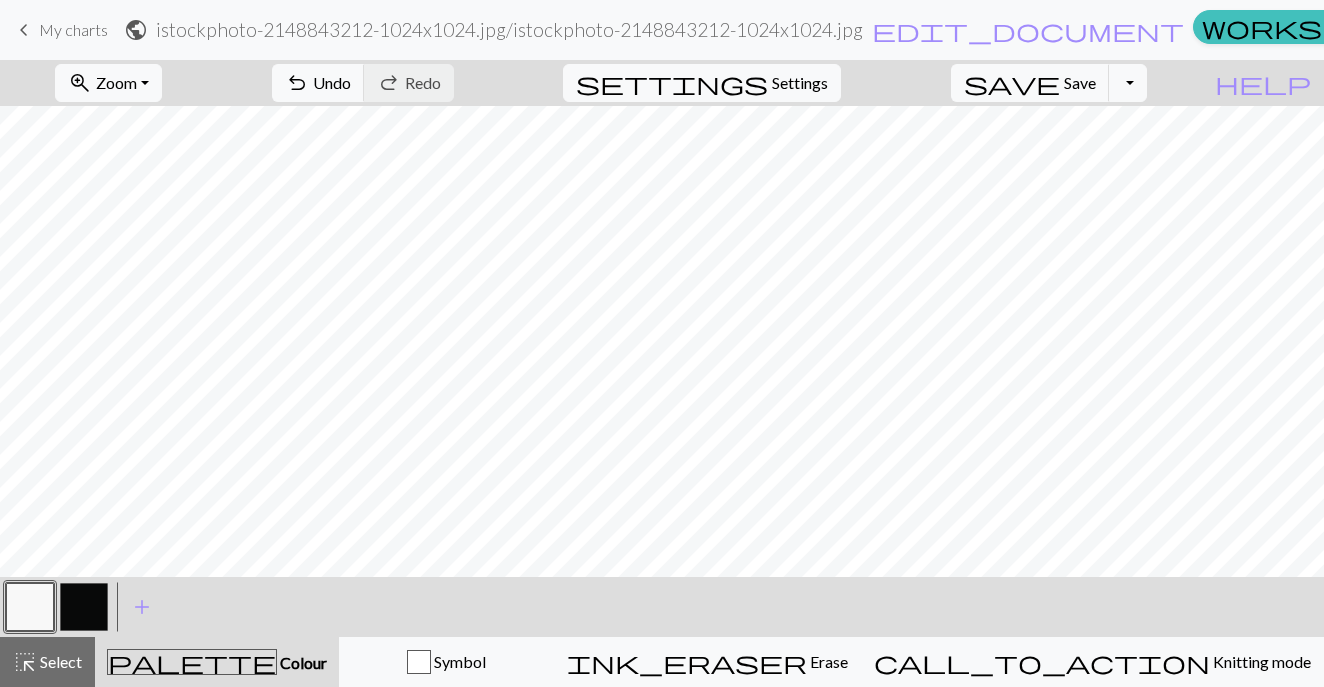 click at bounding box center [84, 607] 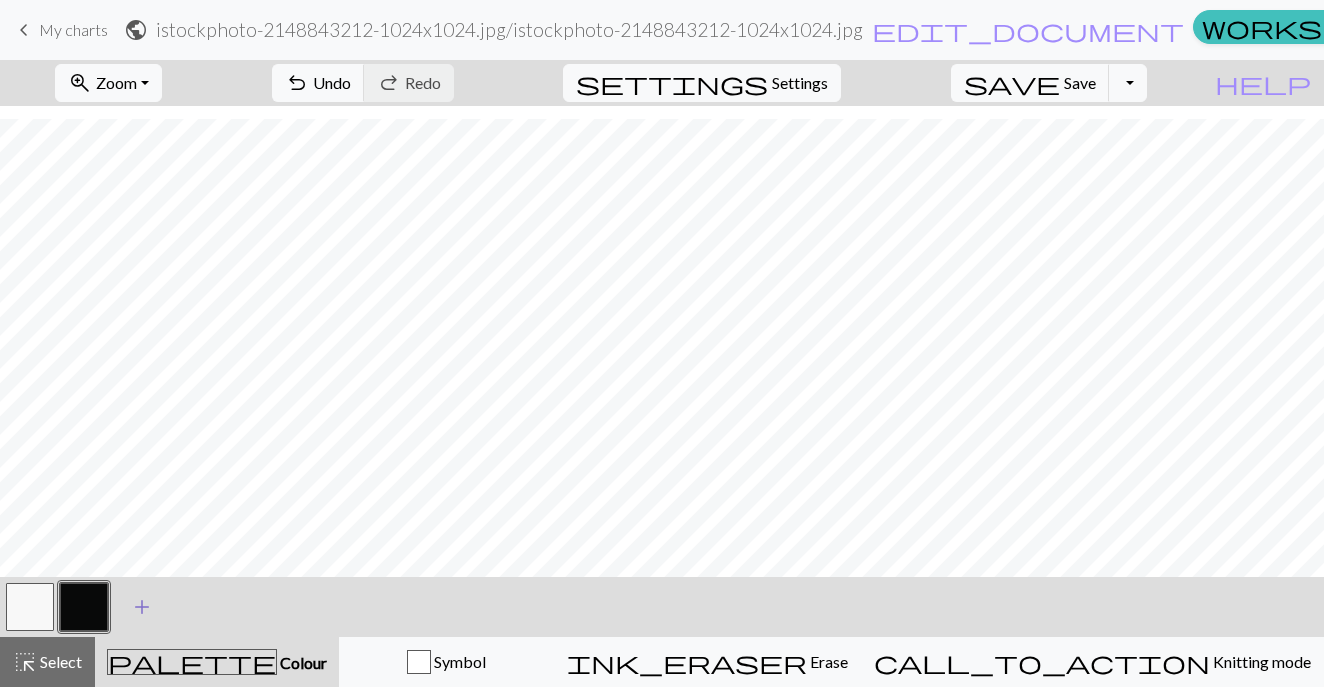 scroll, scrollTop: 217, scrollLeft: 0, axis: vertical 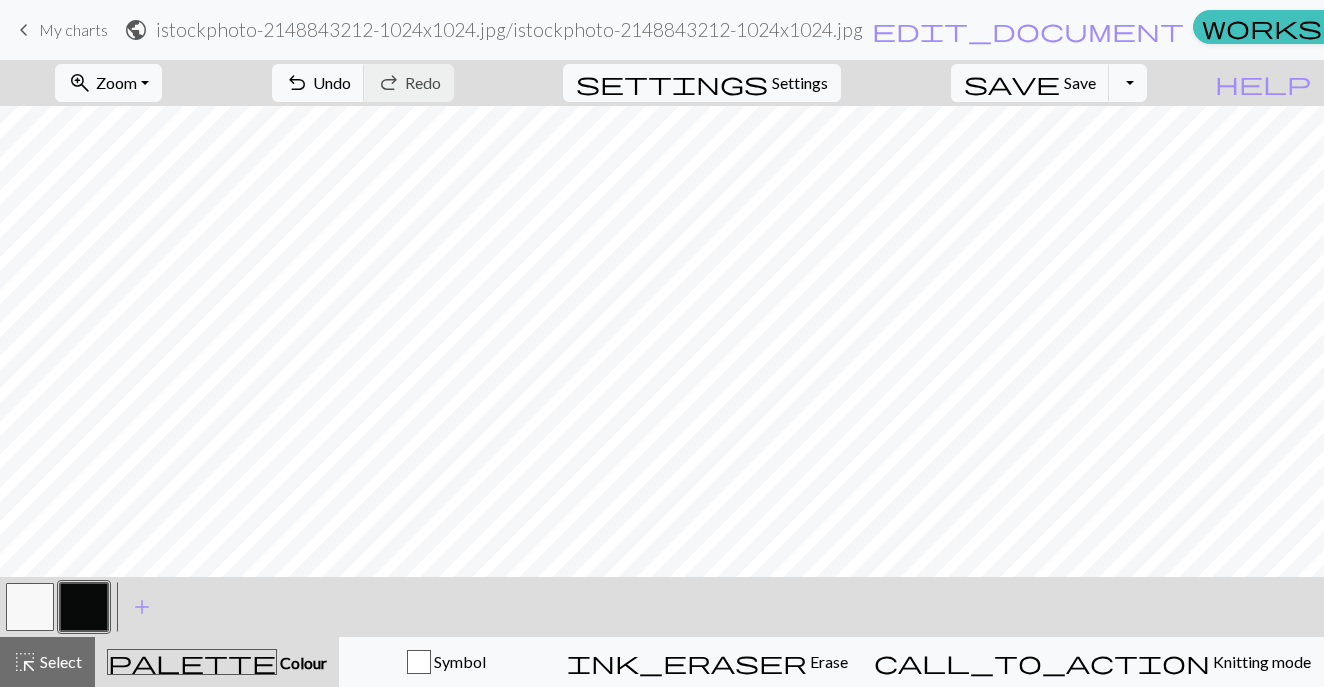 click at bounding box center (30, 607) 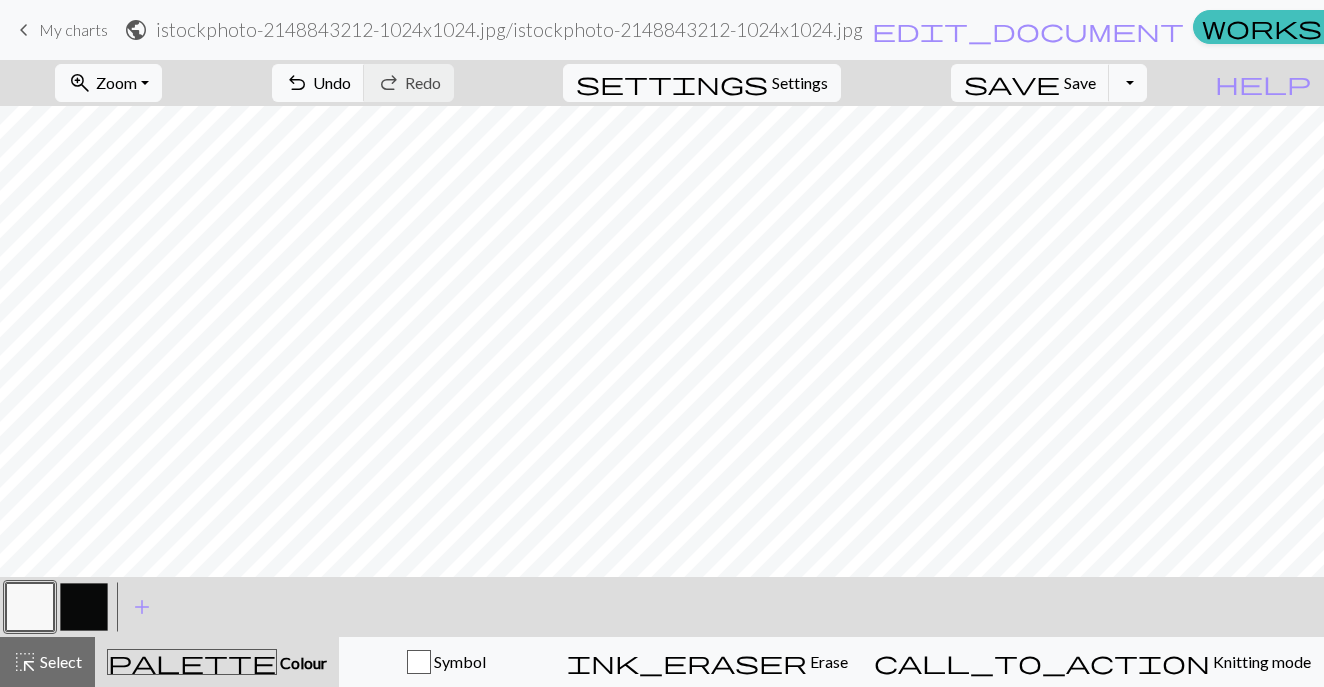 click at bounding box center (84, 607) 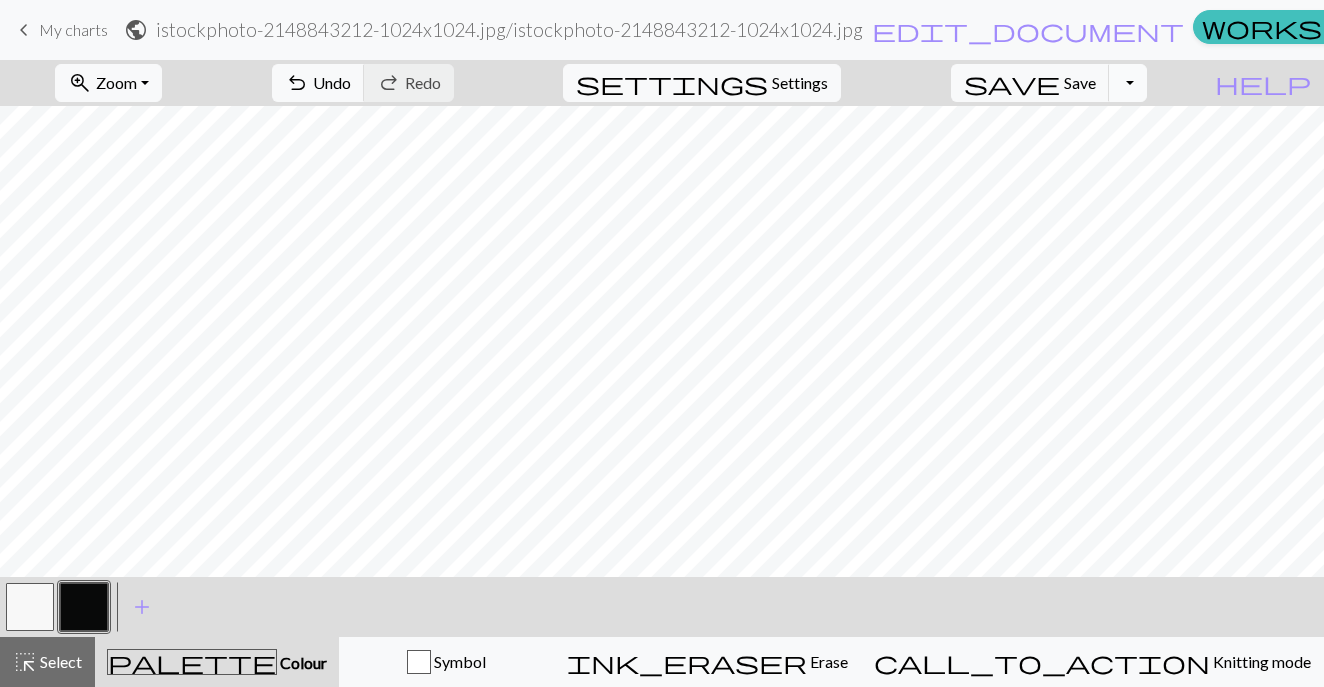 click on "Toggle Dropdown" at bounding box center [1128, 83] 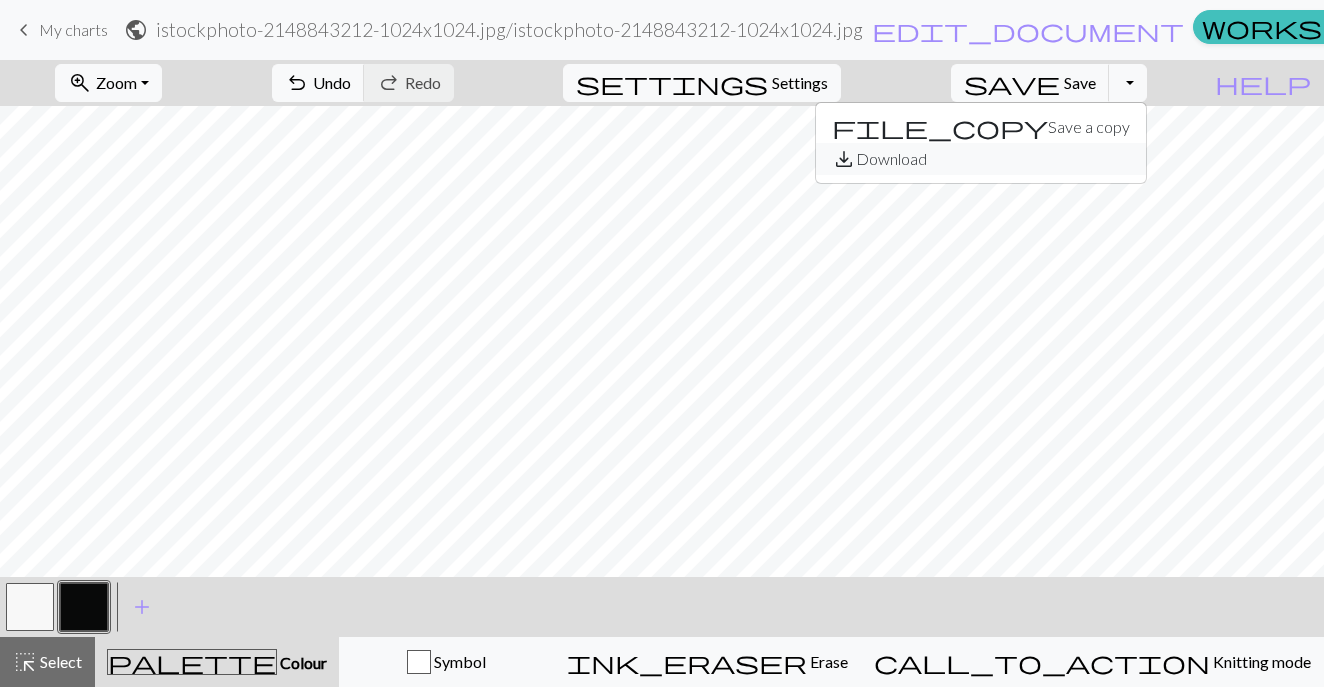 click on "save_alt  Download" at bounding box center (981, 159) 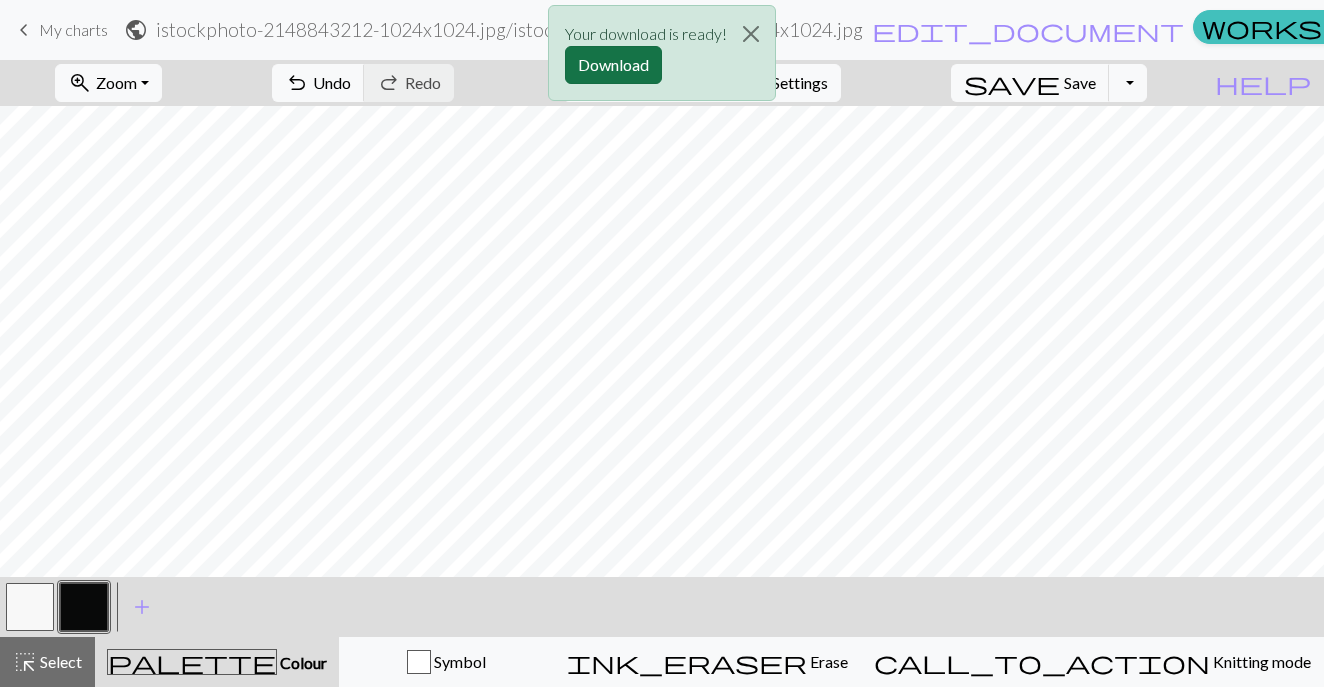 click on "Download" at bounding box center (613, 65) 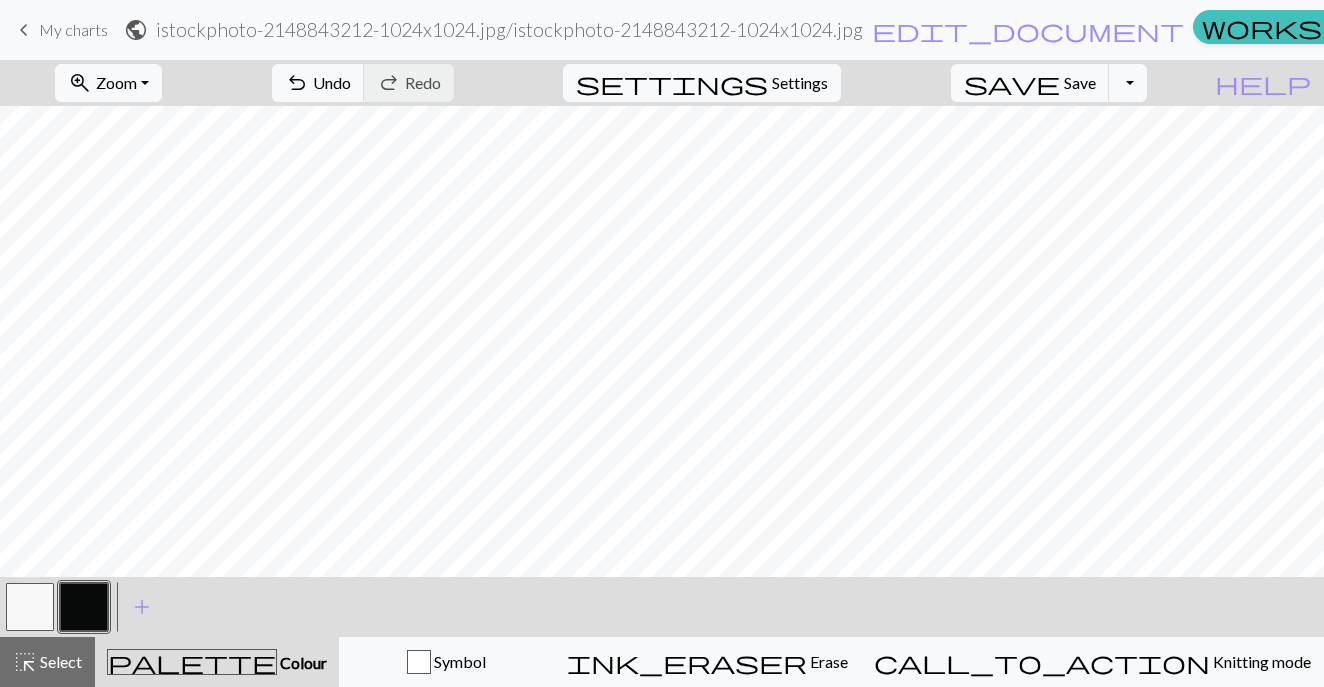 click on "My charts" at bounding box center [73, 29] 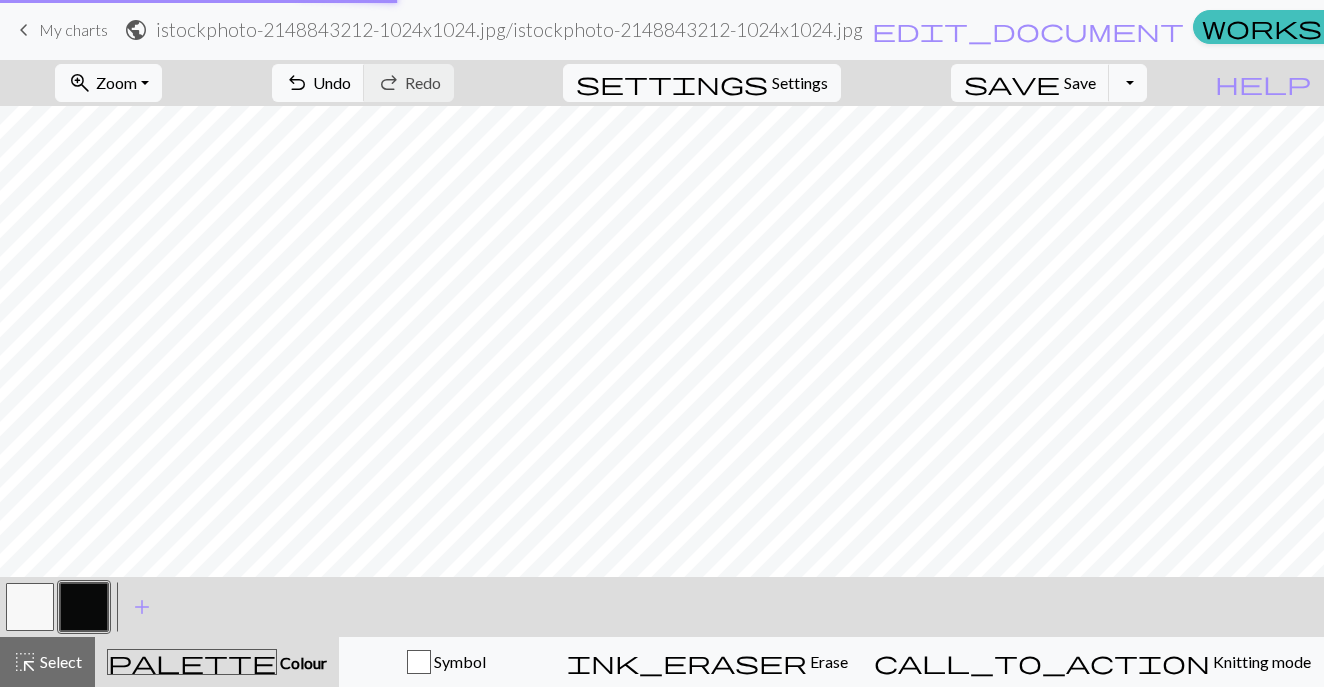 scroll, scrollTop: 0, scrollLeft: 0, axis: both 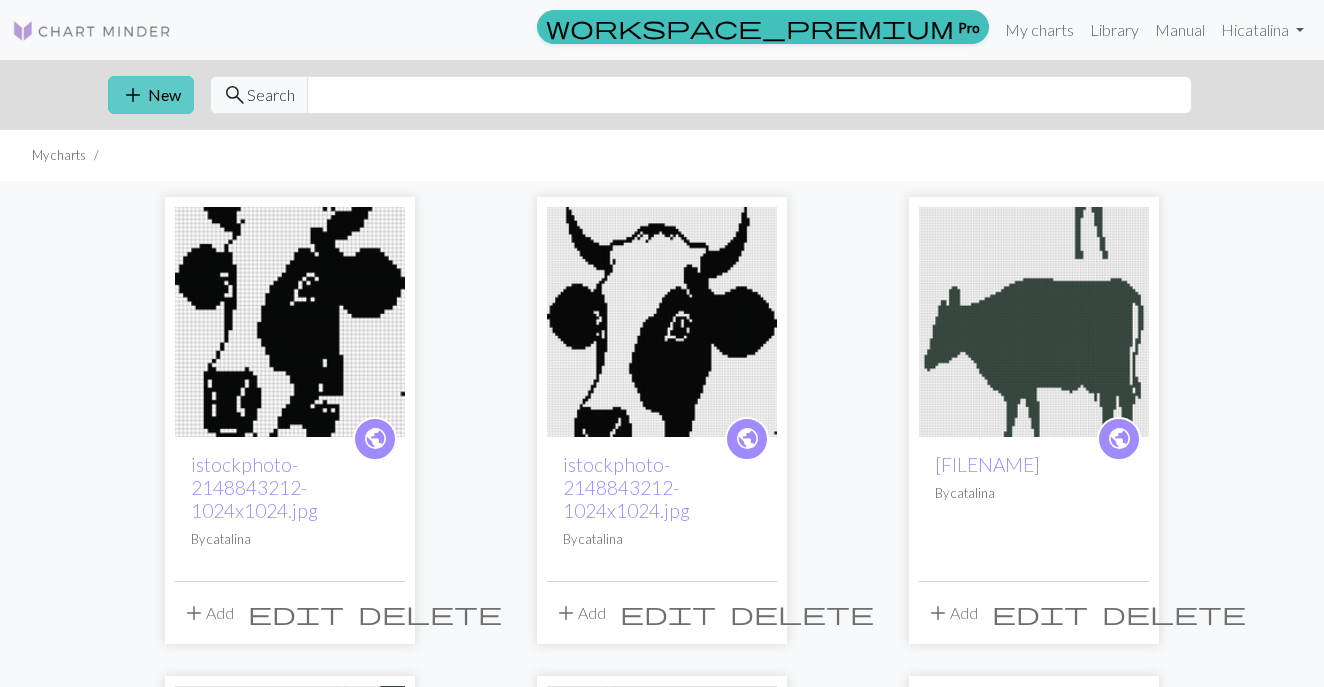 click on "add   New" at bounding box center [151, 95] 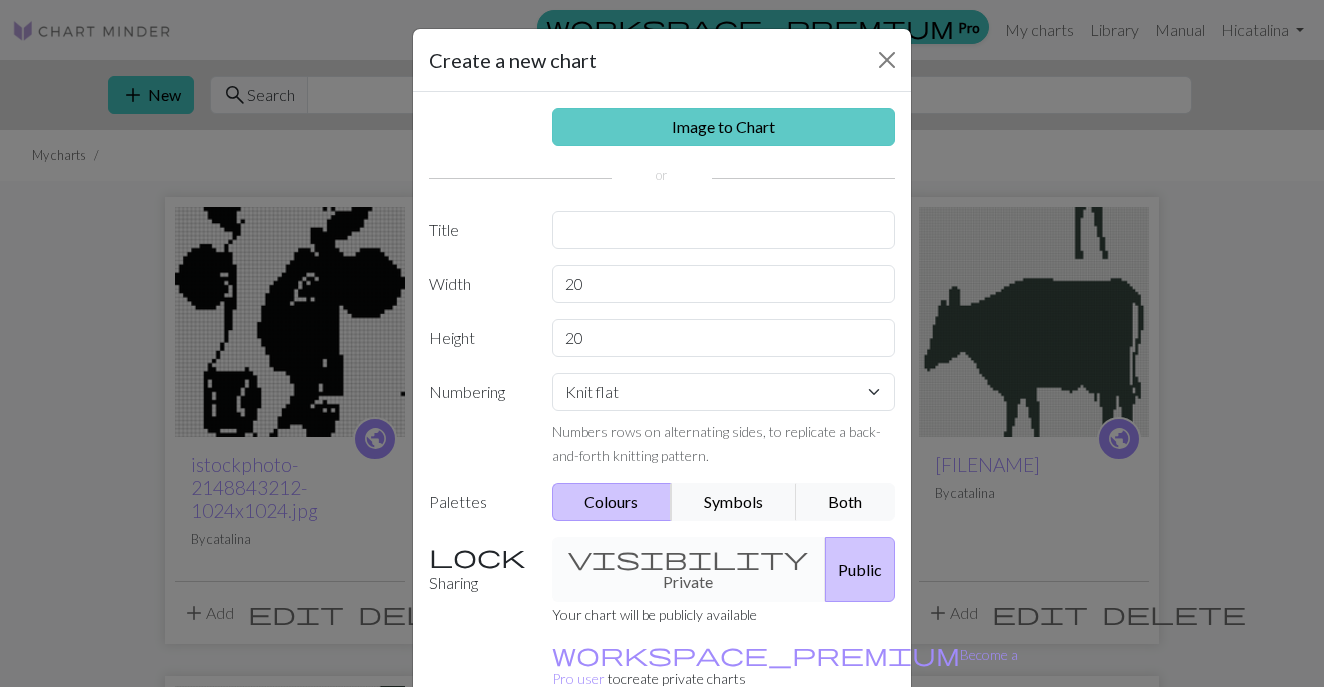 click on "Image to Chart" at bounding box center [724, 127] 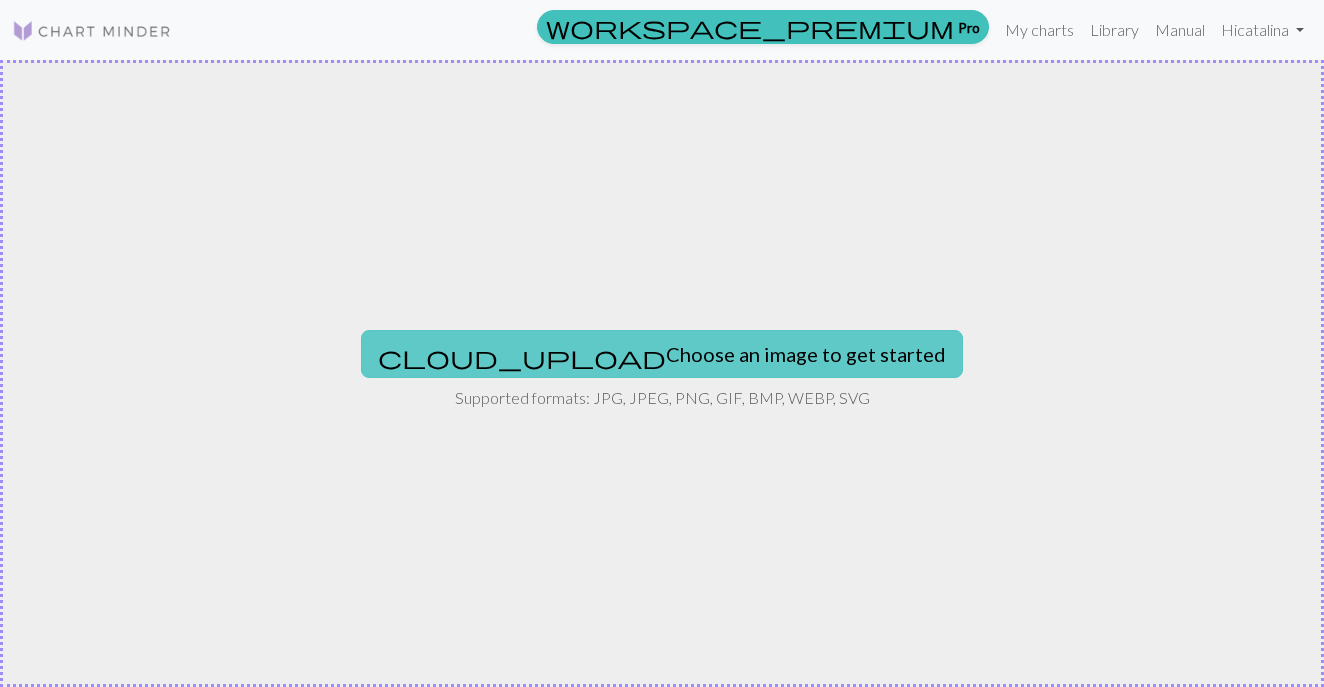 click on "cloud_upload  Choose an image to get started" at bounding box center (662, 354) 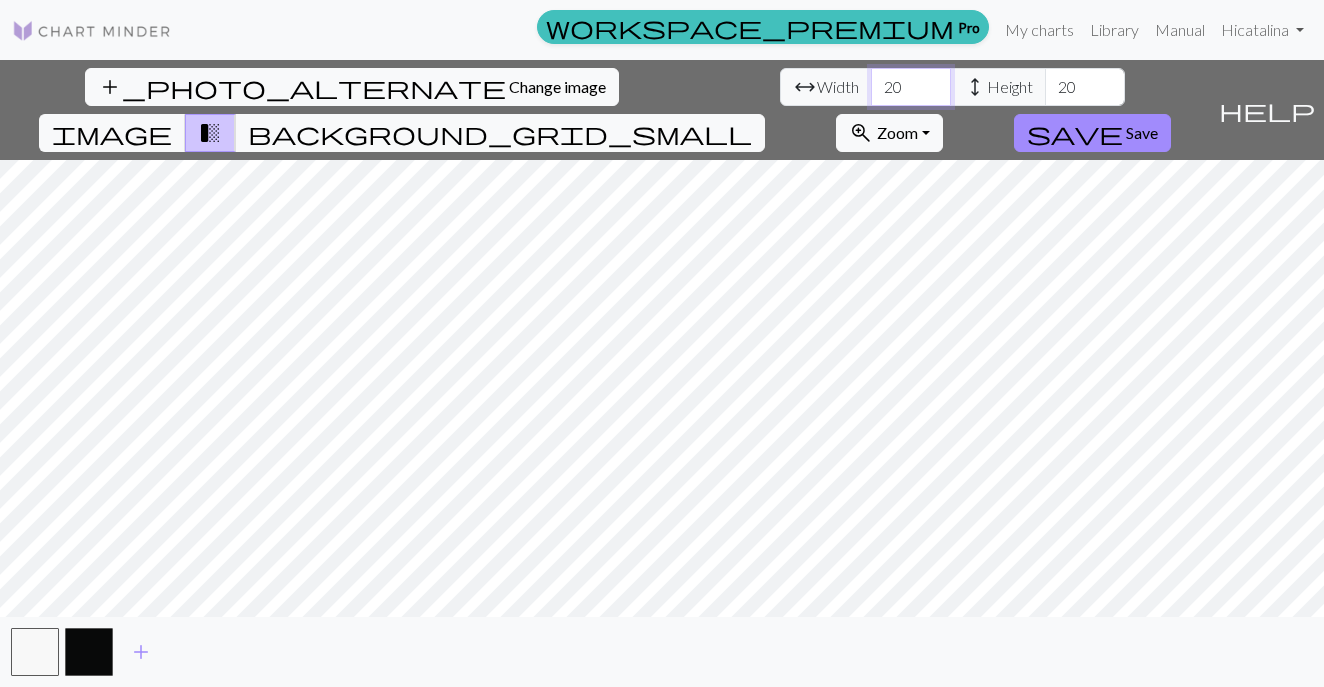 drag, startPoint x: 417, startPoint y: 83, endPoint x: 378, endPoint y: 90, distance: 39.623226 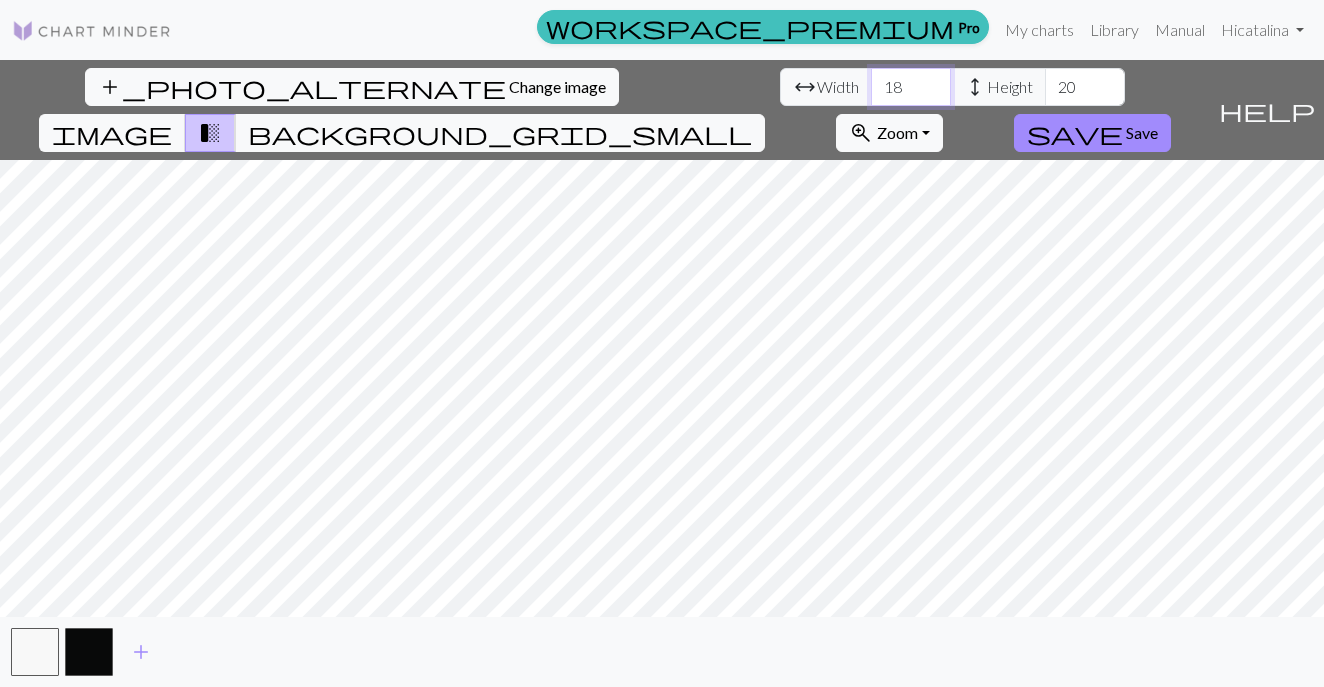 type on "18" 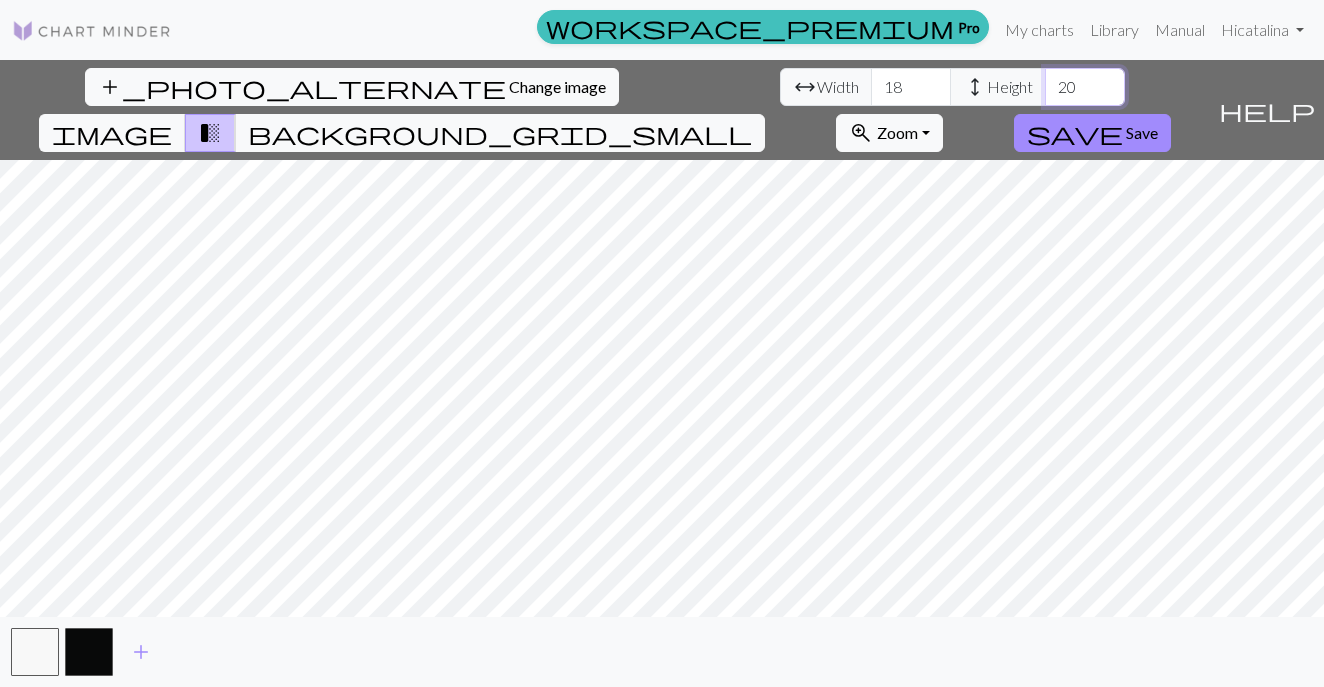 drag, startPoint x: 596, startPoint y: 87, endPoint x: 578, endPoint y: 86, distance: 18.027756 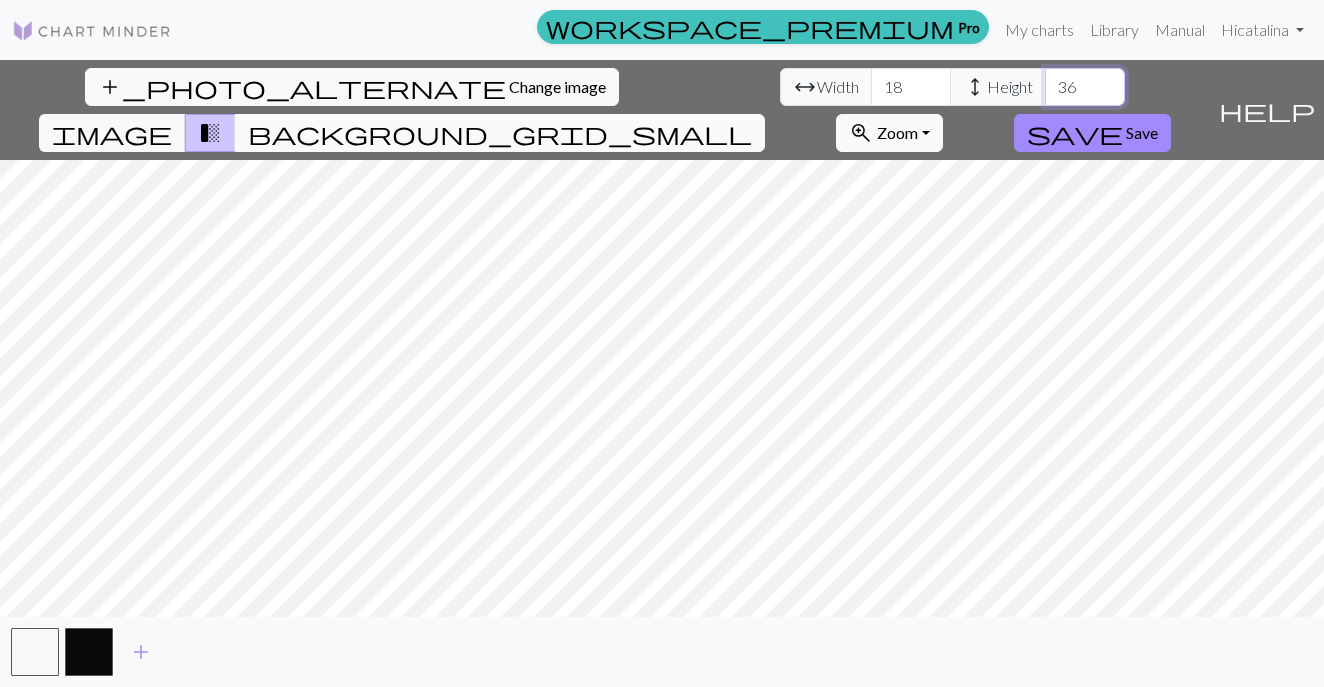 type on "36" 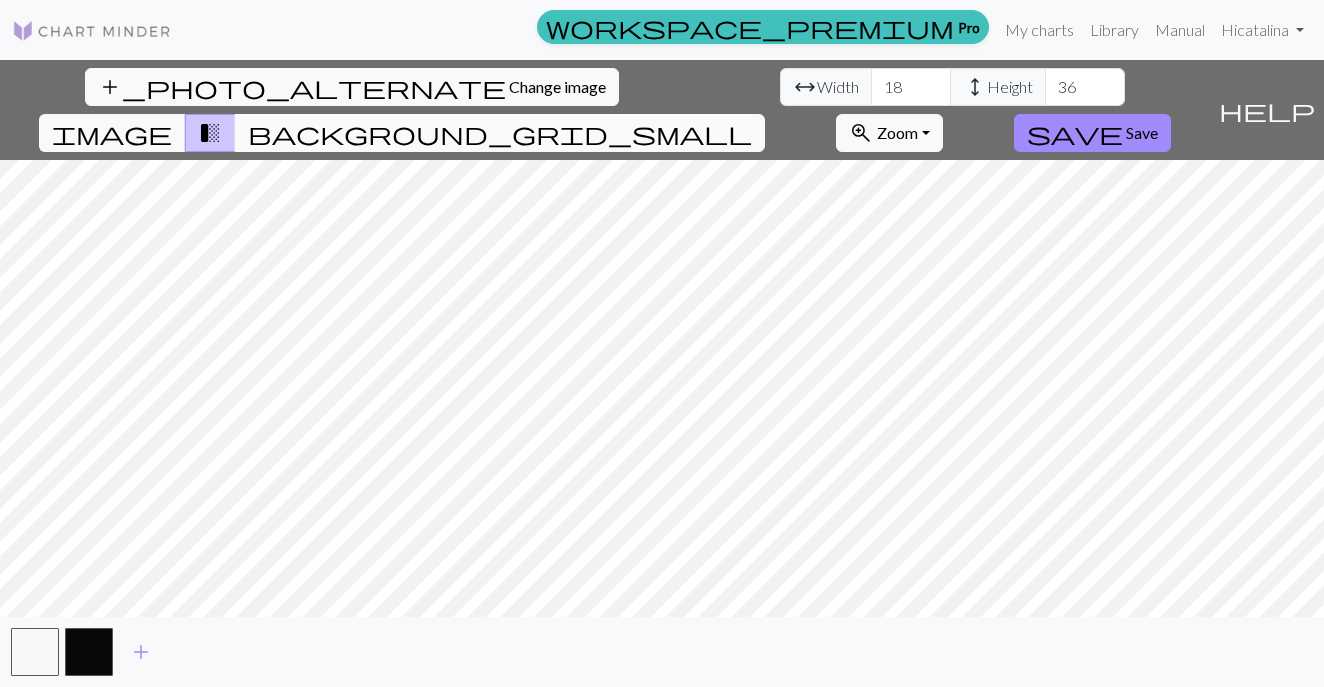 click on "background_grid_small" at bounding box center [500, 133] 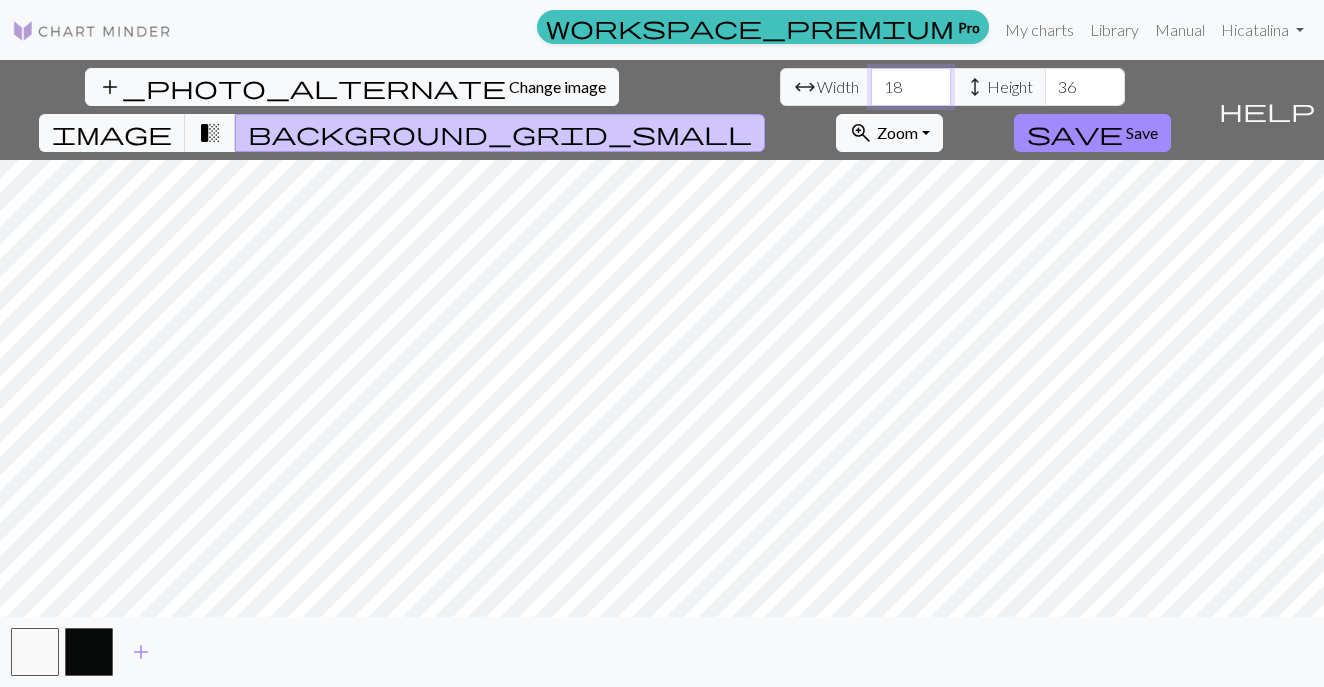 drag, startPoint x: 421, startPoint y: 90, endPoint x: 354, endPoint y: 90, distance: 67 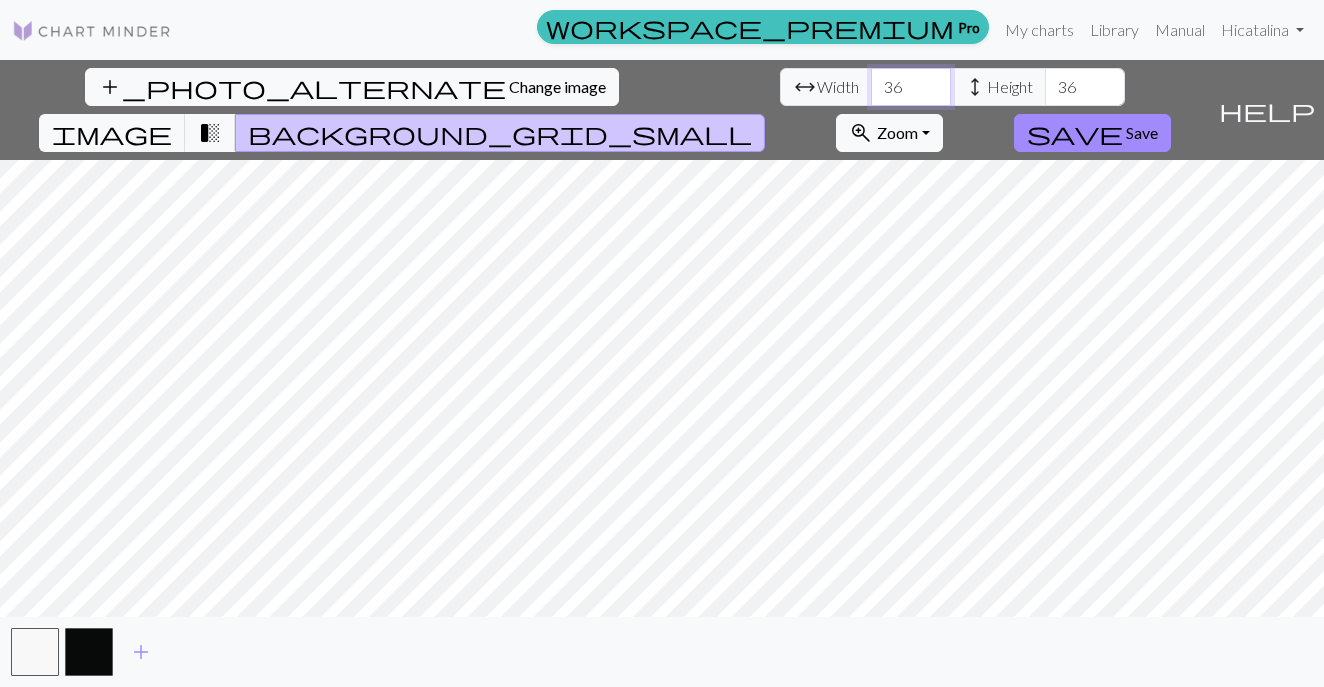 type on "36" 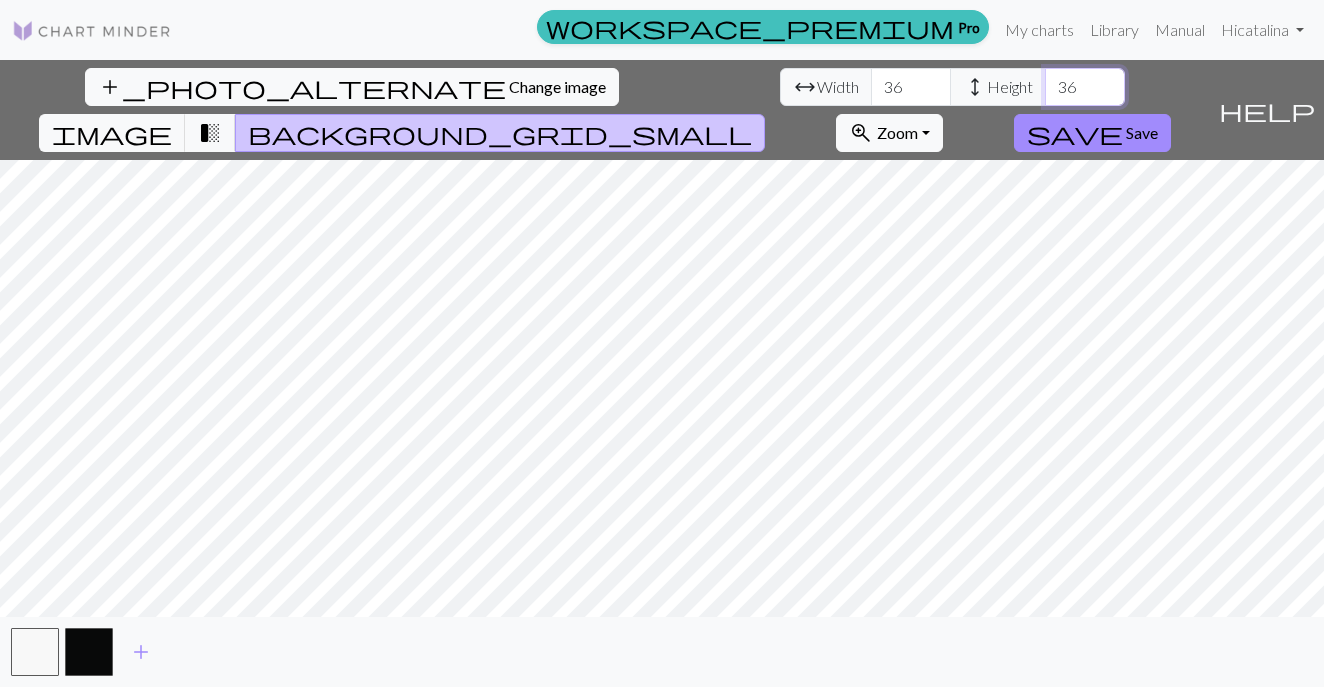 drag, startPoint x: 585, startPoint y: 87, endPoint x: 572, endPoint y: 87, distance: 13 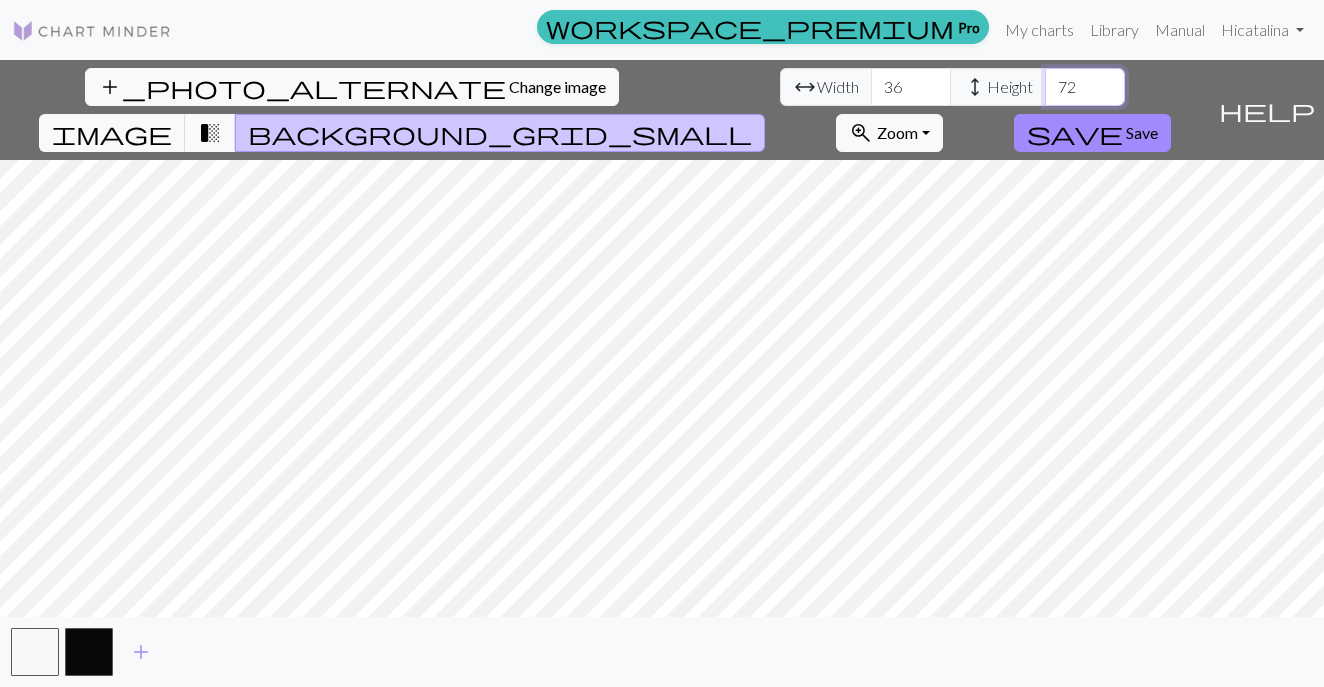 type on "72" 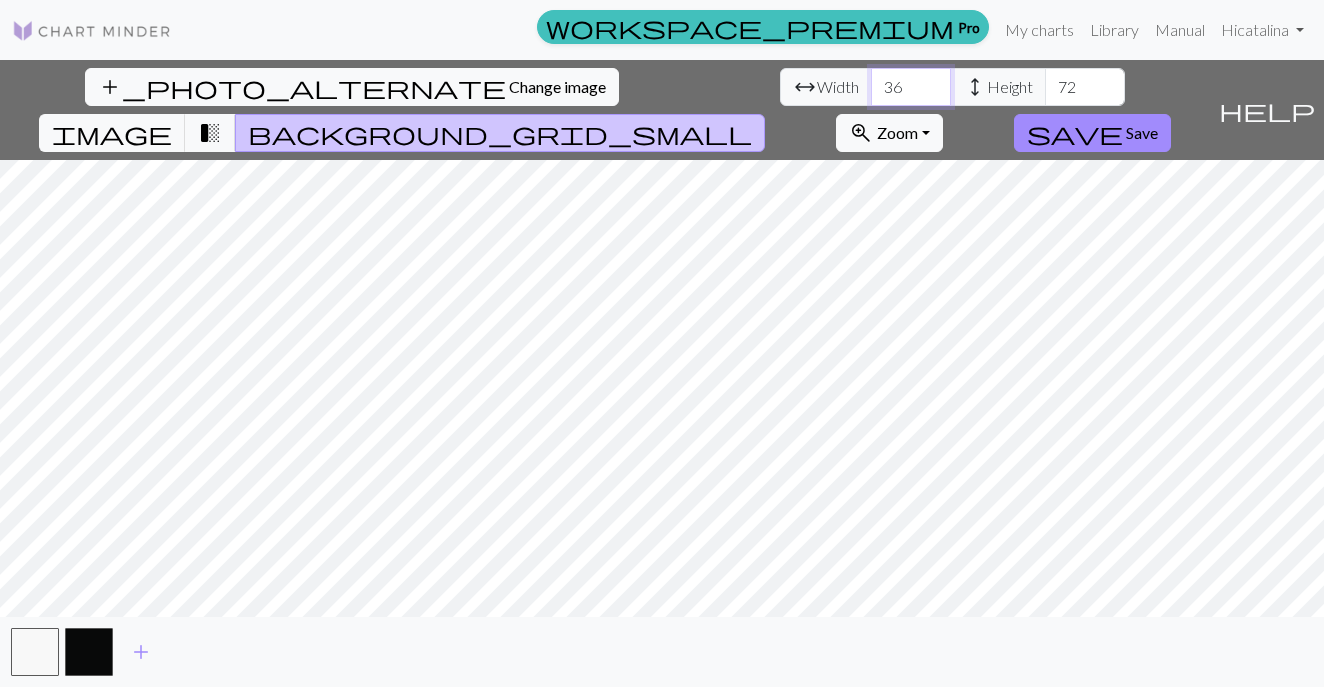 drag, startPoint x: 423, startPoint y: 84, endPoint x: 370, endPoint y: 84, distance: 53 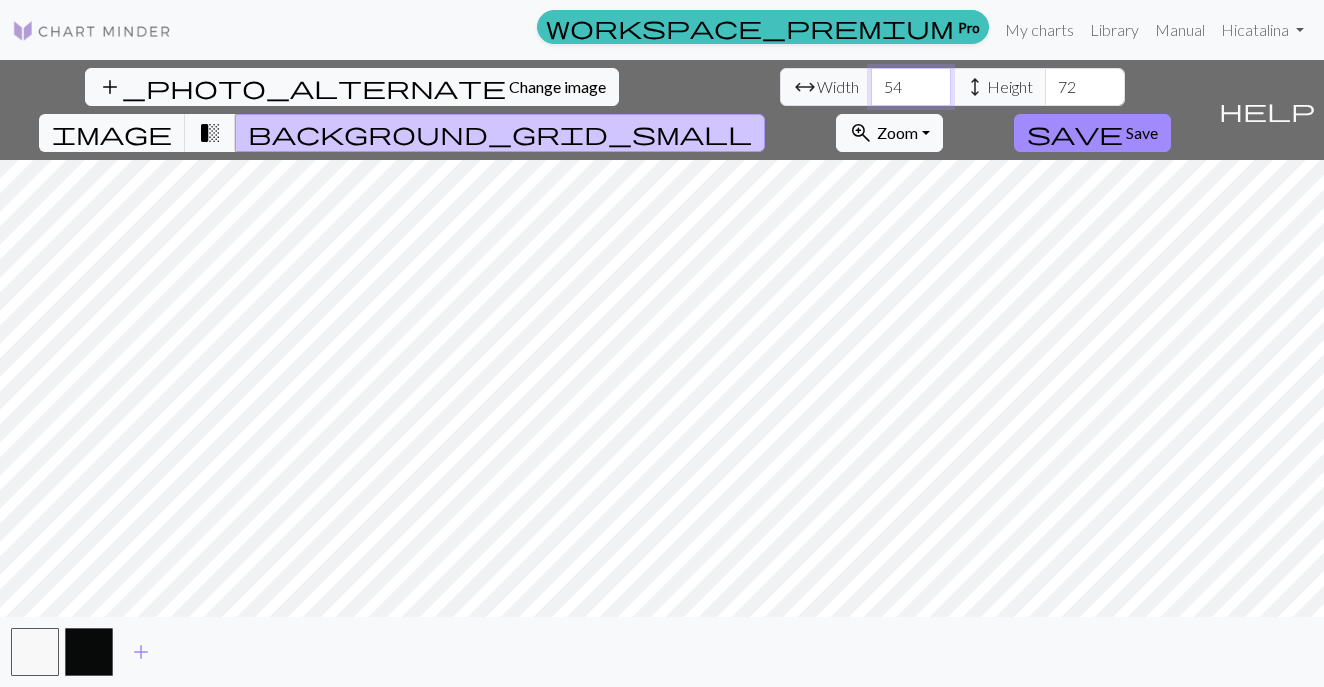 type on "54" 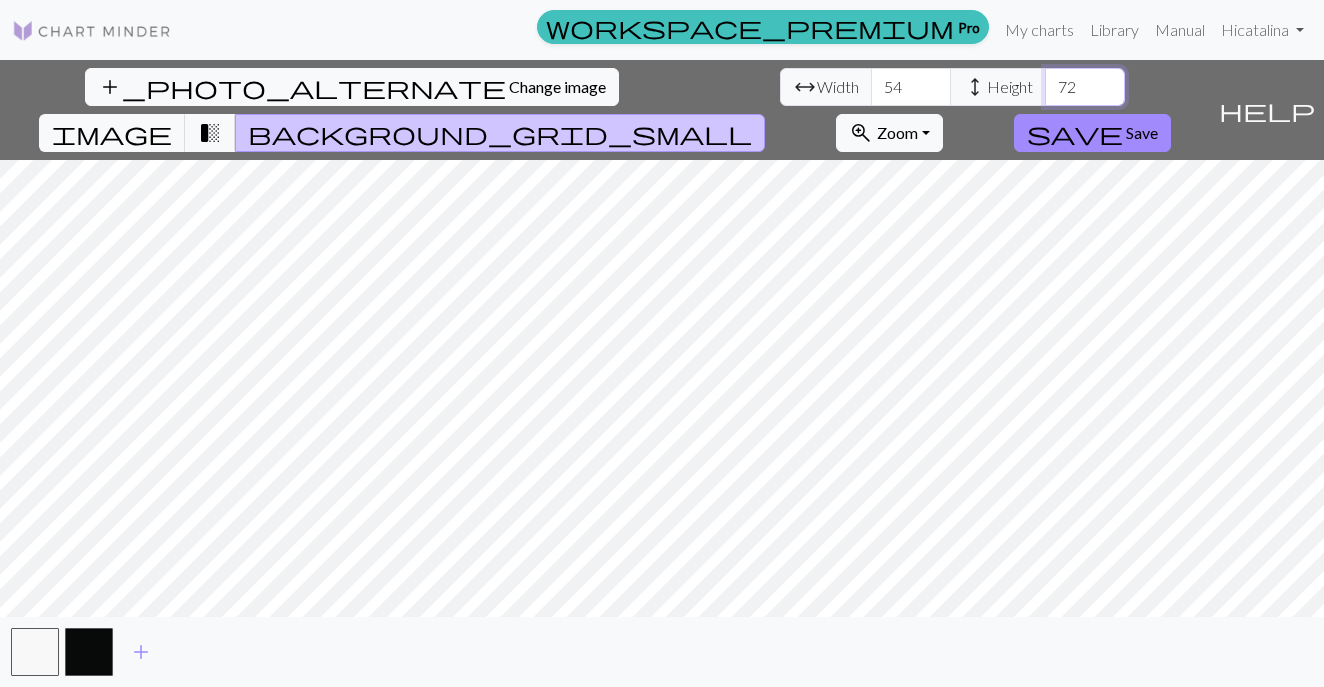 drag, startPoint x: 588, startPoint y: 82, endPoint x: 544, endPoint y: 83, distance: 44.011364 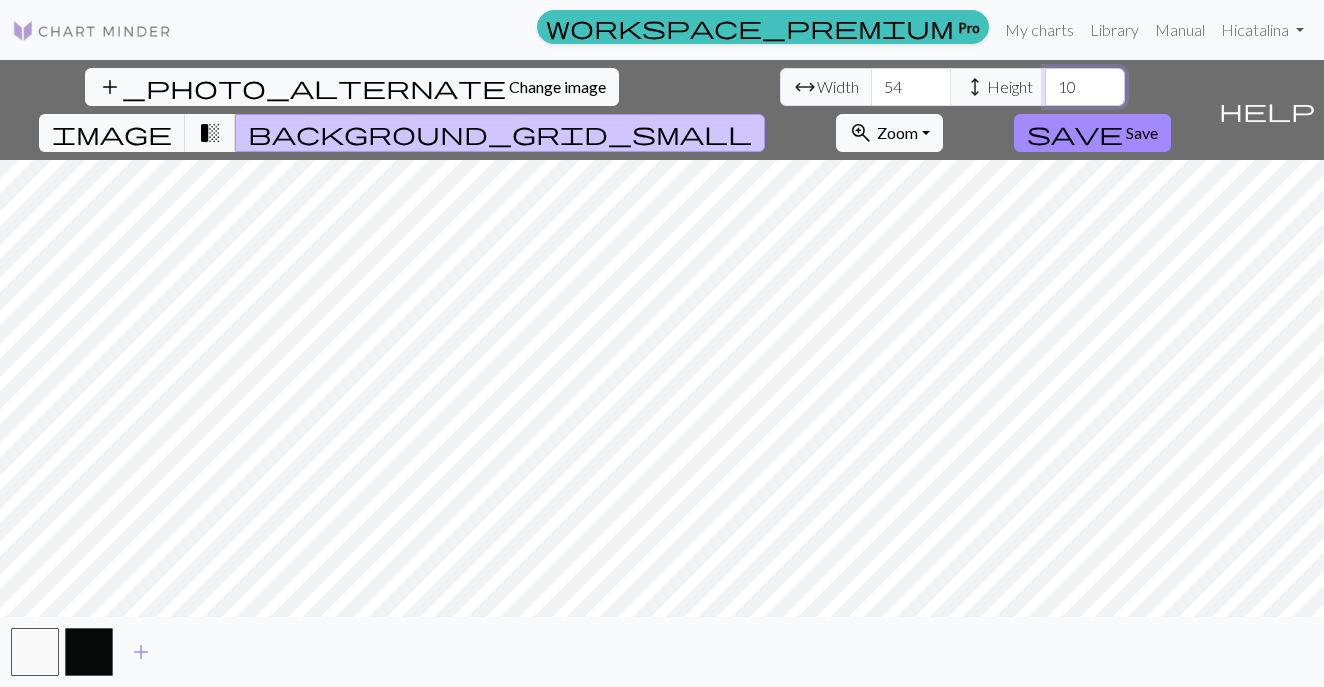type on "108" 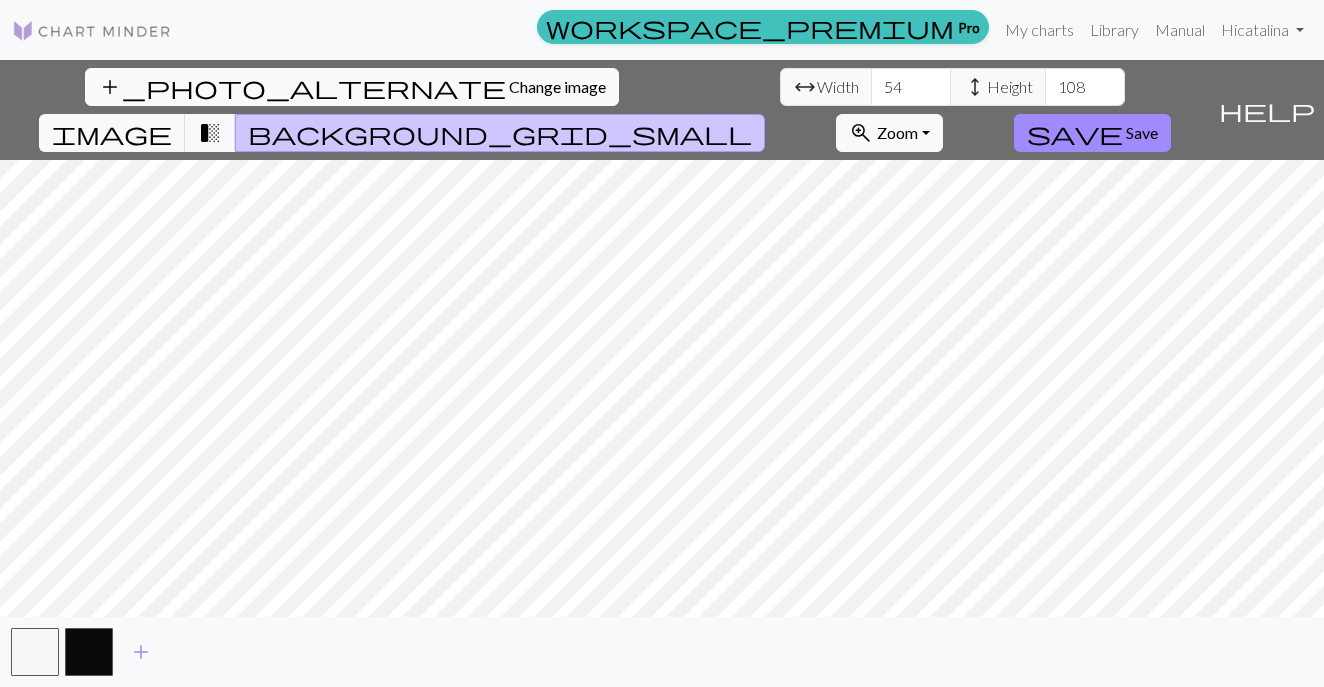 click on "add_photo_alternate   Change image" at bounding box center (352, 87) 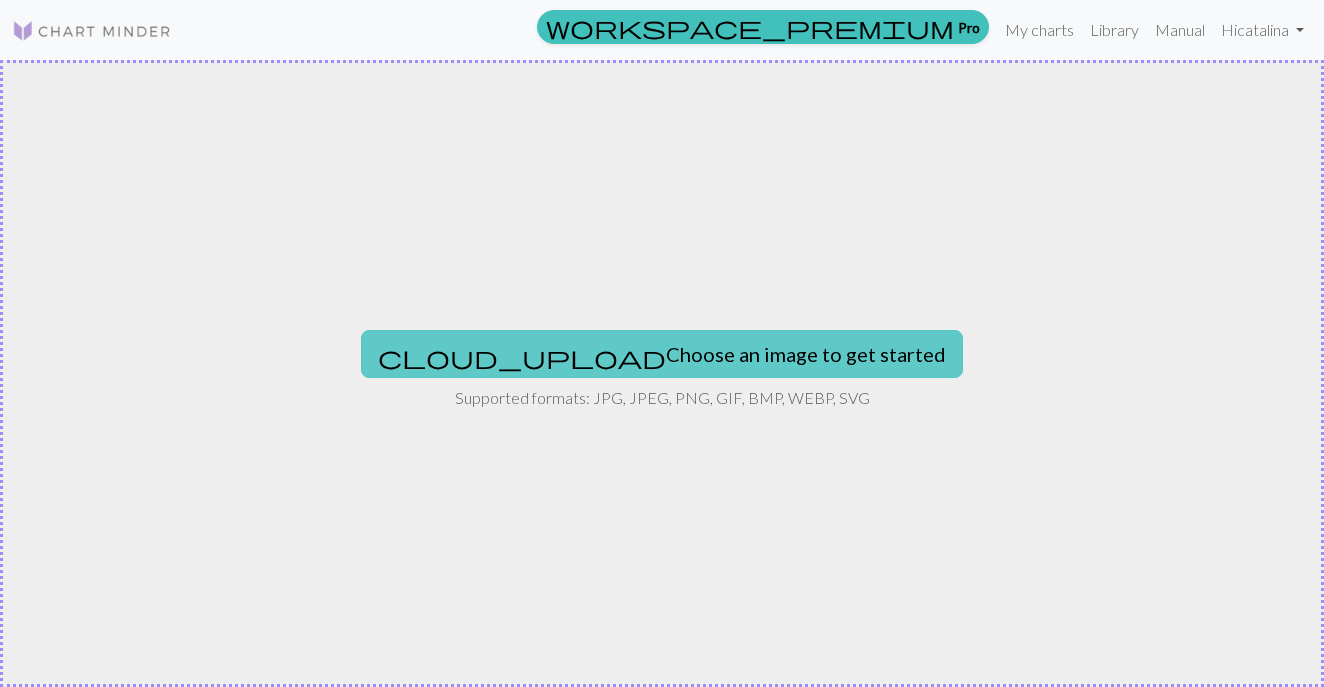 click on "cloud_upload  Choose an image to get started" at bounding box center (662, 354) 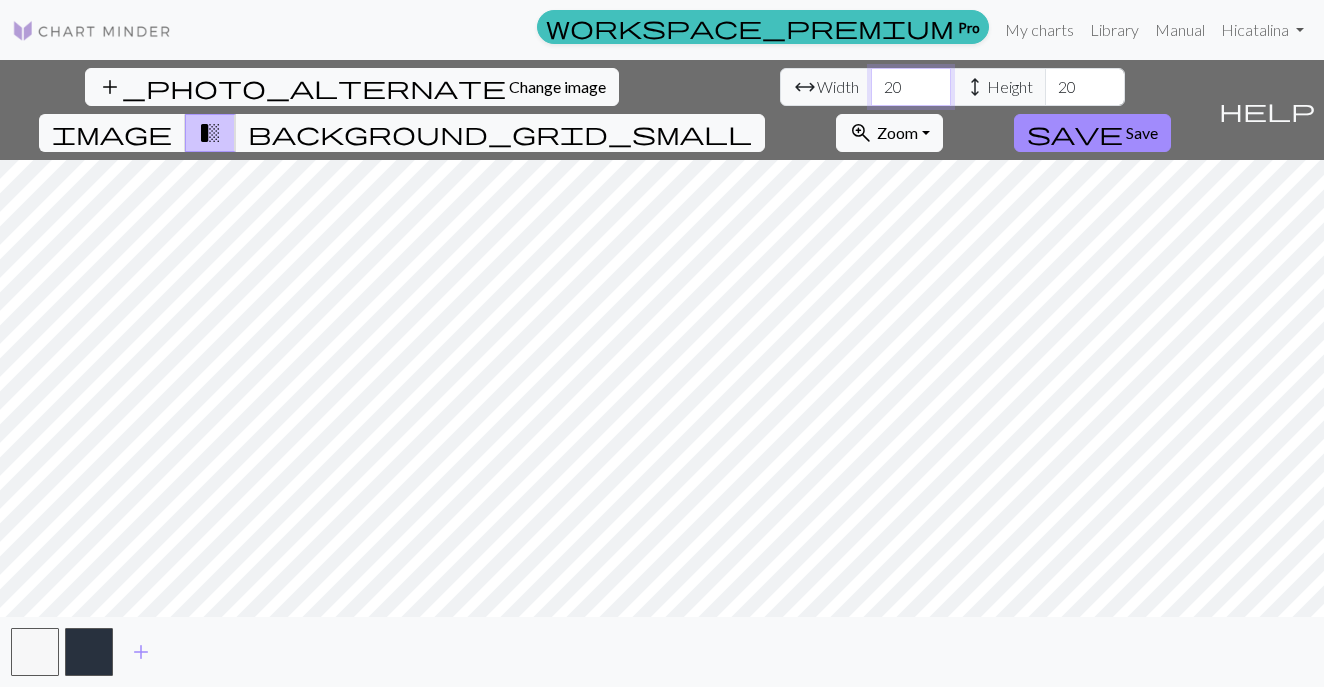 drag, startPoint x: 413, startPoint y: 82, endPoint x: 372, endPoint y: 81, distance: 41.01219 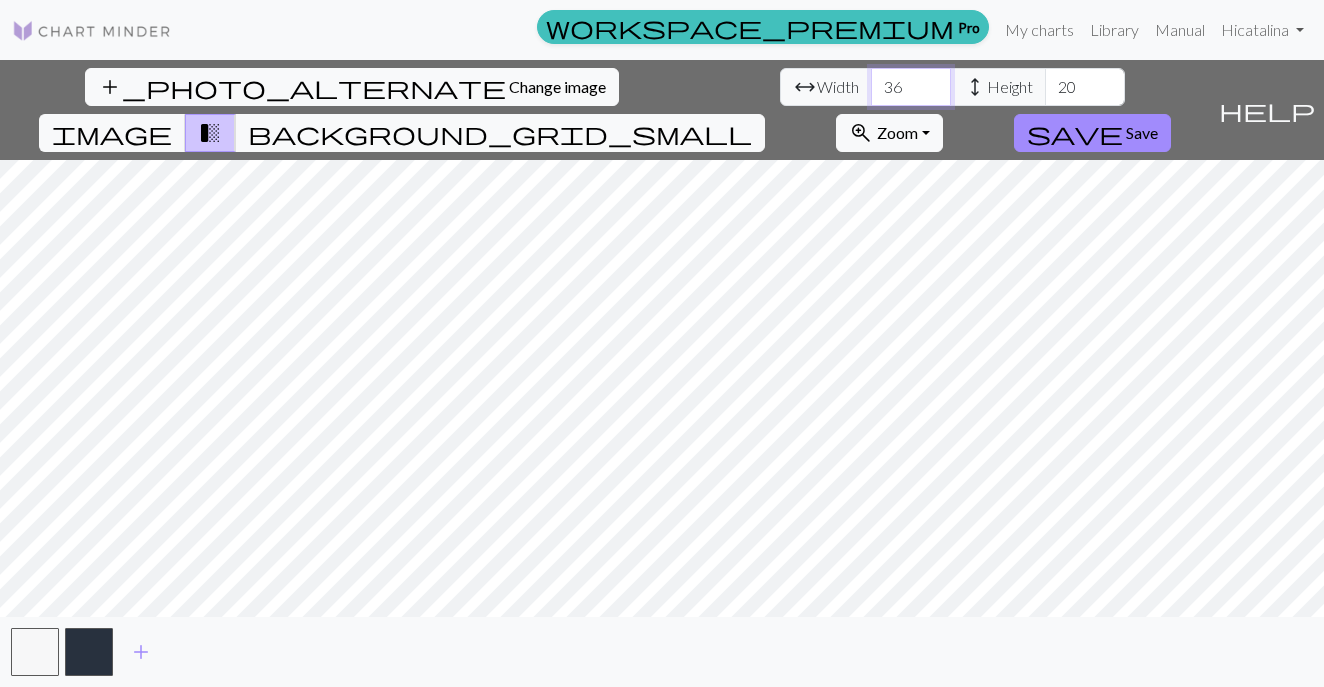 type on "36" 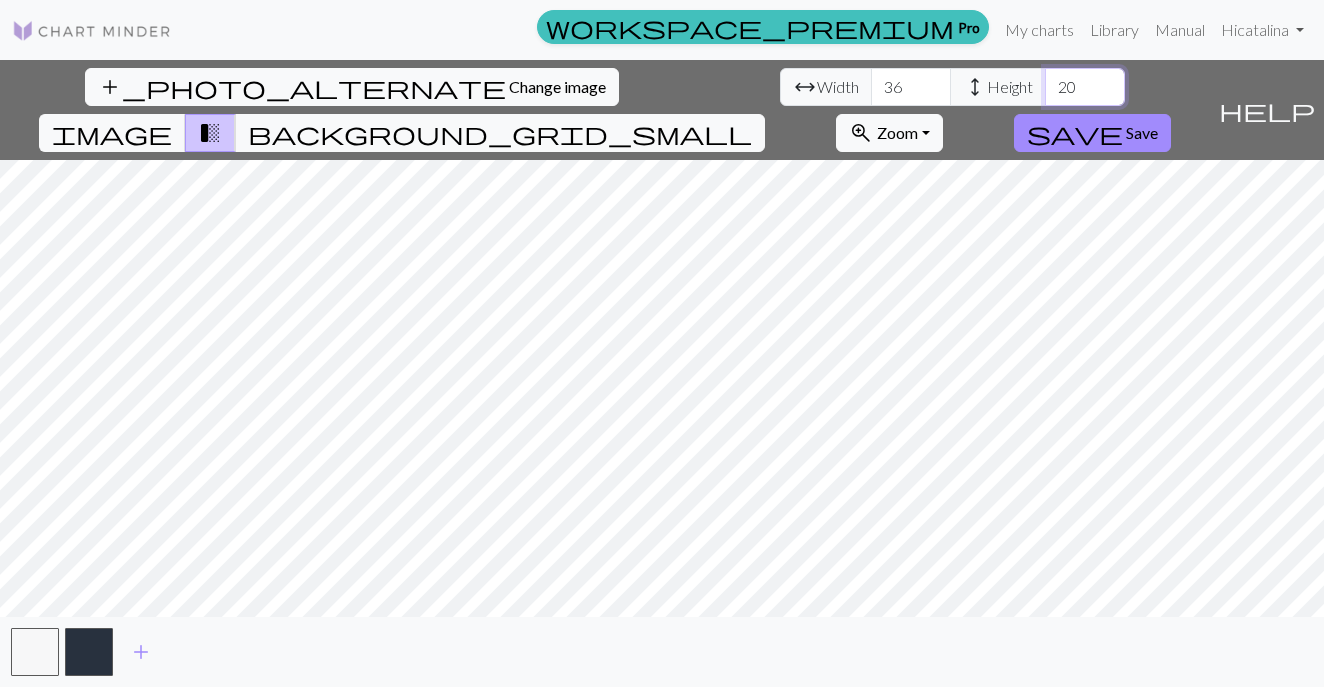 drag, startPoint x: 582, startPoint y: 83, endPoint x: 554, endPoint y: 83, distance: 28 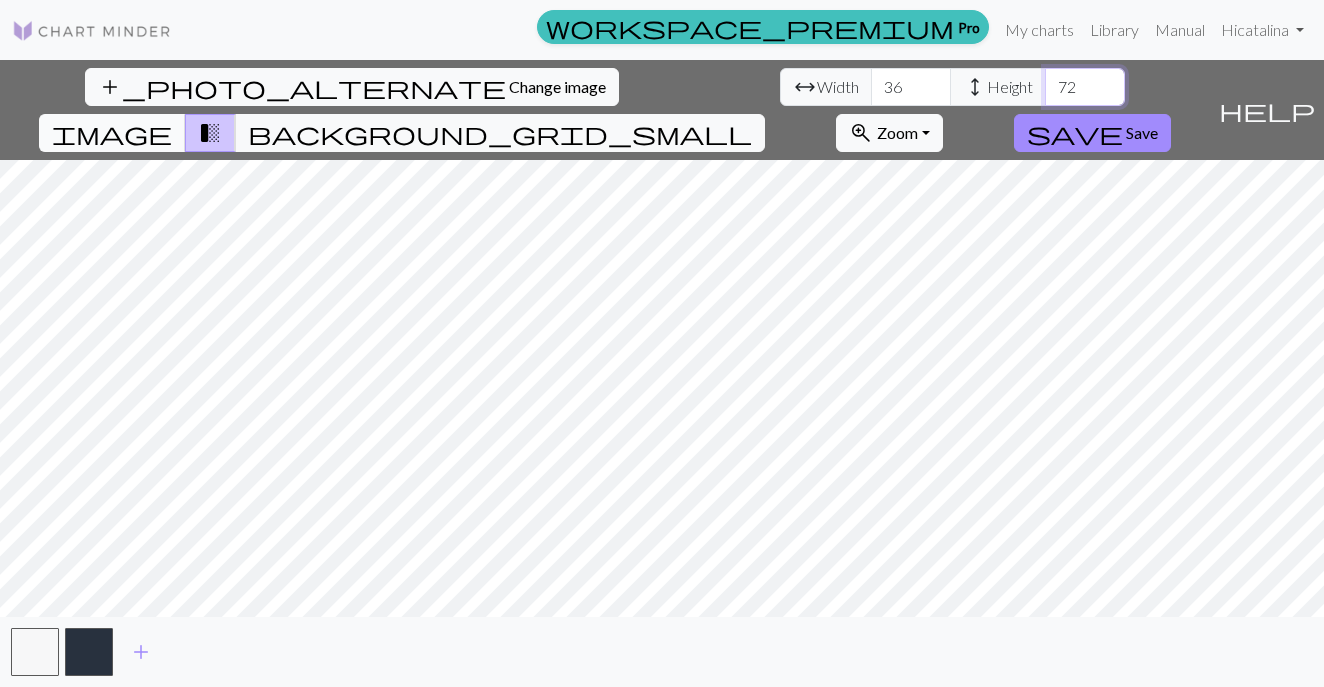 type on "72" 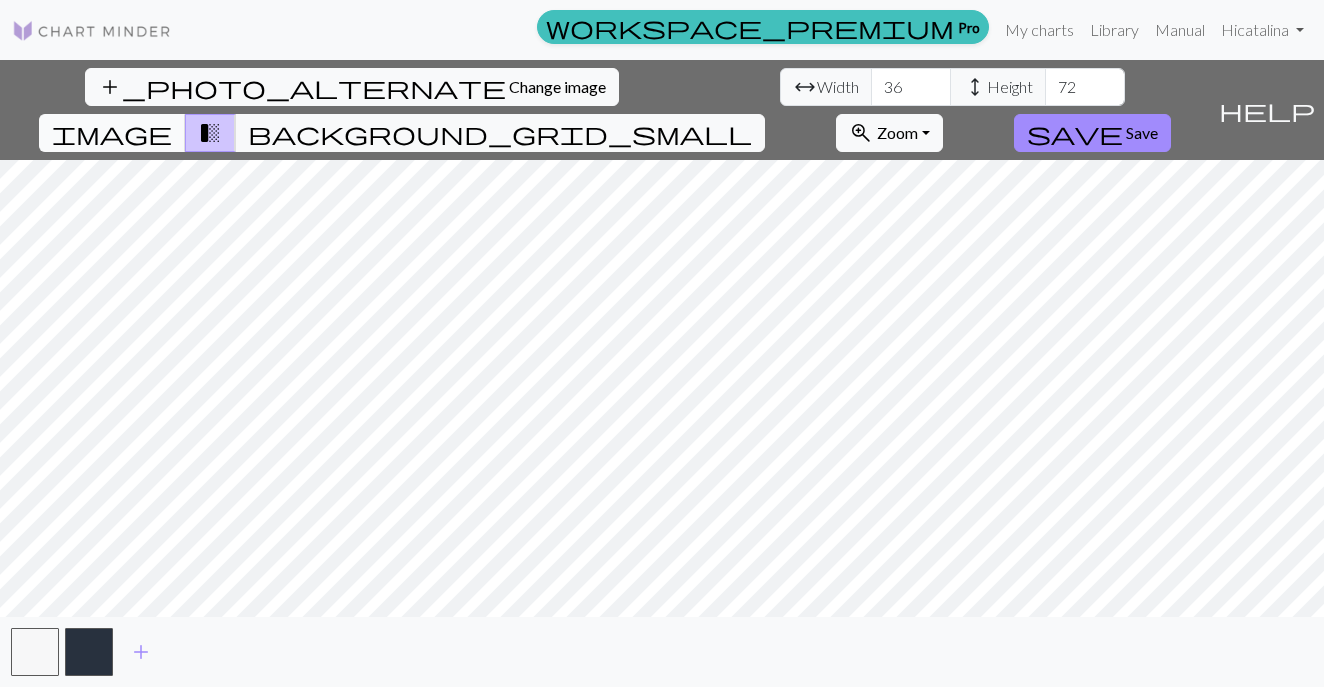 click on "image" at bounding box center (112, 133) 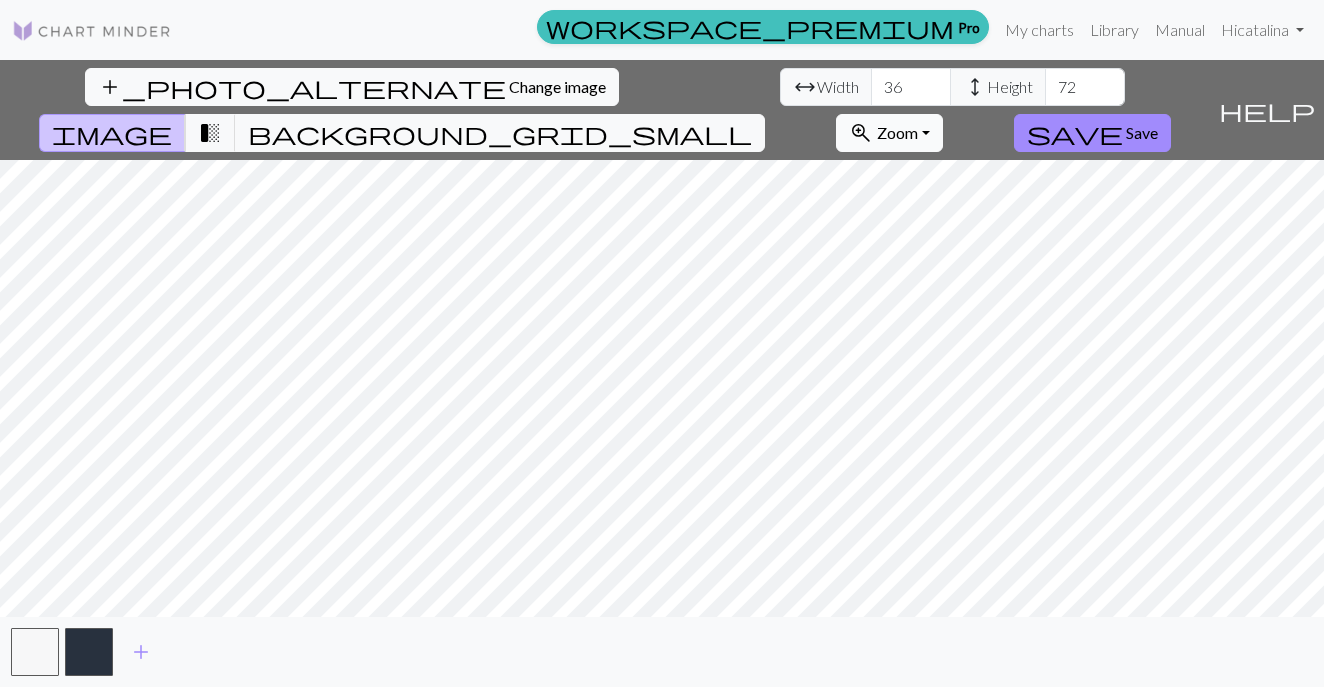 click on "zoom_in Zoom Zoom" at bounding box center (889, 133) 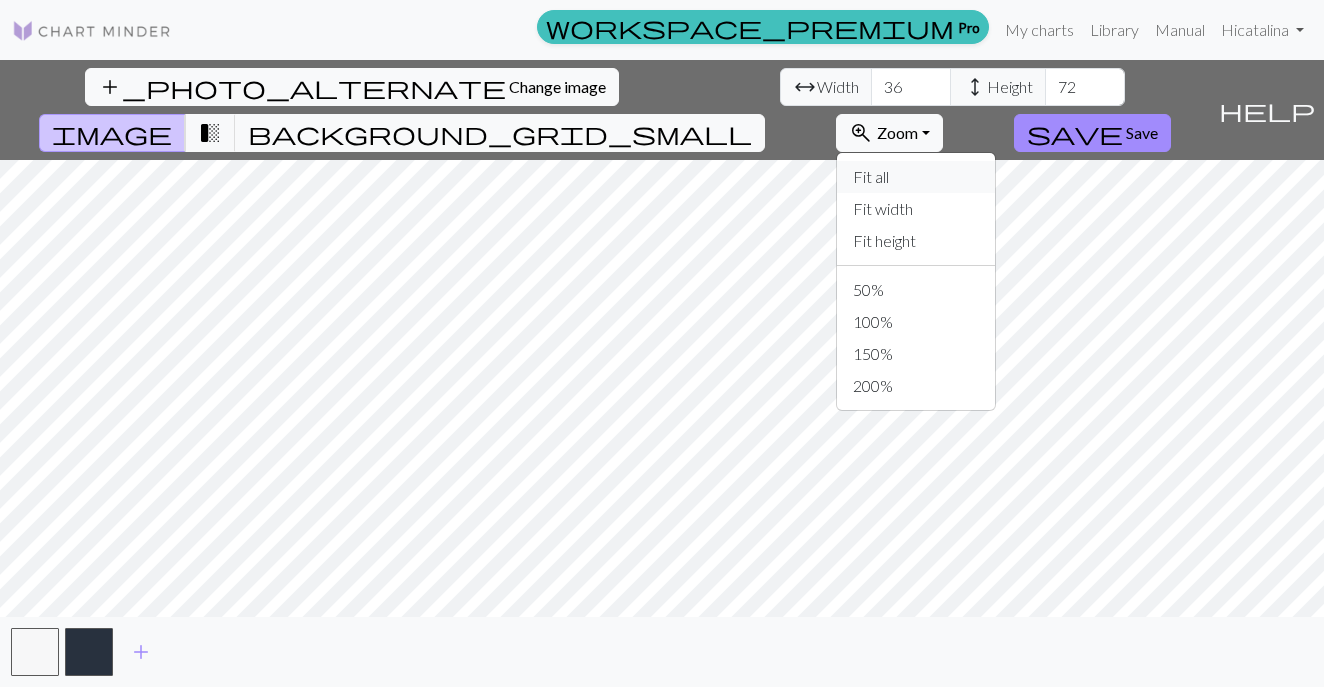 click on "Fit all" at bounding box center (916, 177) 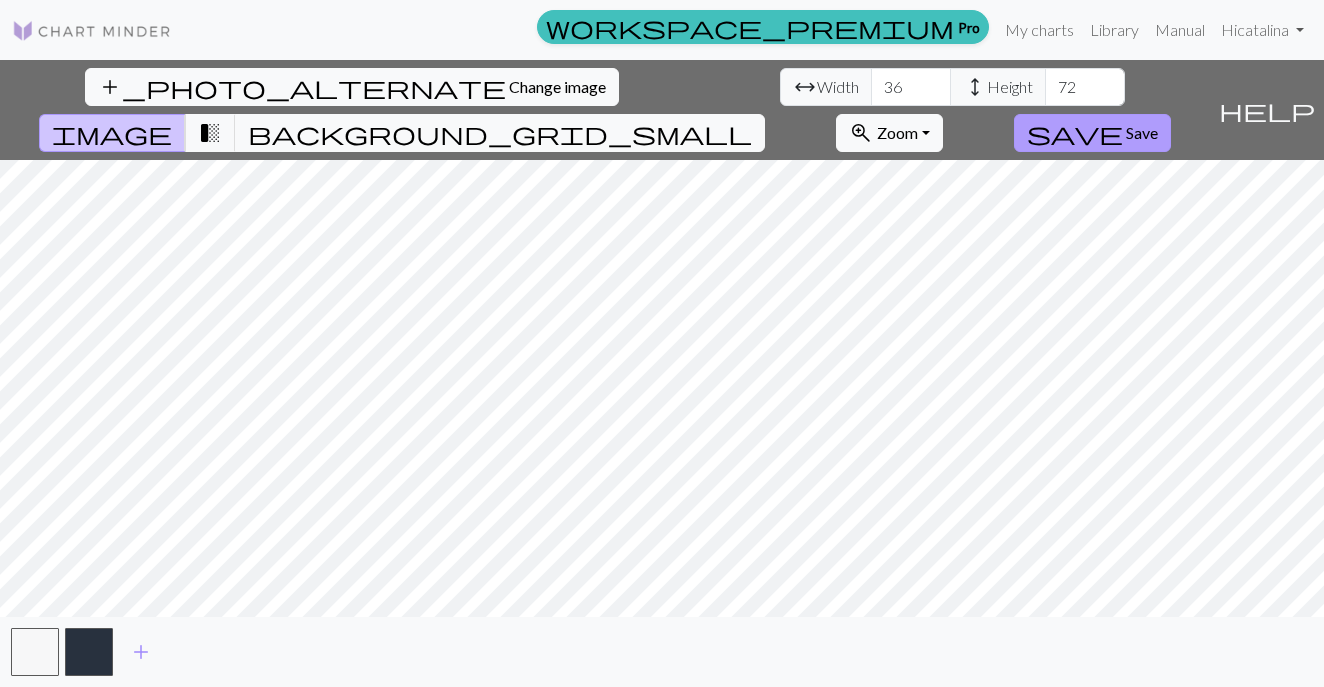 click on "save   Save" at bounding box center (1092, 133) 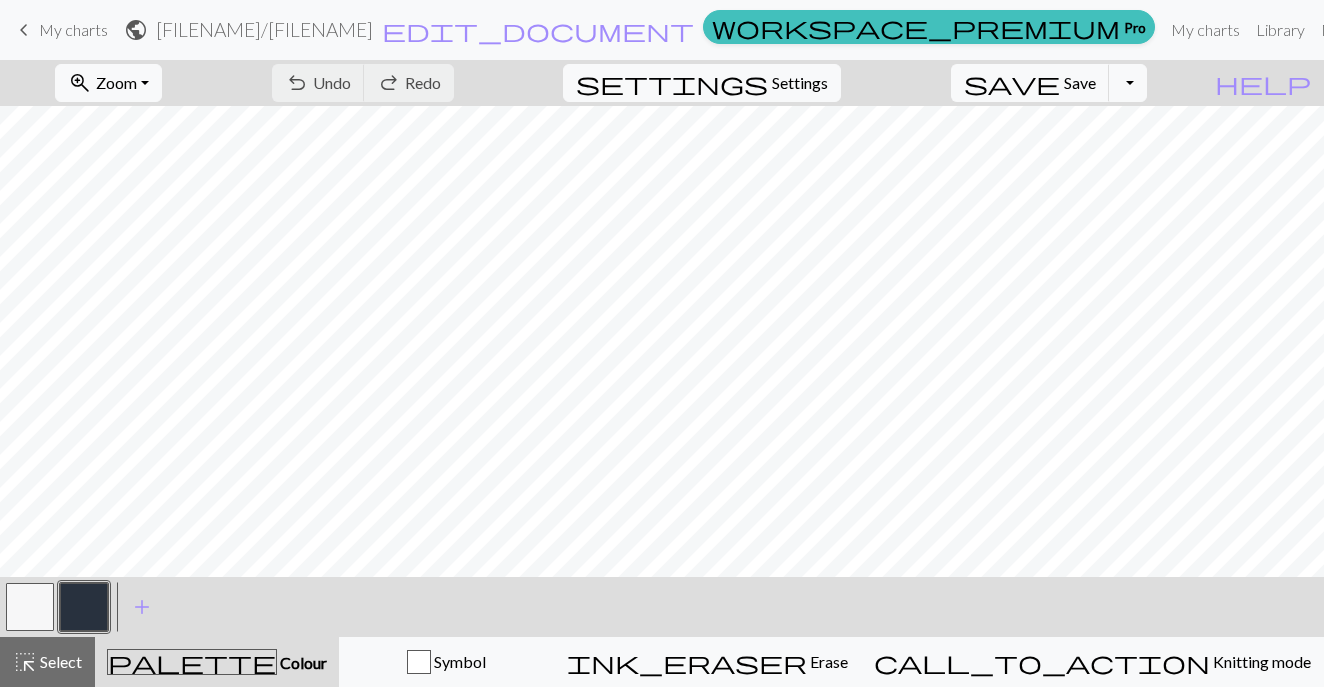 click on "zoom_in Zoom Zoom Fit all Fit width Fit height 50% 100% 150% 200%" at bounding box center [108, 83] 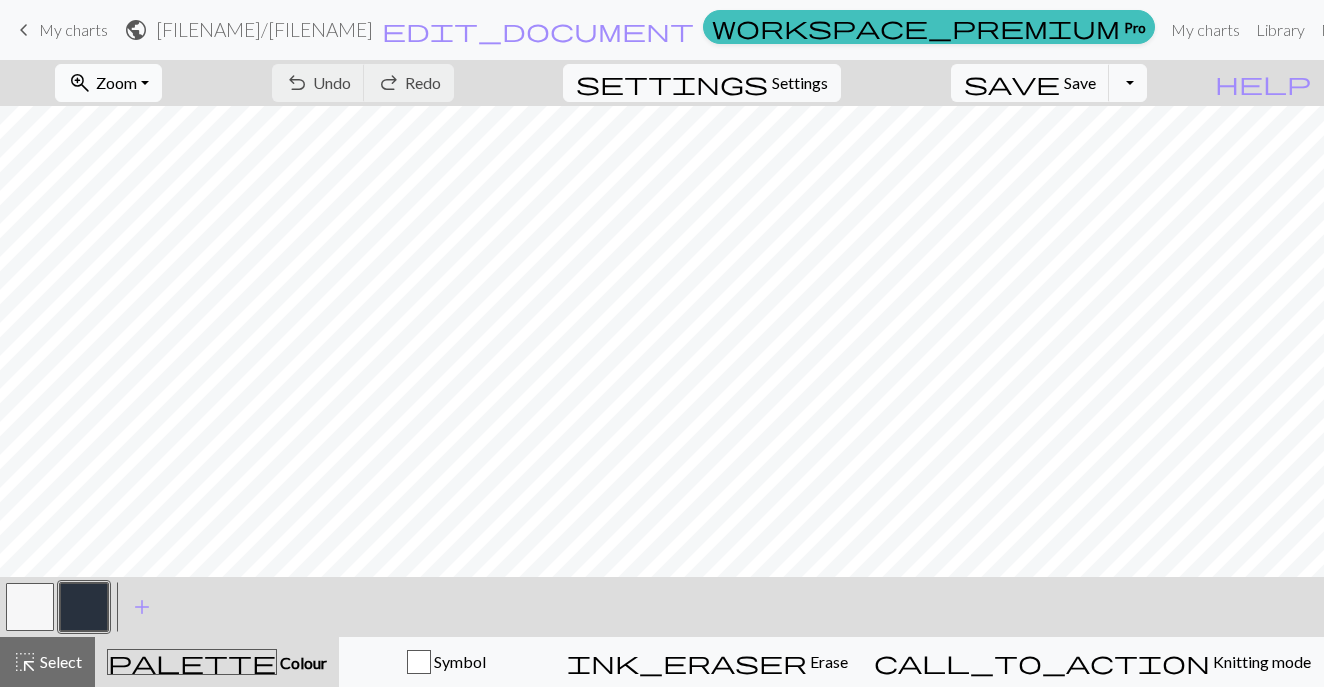 click on "Zoom" at bounding box center (116, 82) 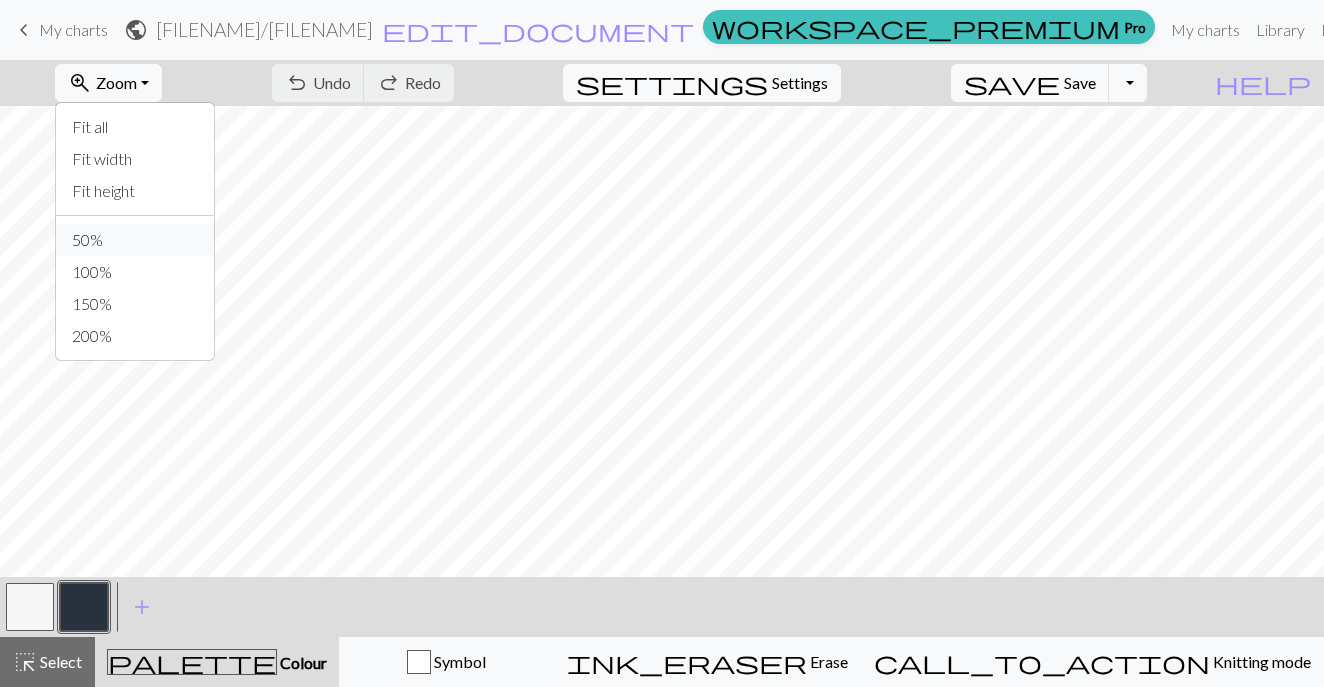 click on "50%" at bounding box center [135, 240] 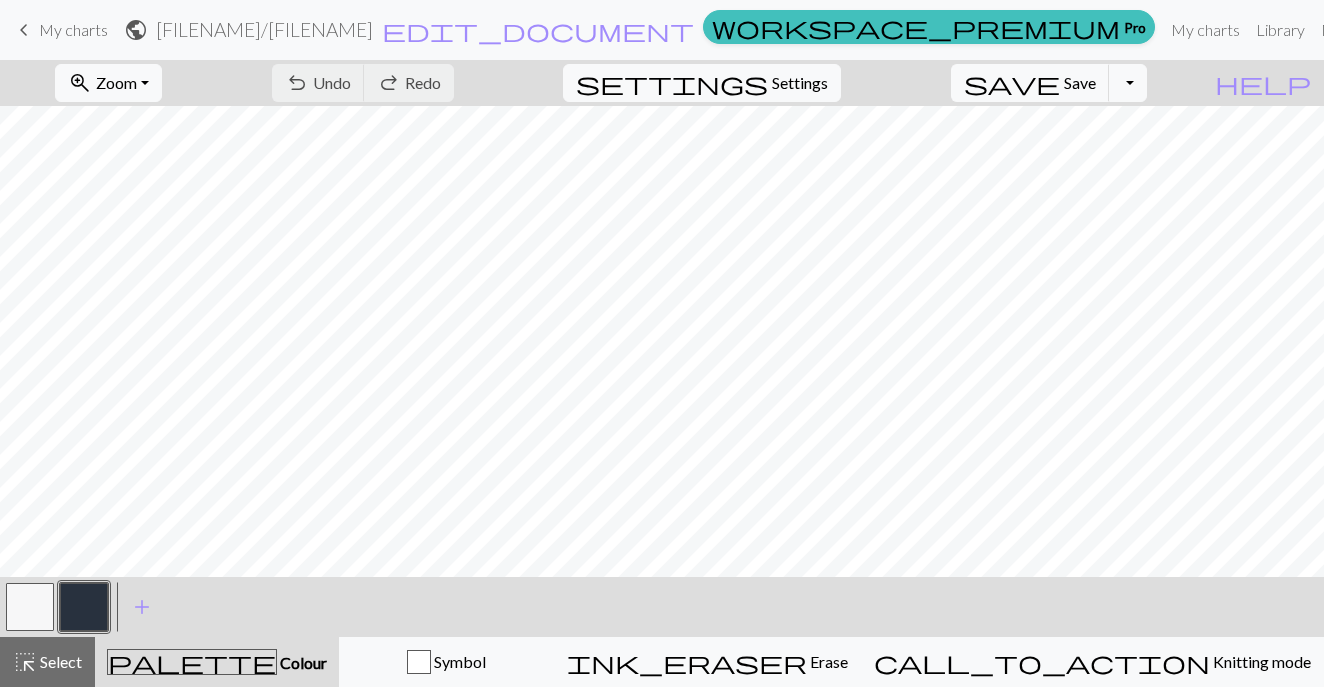 scroll, scrollTop: 0, scrollLeft: 0, axis: both 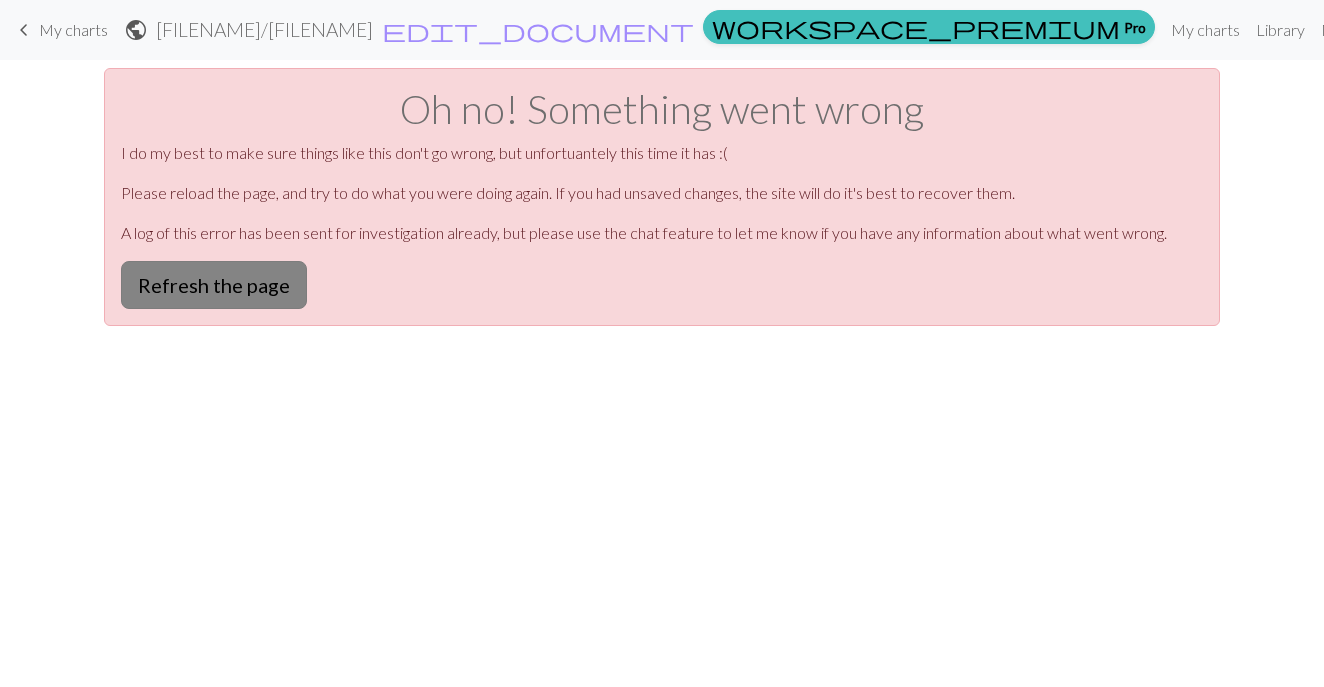 click on "Refresh the page" at bounding box center [214, 285] 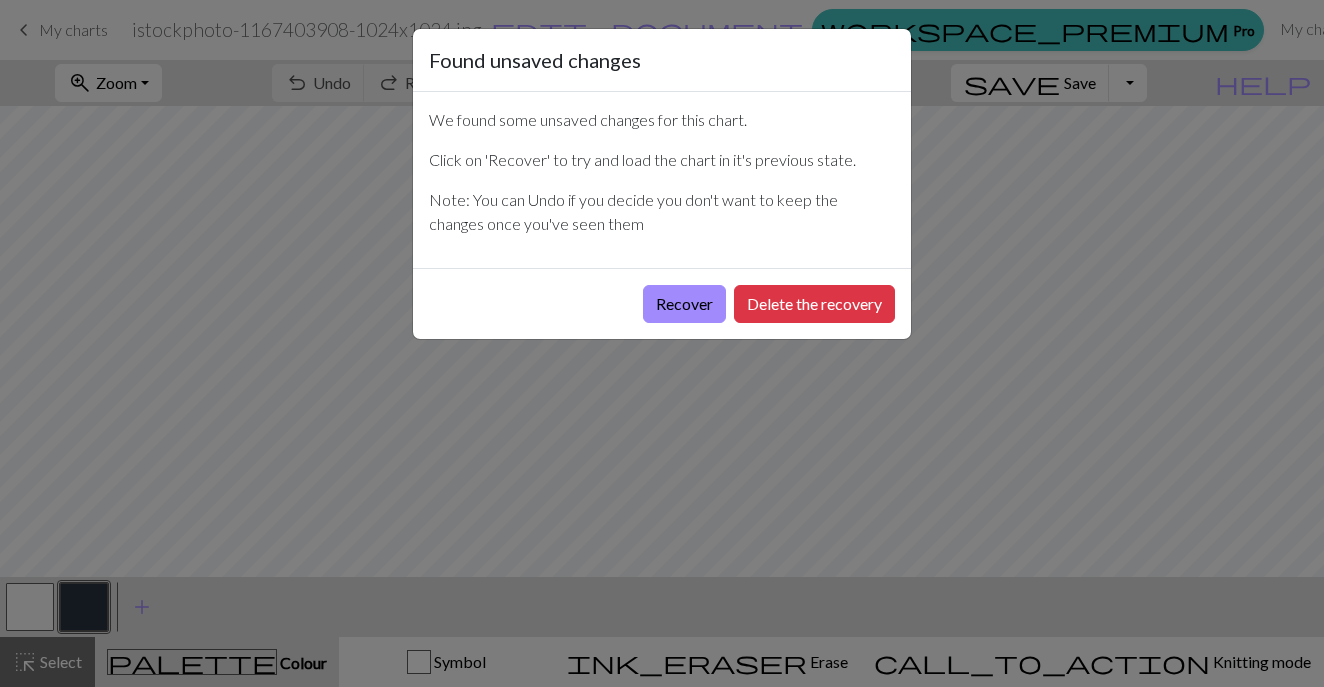 scroll, scrollTop: 0, scrollLeft: 0, axis: both 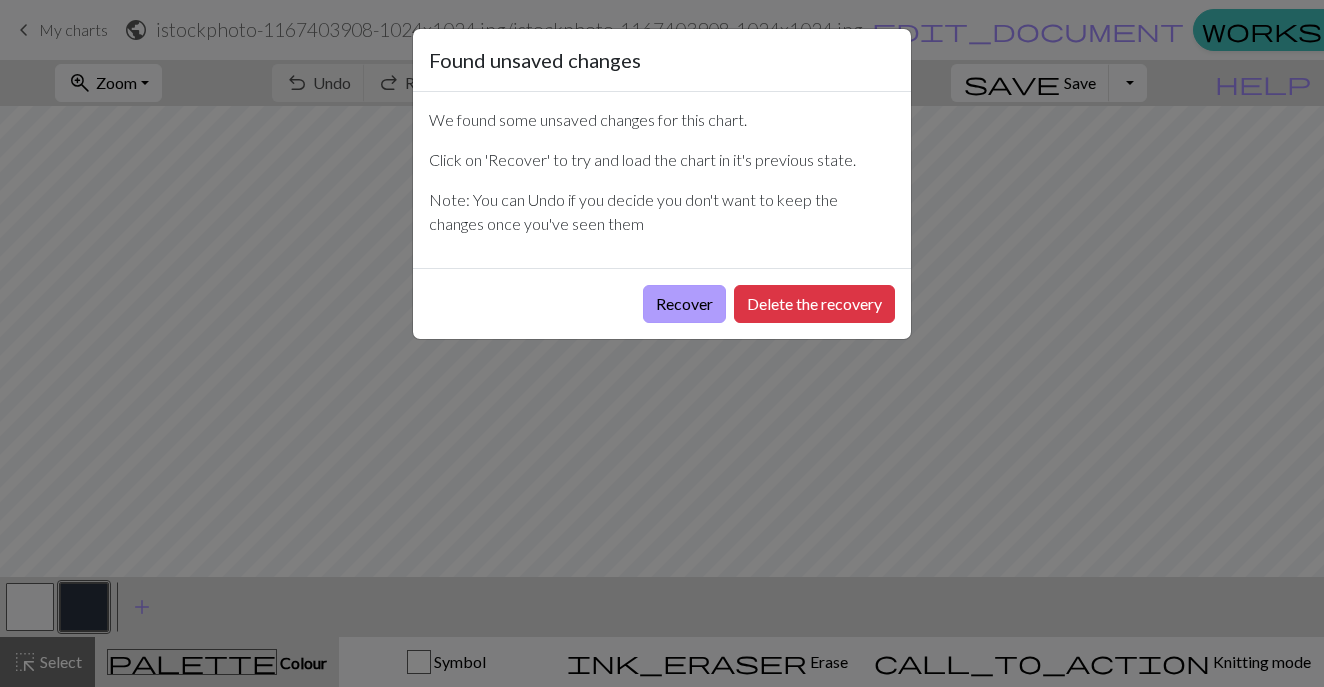 click on "Recover" at bounding box center (684, 304) 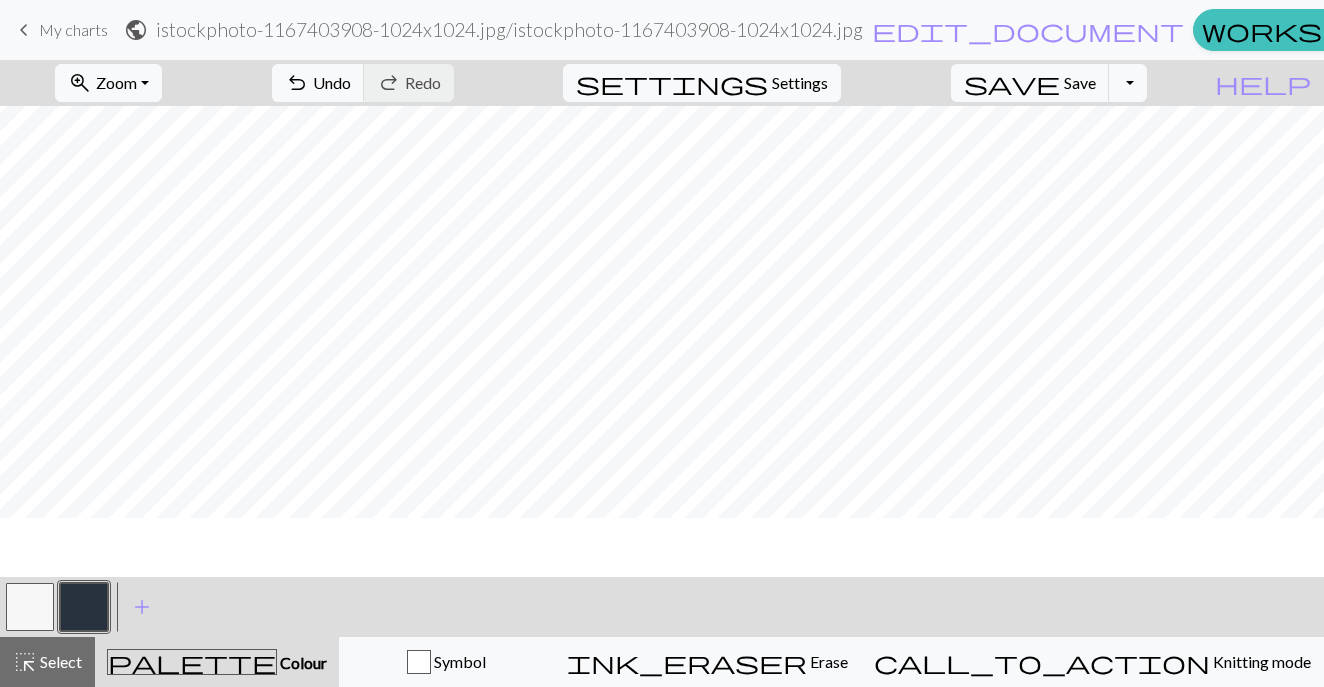 scroll, scrollTop: 221, scrollLeft: 0, axis: vertical 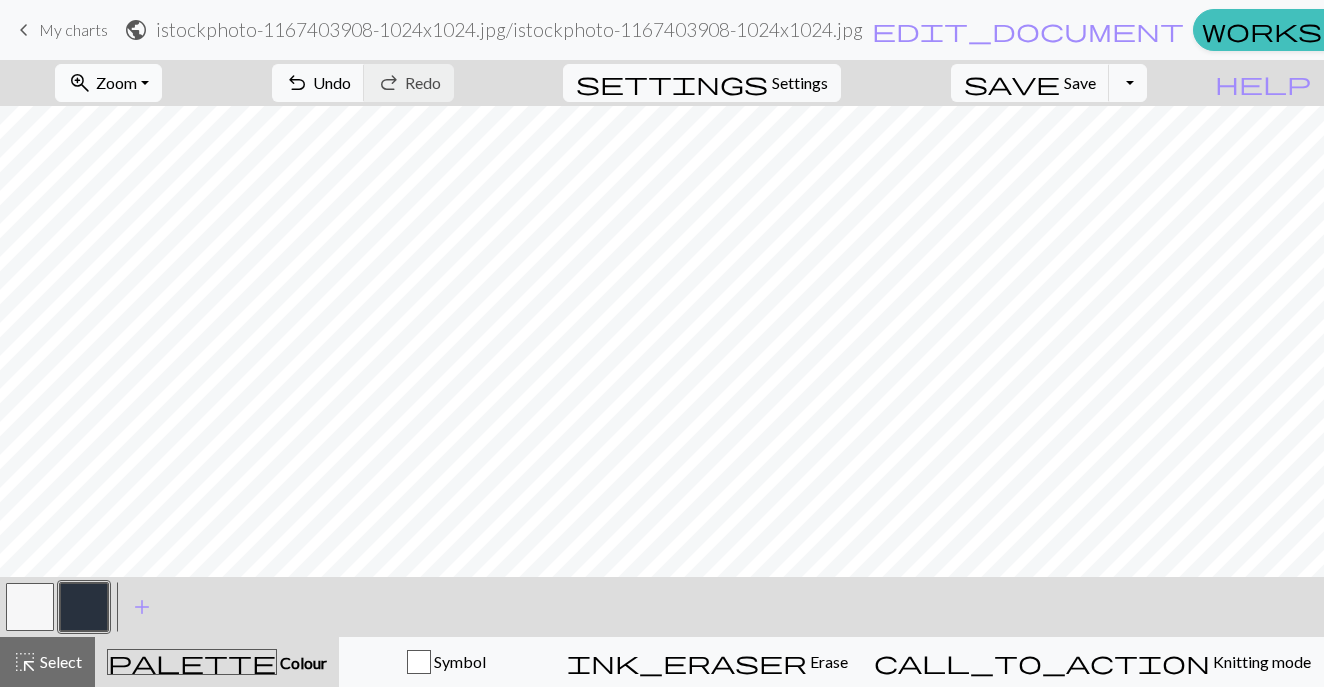 click on "zoom_in Zoom Zoom" at bounding box center (108, 83) 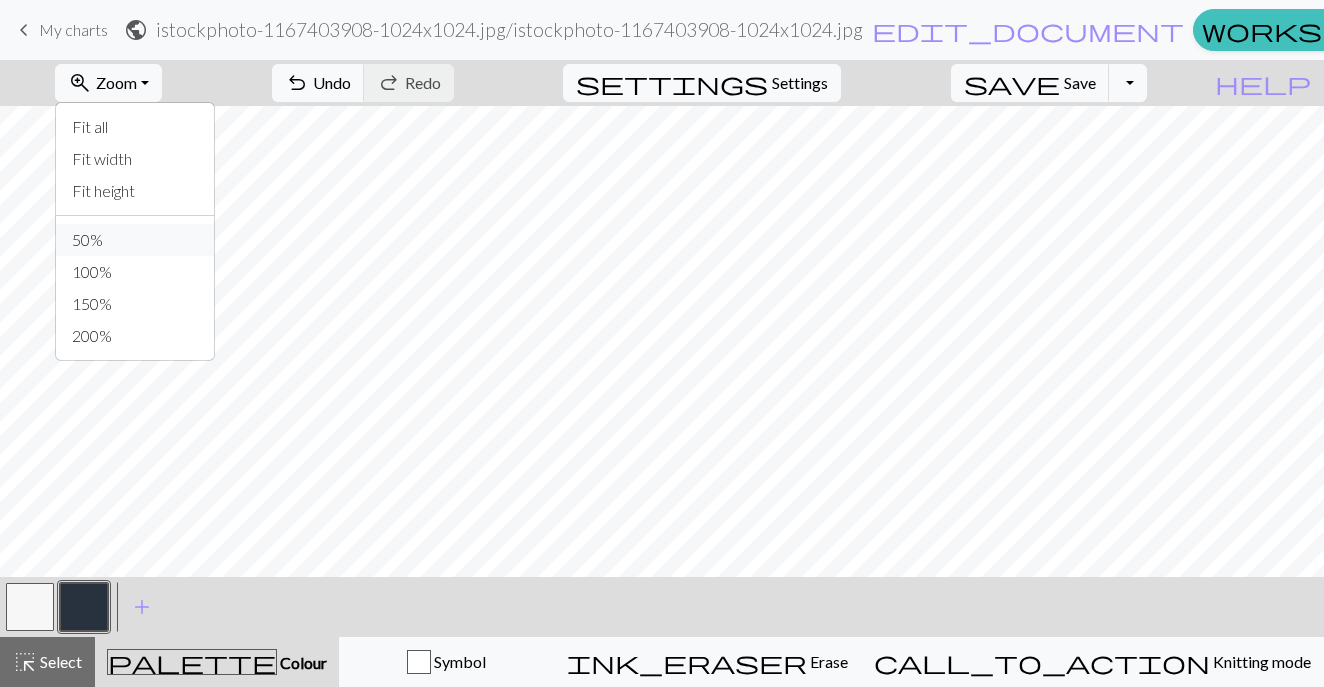 click on "50%" at bounding box center [135, 240] 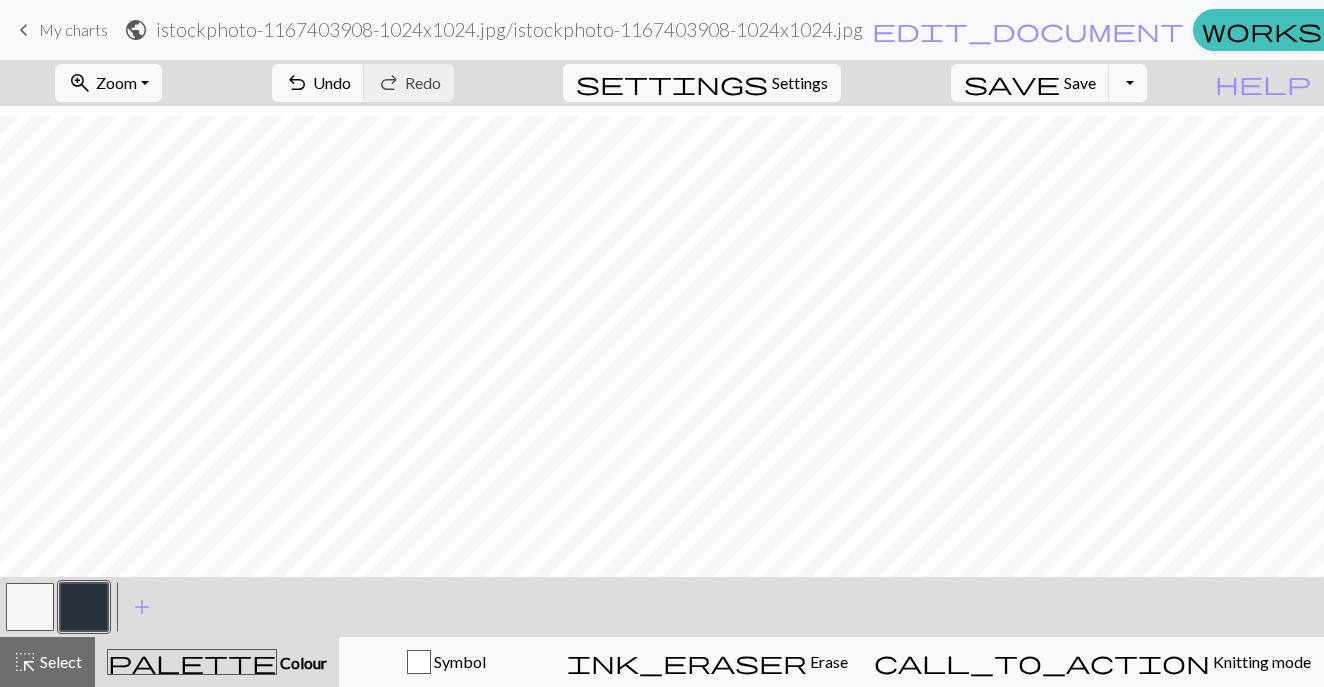 scroll, scrollTop: 139, scrollLeft: 0, axis: vertical 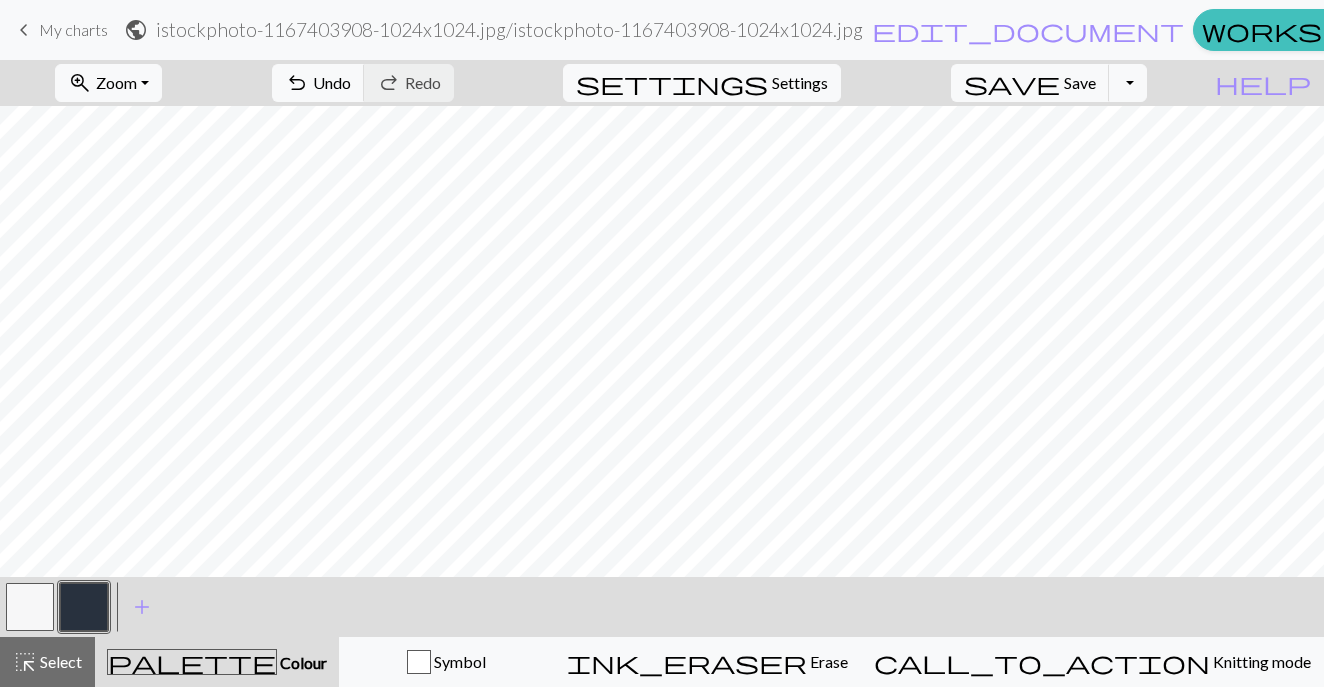 click on "keyboard_arrow_left   My charts" at bounding box center [60, 30] 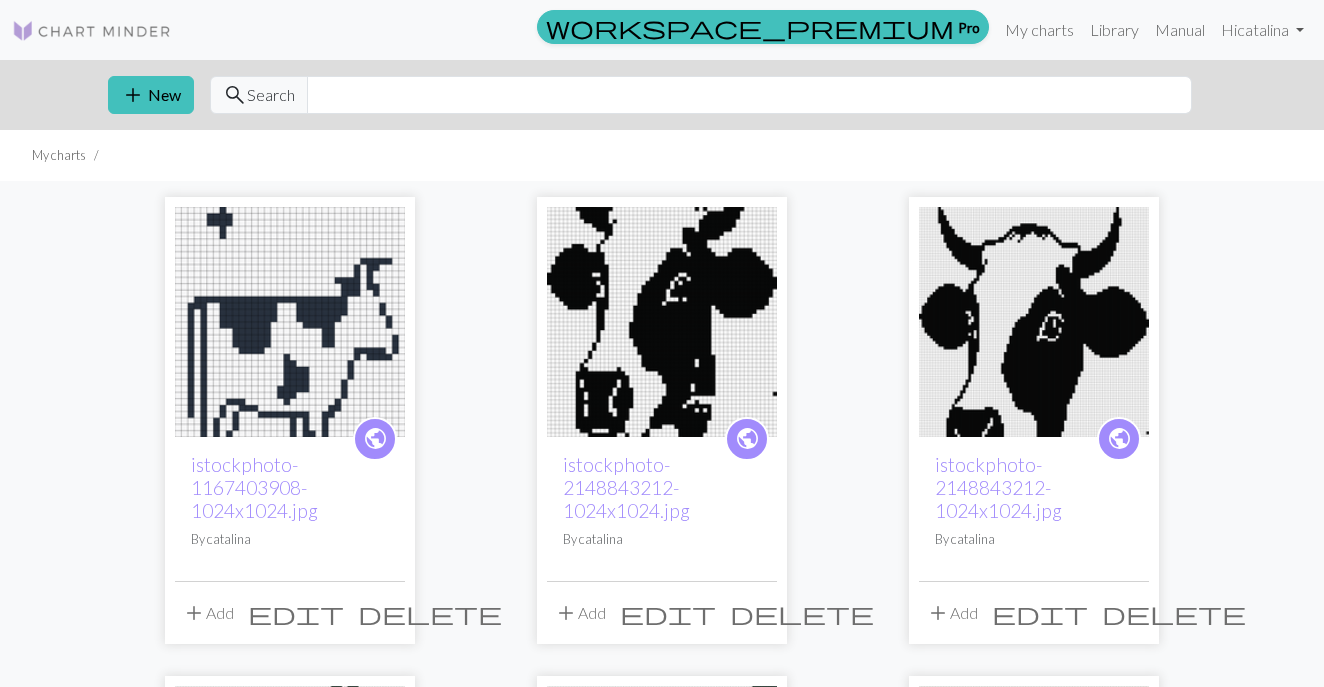 click on "delete" at bounding box center [430, 613] 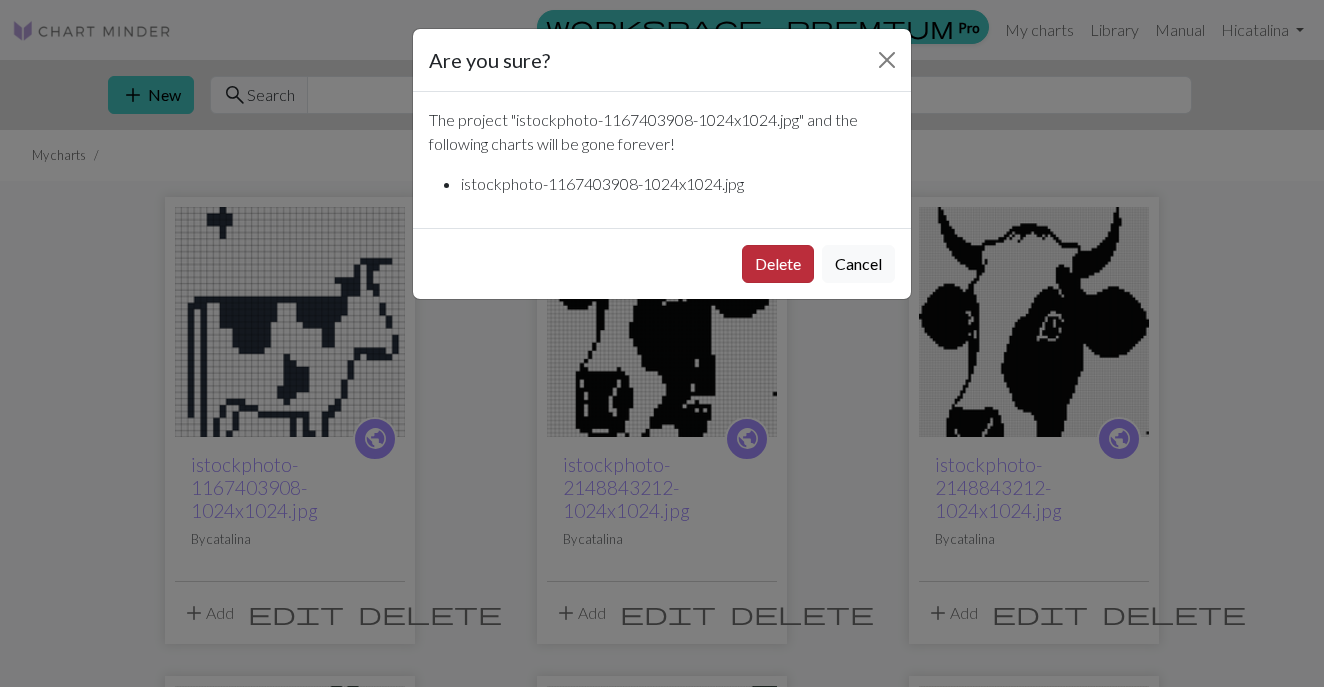 click on "Delete" at bounding box center (778, 264) 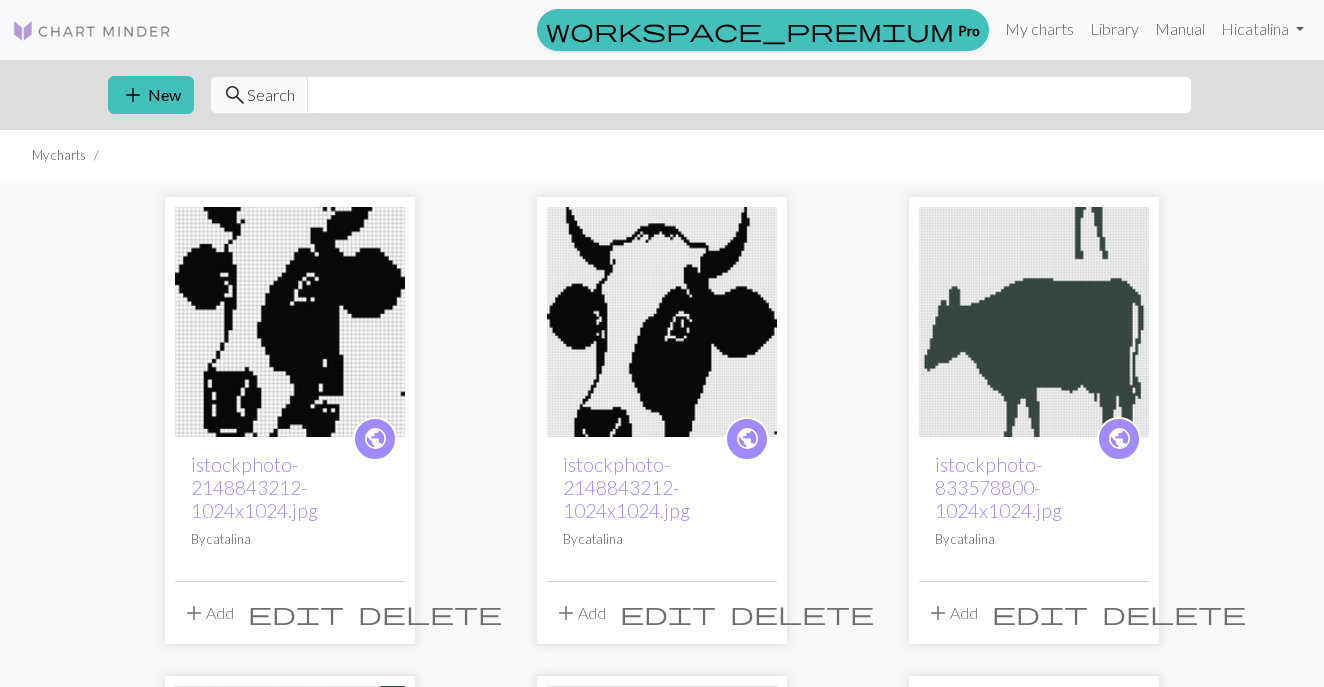 scroll, scrollTop: 0, scrollLeft: 0, axis: both 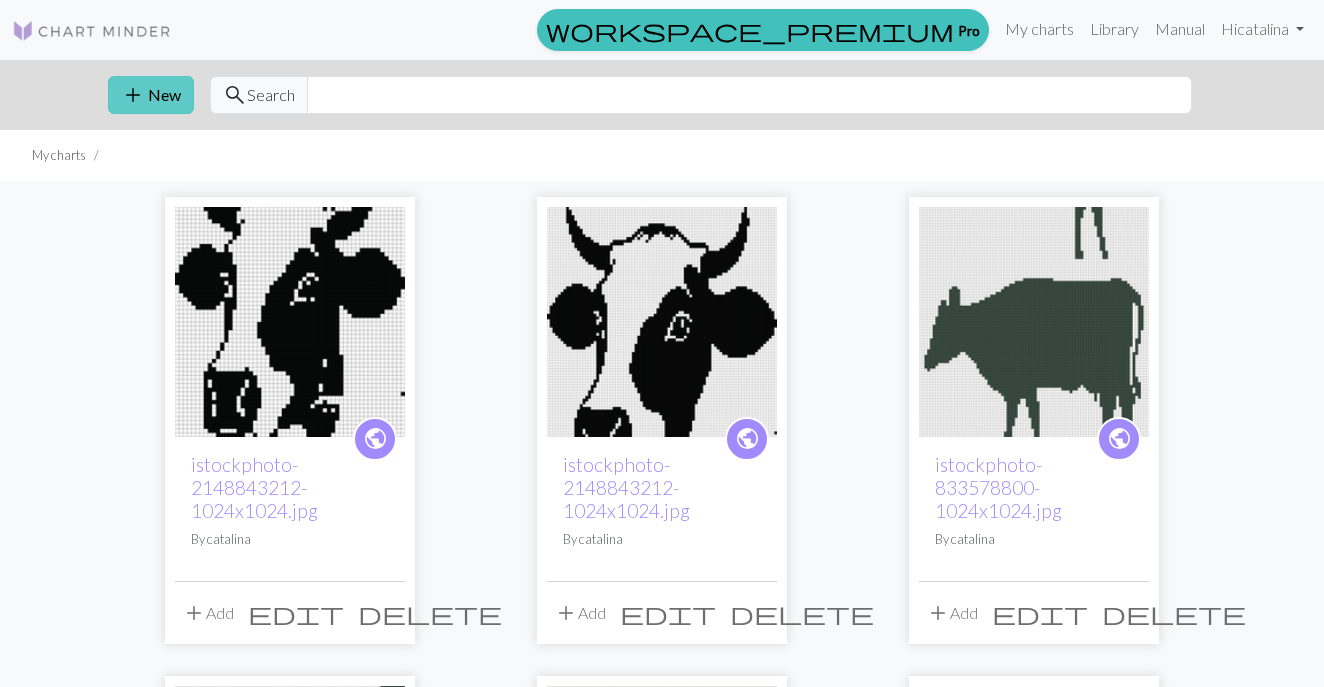 click on "add   New" at bounding box center [151, 95] 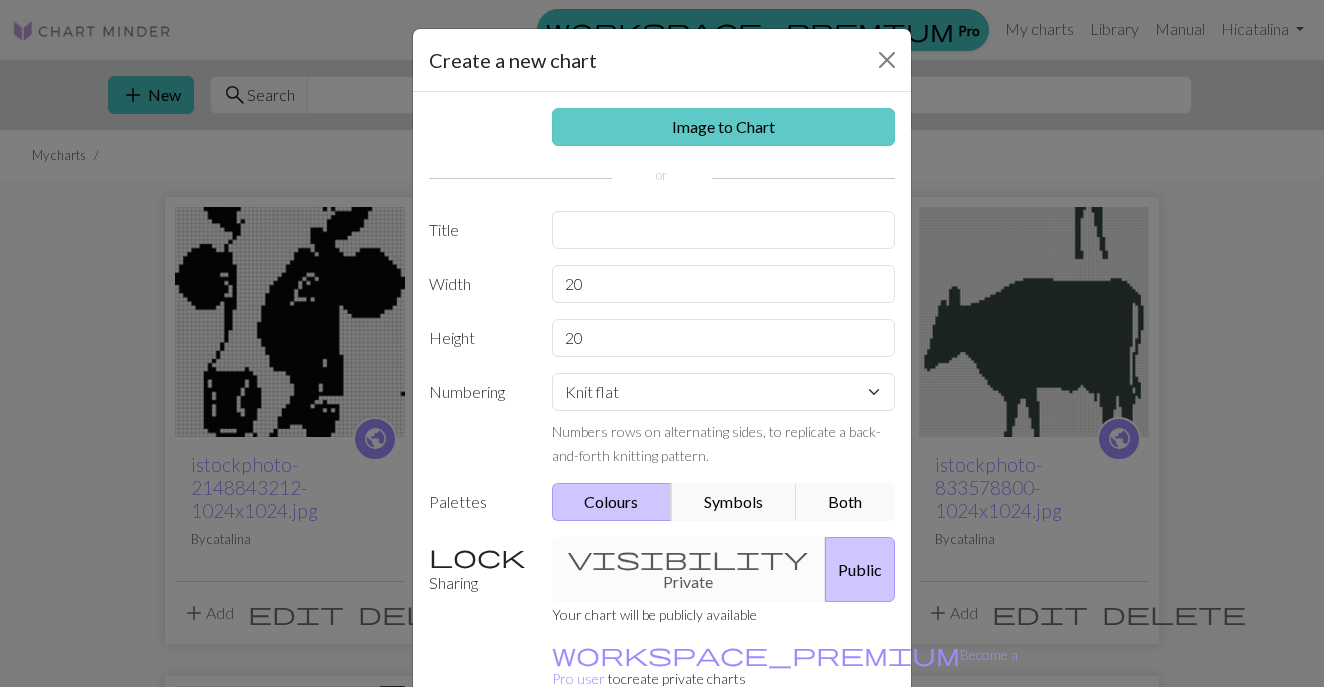click on "Image to Chart" at bounding box center [724, 127] 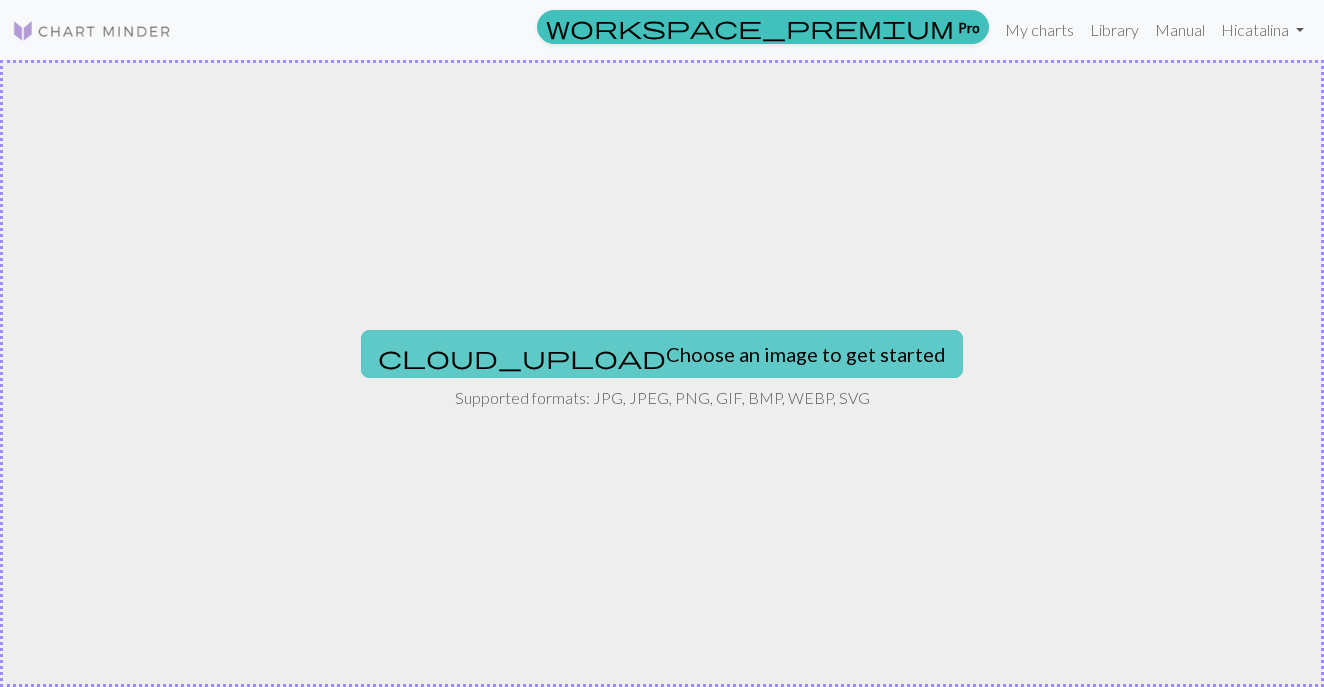 click on "cloud_upload  Choose an image to get started" at bounding box center [662, 354] 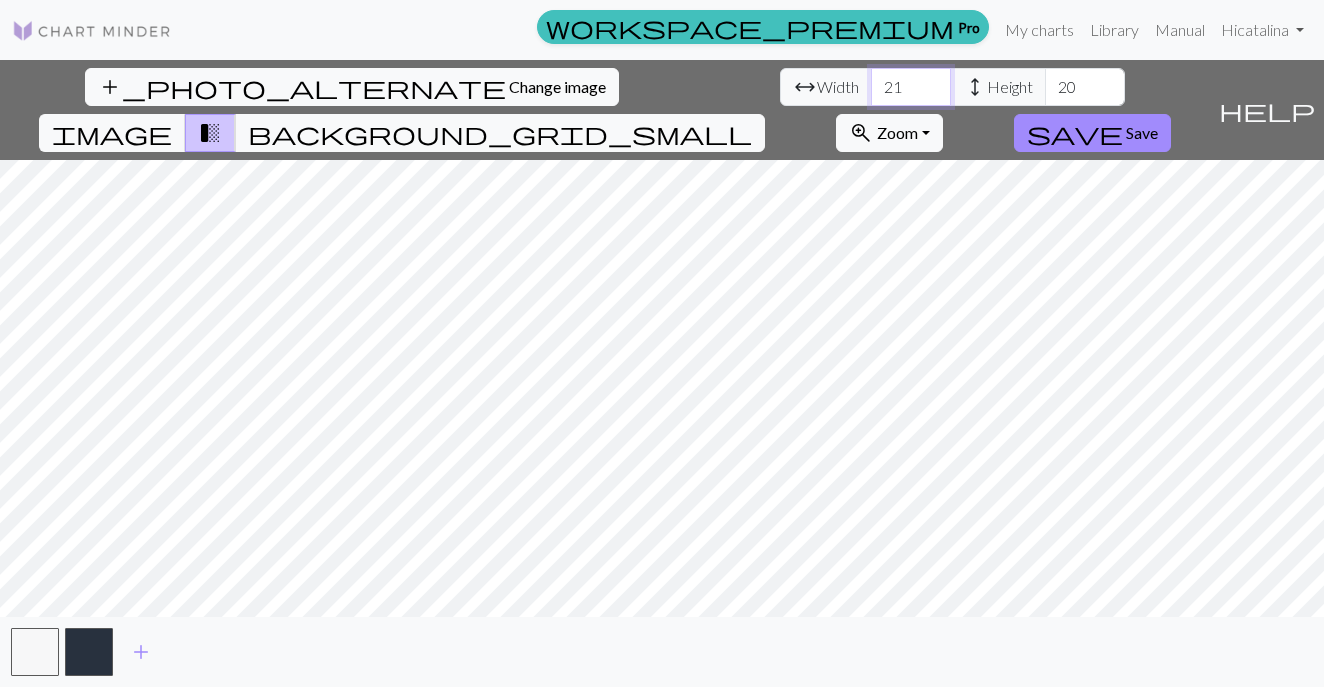 click on "21" at bounding box center [911, 87] 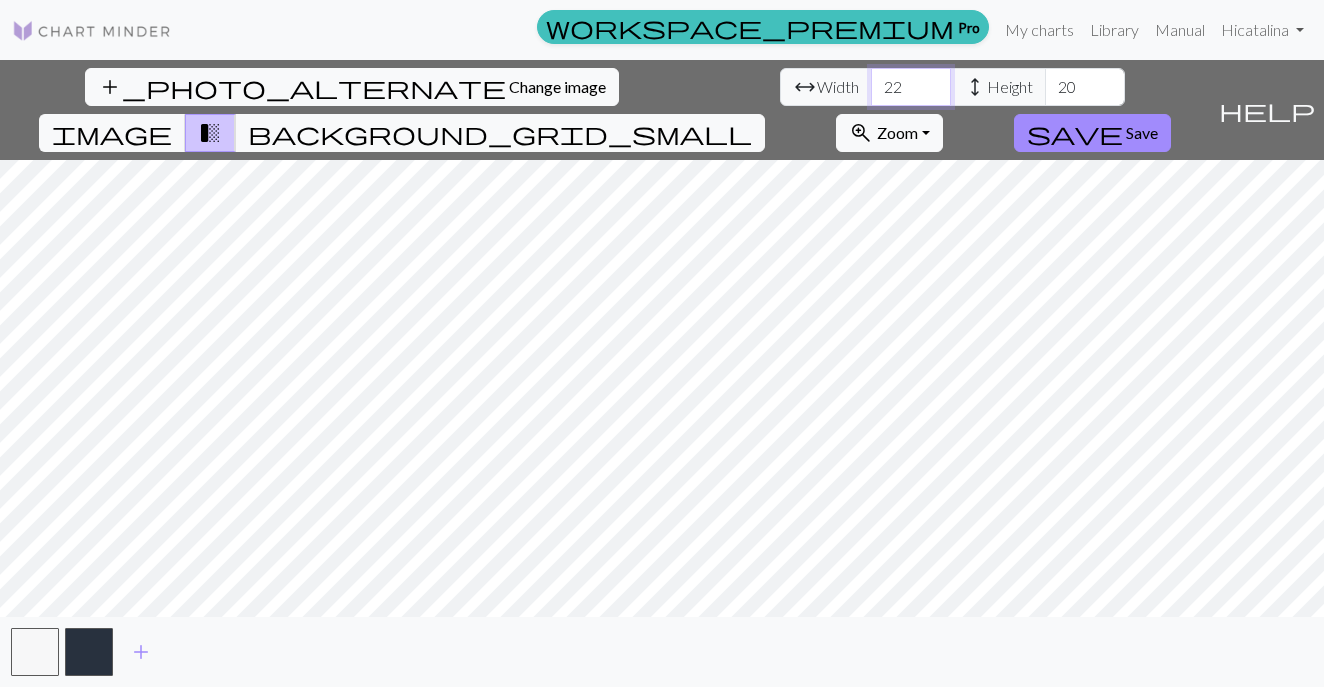 click on "22" at bounding box center [911, 87] 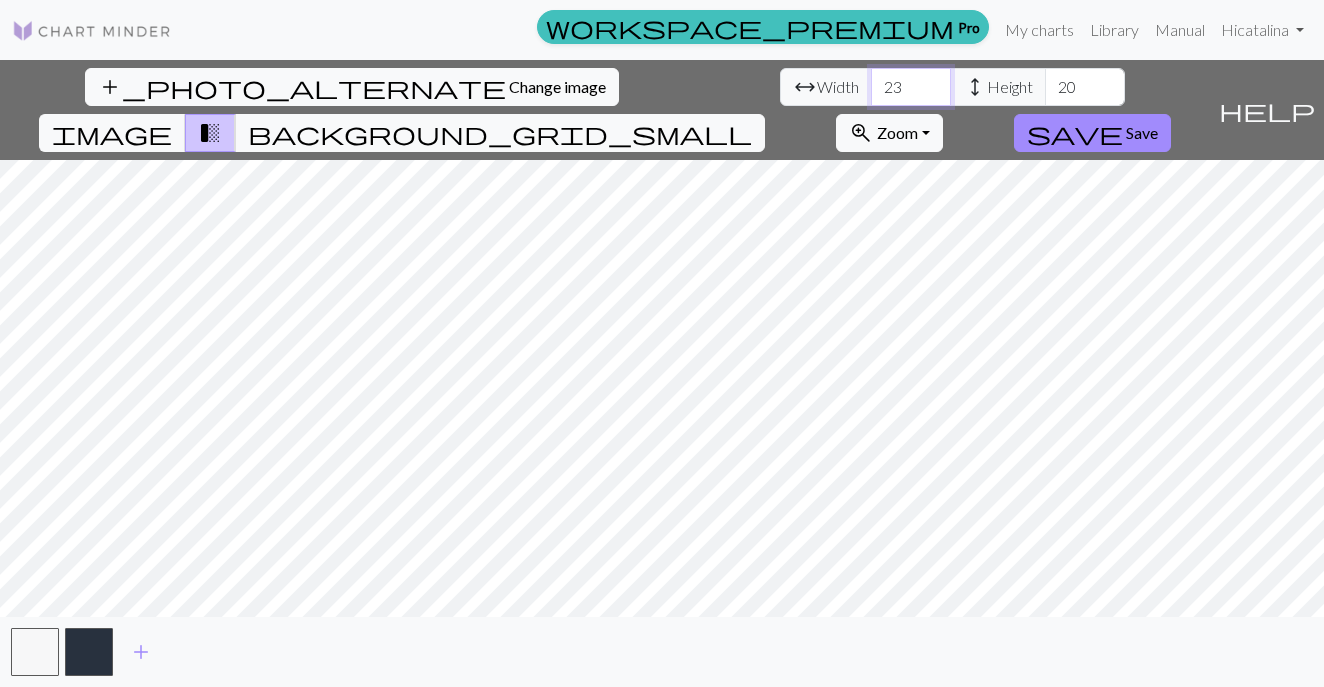 click on "23" at bounding box center [911, 87] 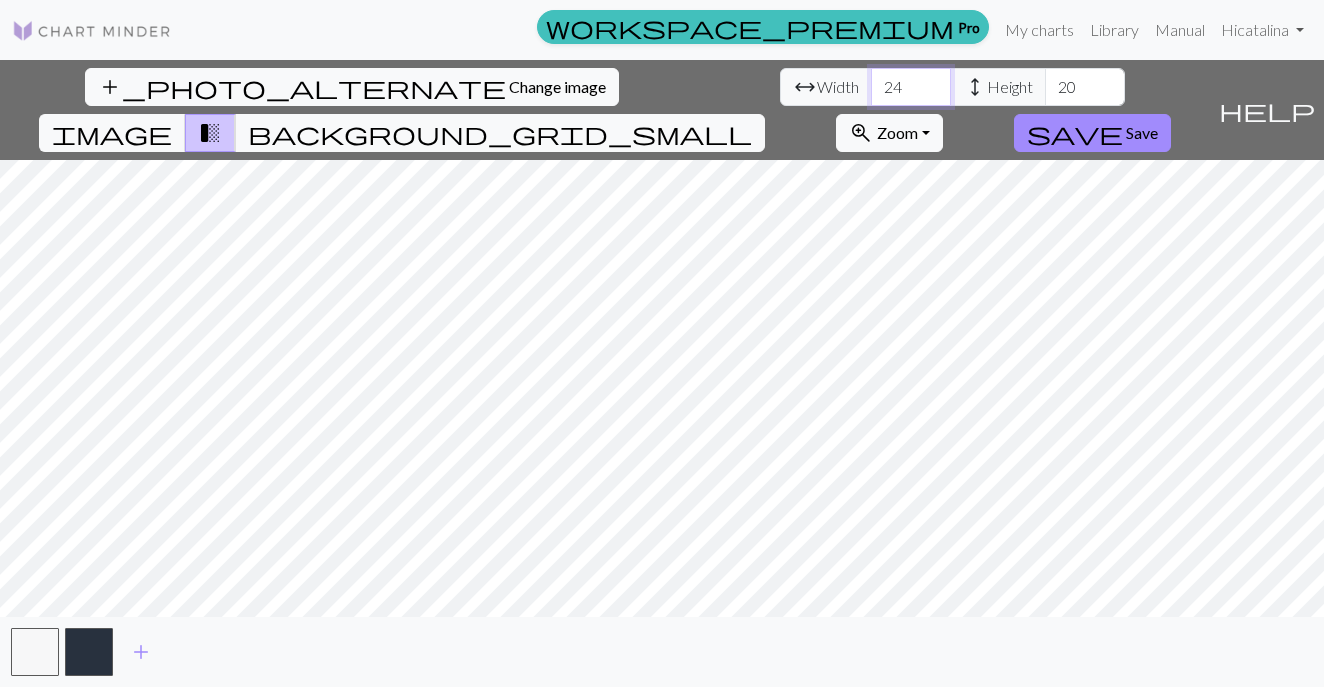 click on "24" at bounding box center [911, 87] 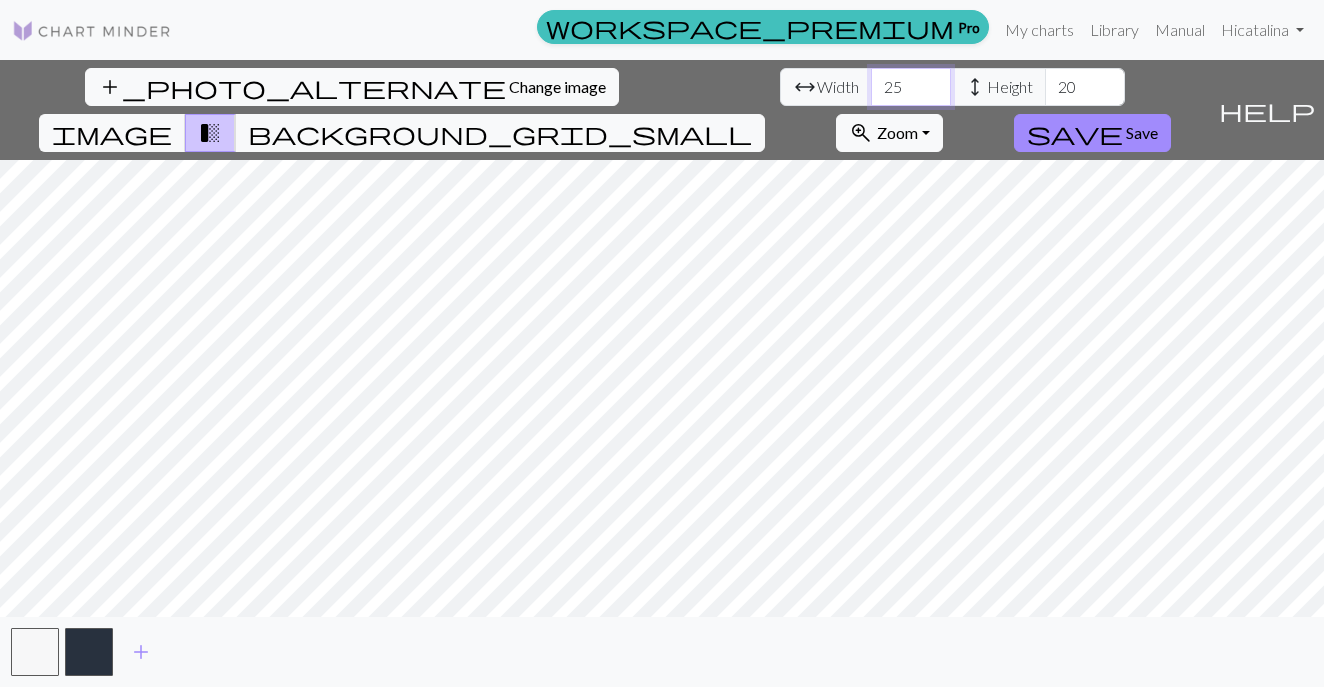 click on "25" at bounding box center [911, 87] 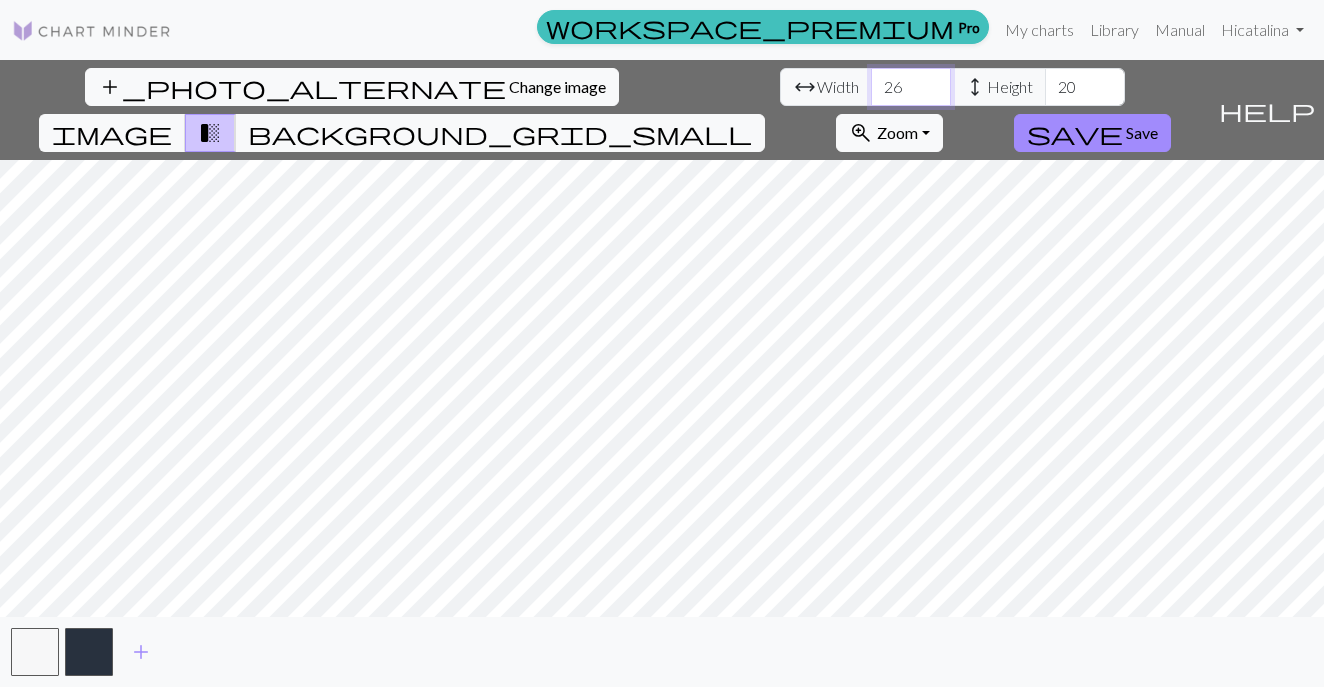 click on "26" at bounding box center [911, 87] 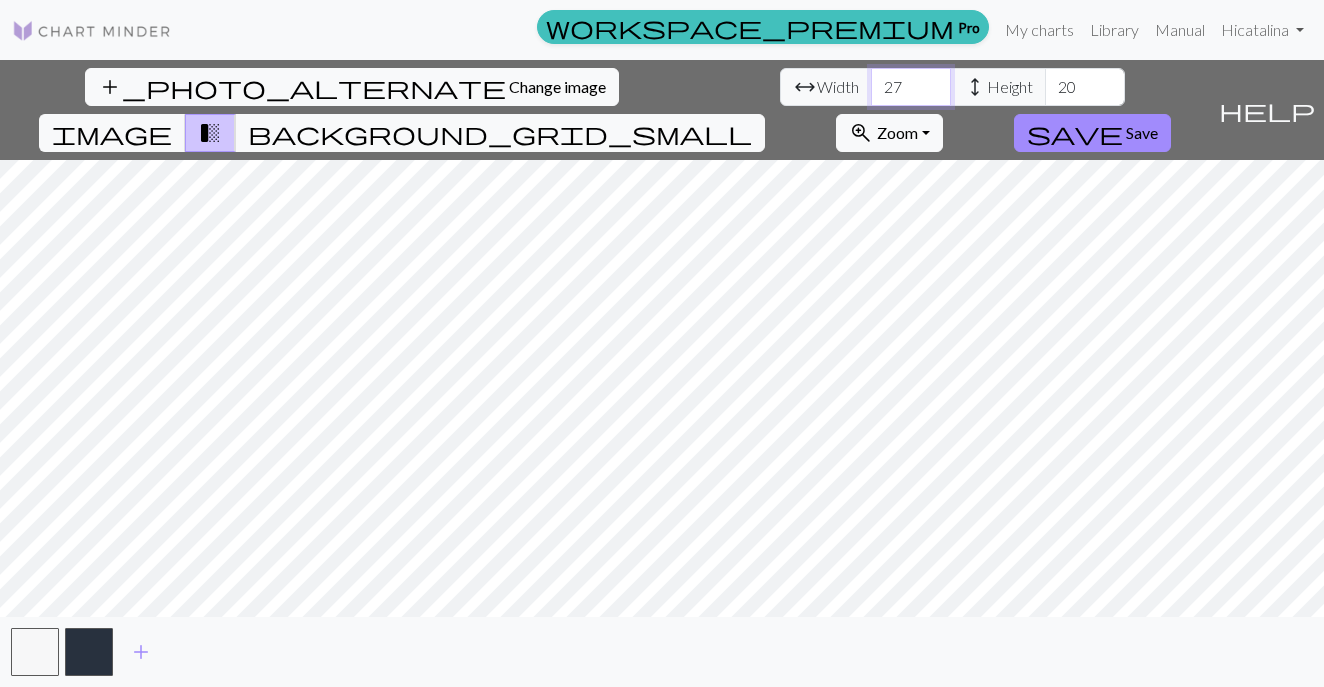 click on "27" at bounding box center [911, 87] 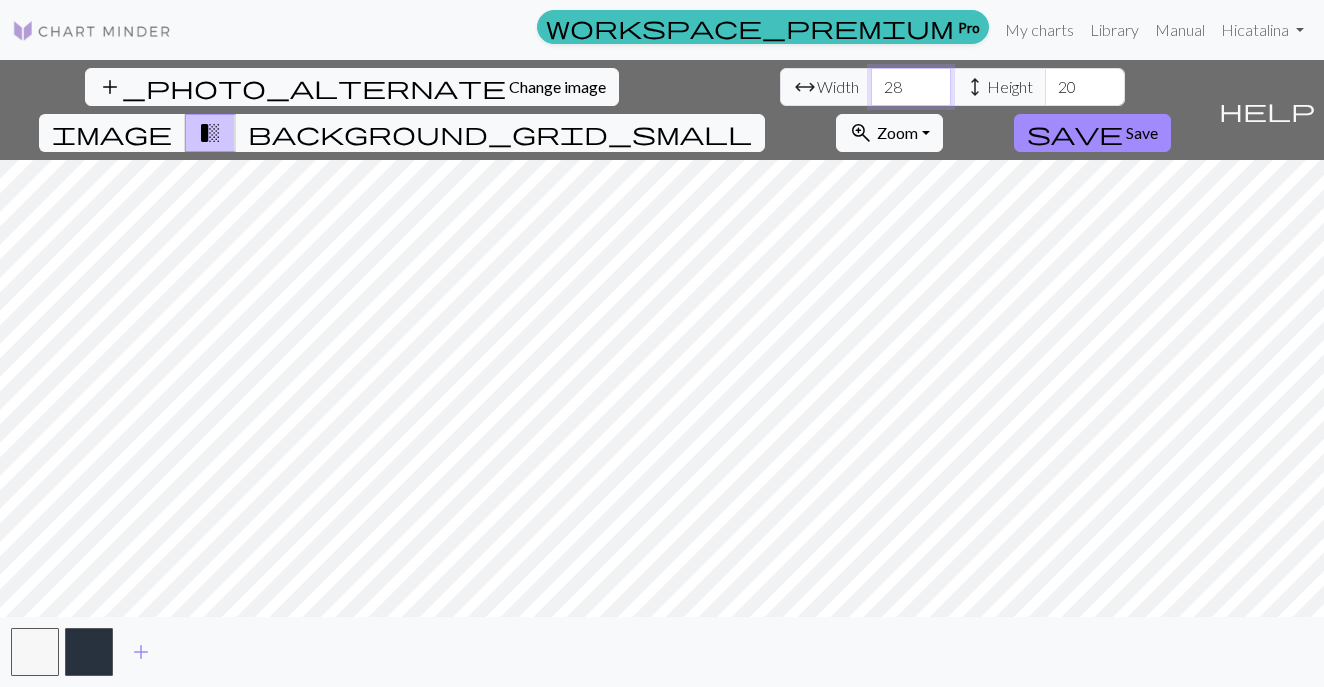 click on "28" at bounding box center [911, 87] 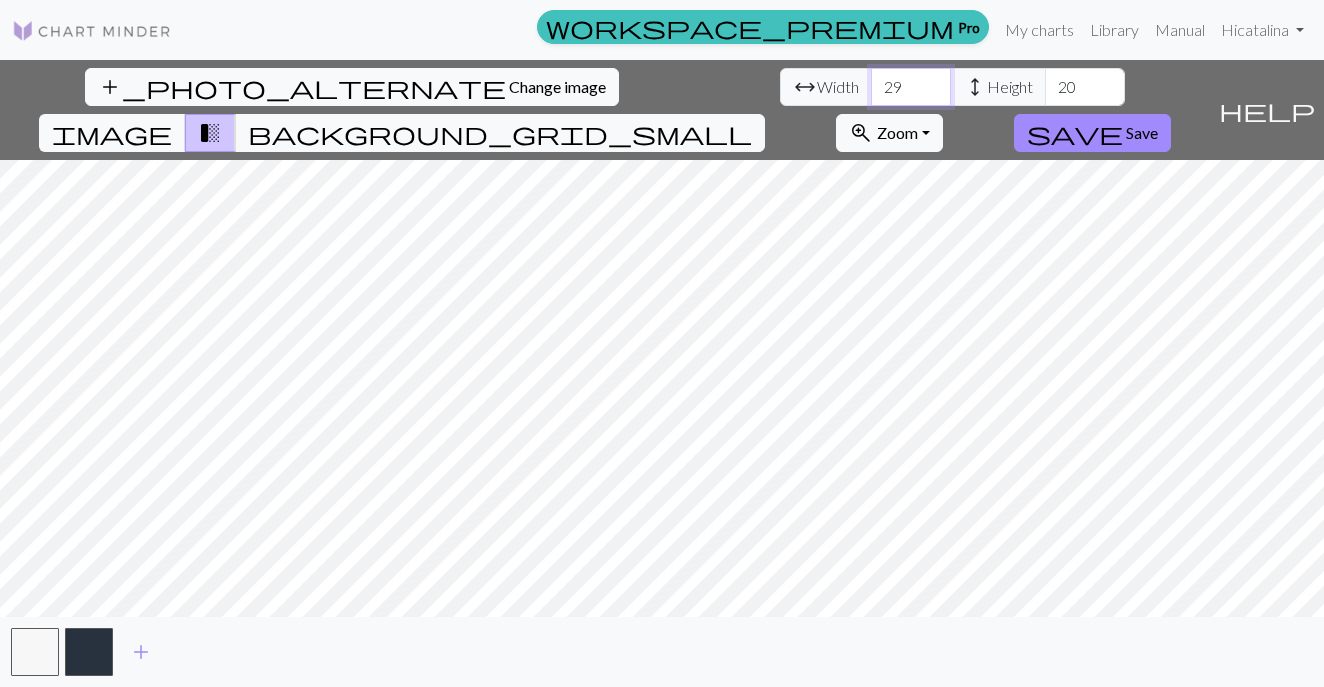 click on "29" at bounding box center (911, 87) 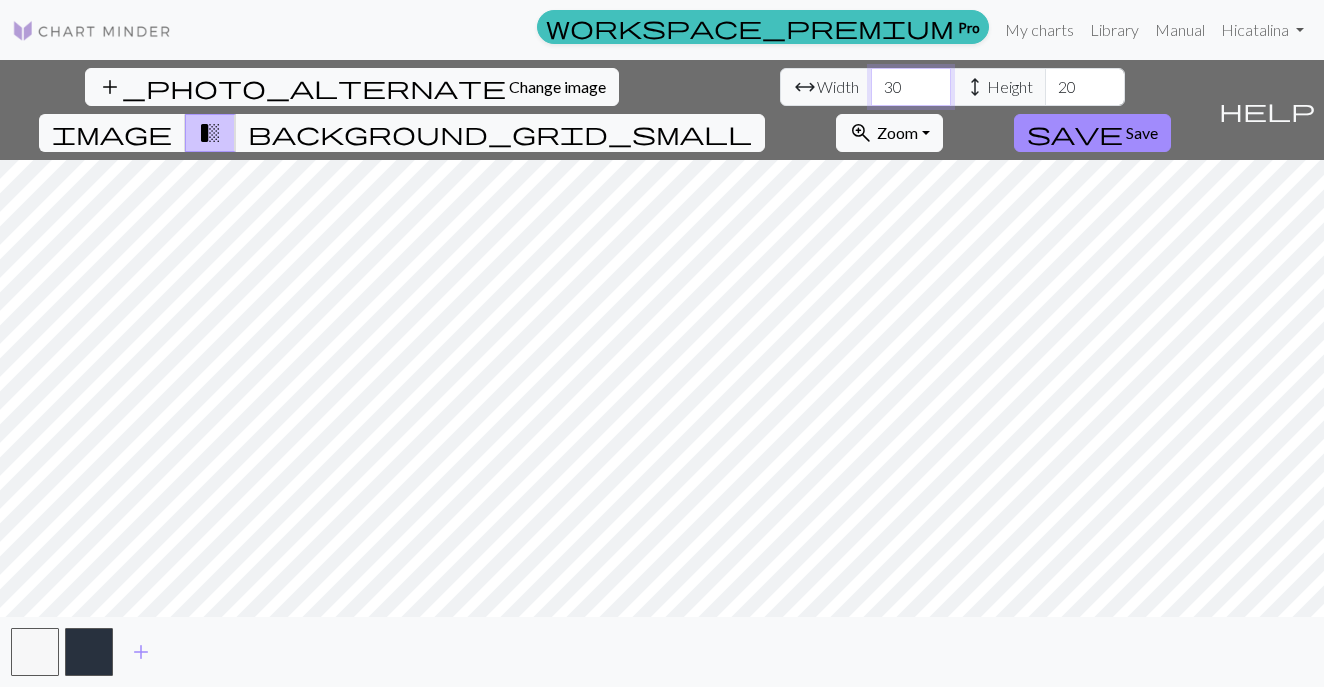 click on "30" at bounding box center [911, 87] 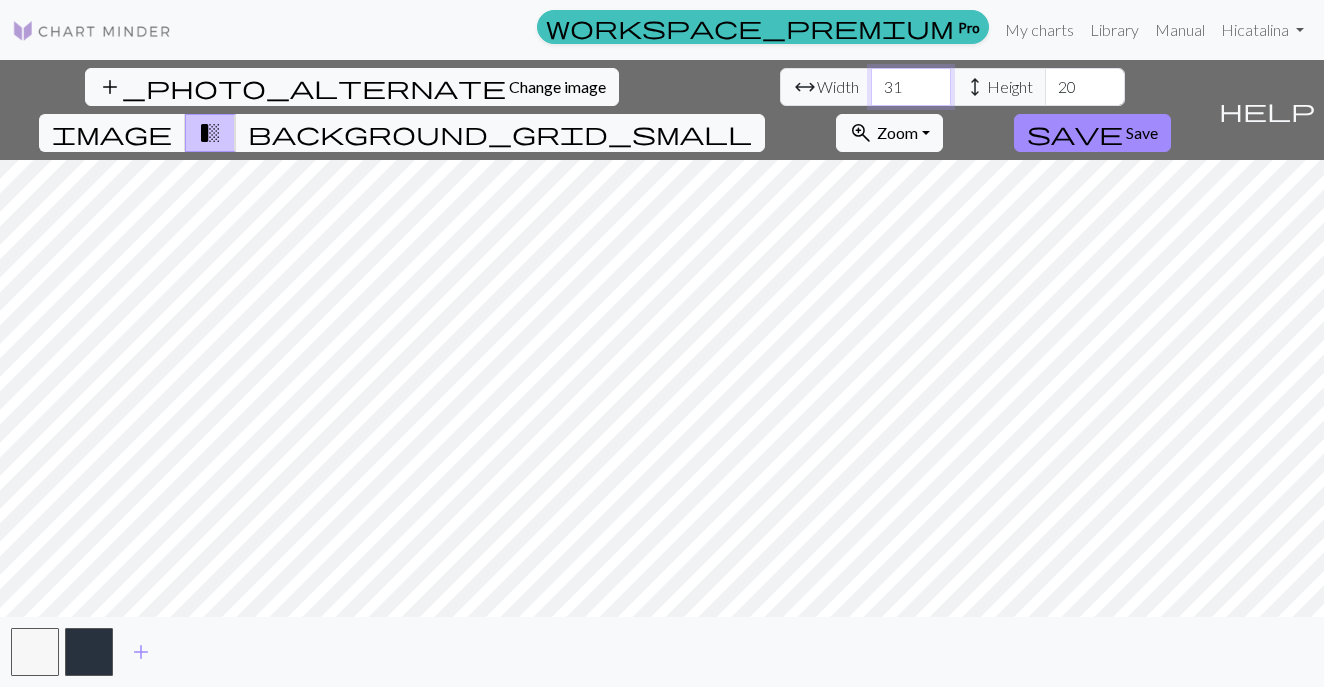 click on "31" at bounding box center (911, 87) 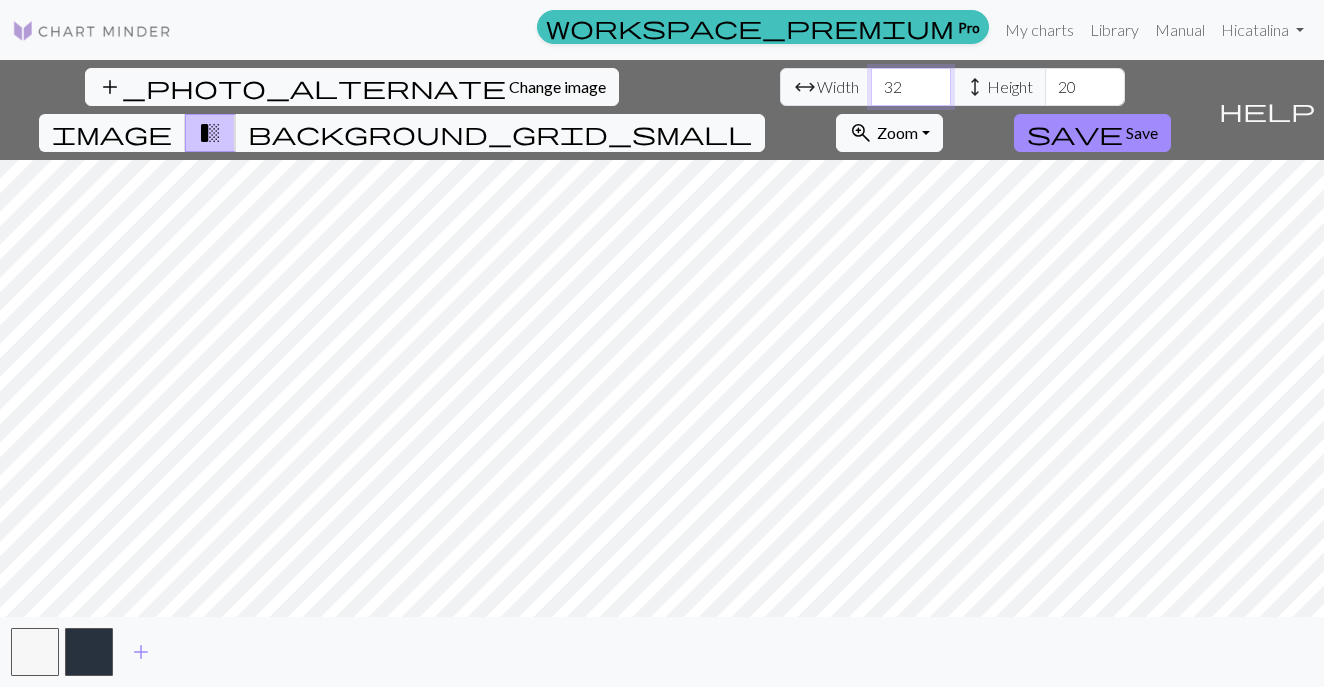 click on "32" at bounding box center (911, 87) 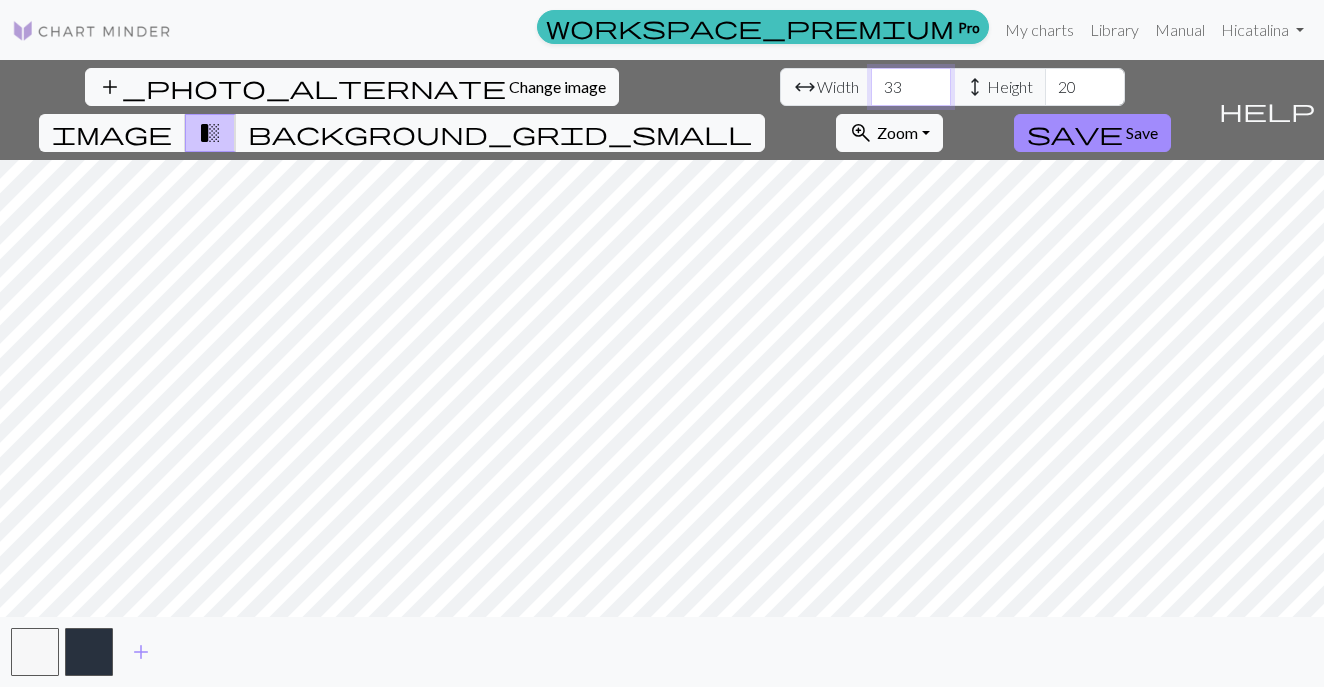 click on "33" at bounding box center (911, 87) 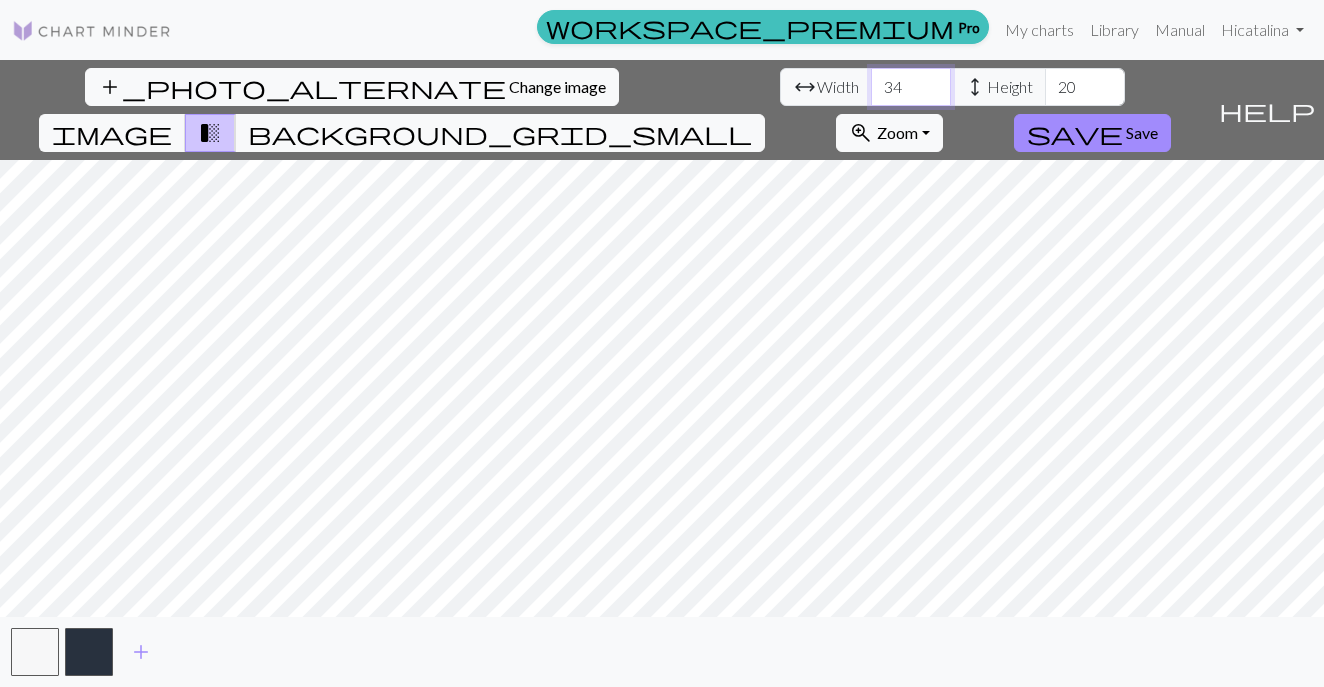 click on "34" at bounding box center [911, 87] 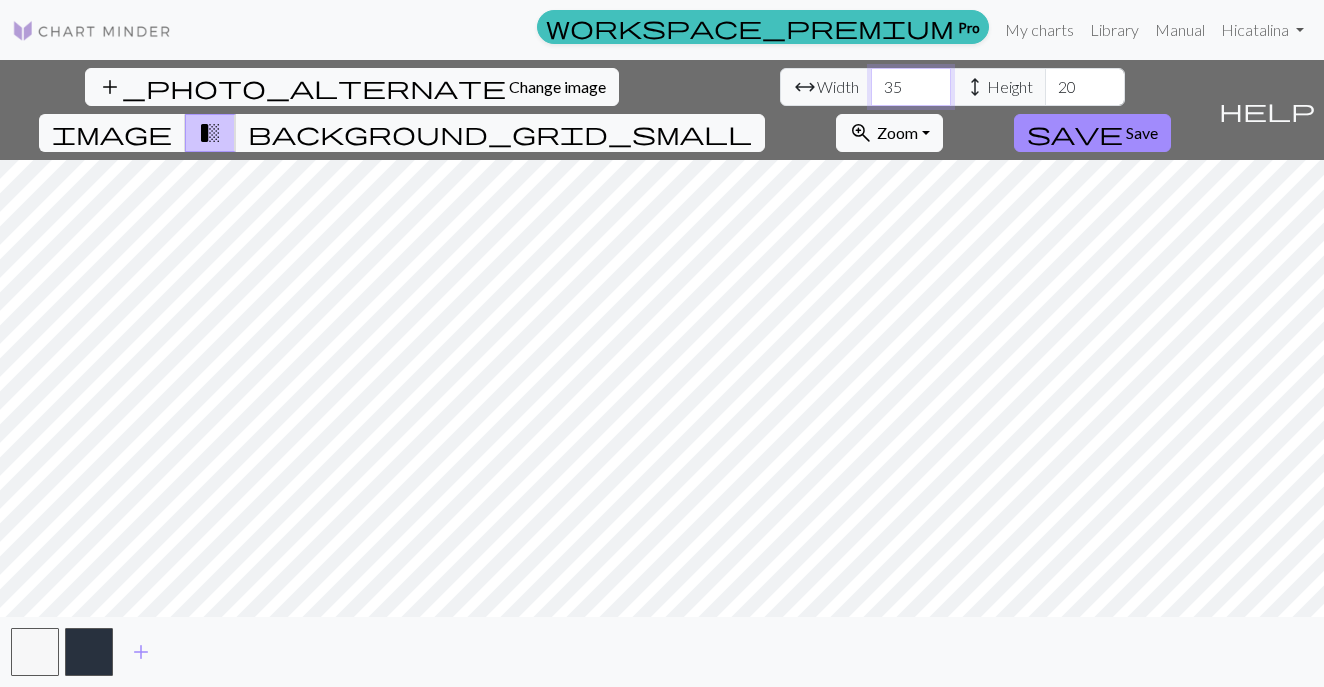 click on "35" at bounding box center (911, 87) 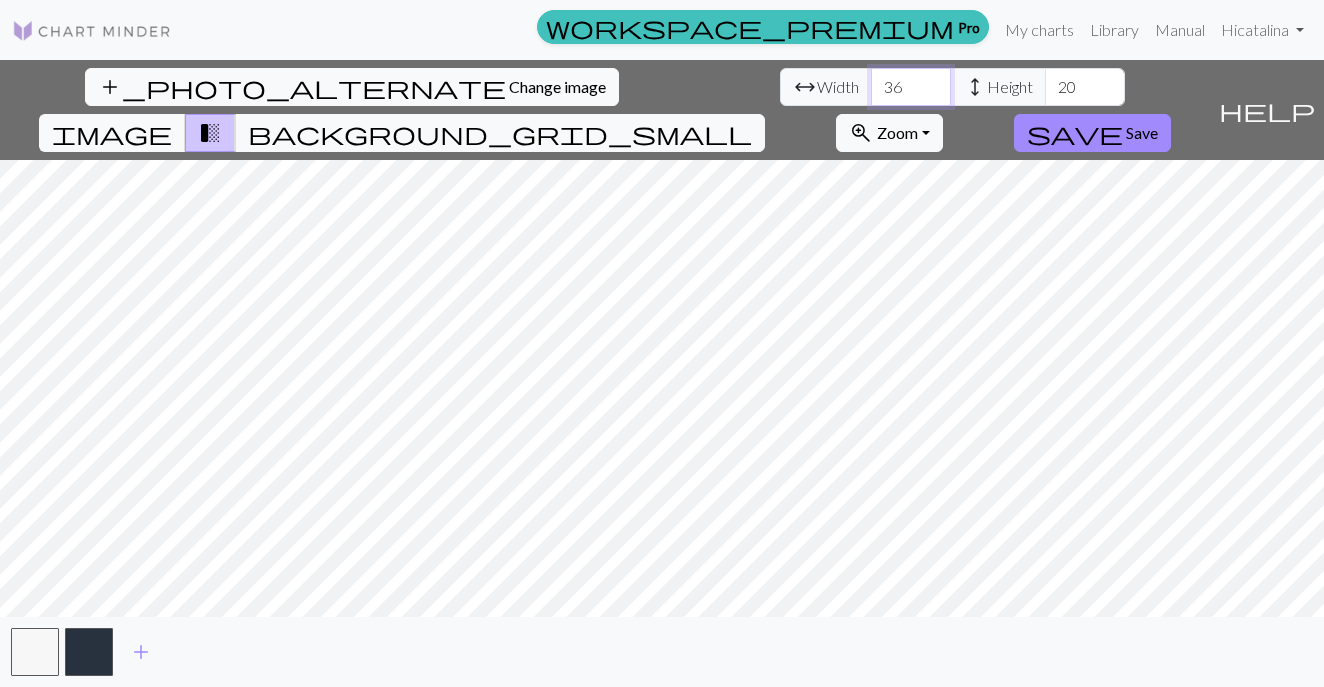 click on "36" at bounding box center (911, 87) 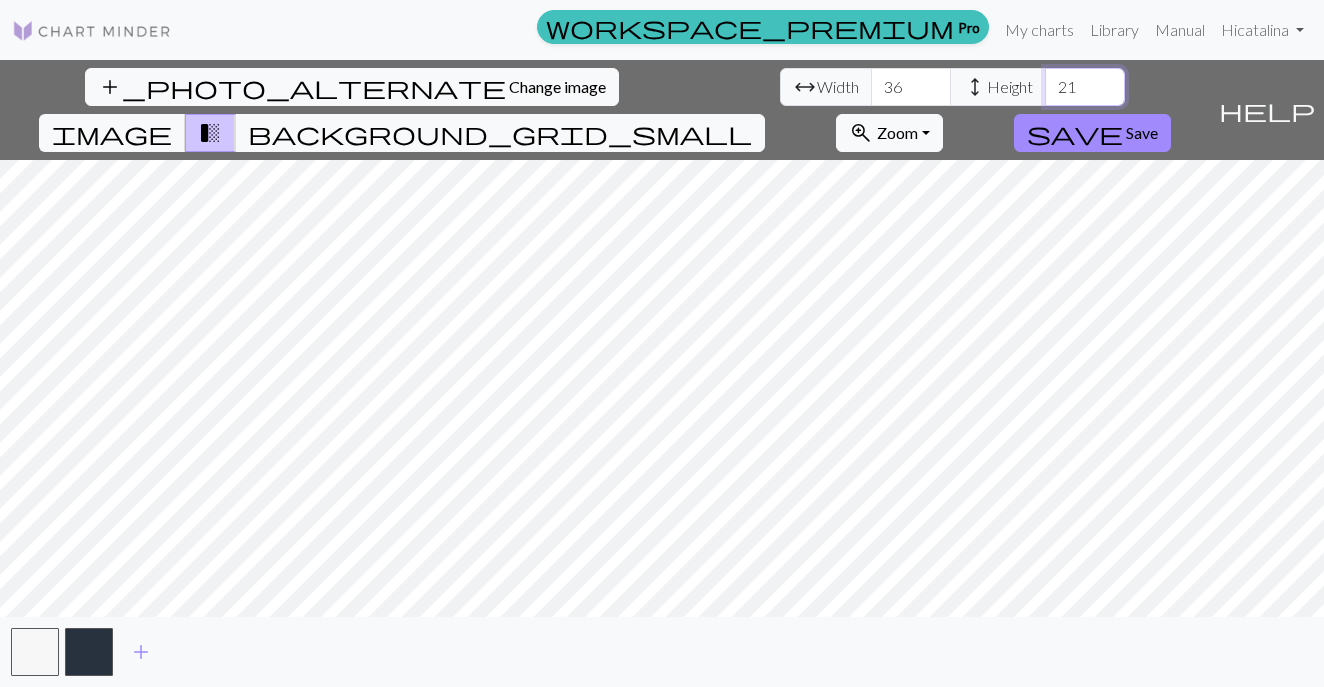 click on "21" at bounding box center [1085, 87] 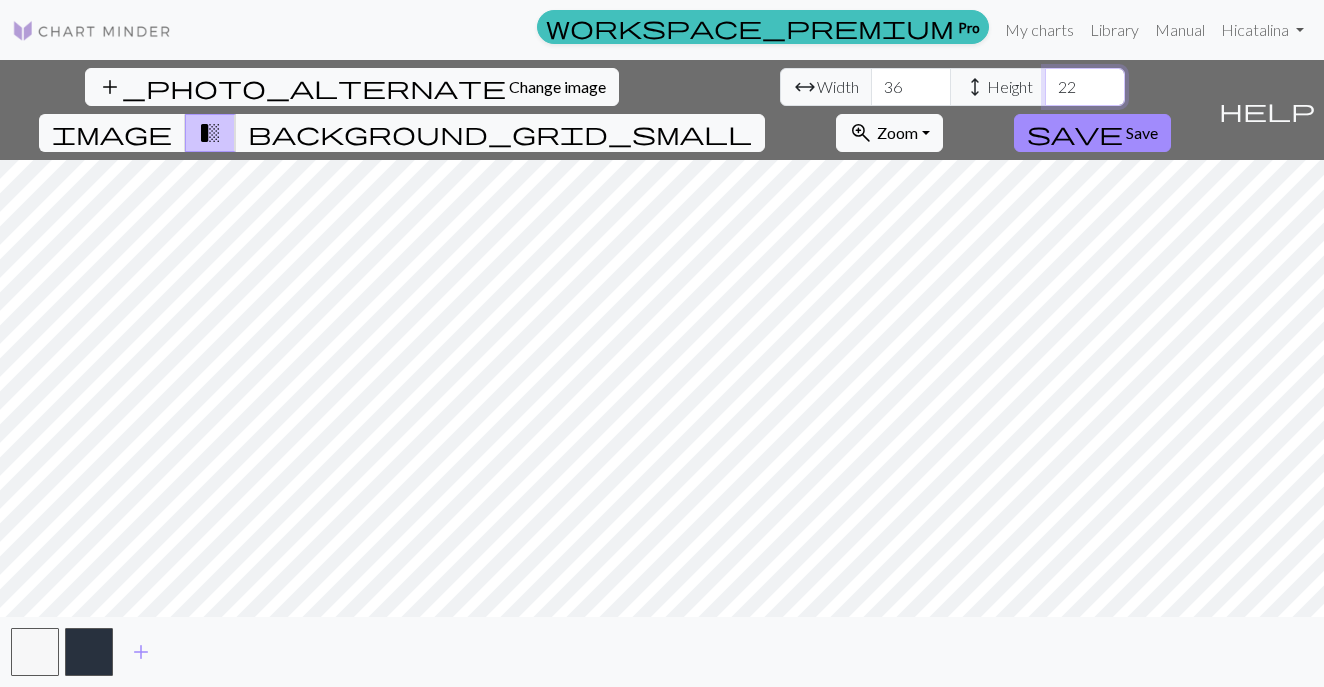 click on "22" at bounding box center (1085, 87) 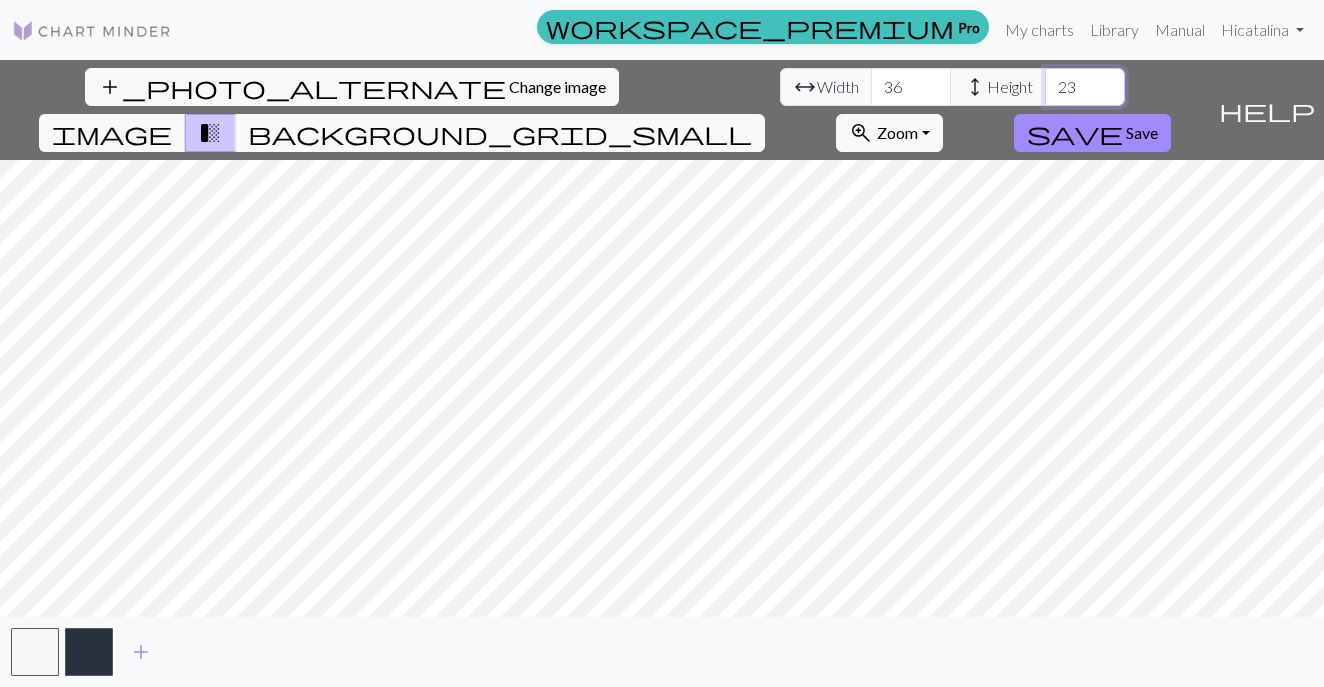 click on "23" at bounding box center [1085, 87] 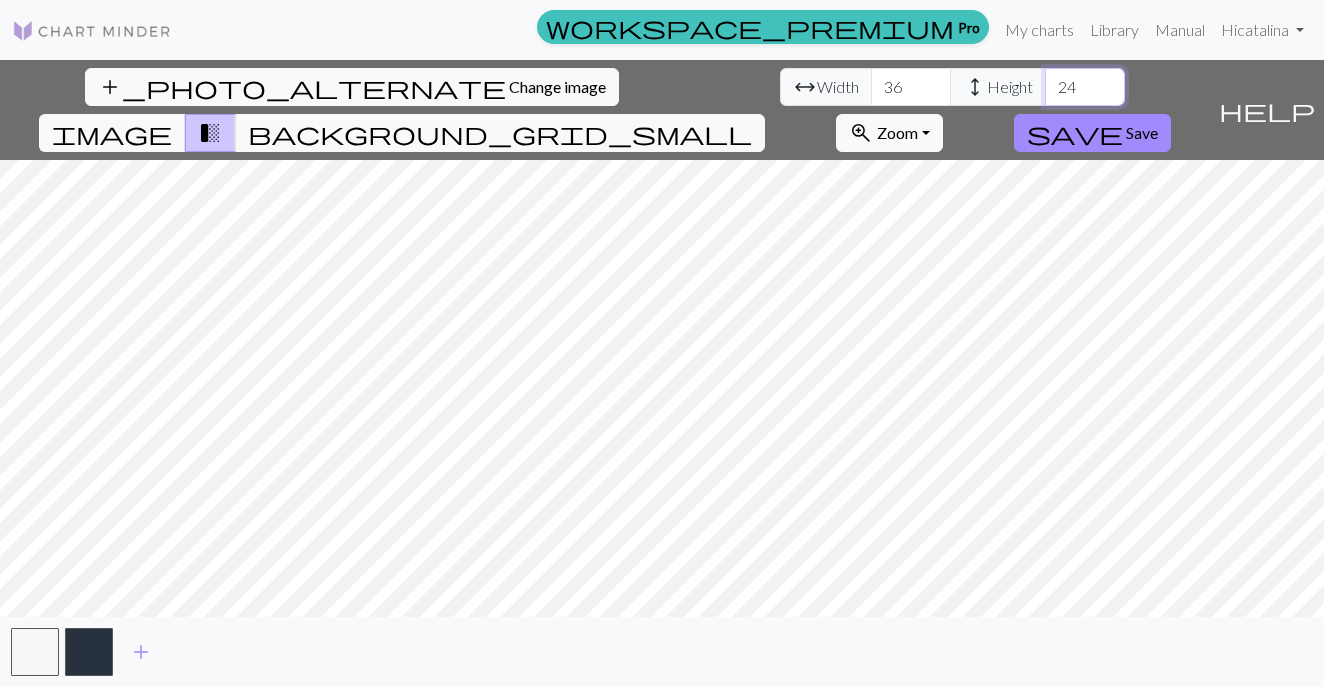 click on "24" at bounding box center [1085, 87] 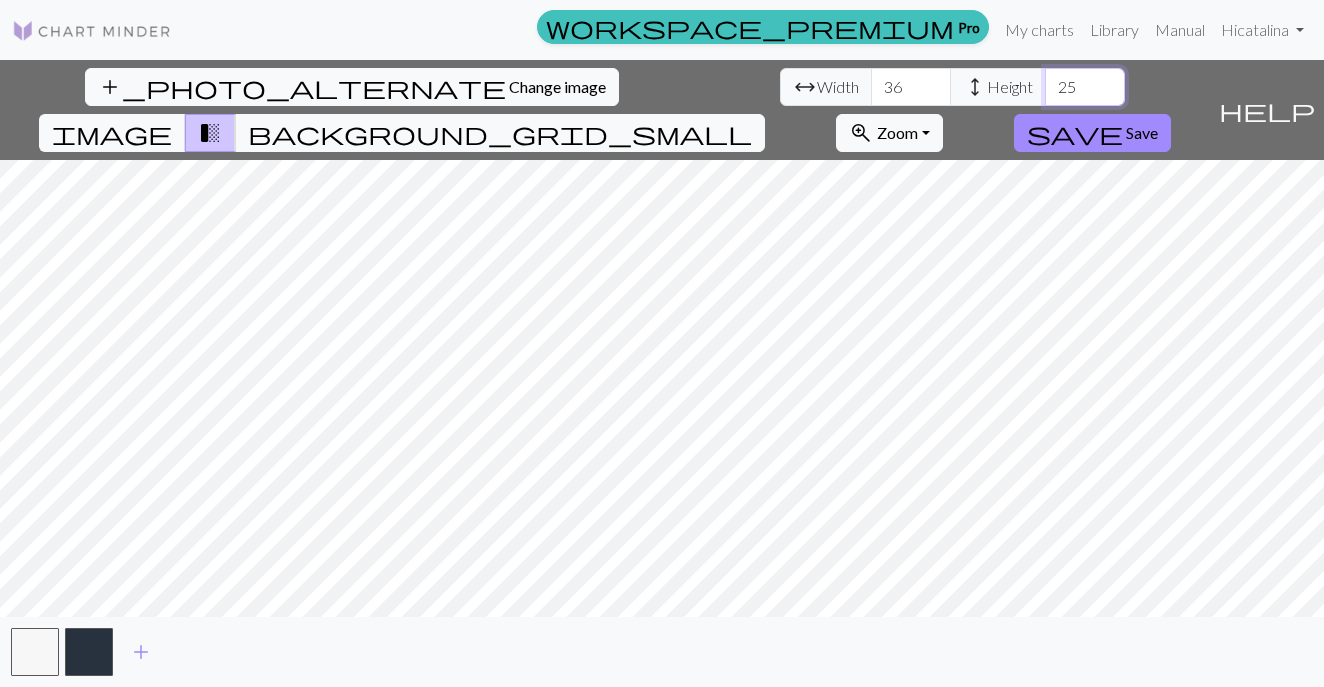 click on "25" at bounding box center [1085, 87] 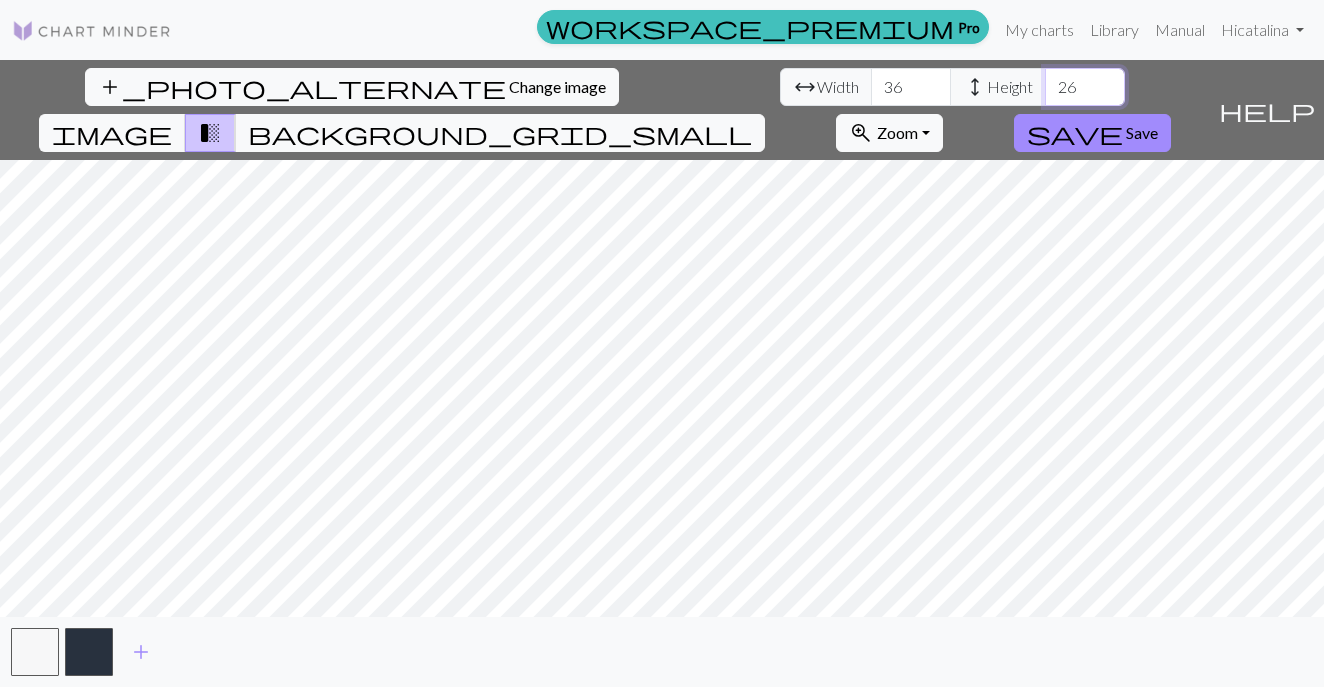 click on "26" at bounding box center [1085, 87] 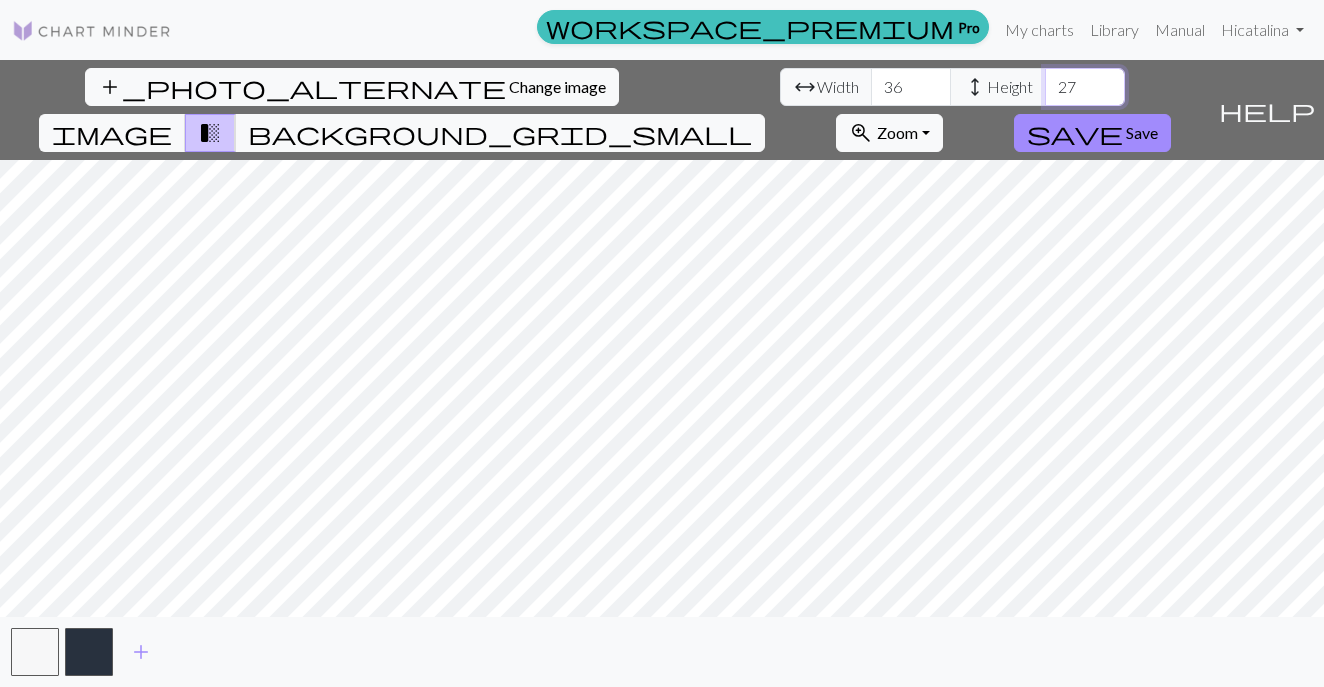 click on "27" at bounding box center (1085, 87) 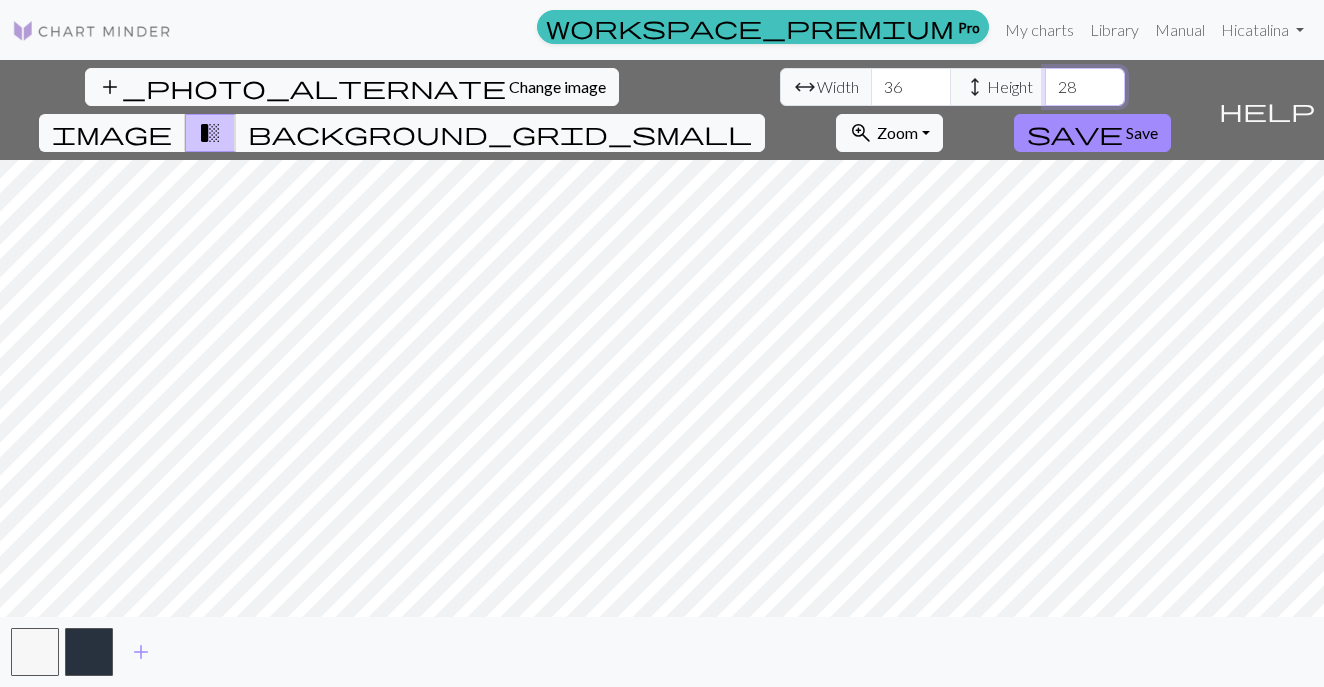 click on "28" at bounding box center [1085, 87] 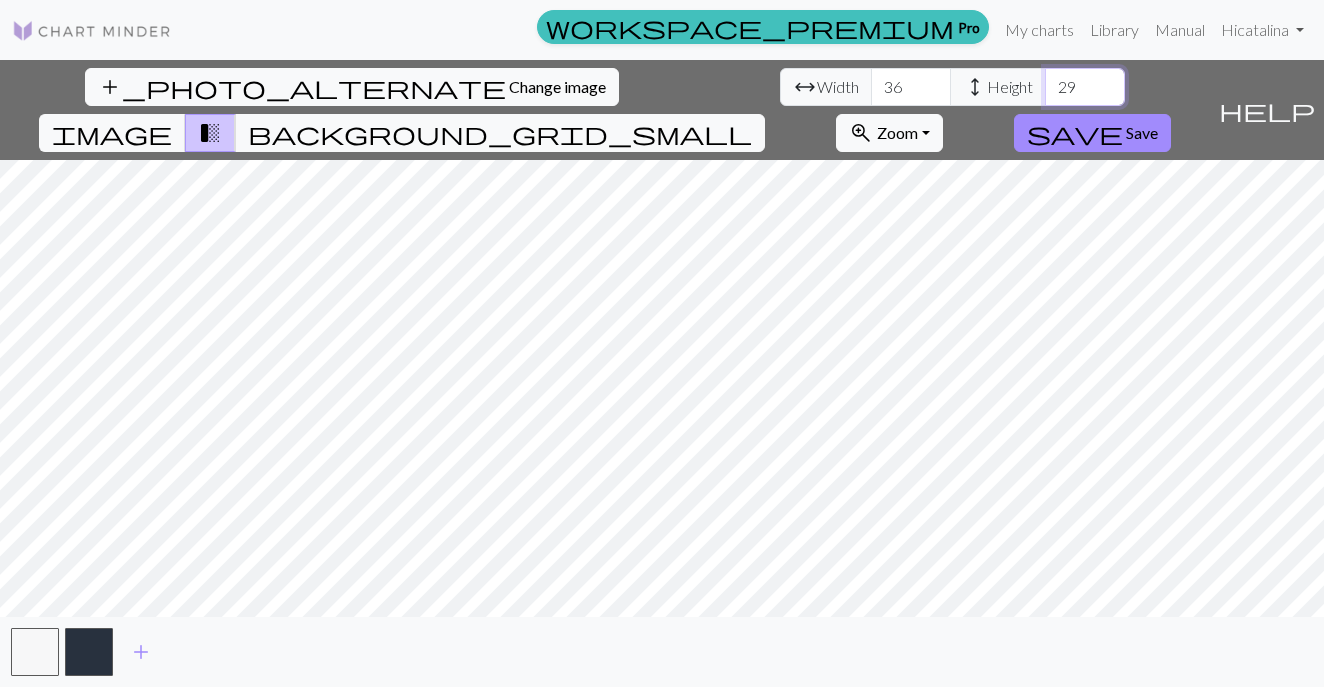 click on "29" at bounding box center [1085, 87] 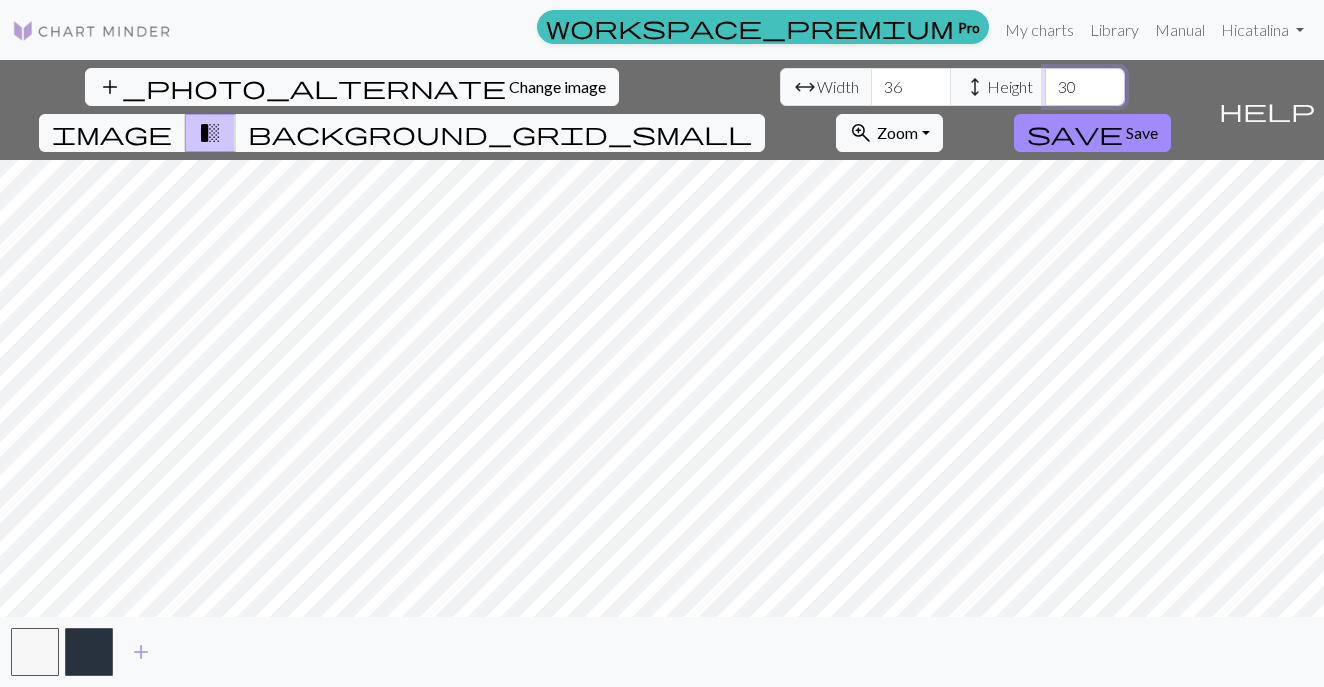 click on "30" at bounding box center (1085, 87) 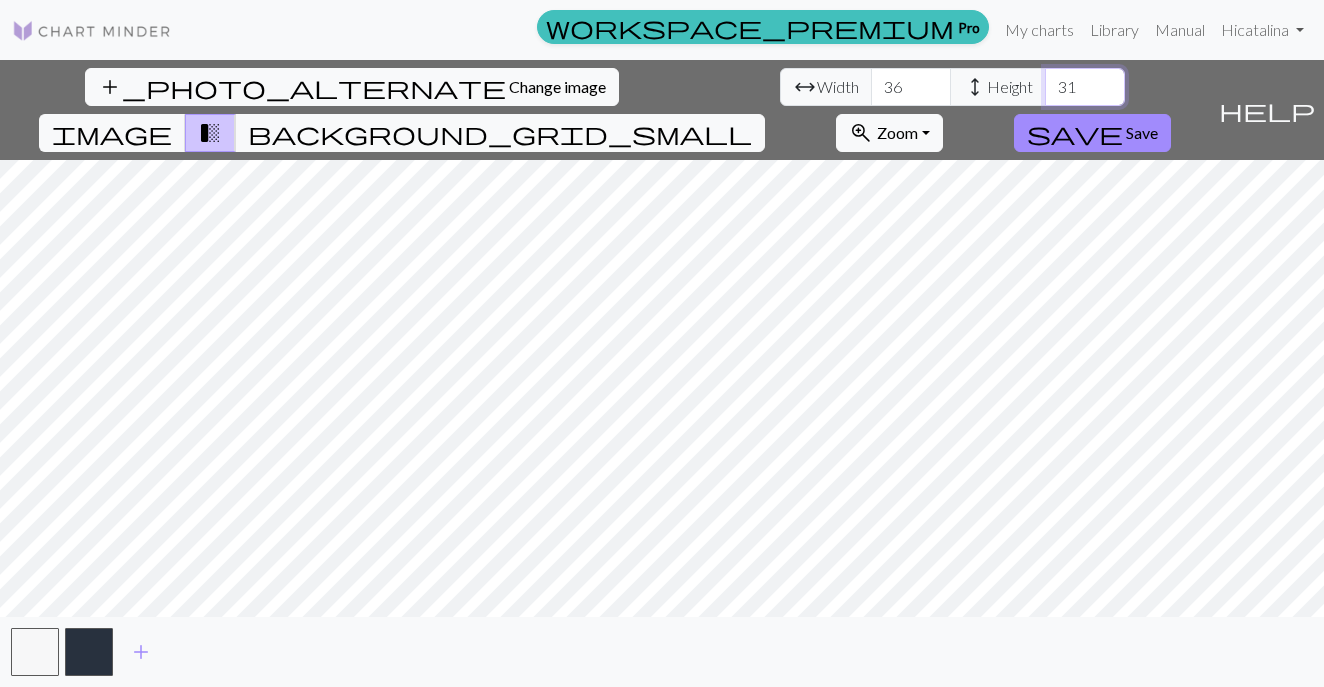 click on "31" at bounding box center (1085, 87) 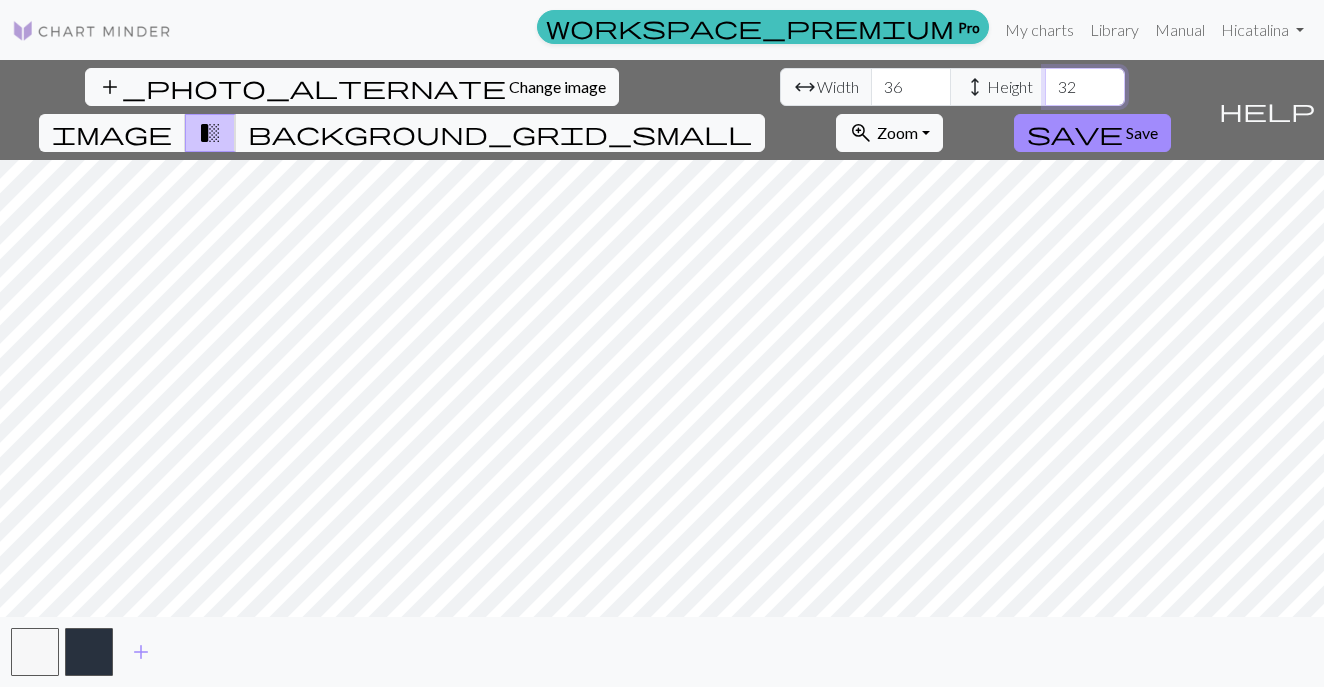 click on "32" at bounding box center (1085, 87) 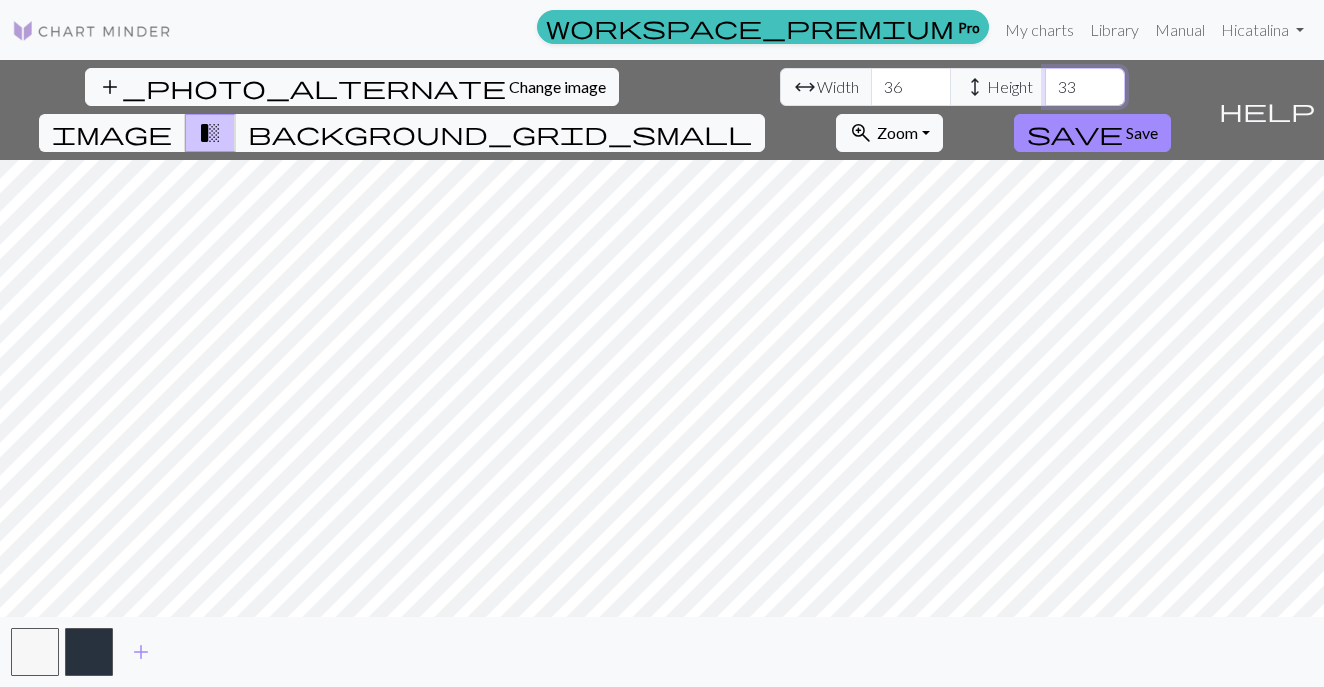 click on "33" at bounding box center (1085, 87) 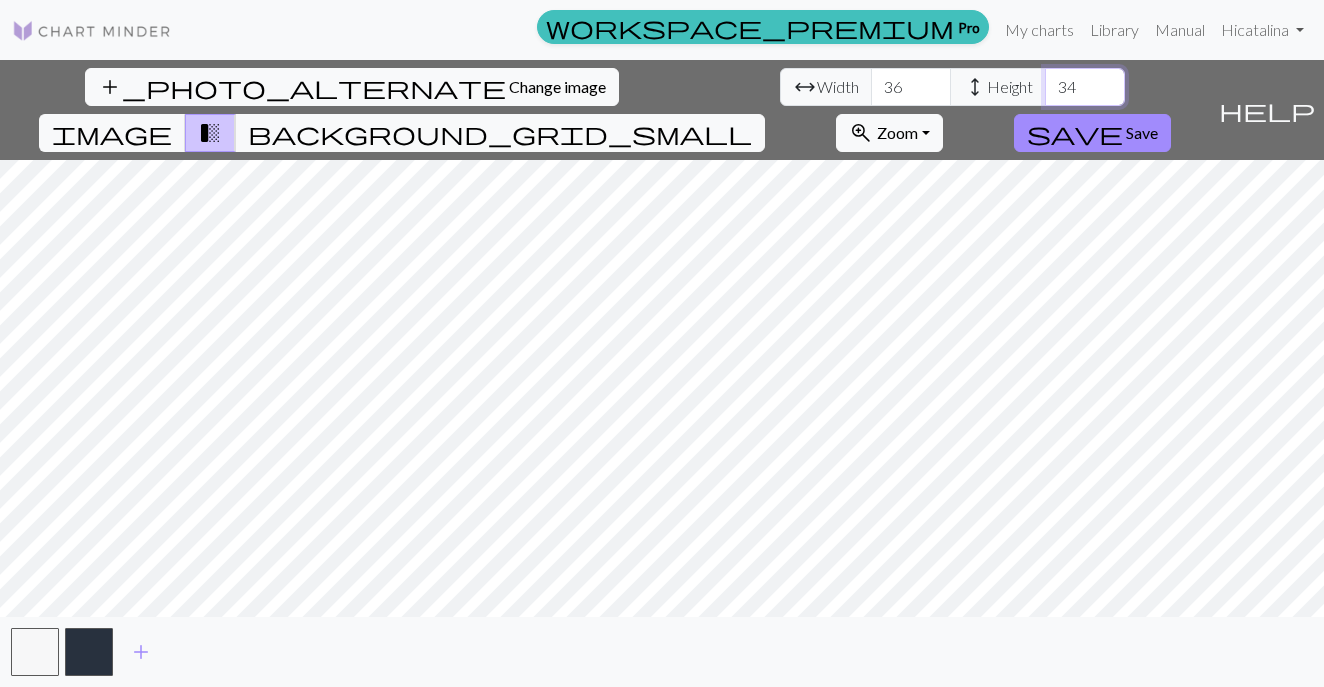 click on "34" at bounding box center (1085, 87) 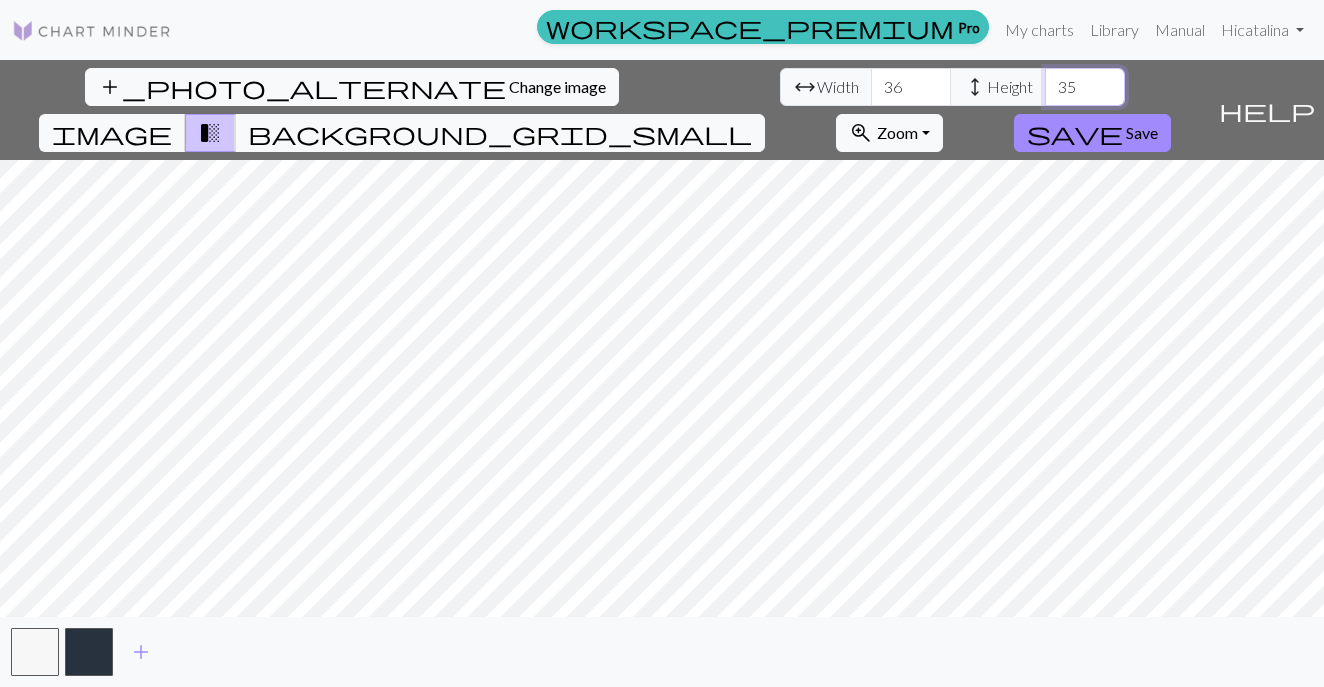 click on "35" at bounding box center (1085, 87) 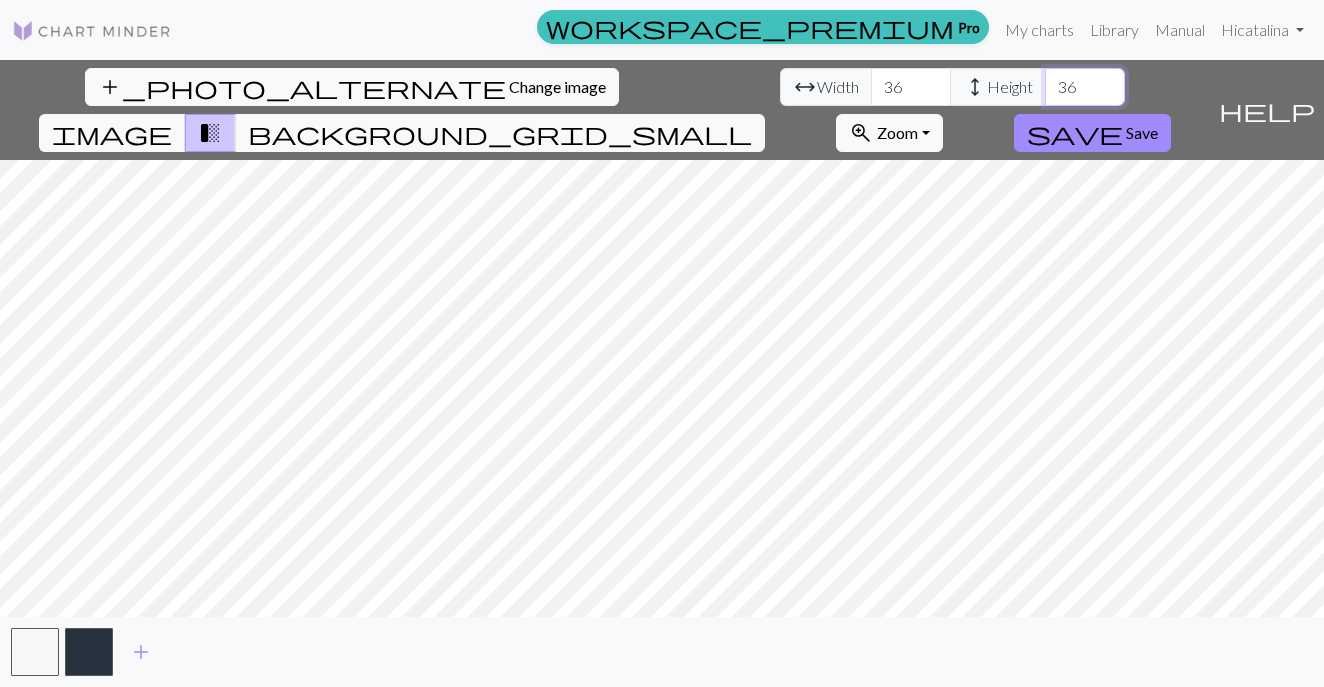 click on "36" at bounding box center (1085, 87) 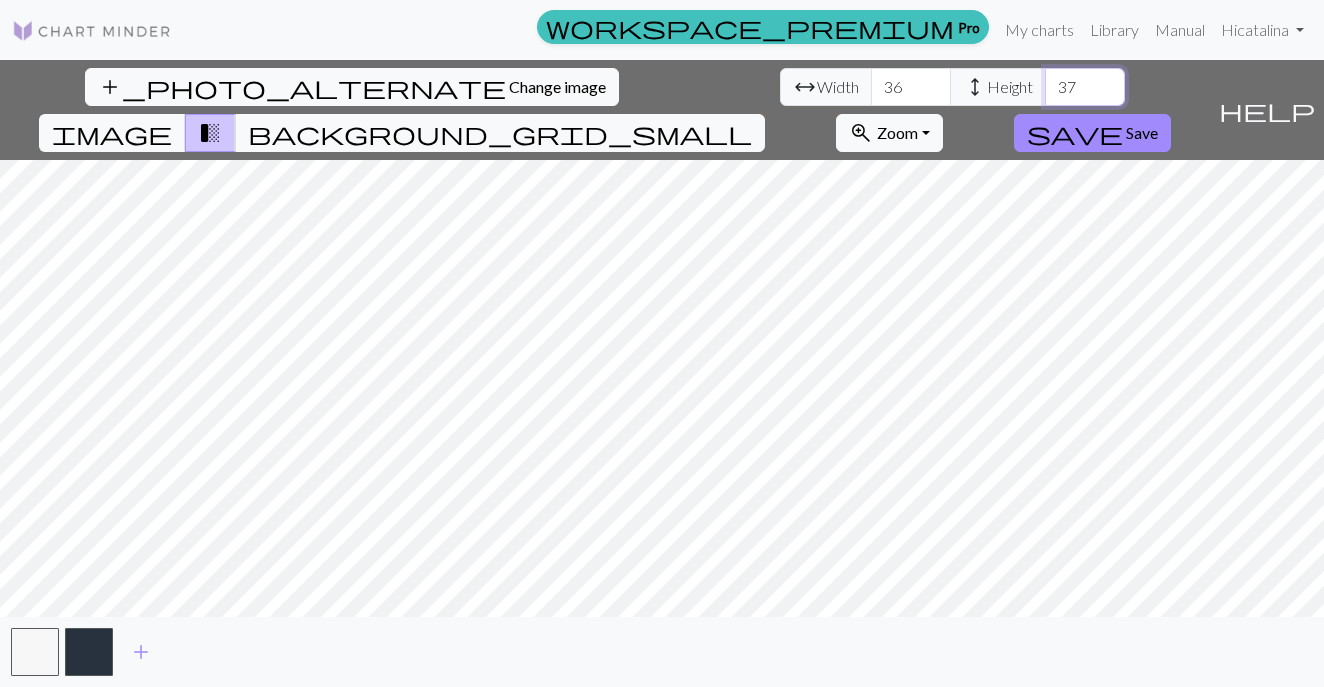 click on "37" at bounding box center [1085, 87] 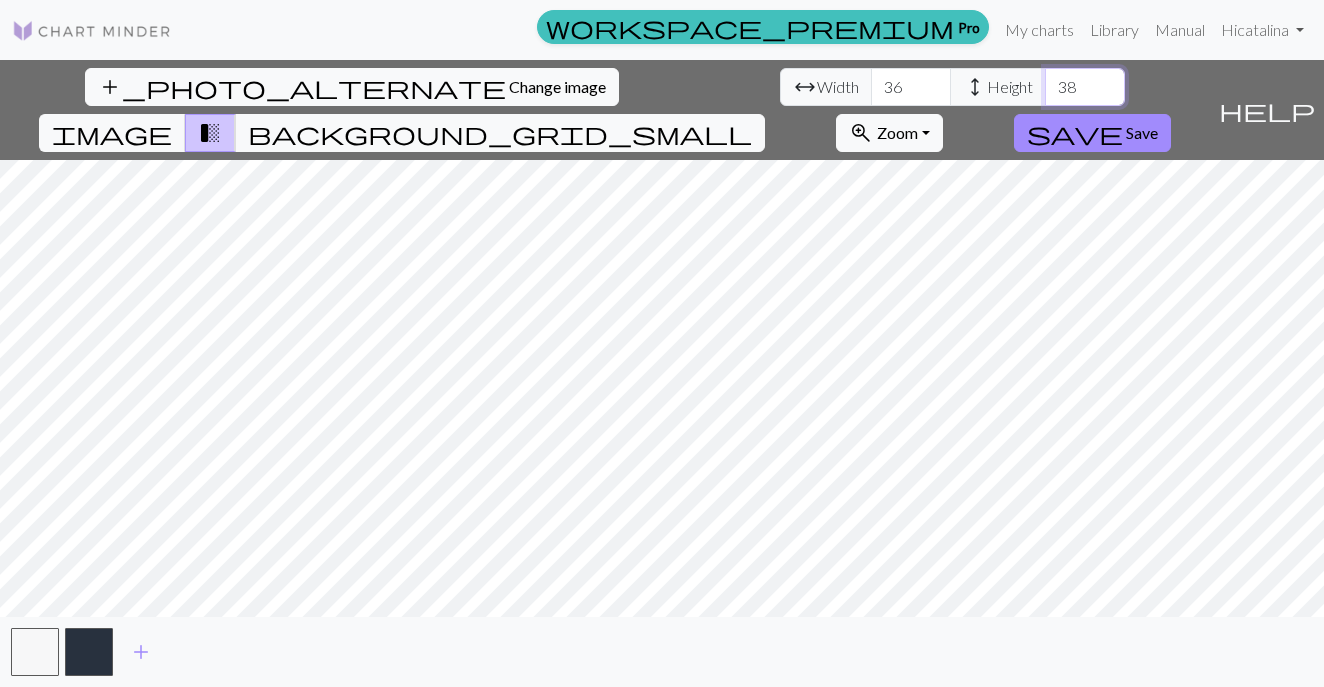 click on "38" at bounding box center [1085, 87] 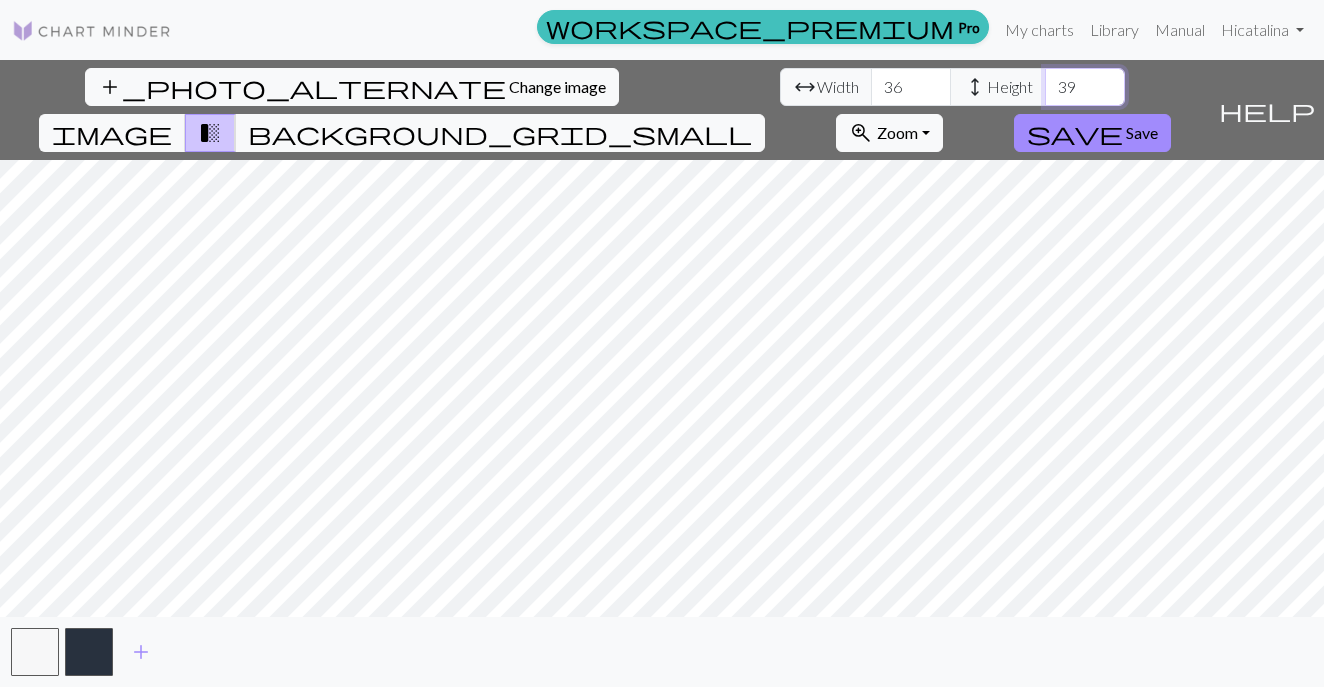 click on "39" at bounding box center [1085, 87] 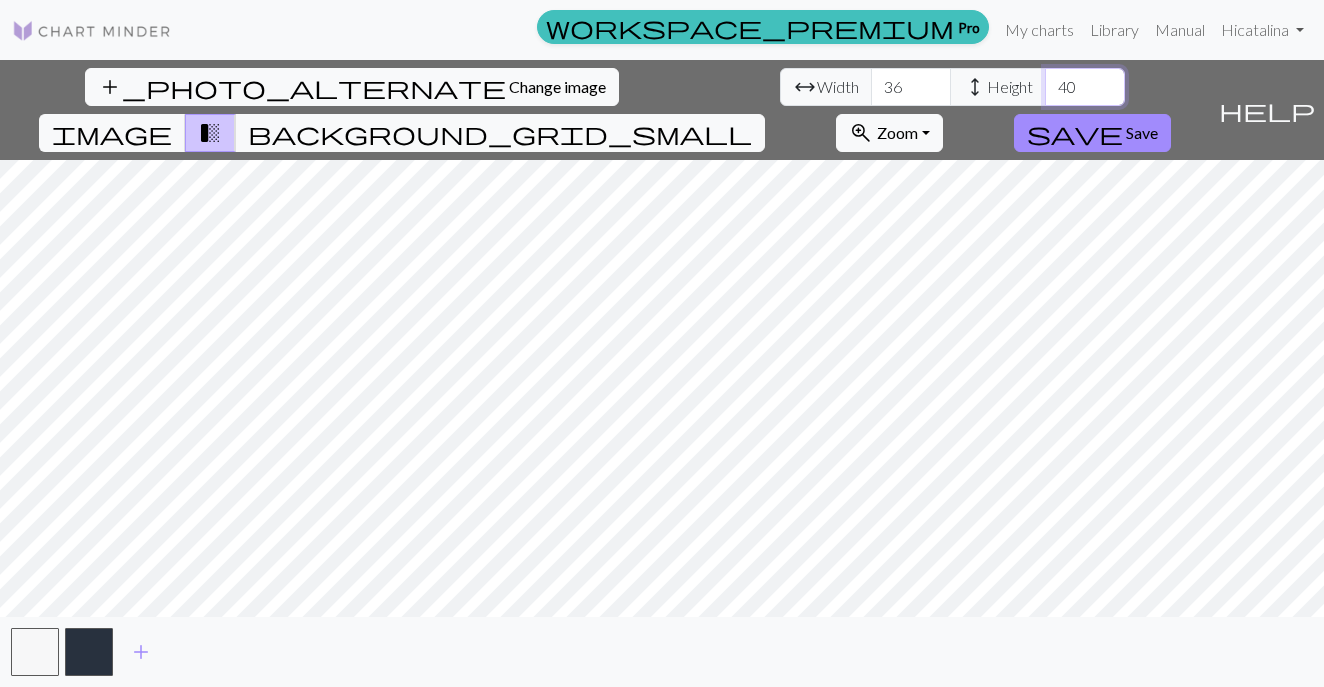 click on "40" at bounding box center [1085, 87] 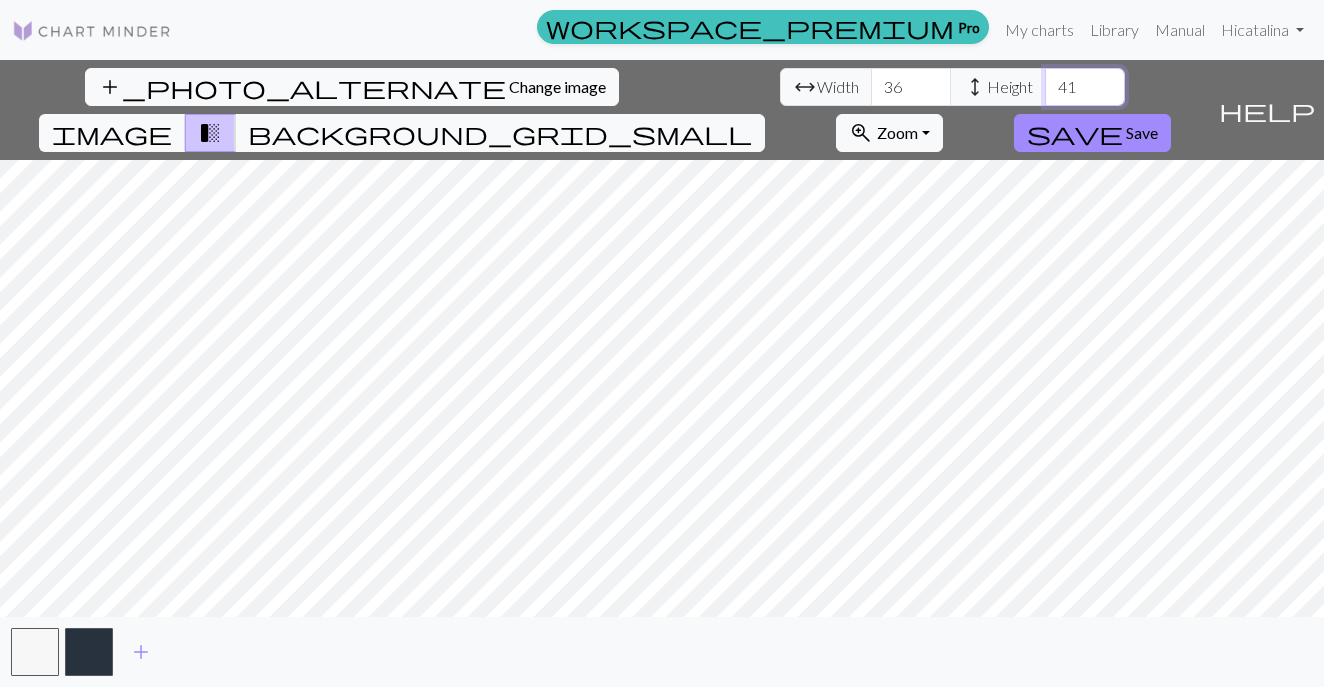 click on "41" at bounding box center [1085, 87] 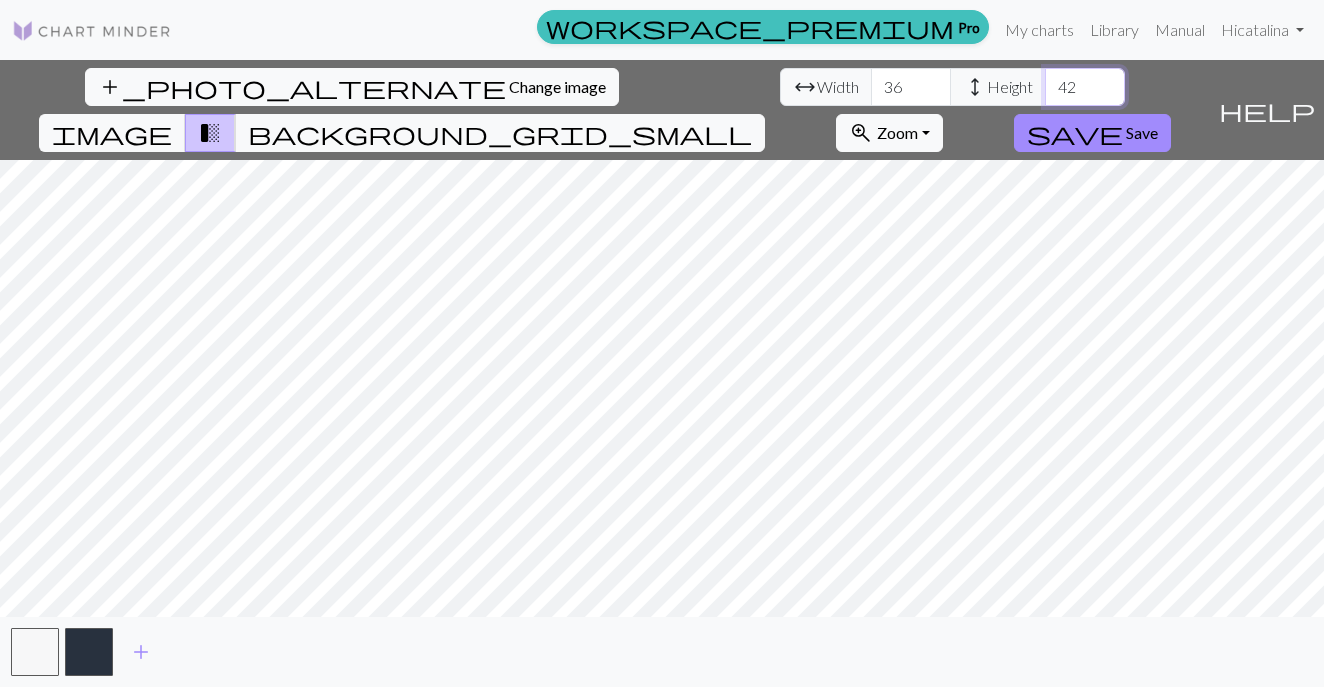 click on "42" at bounding box center (1085, 87) 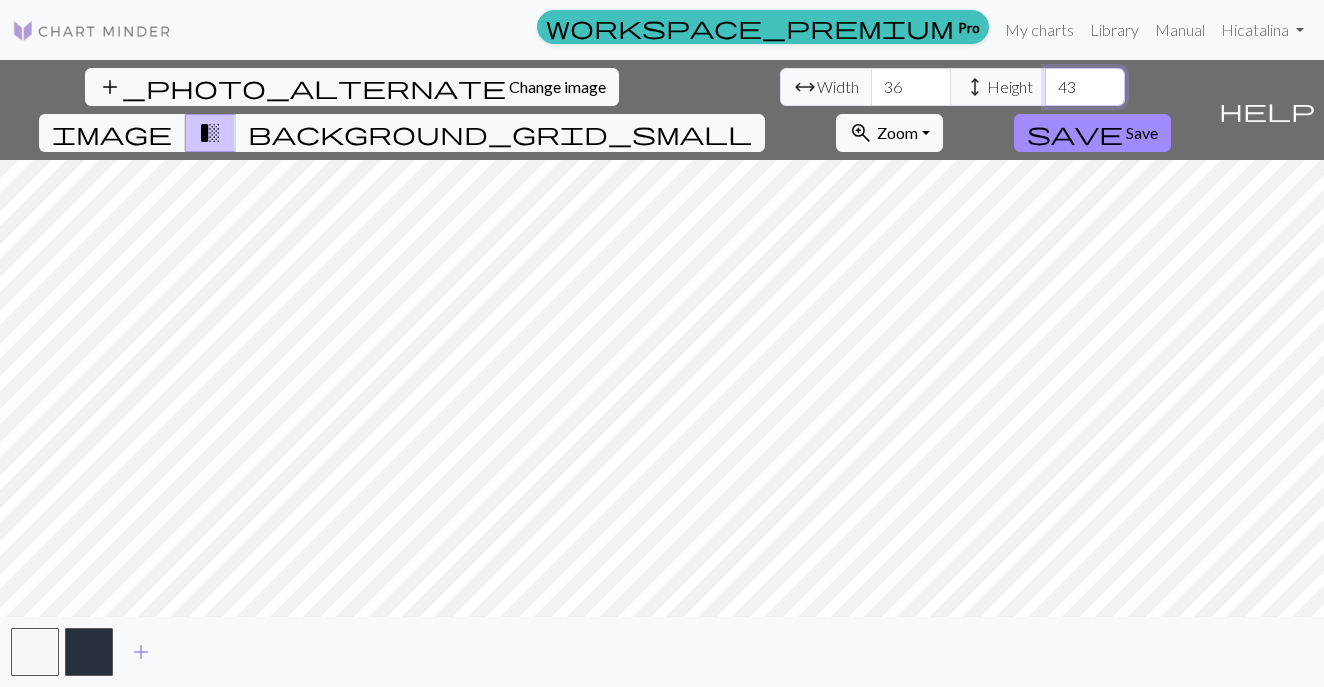 click on "43" at bounding box center [1085, 87] 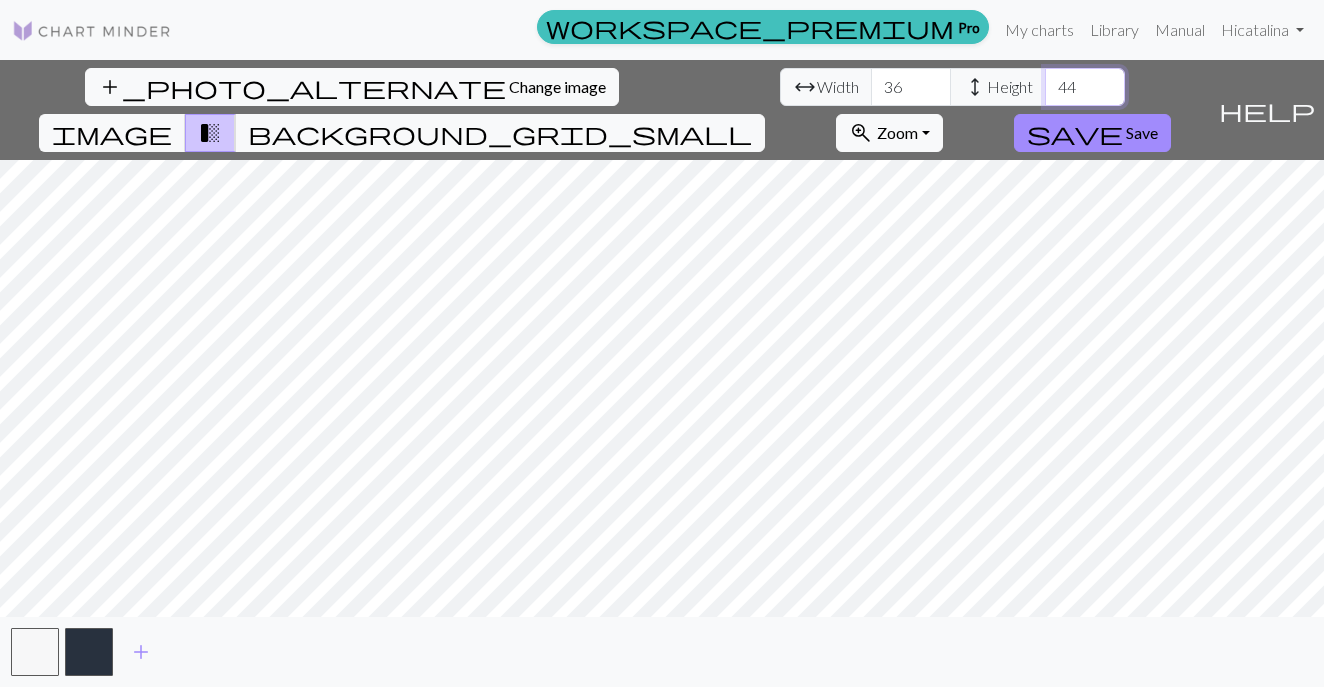 click on "44" at bounding box center [1085, 87] 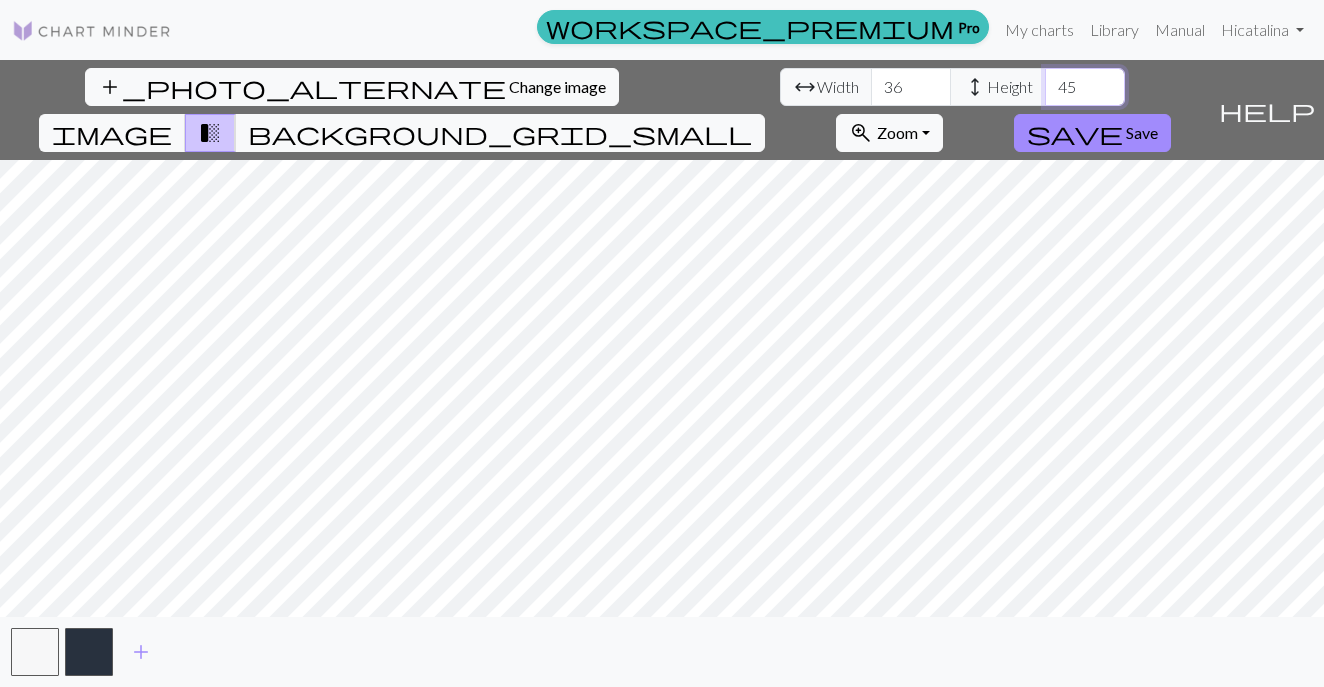 click on "45" at bounding box center (1085, 87) 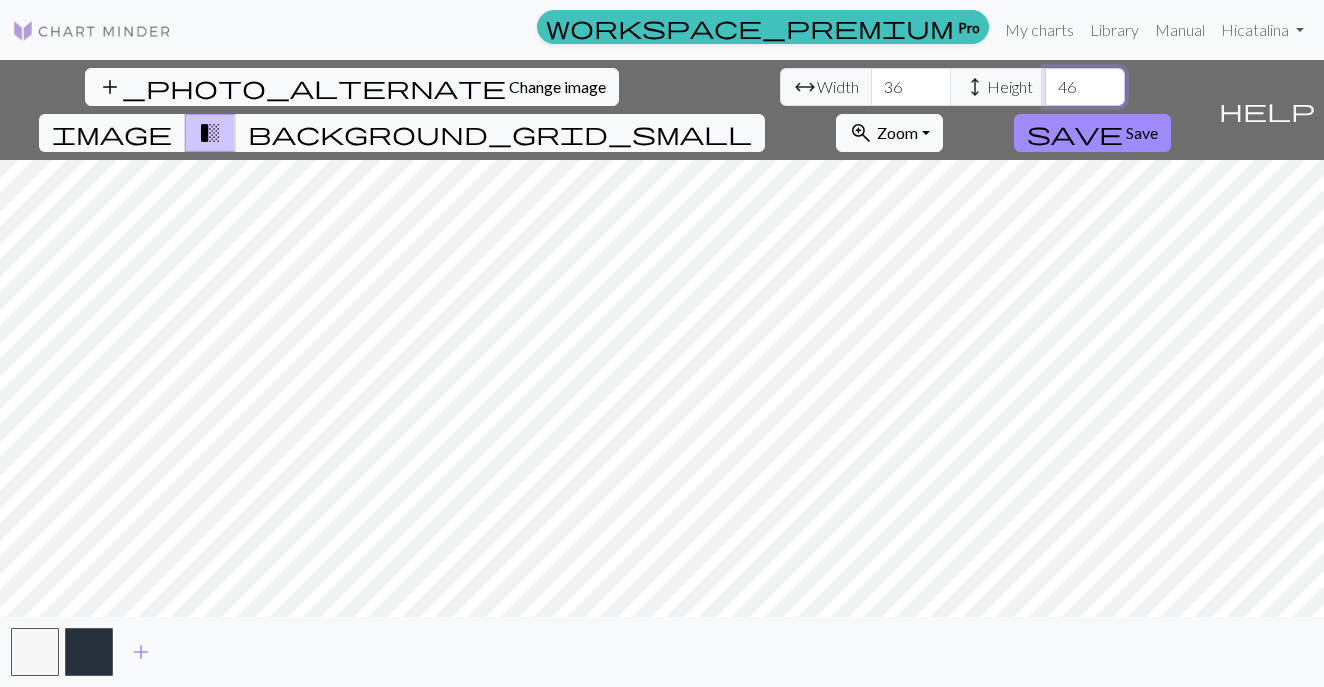 click on "46" at bounding box center (1085, 87) 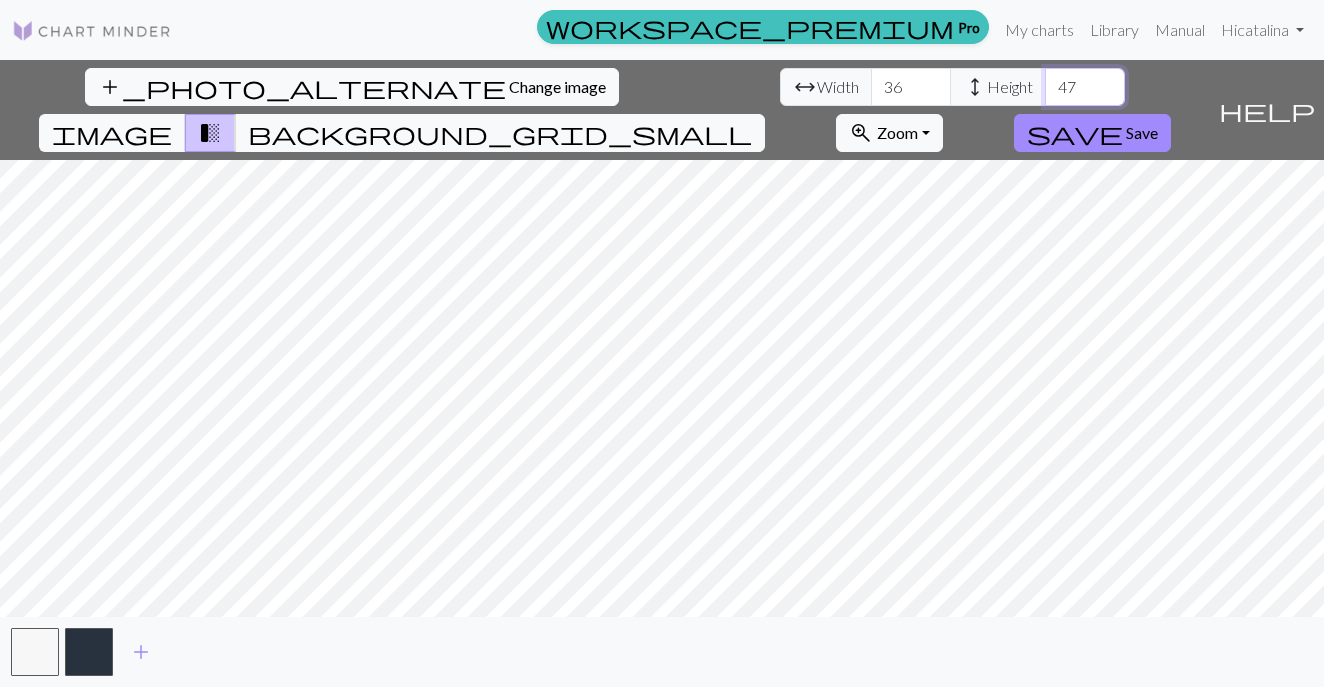 click on "47" at bounding box center [1085, 87] 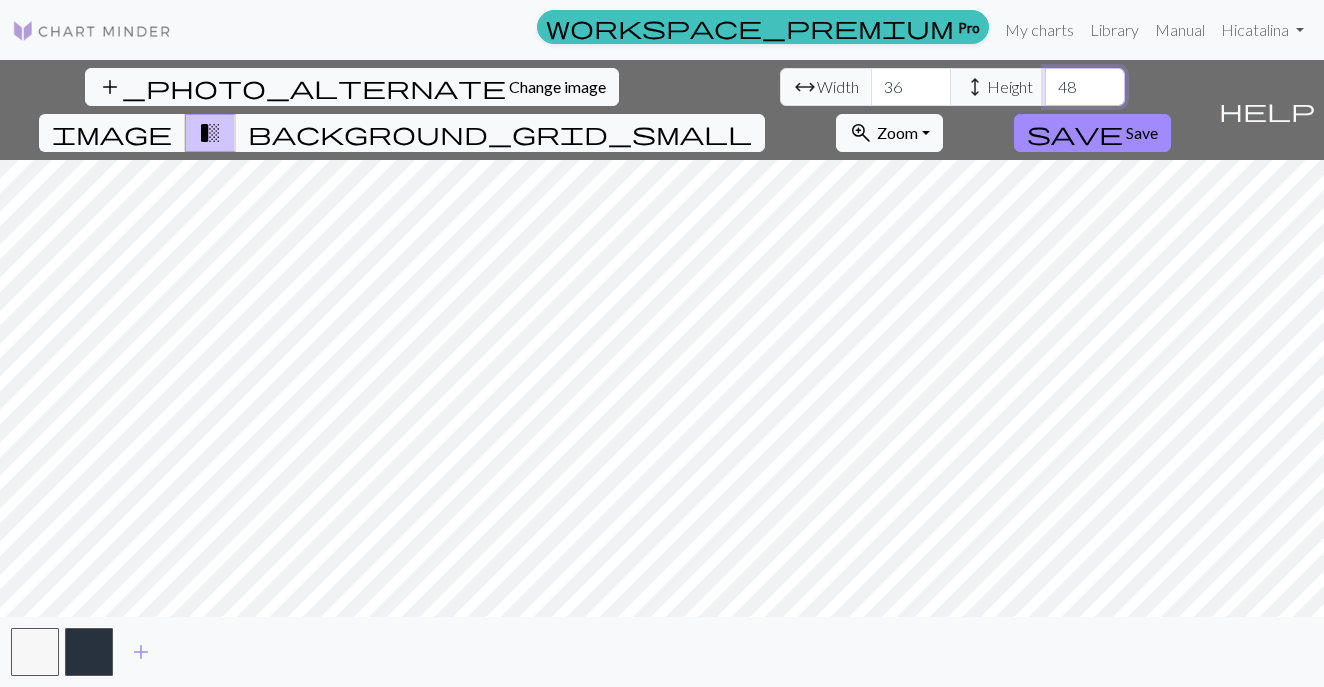 click on "48" at bounding box center (1085, 87) 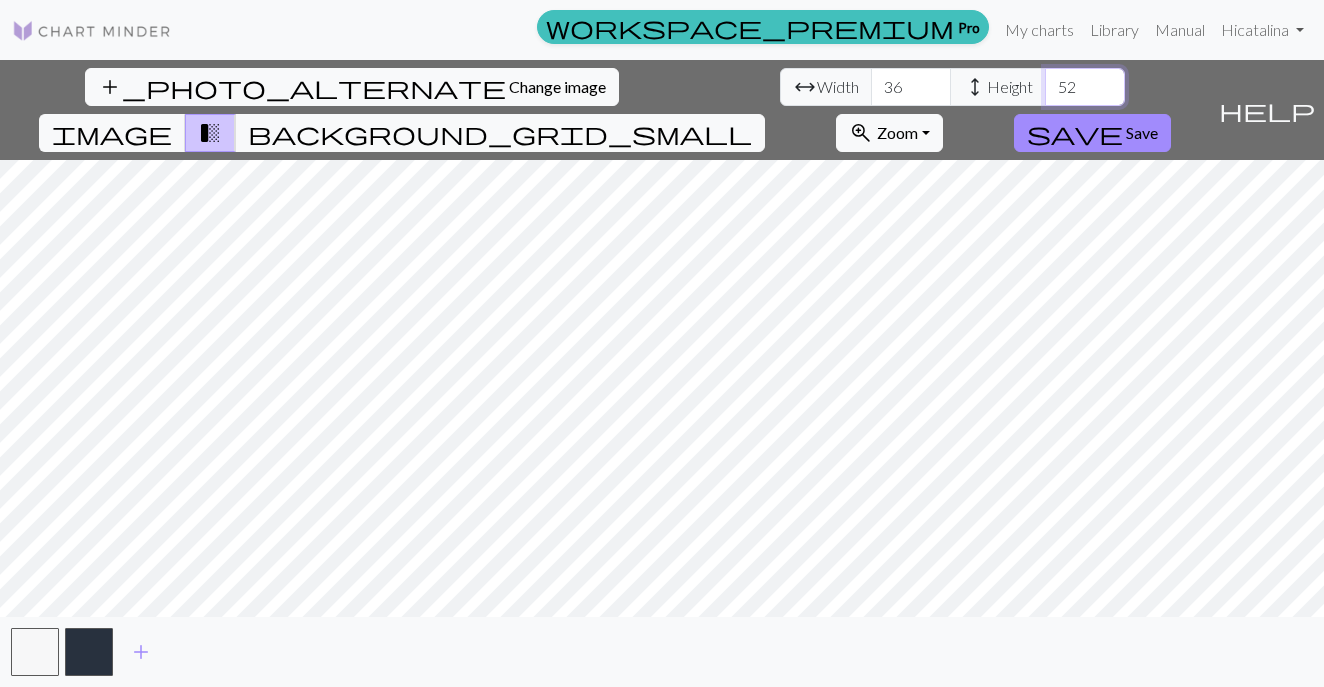 click on "52" at bounding box center (1085, 87) 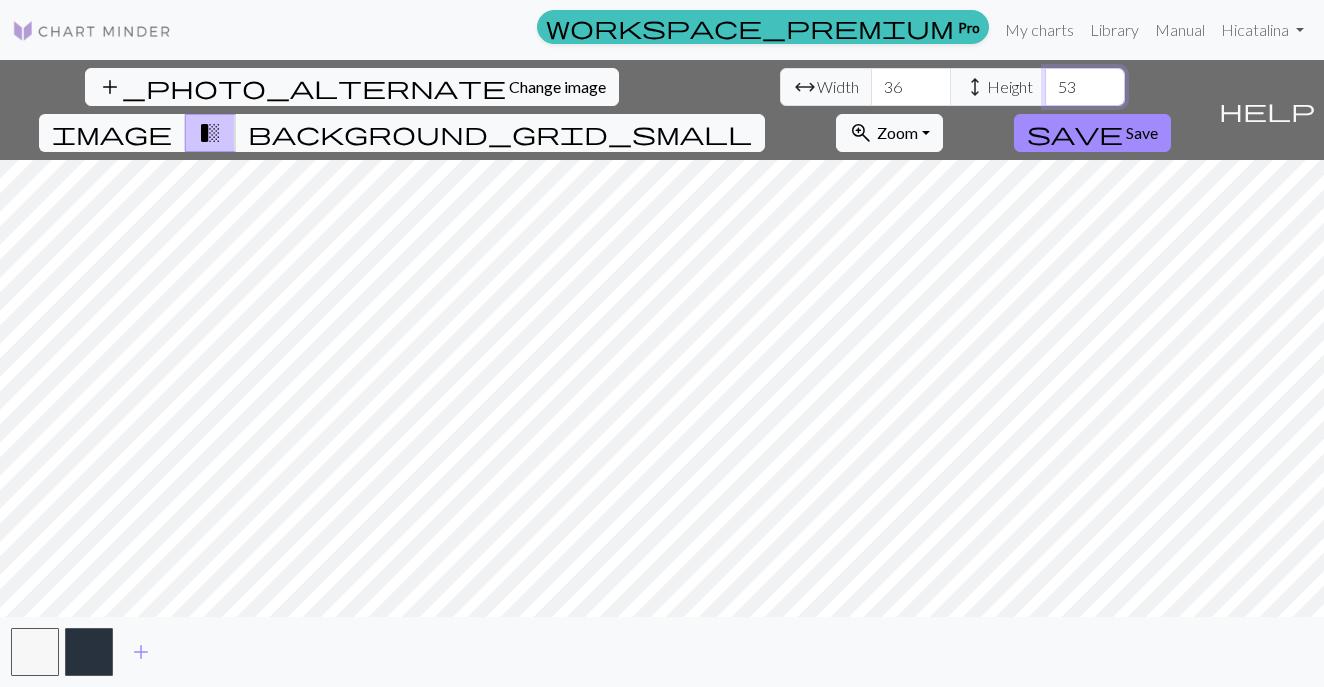 click on "53" at bounding box center [1085, 87] 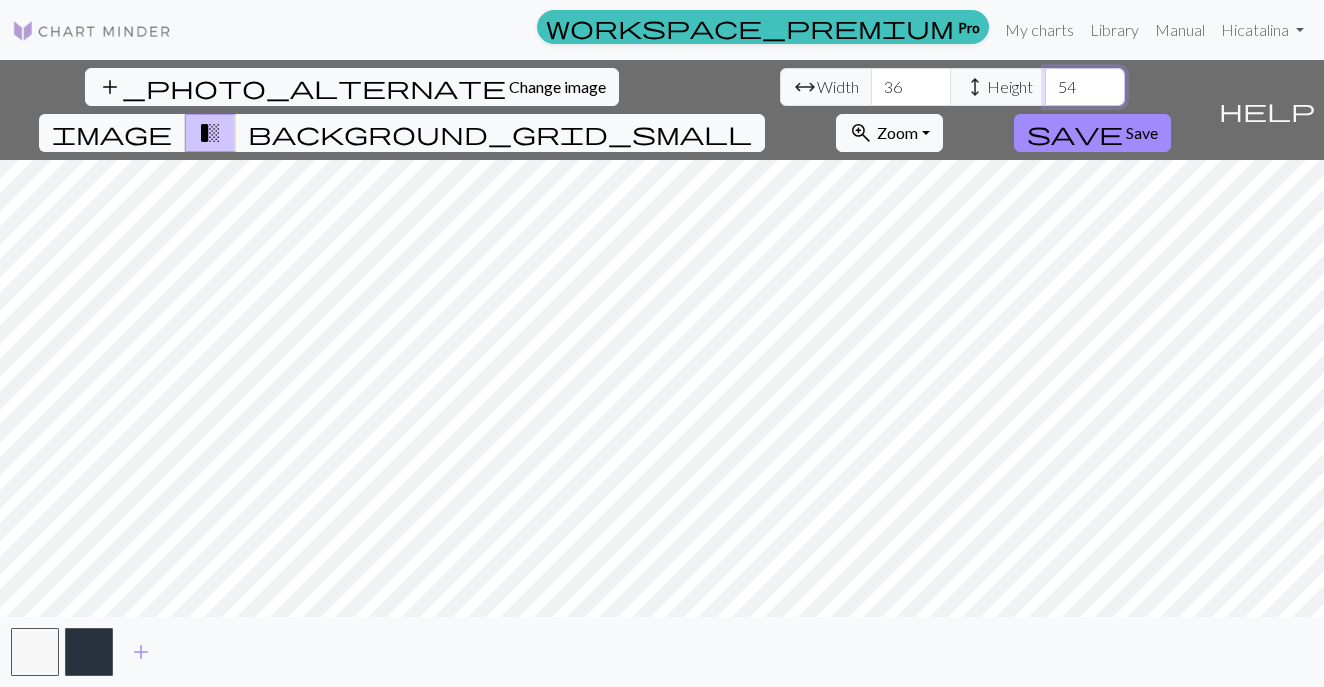 click on "54" at bounding box center [1085, 87] 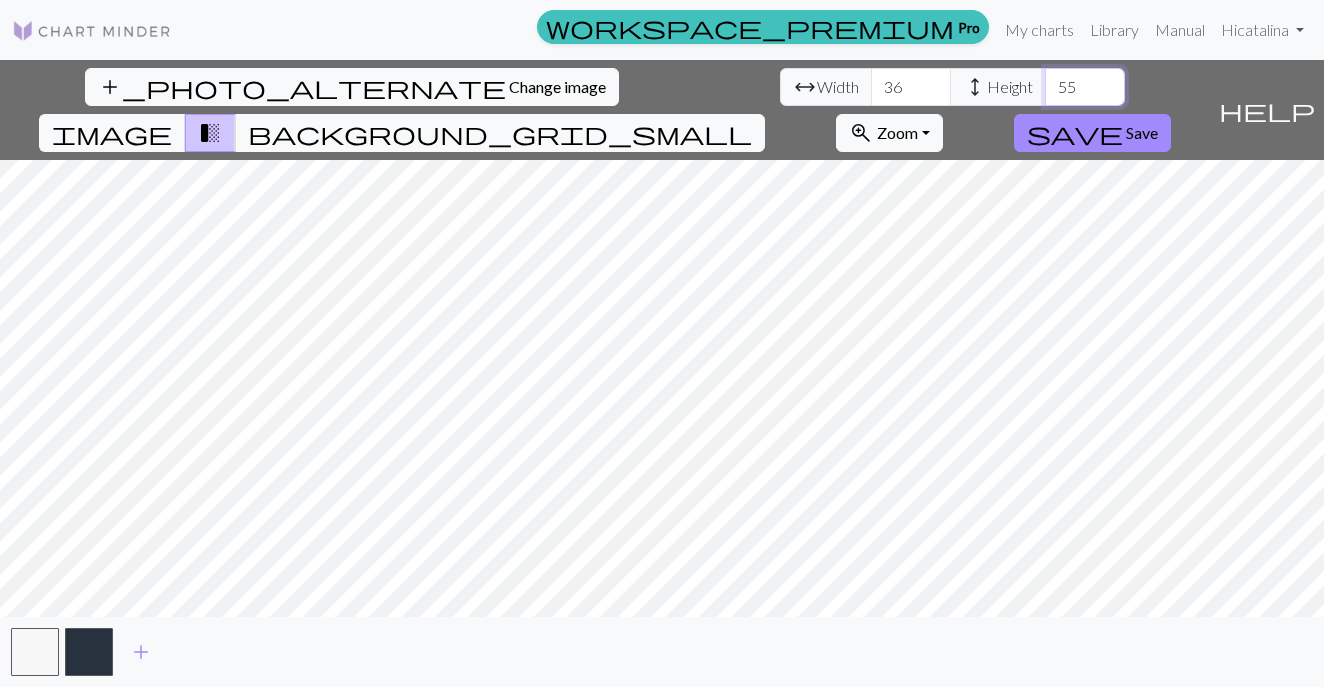 click on "55" at bounding box center [1085, 87] 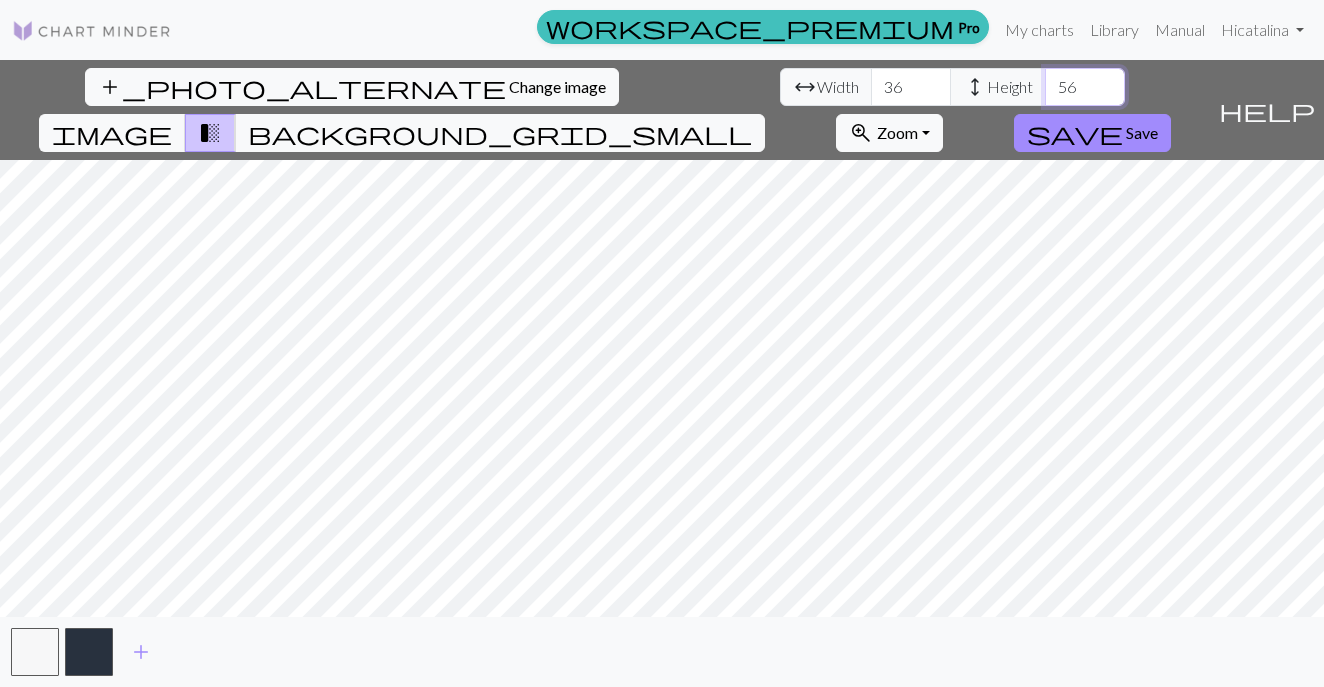 click on "56" at bounding box center (1085, 87) 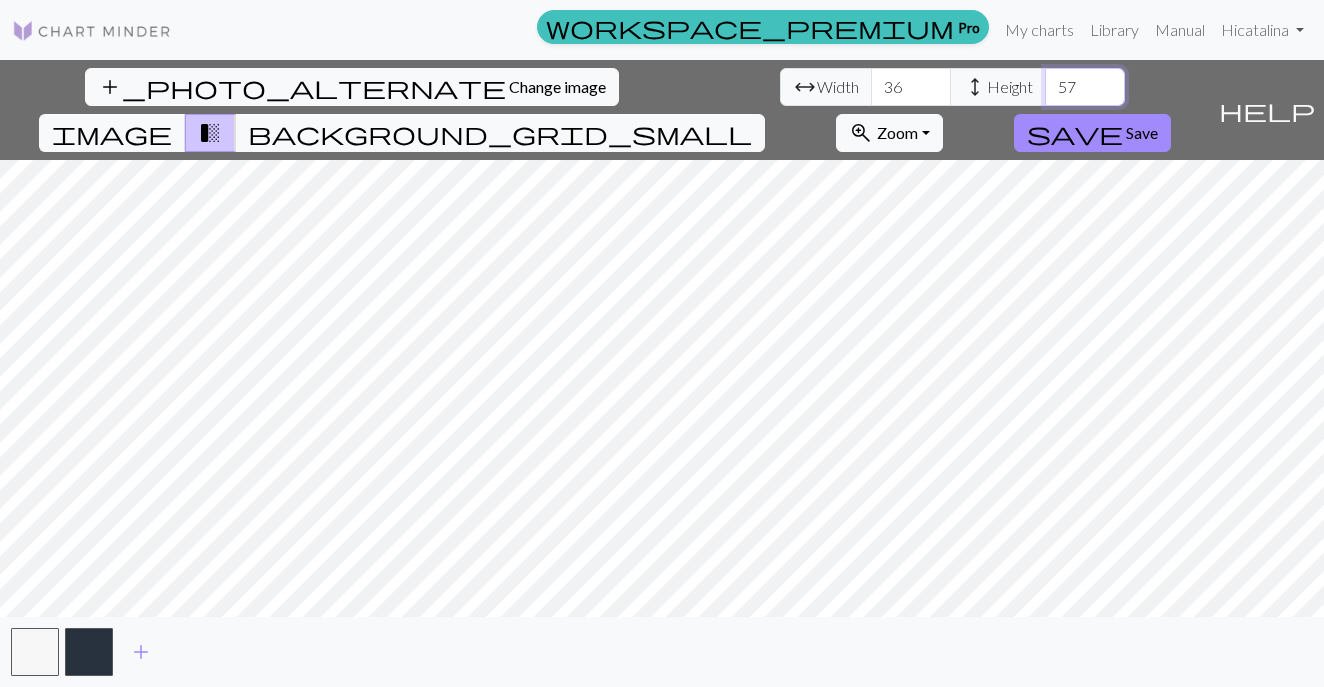 click on "57" at bounding box center [1085, 87] 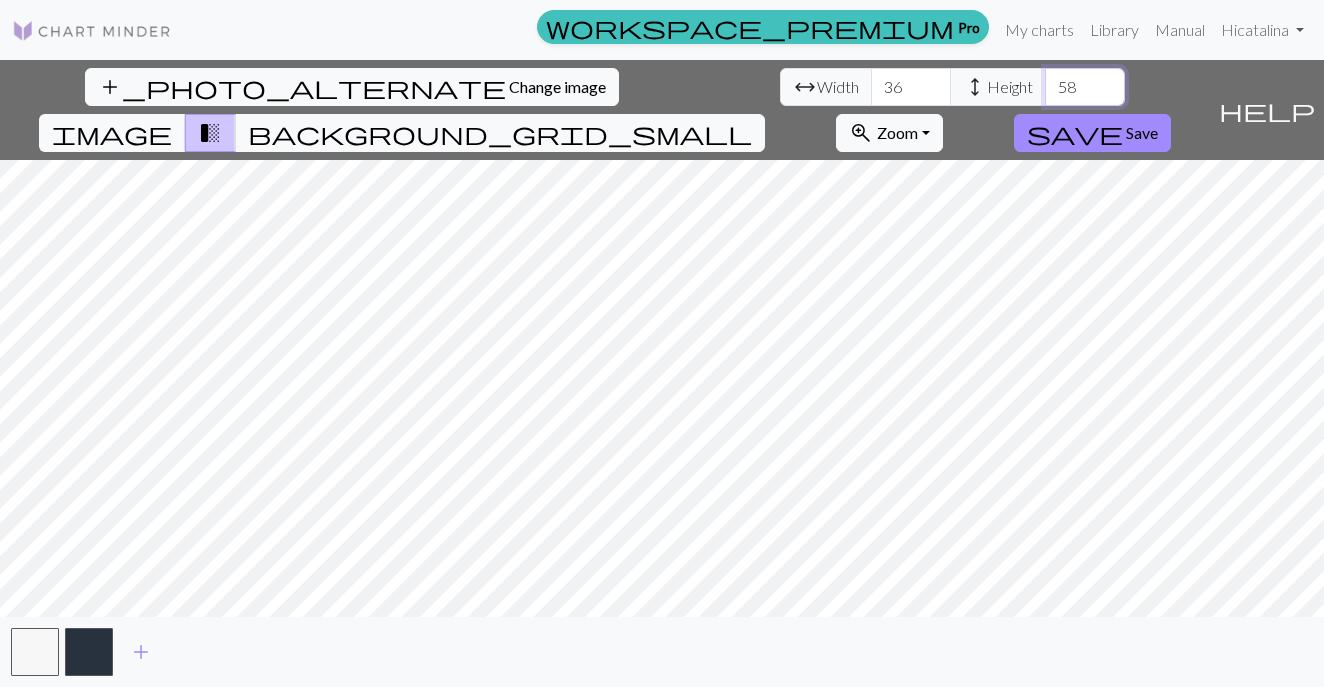 click on "58" at bounding box center (1085, 87) 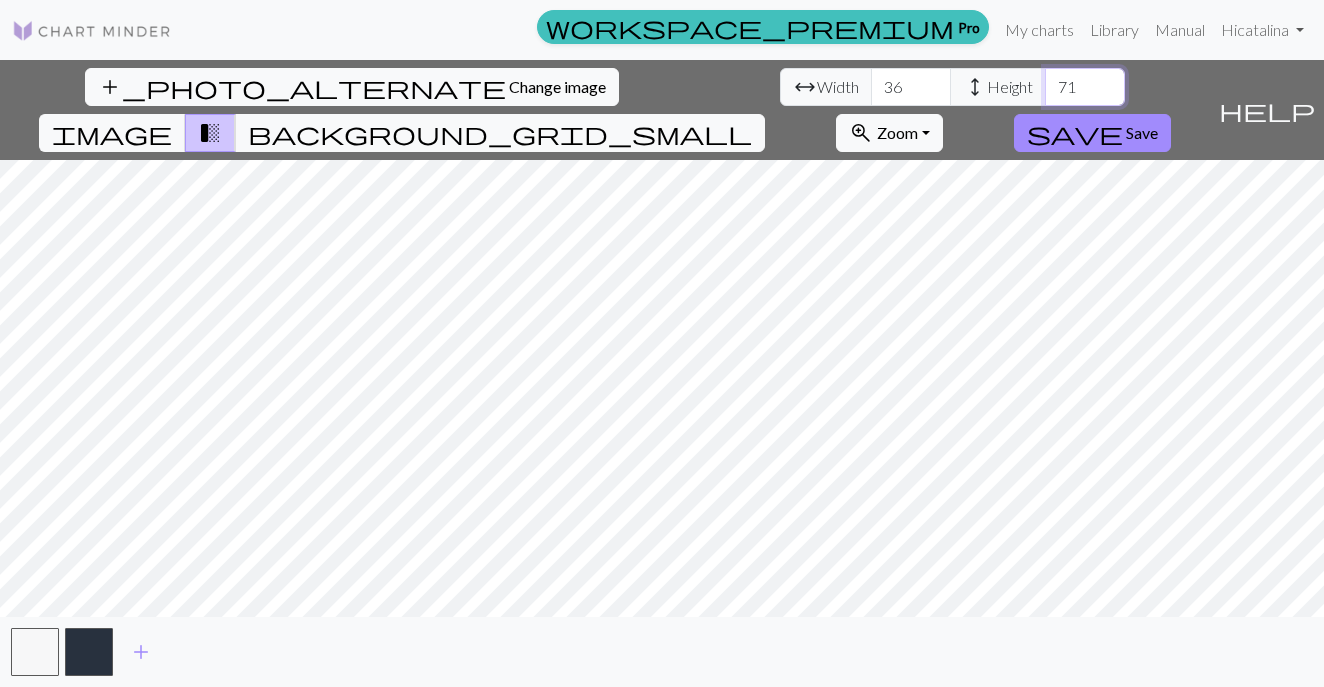 type on "72" 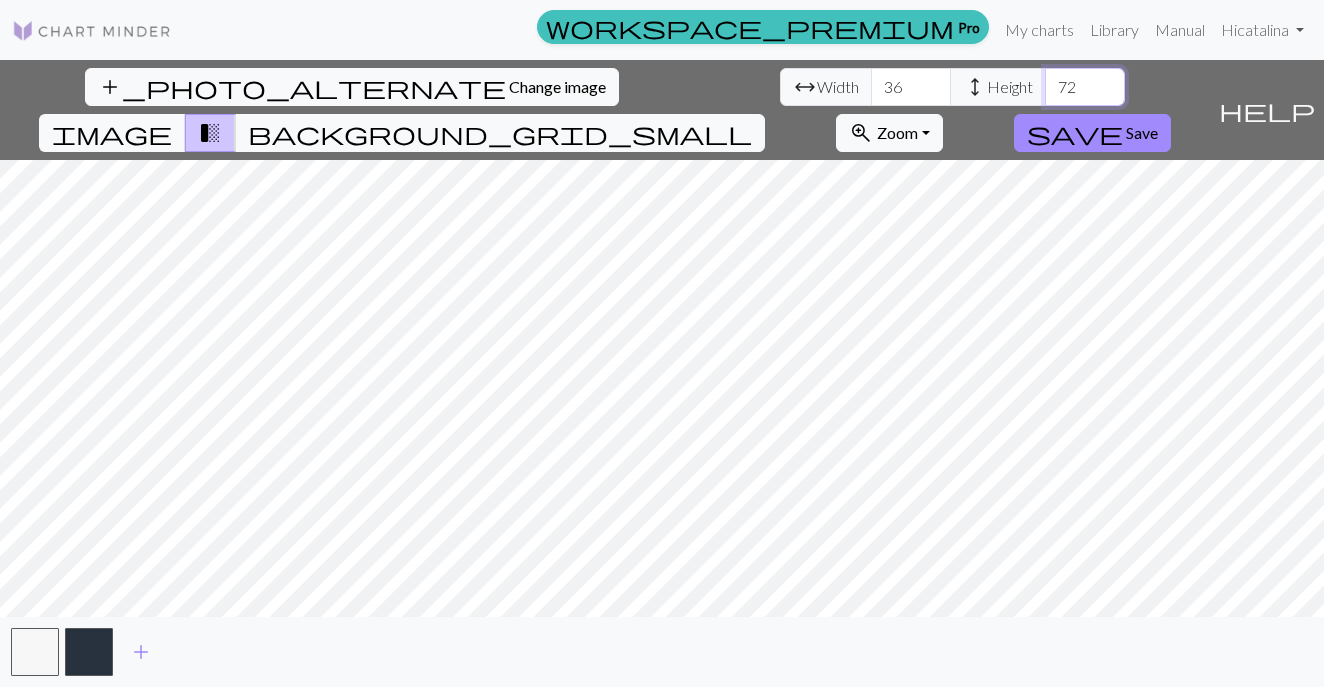 click on "72" at bounding box center (1085, 87) 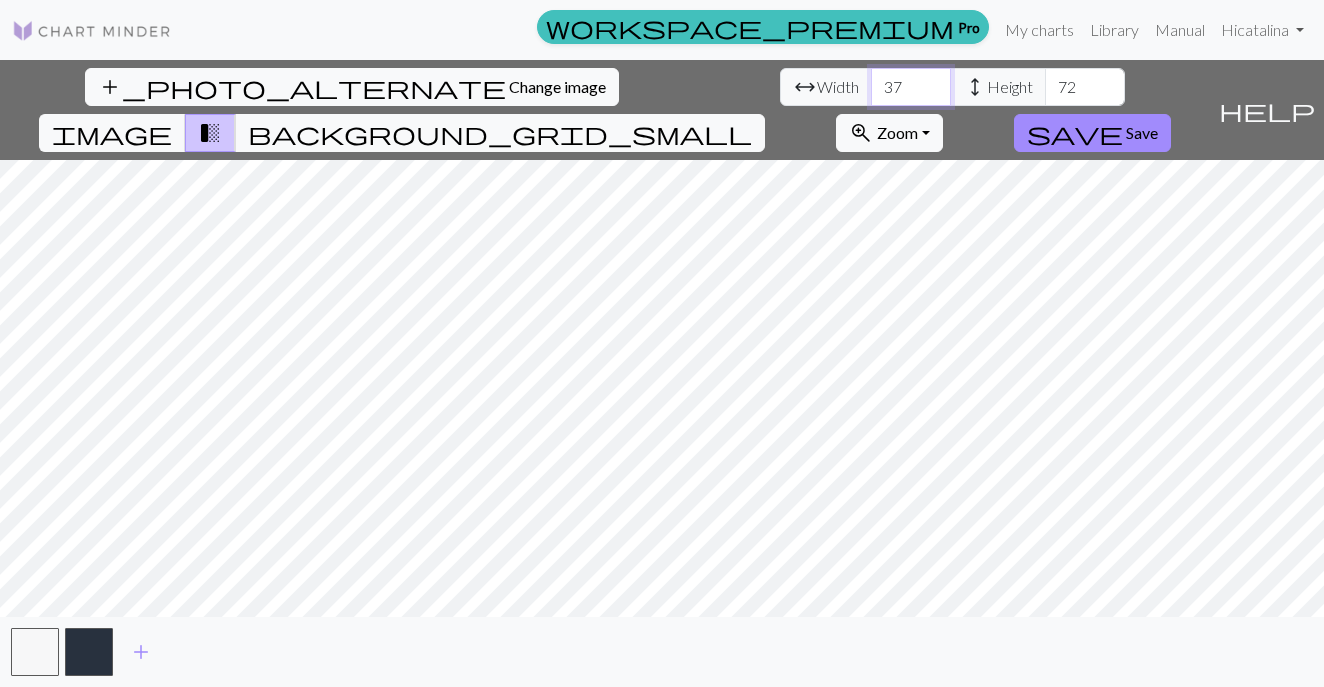 click on "37" at bounding box center (911, 87) 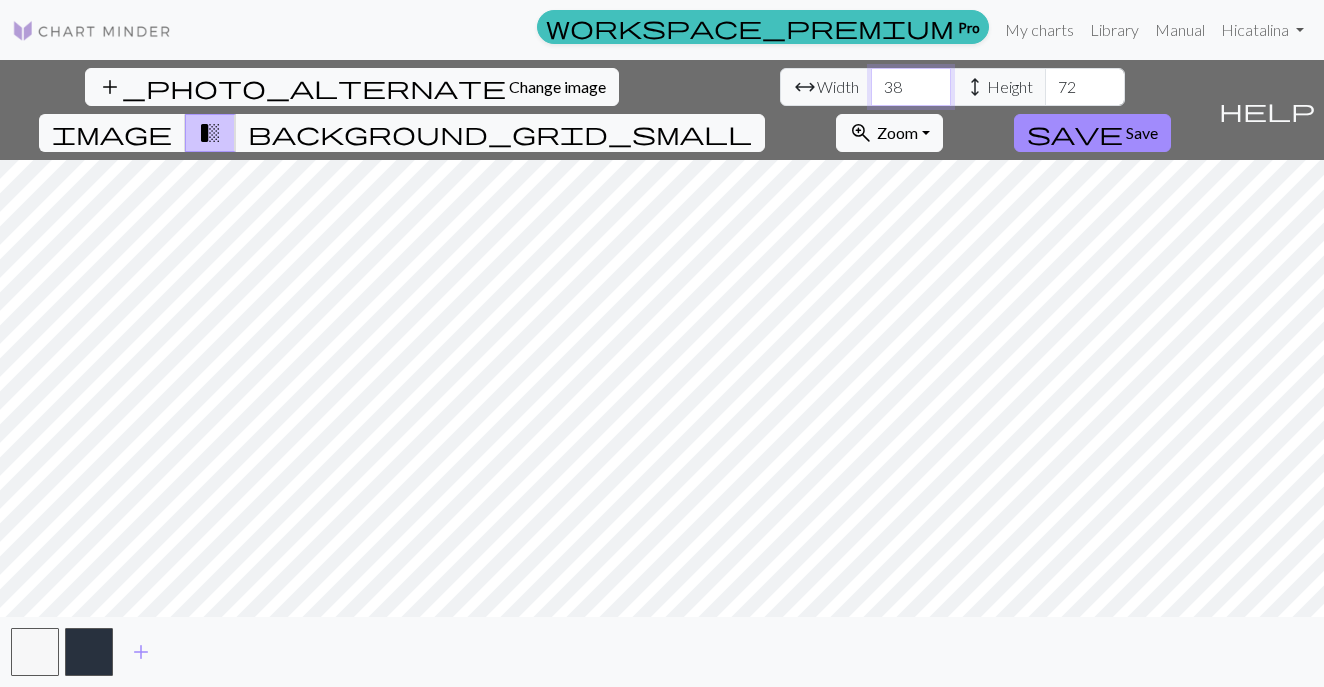 click on "38" at bounding box center [911, 87] 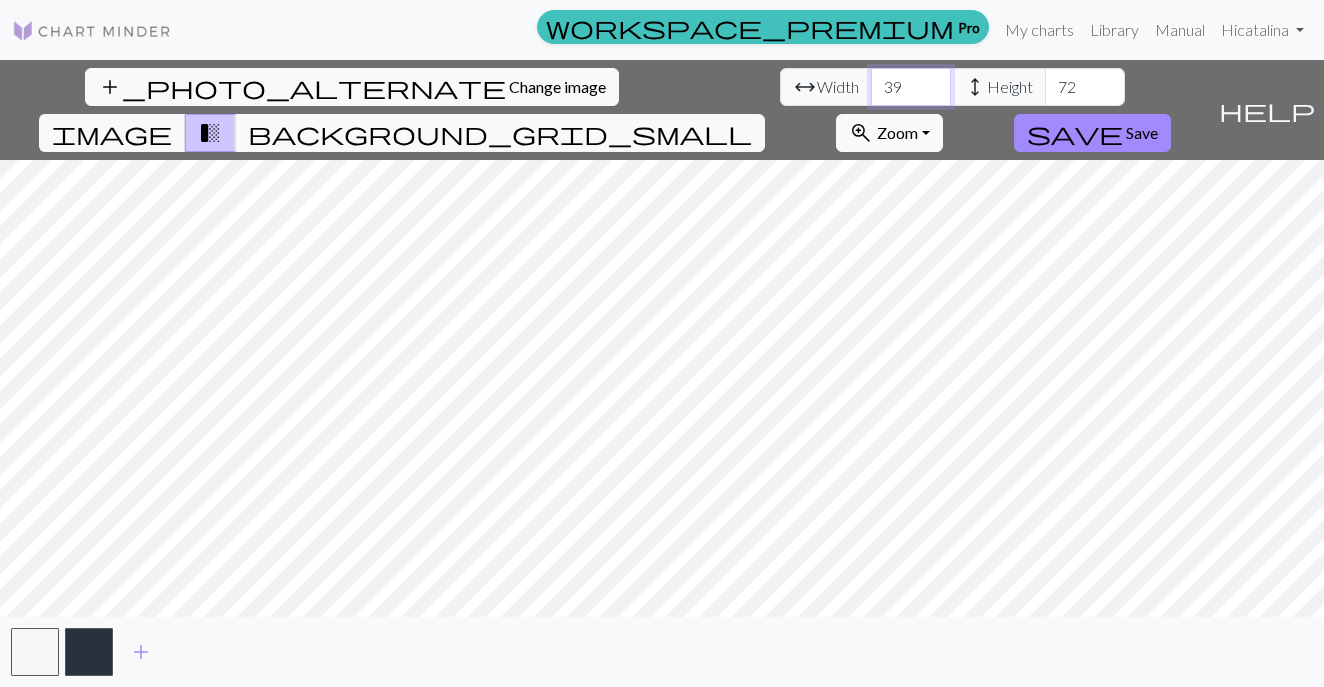 click on "39" at bounding box center (911, 87) 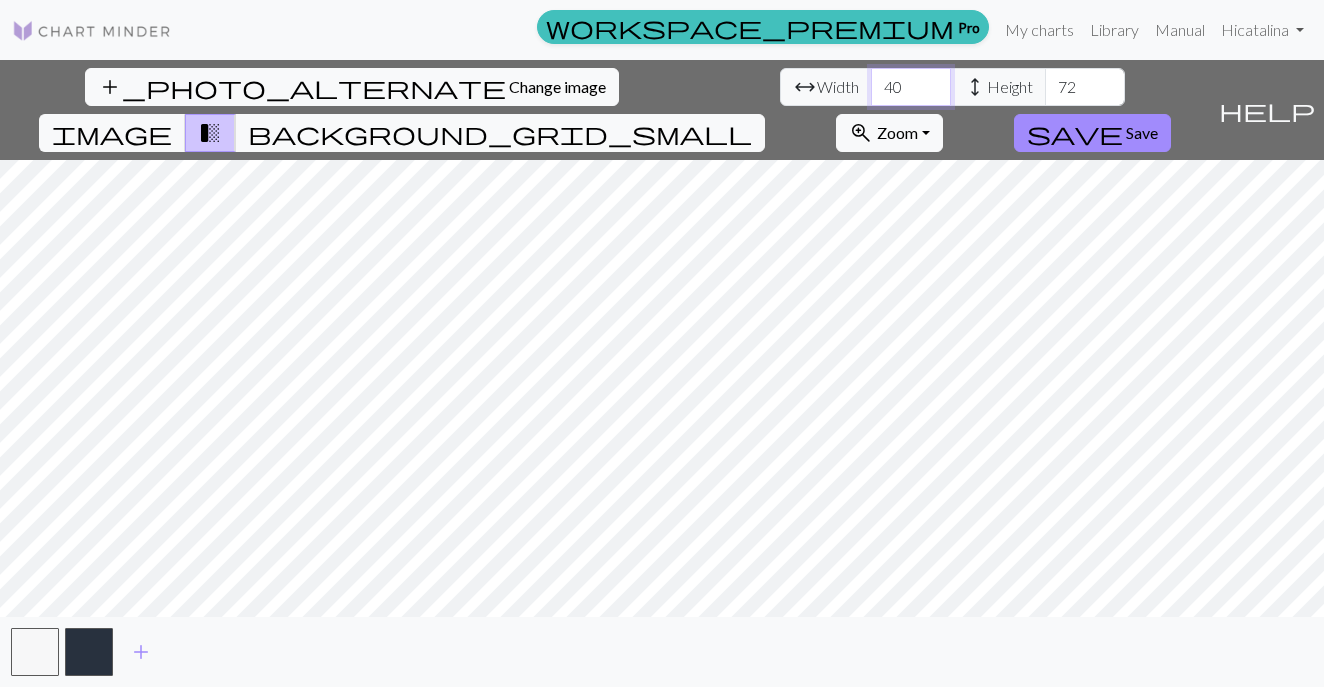click on "40" at bounding box center [911, 87] 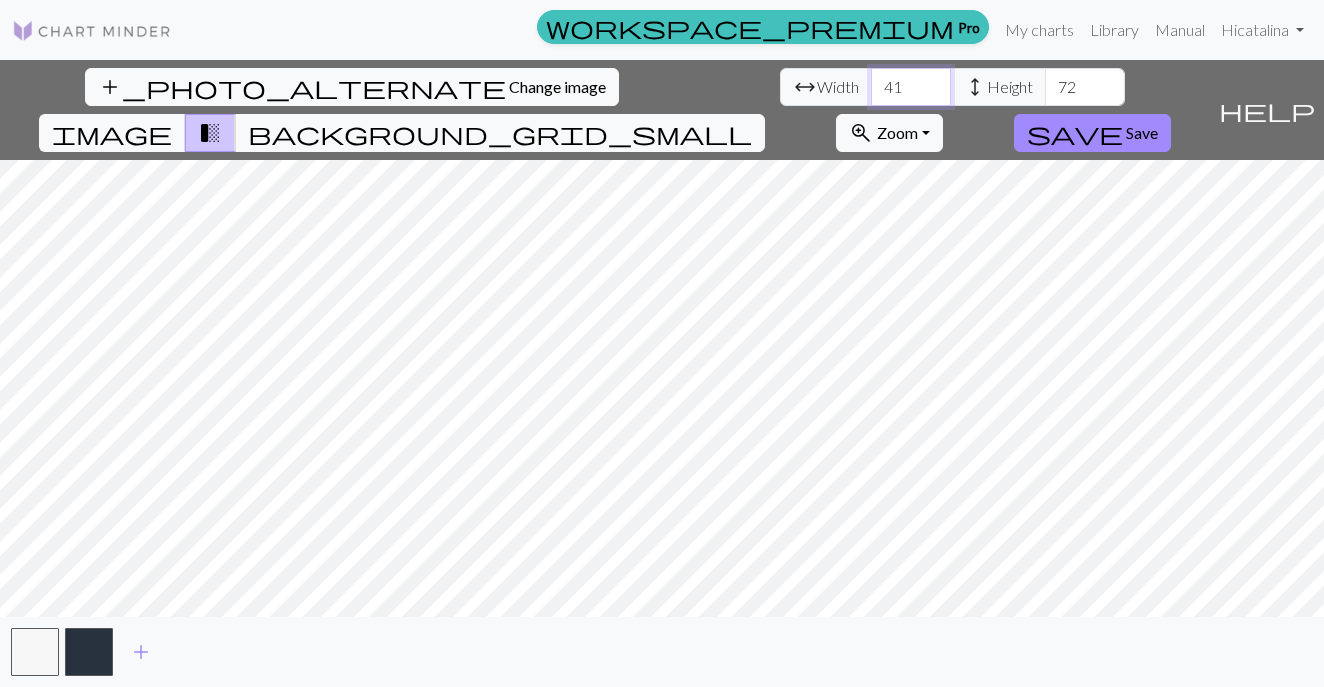 click on "41" at bounding box center [911, 87] 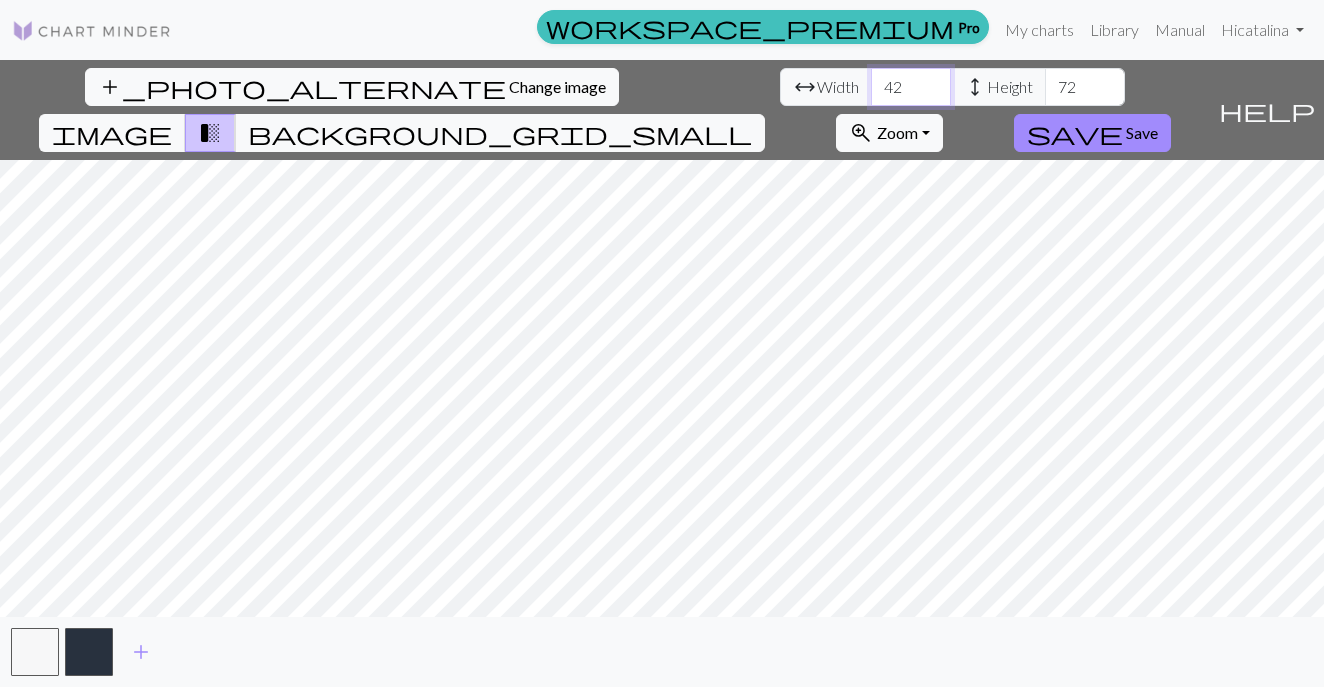 click on "42" at bounding box center [911, 87] 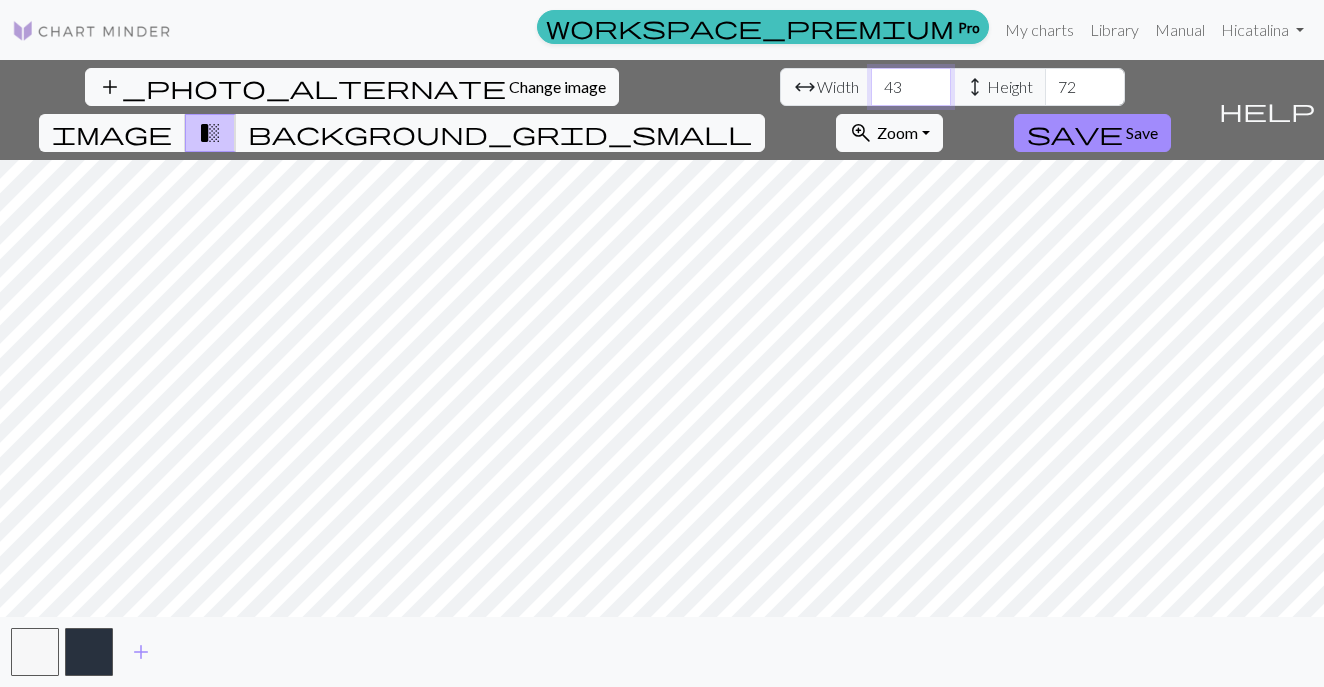 click on "43" at bounding box center (911, 87) 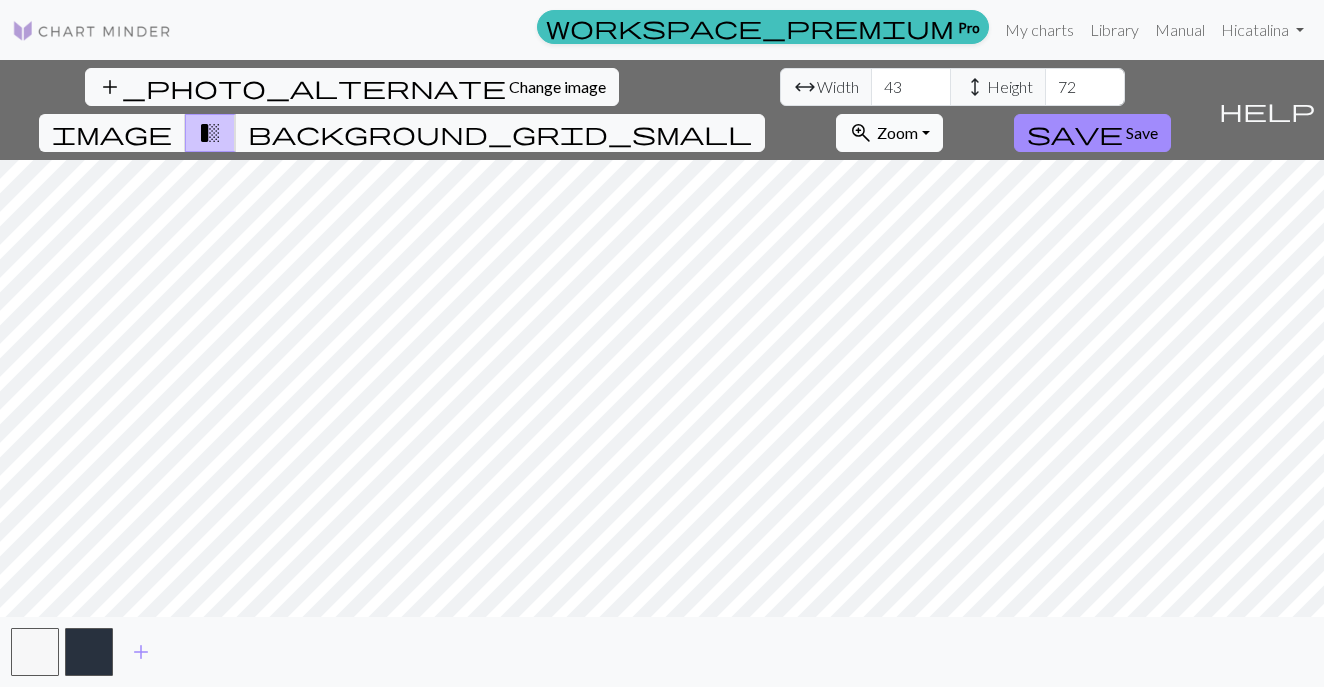 click on "Zoom" at bounding box center (897, 132) 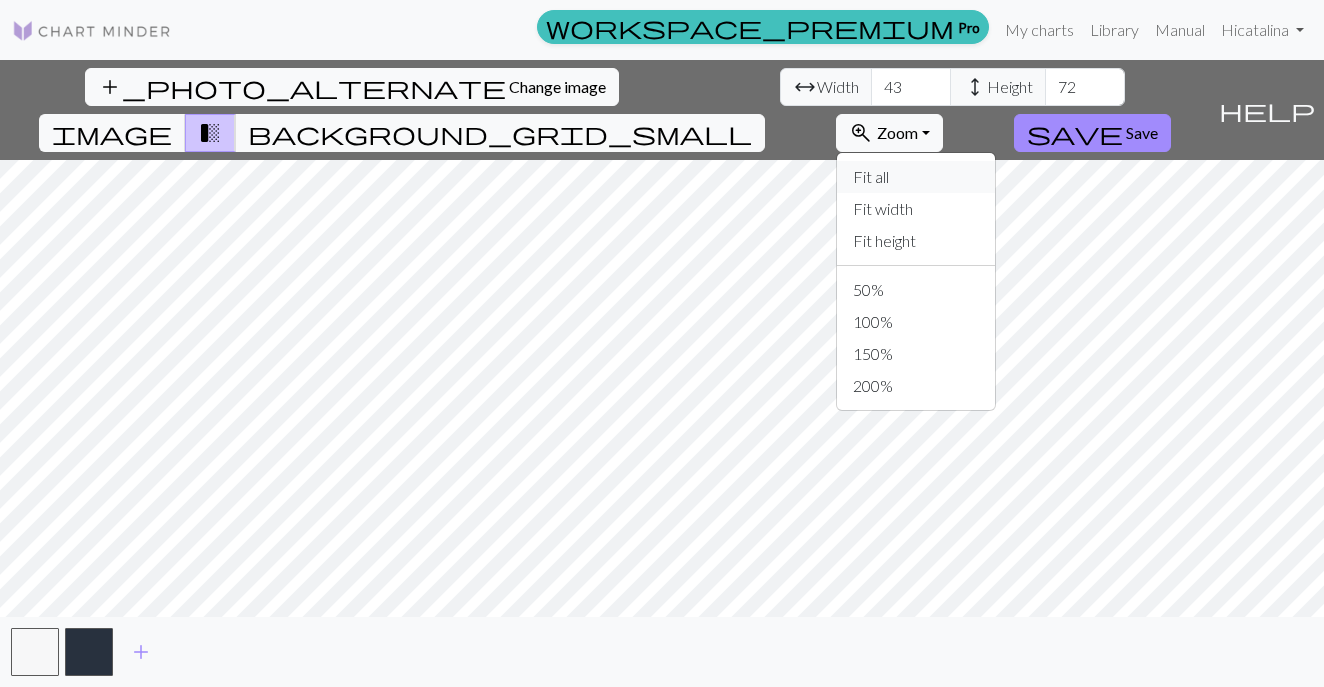 click on "Fit all" at bounding box center [916, 177] 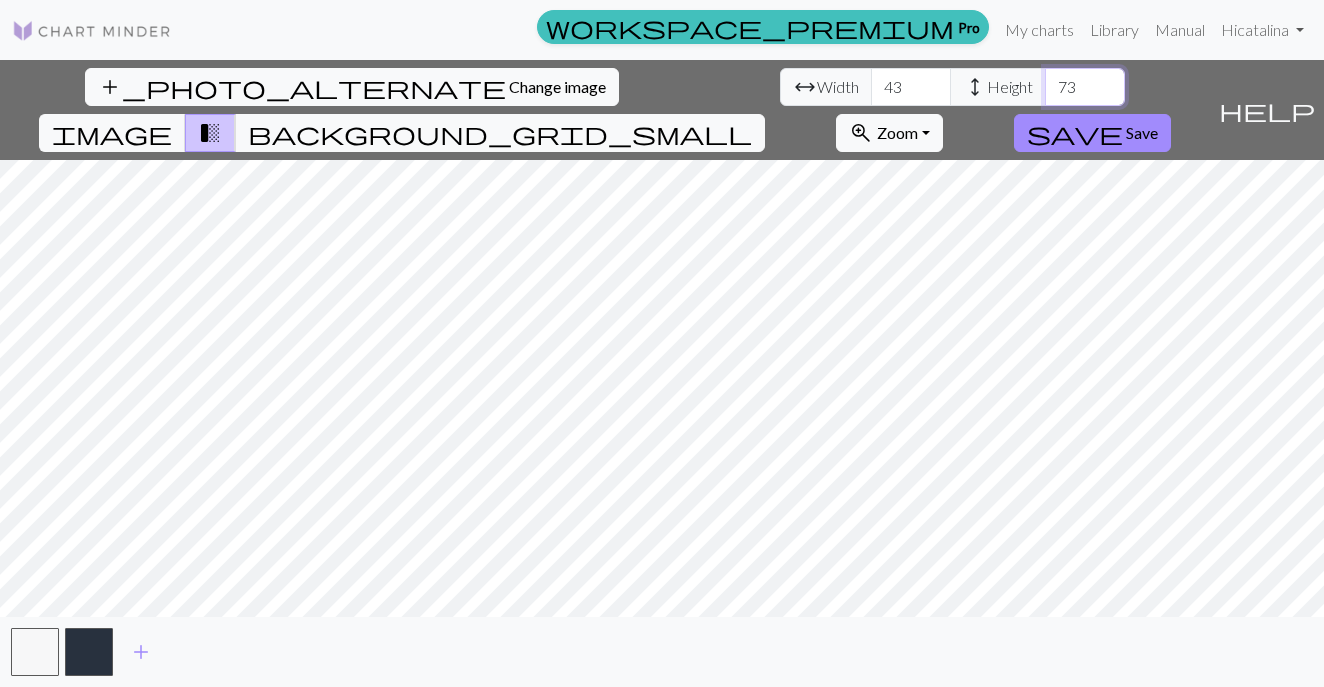 click on "73" at bounding box center (1085, 87) 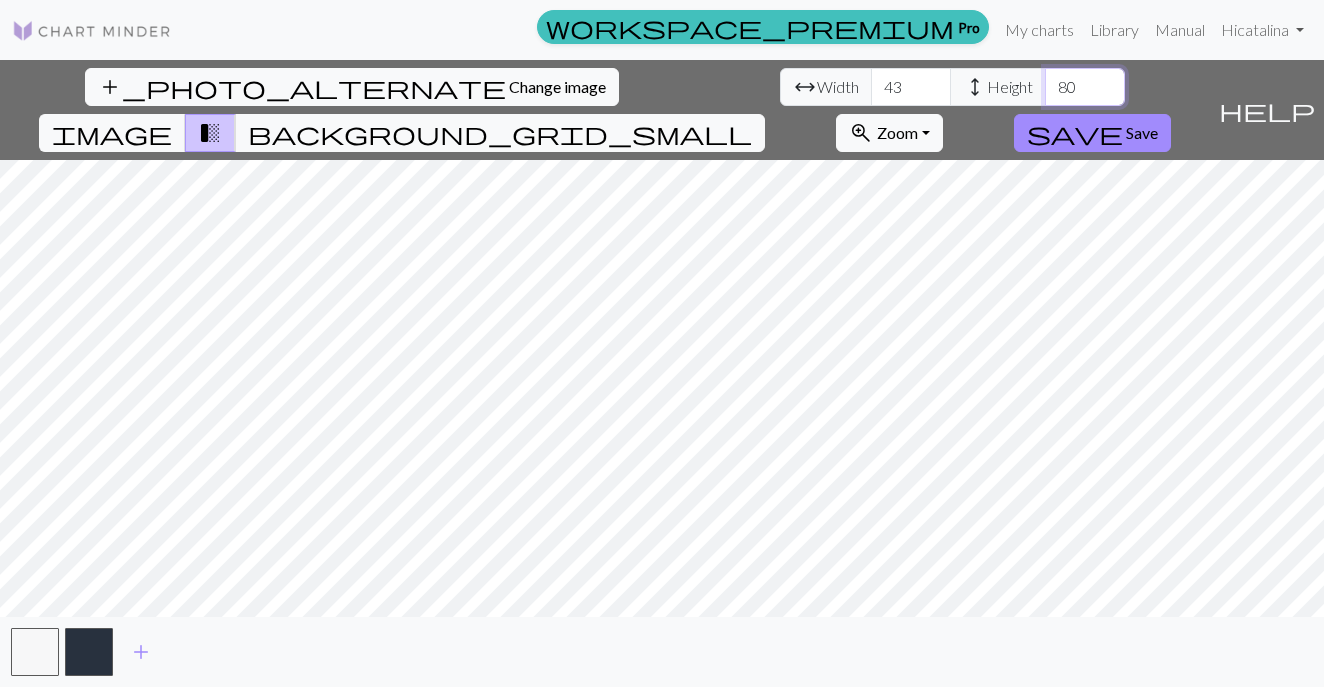 click on "80" at bounding box center (1085, 87) 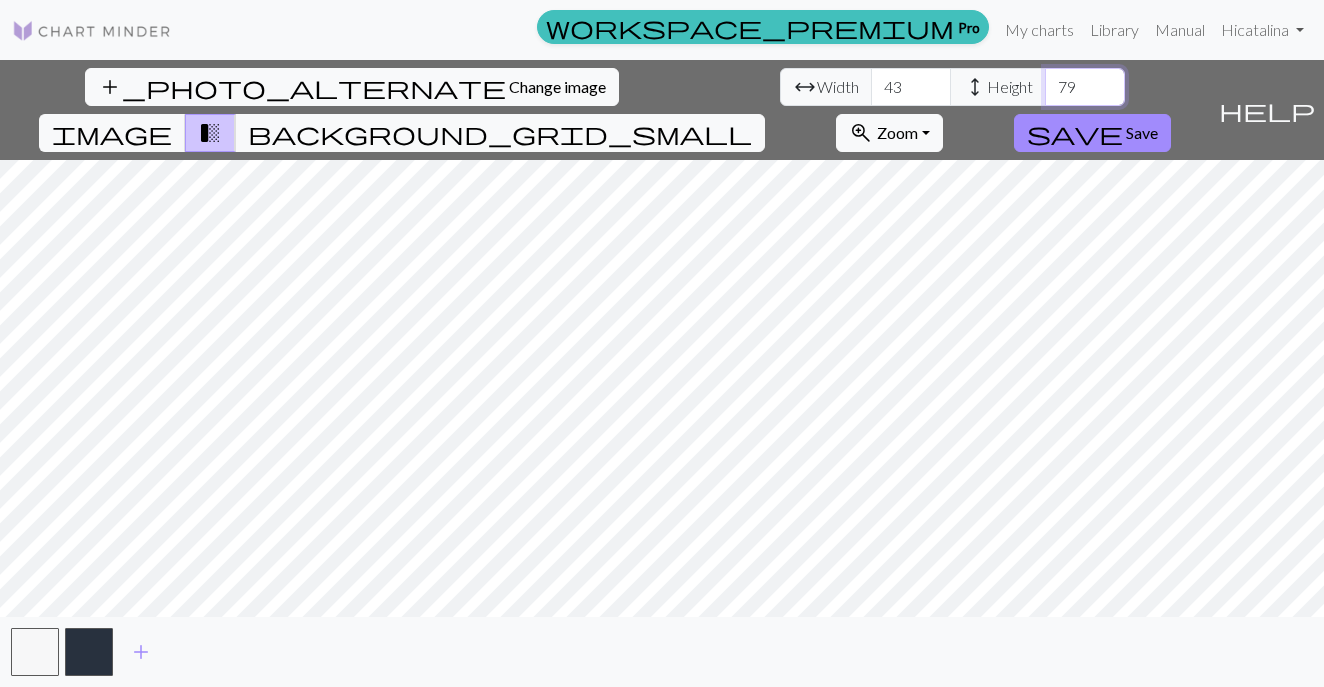click on "79" at bounding box center (1085, 87) 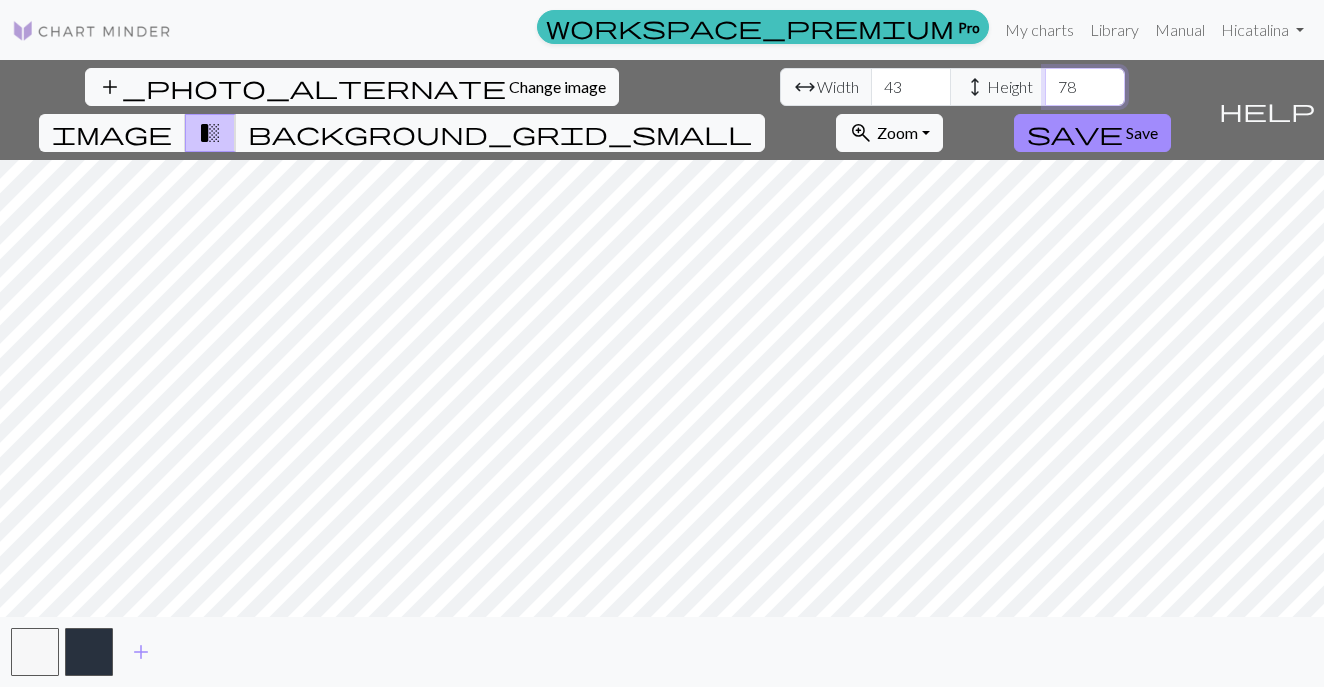 click on "78" at bounding box center (1085, 87) 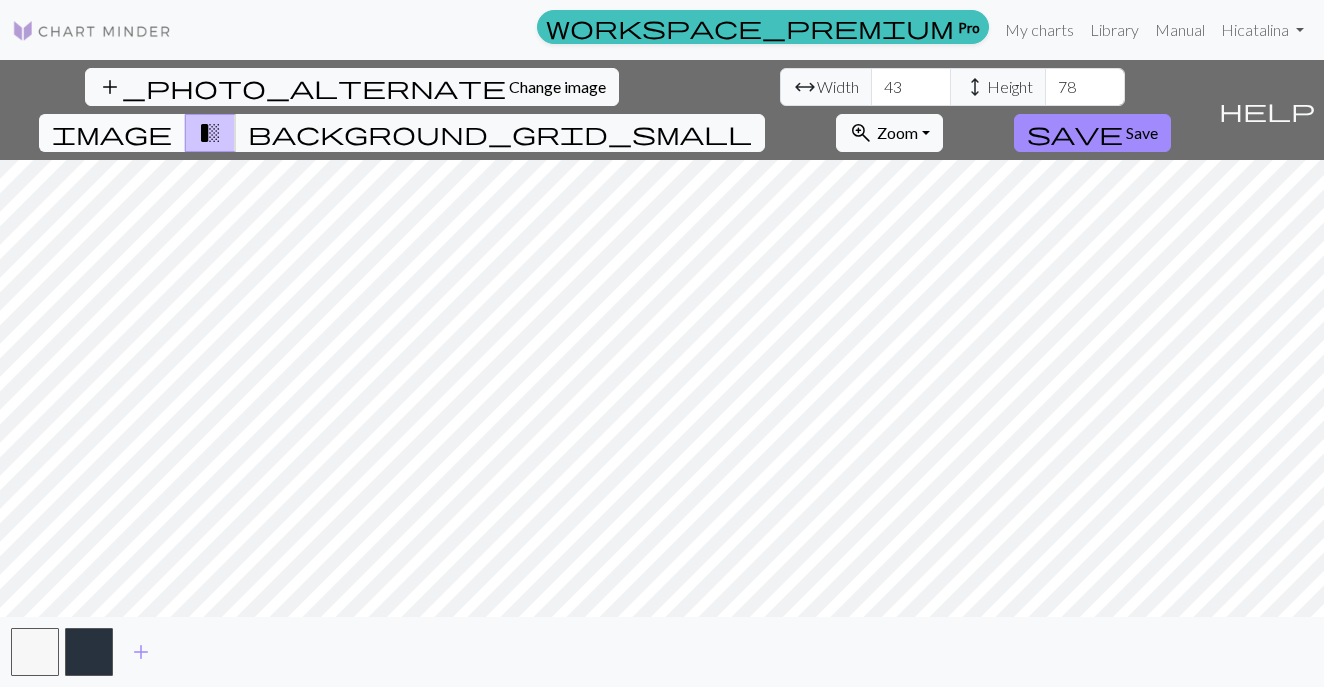 click on "image" at bounding box center (112, 133) 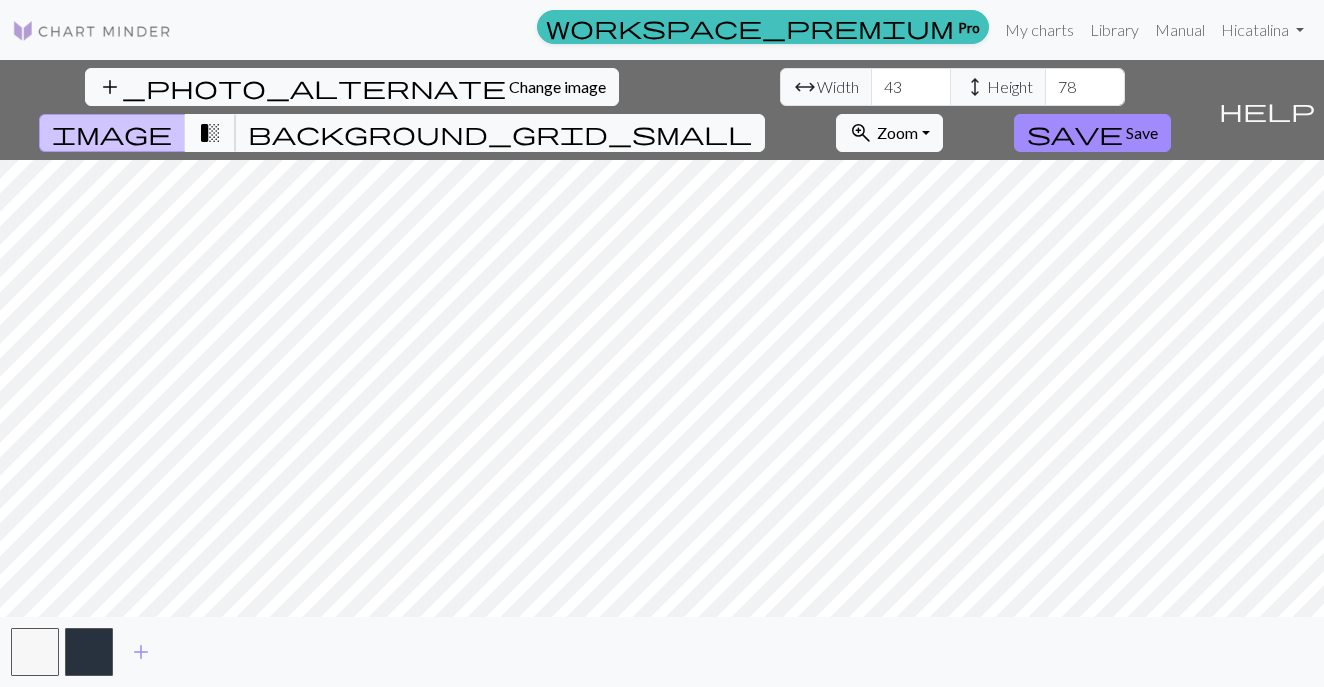 click on "transition_fade" at bounding box center [210, 133] 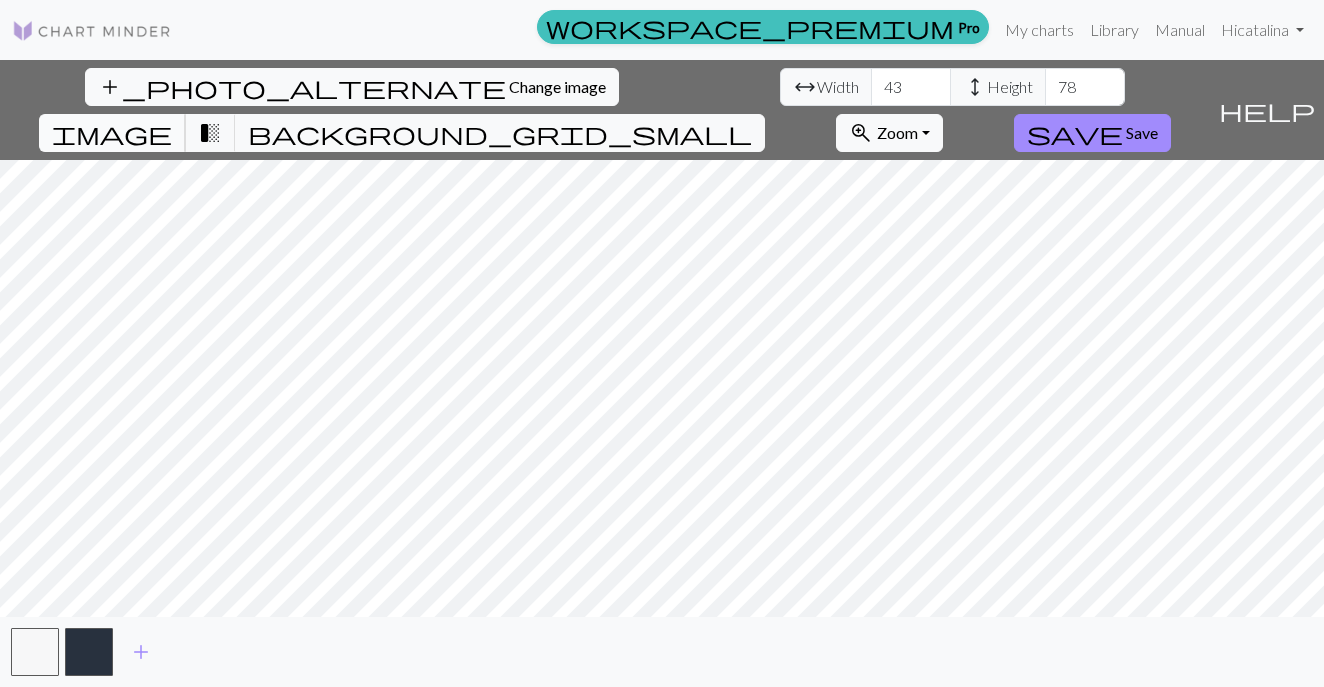 click on "image" at bounding box center (112, 133) 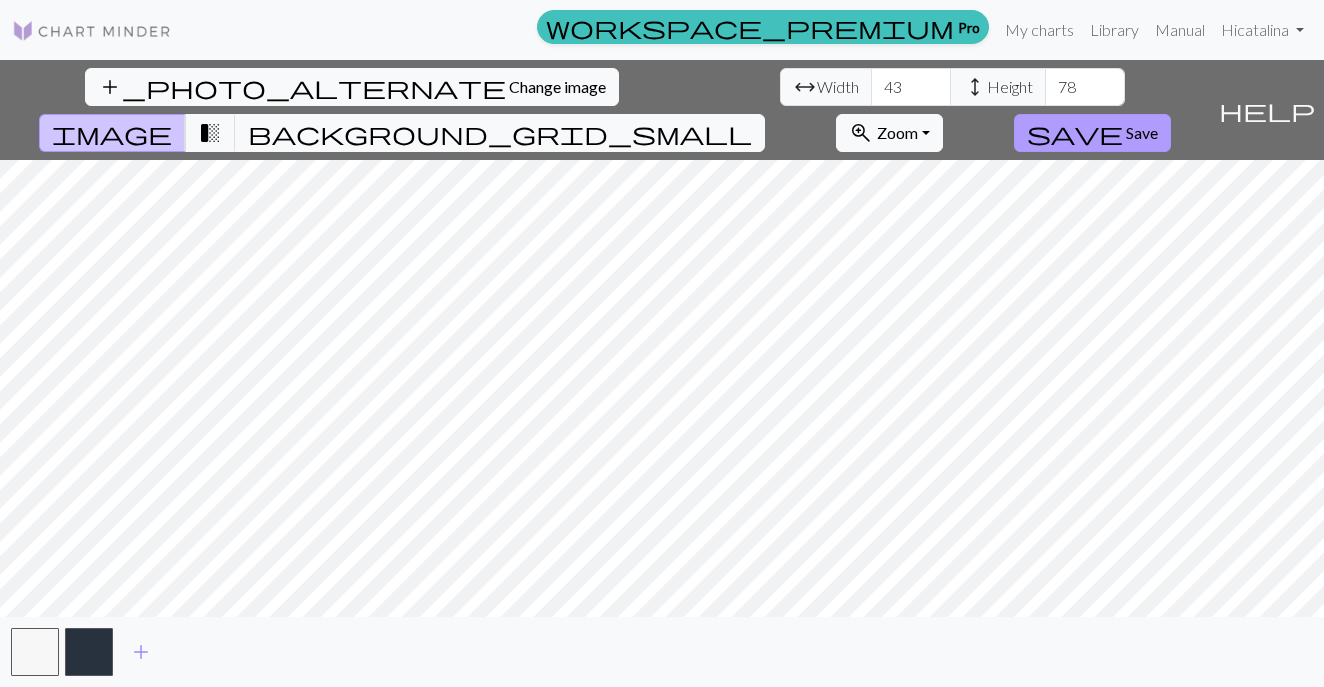click on "save   Save" at bounding box center [1092, 133] 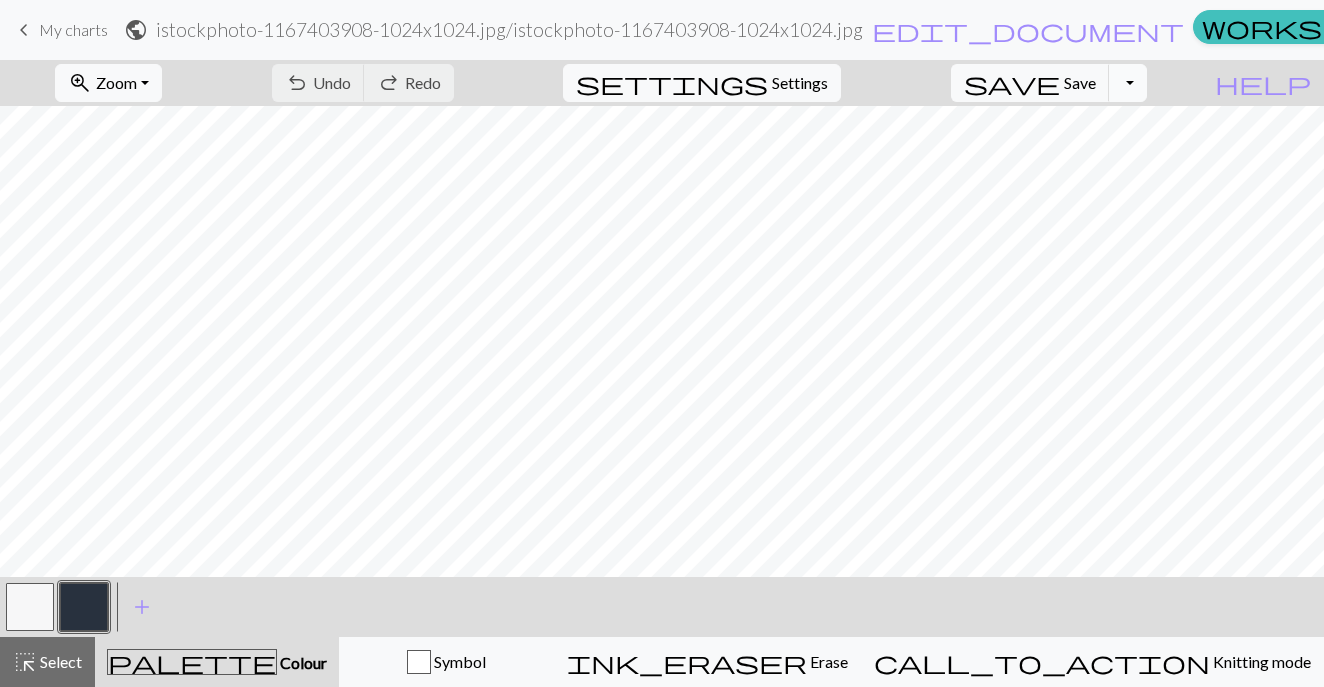 scroll, scrollTop: 0, scrollLeft: 0, axis: both 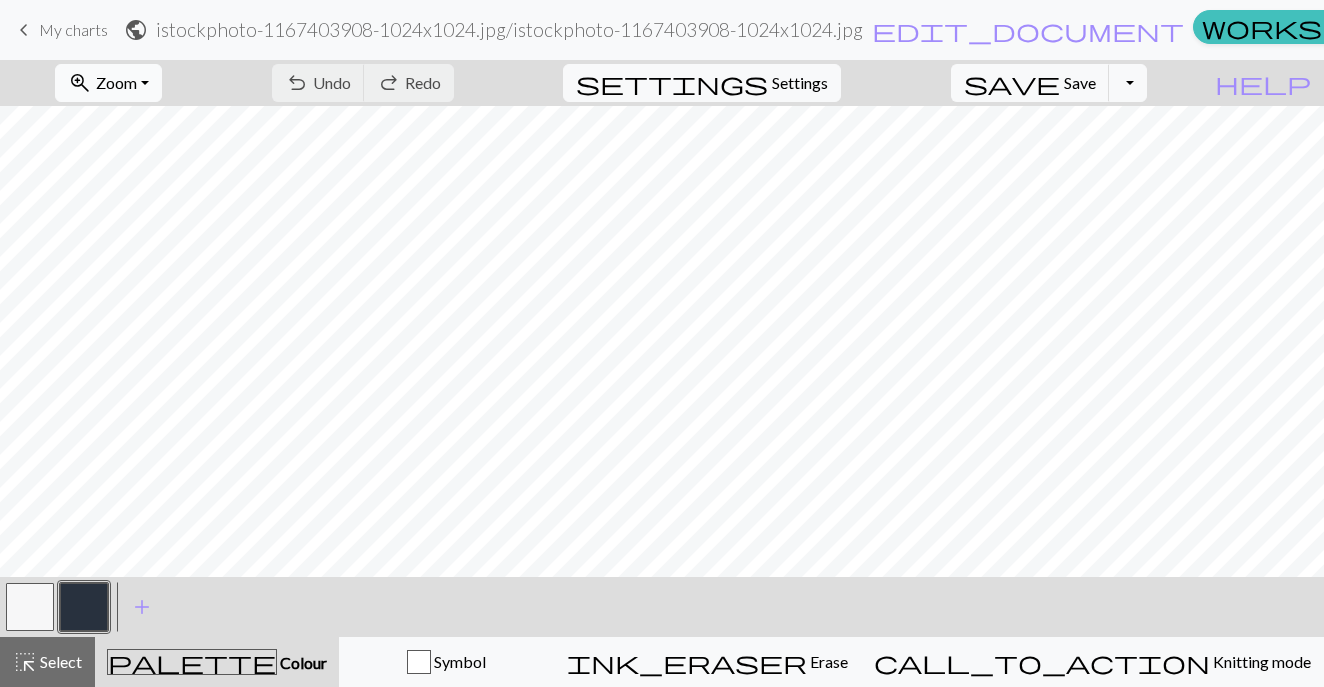 click on "Zoom" at bounding box center [116, 82] 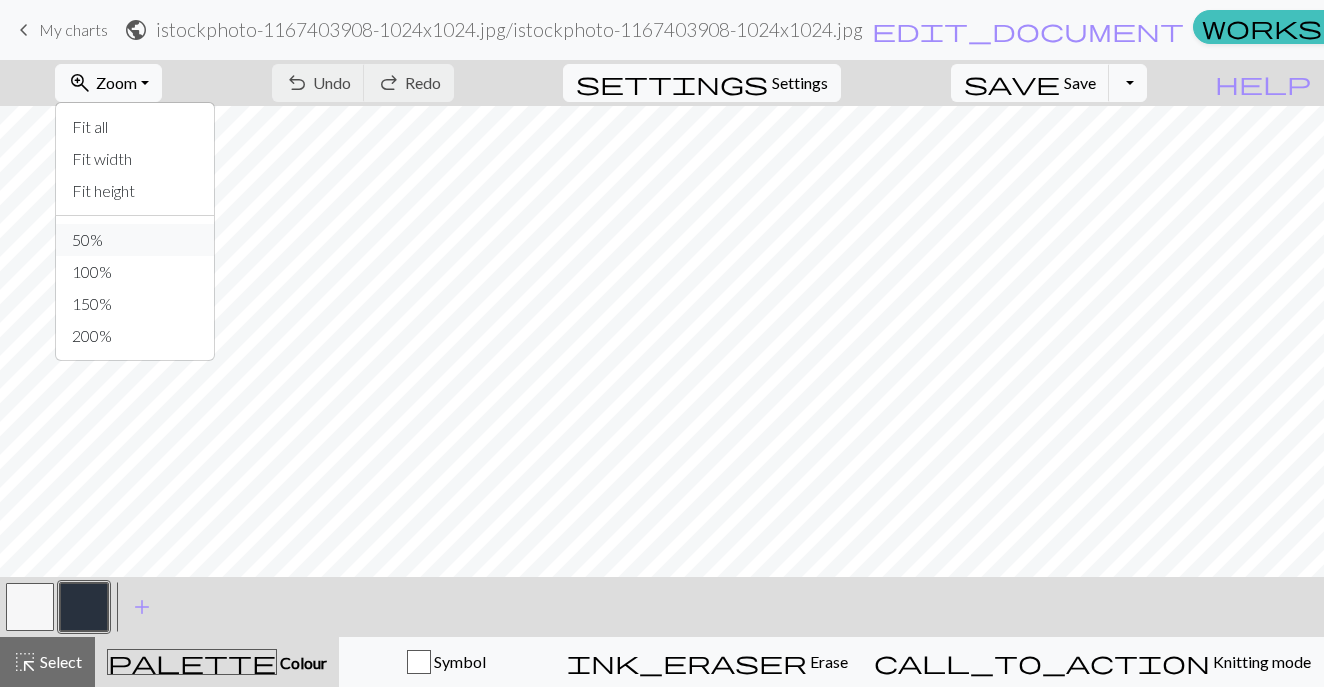 click on "50%" at bounding box center (135, 240) 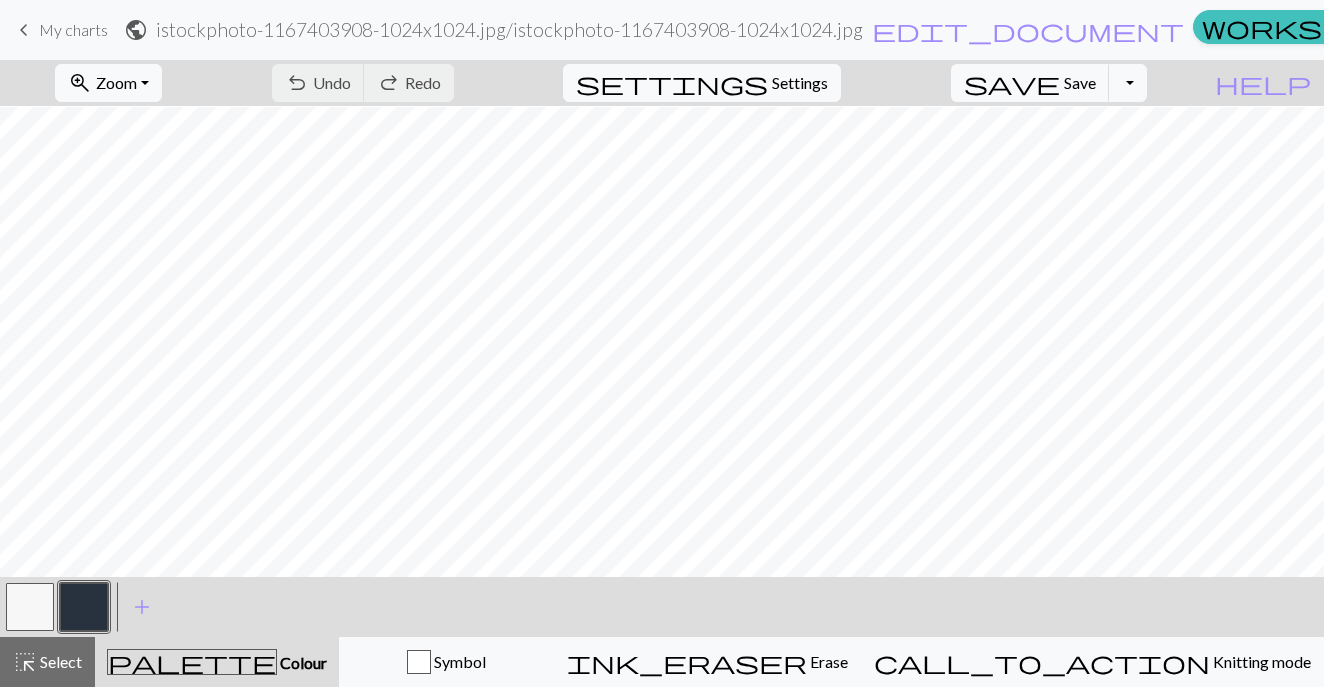scroll, scrollTop: 379, scrollLeft: 0, axis: vertical 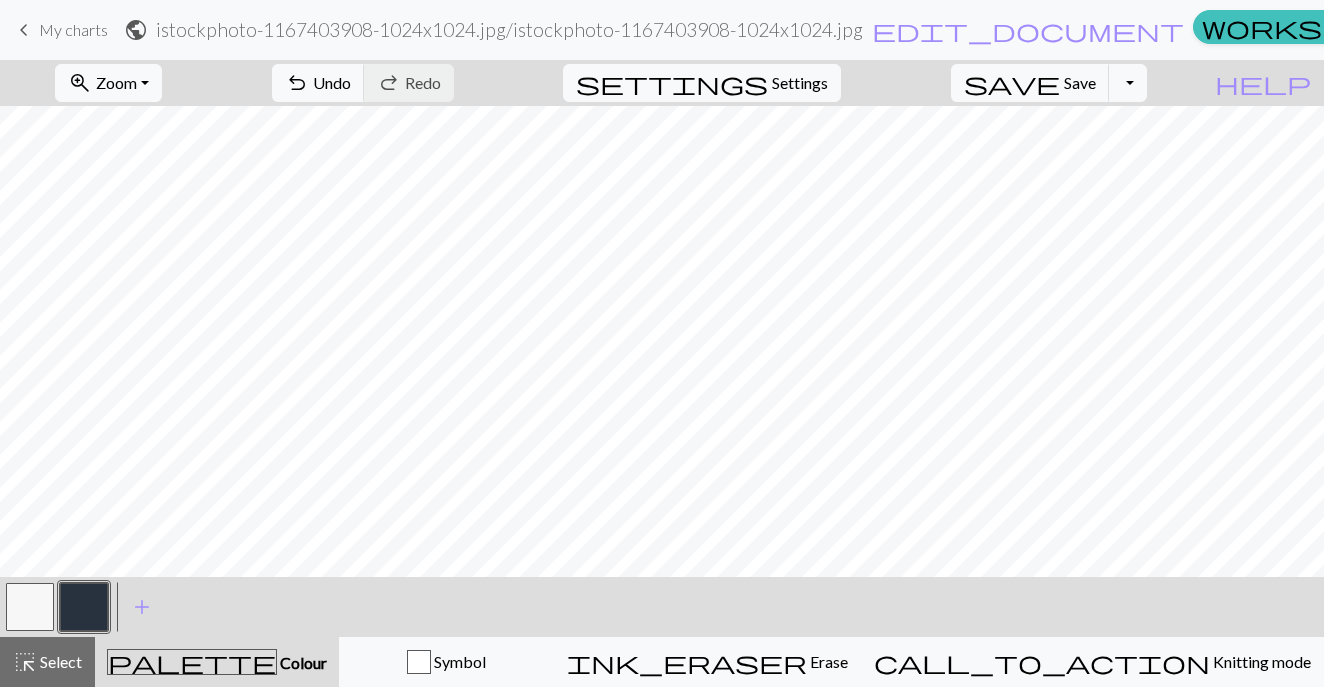 click on "My charts" at bounding box center [73, 29] 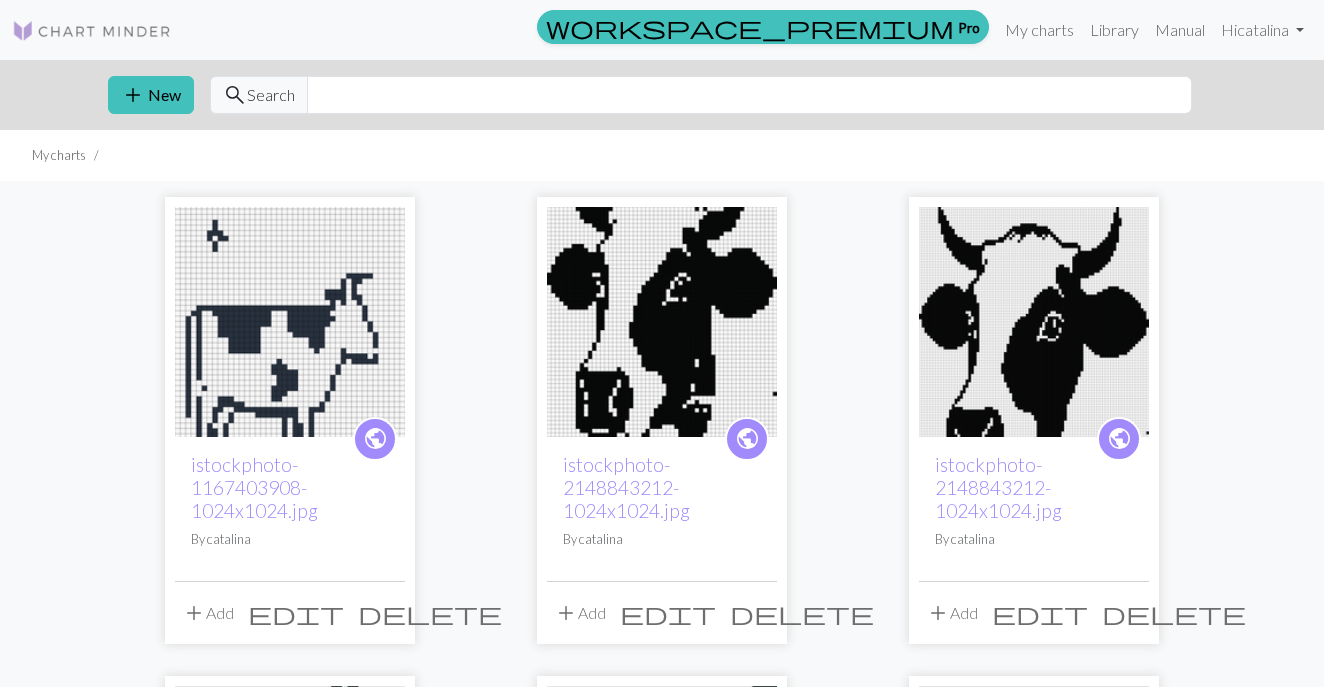 click on "delete" at bounding box center [430, 613] 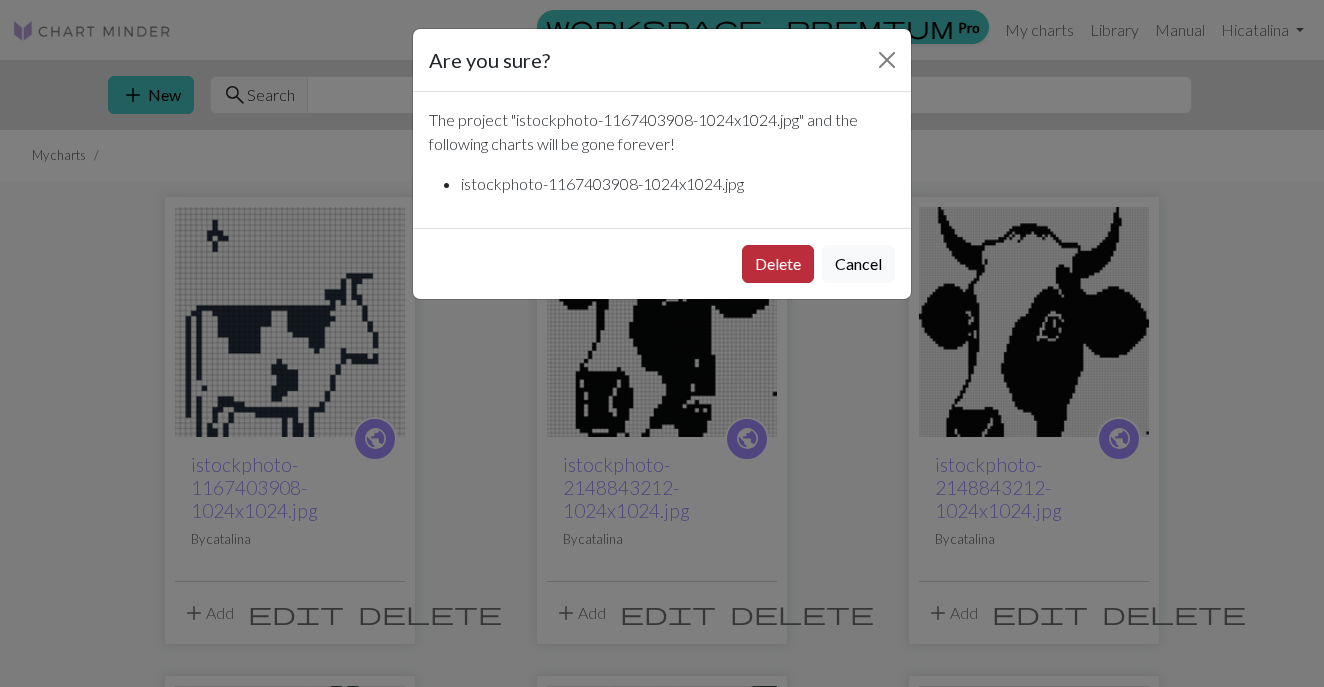 click on "Delete" at bounding box center (778, 264) 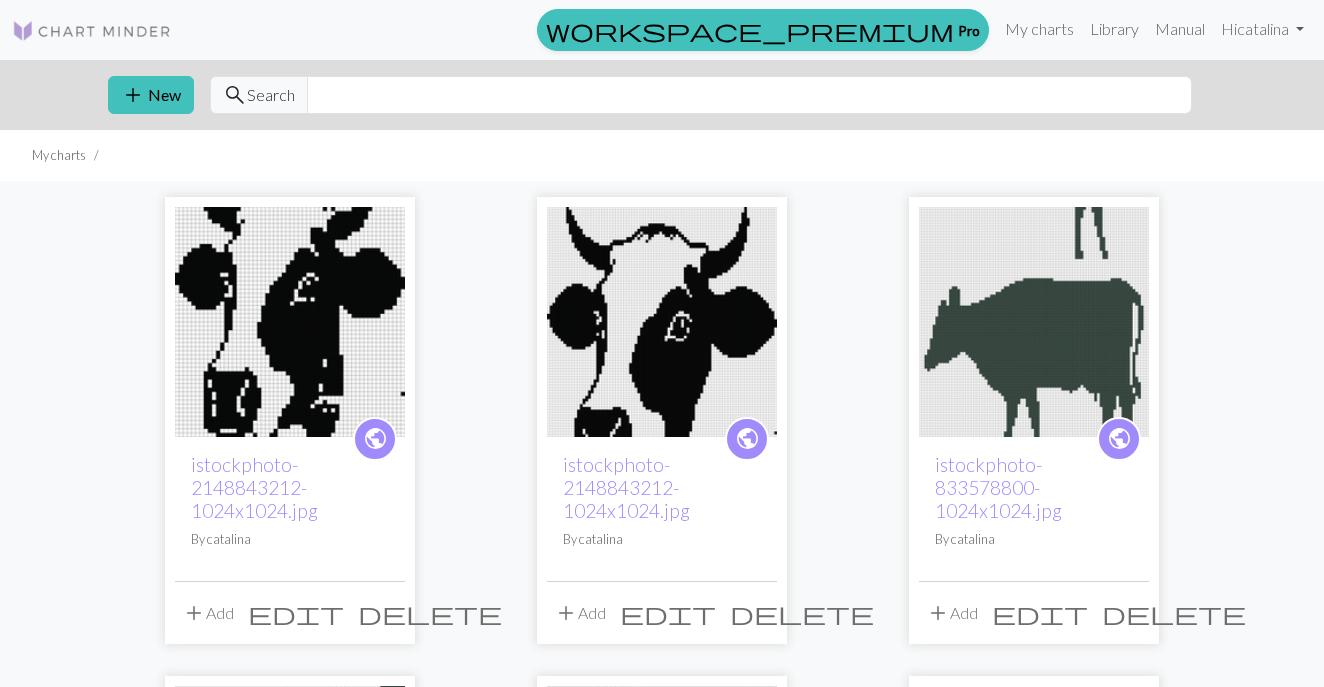 scroll, scrollTop: 0, scrollLeft: 0, axis: both 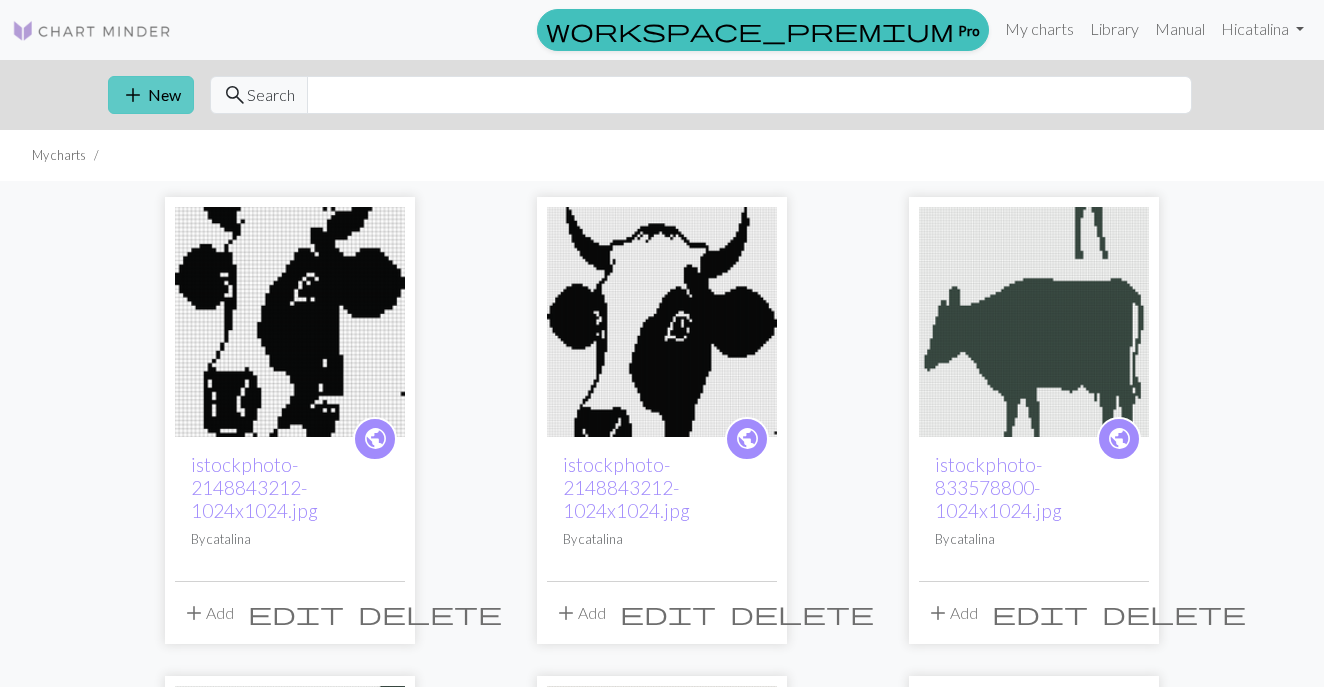 click on "add   New" at bounding box center (151, 95) 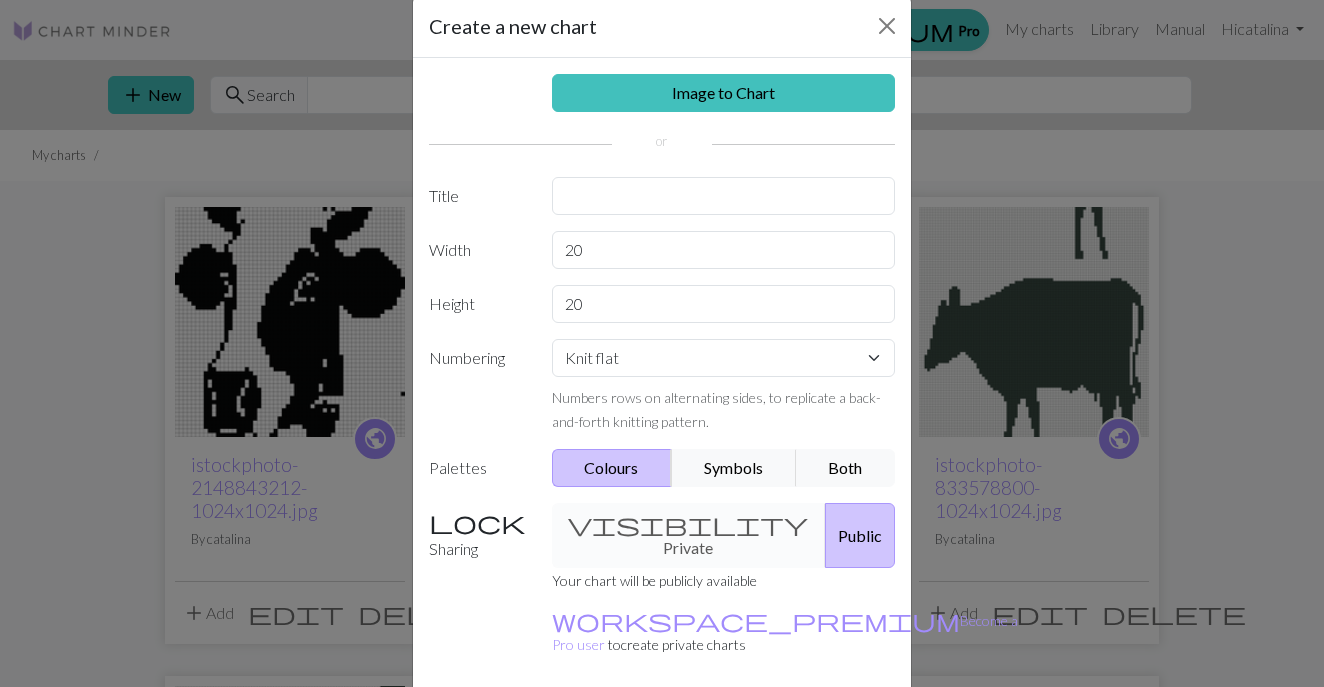 scroll, scrollTop: 36, scrollLeft: 0, axis: vertical 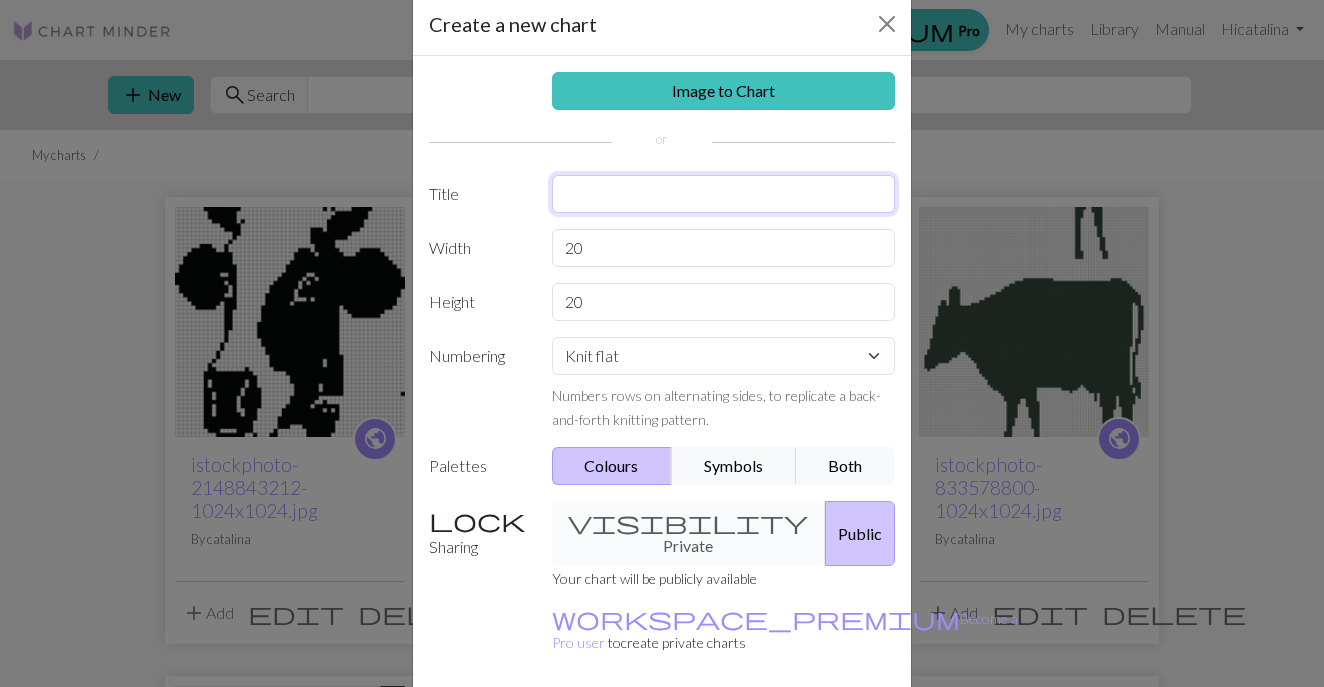 click at bounding box center [724, 194] 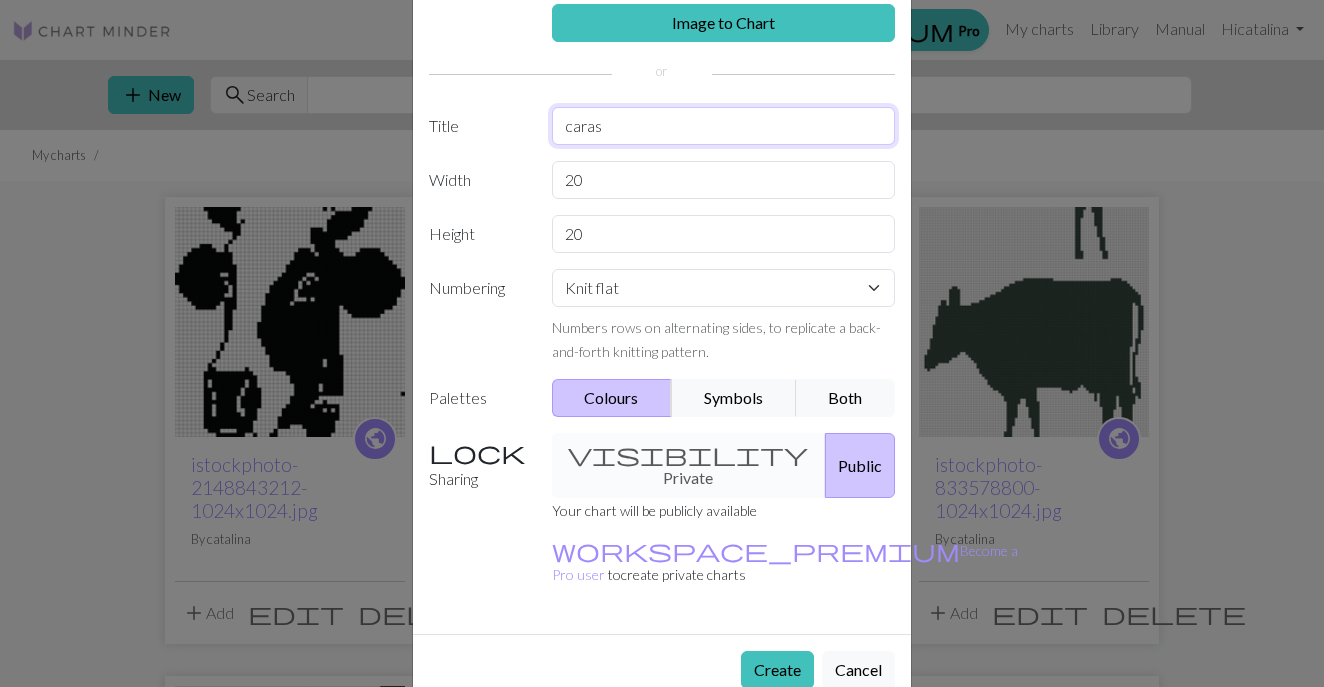 scroll, scrollTop: 103, scrollLeft: 0, axis: vertical 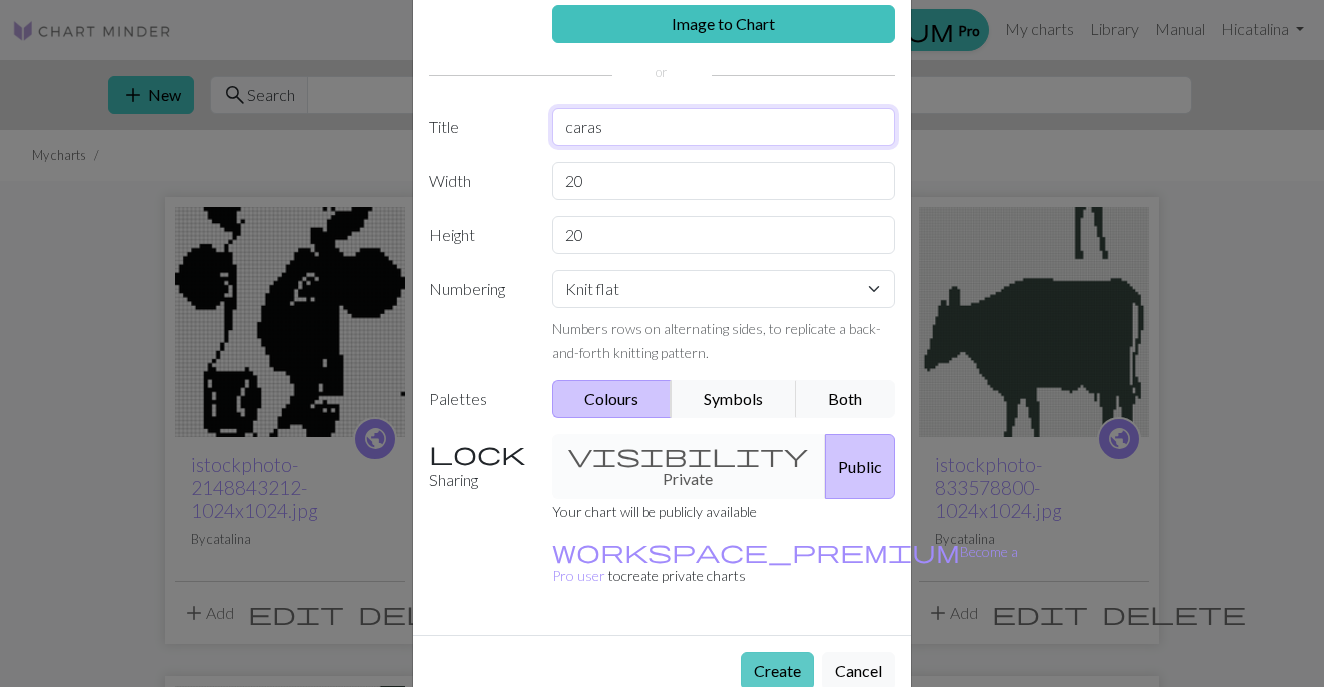 type on "caras" 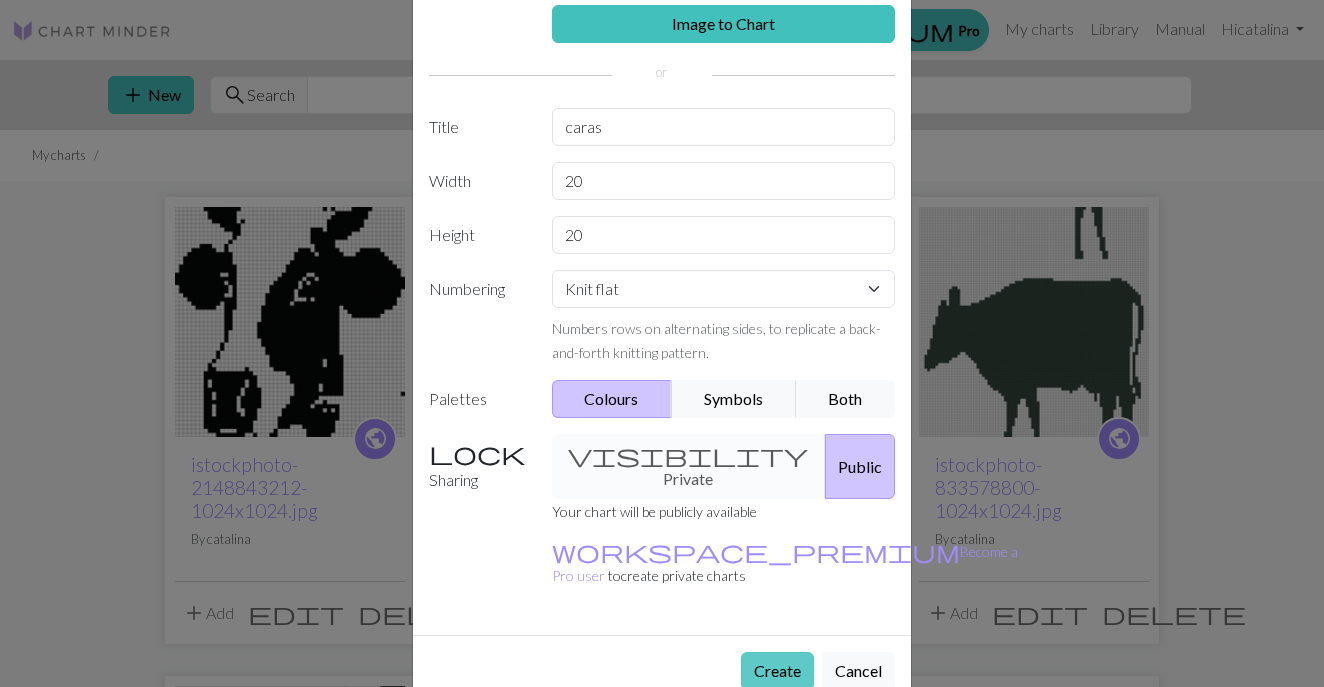 click on "Create" at bounding box center (777, 671) 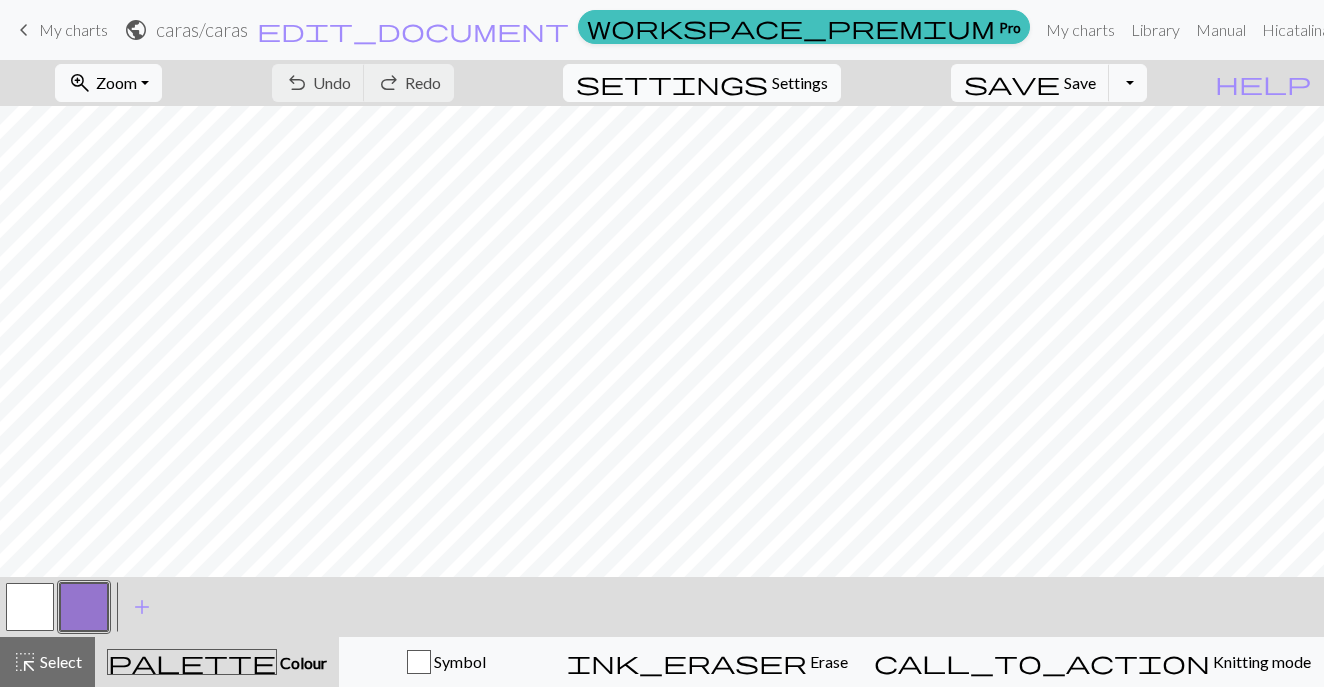 click on "Settings" at bounding box center (800, 83) 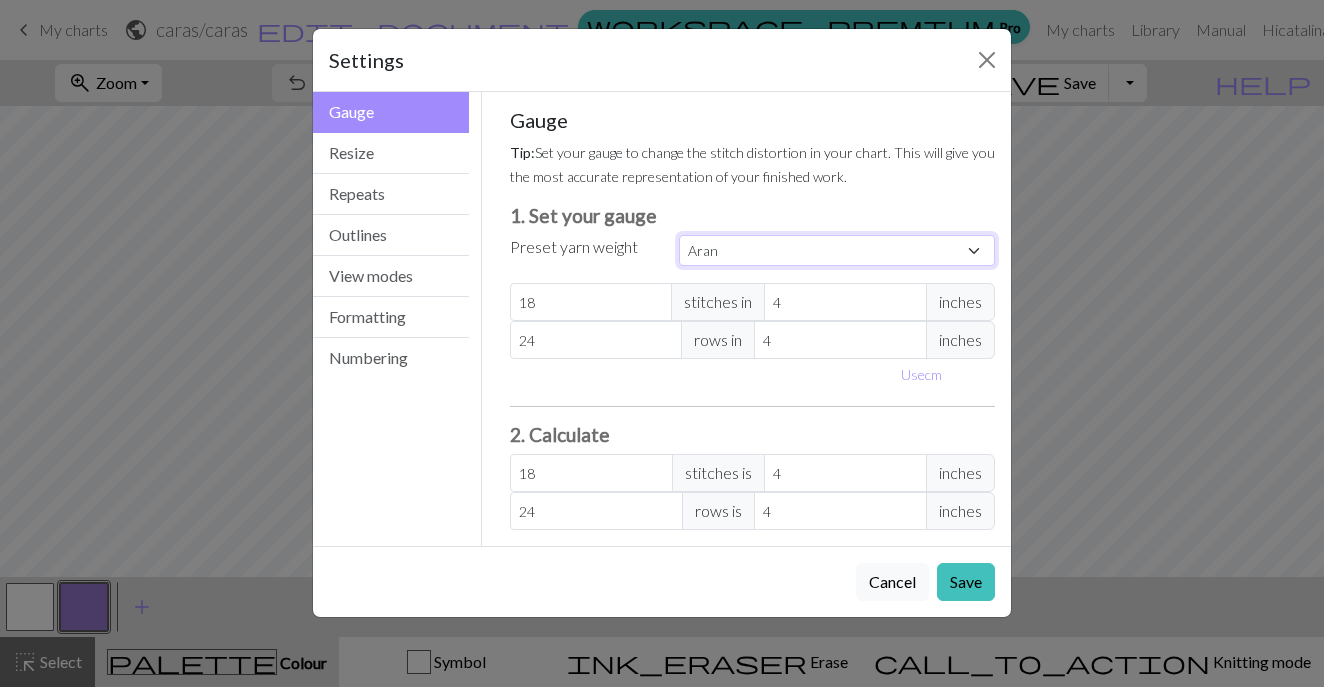 select on "dk" 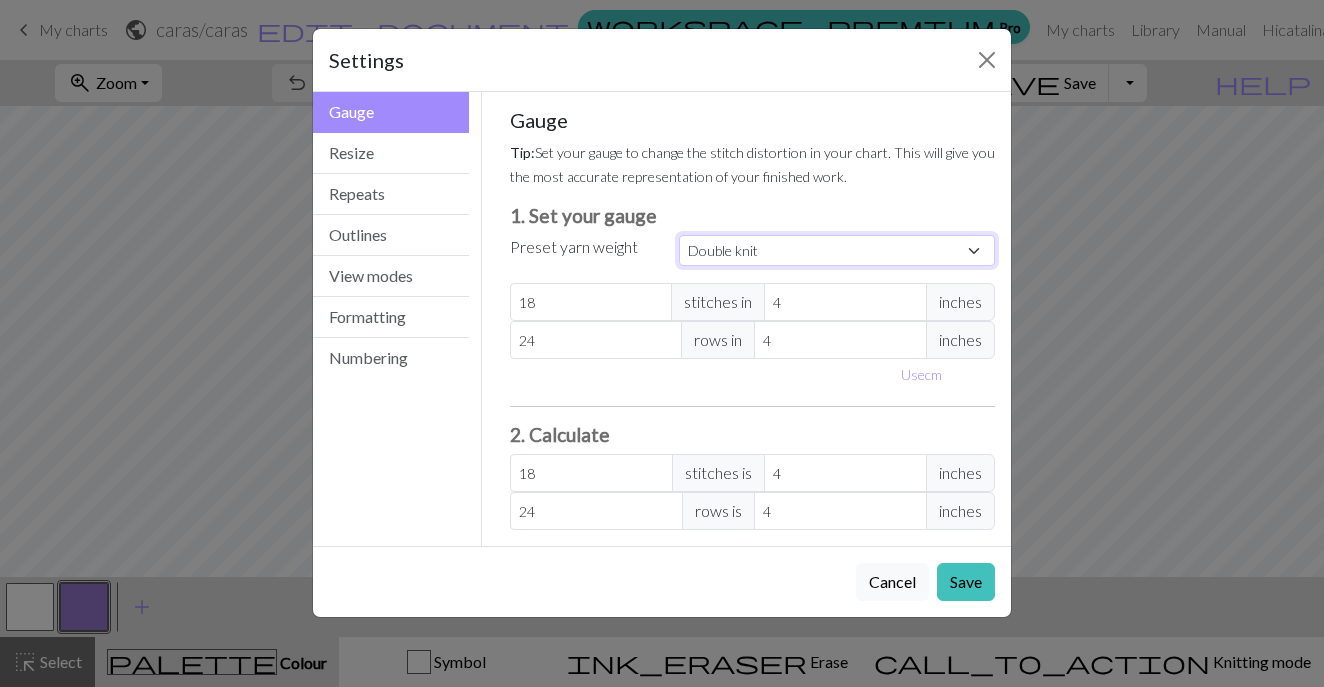 type on "22" 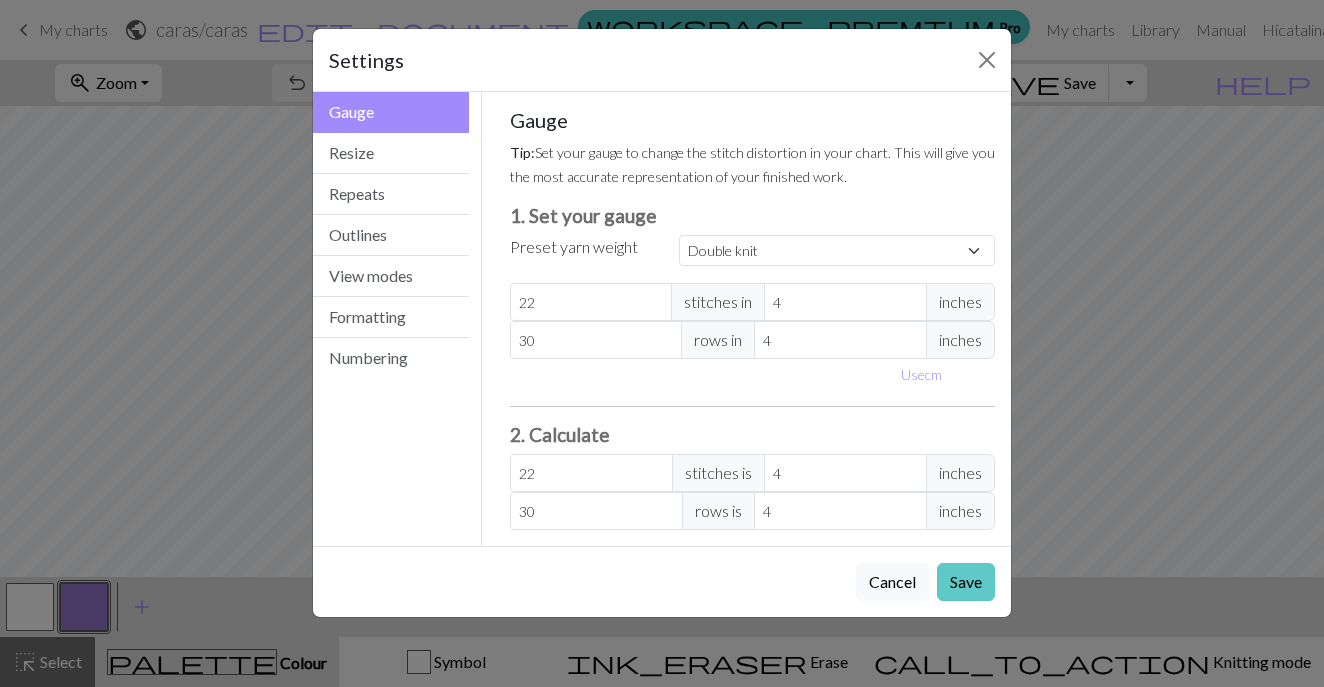 click on "Save" at bounding box center (966, 582) 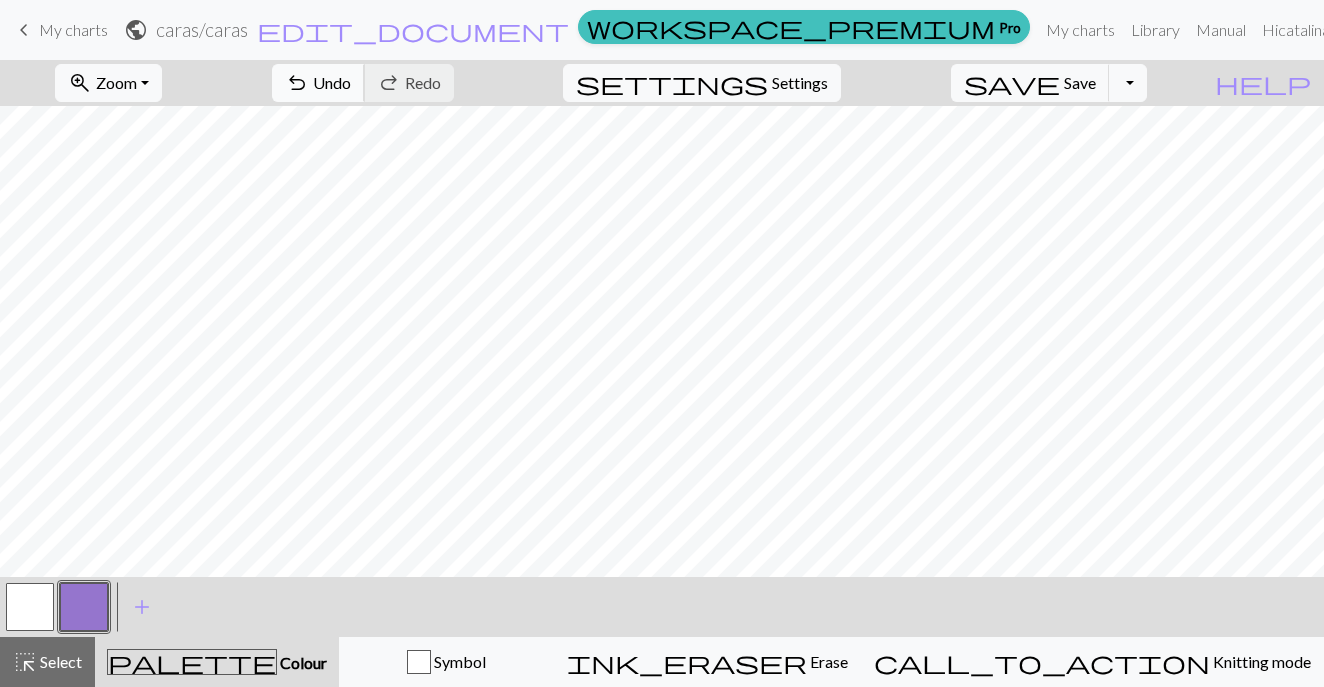 click on "Undo" at bounding box center [332, 82] 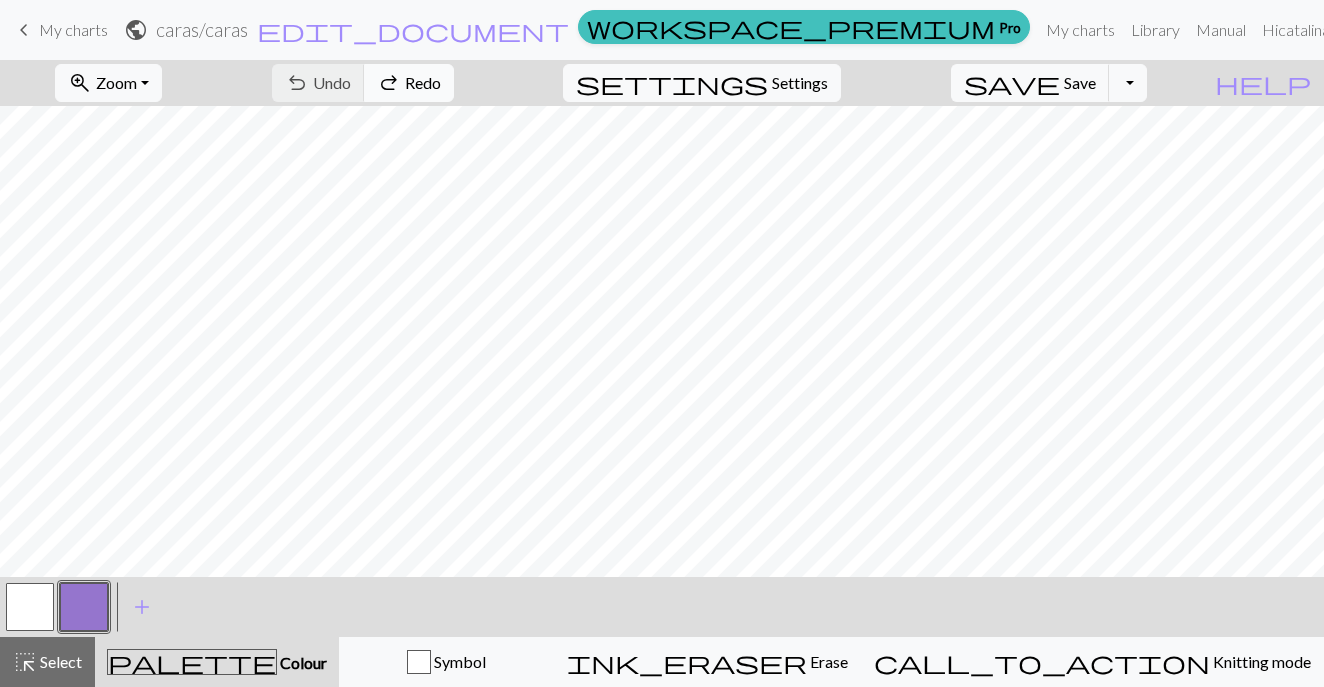 click on "redo Redo Redo" at bounding box center [409, 83] 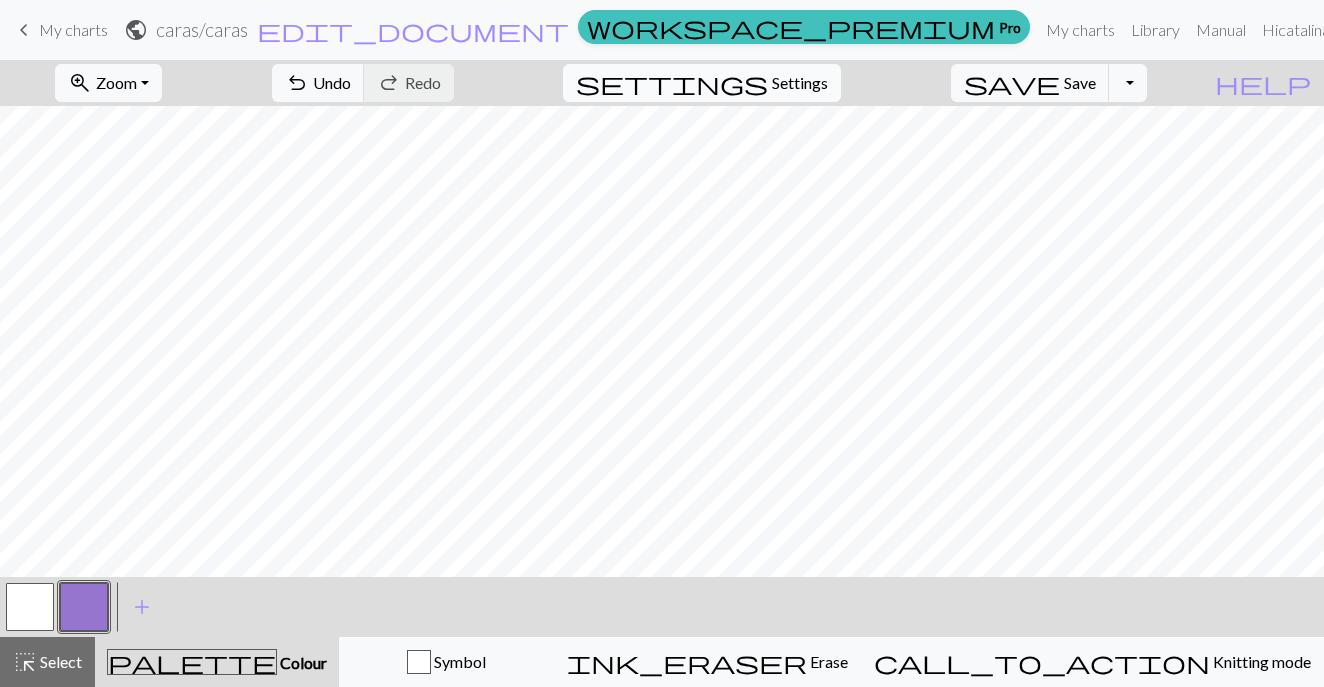 click on "Settings" at bounding box center (800, 83) 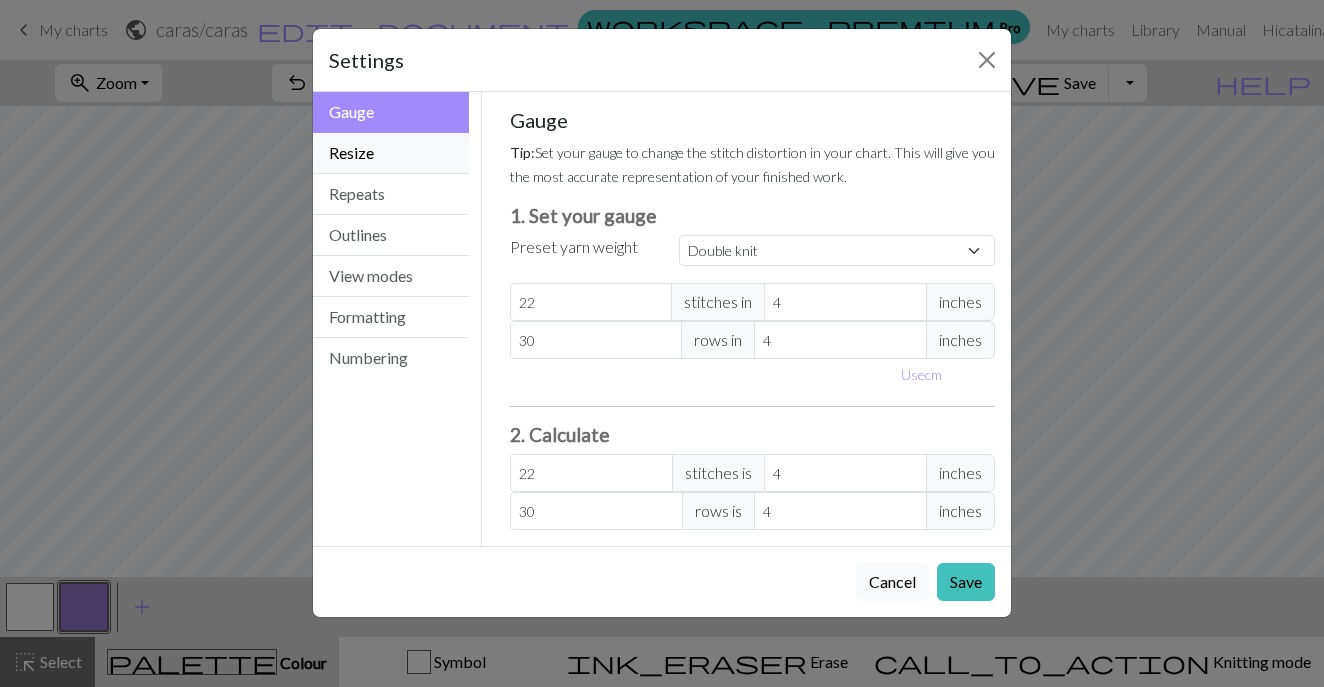 click on "Resize" at bounding box center (391, 153) 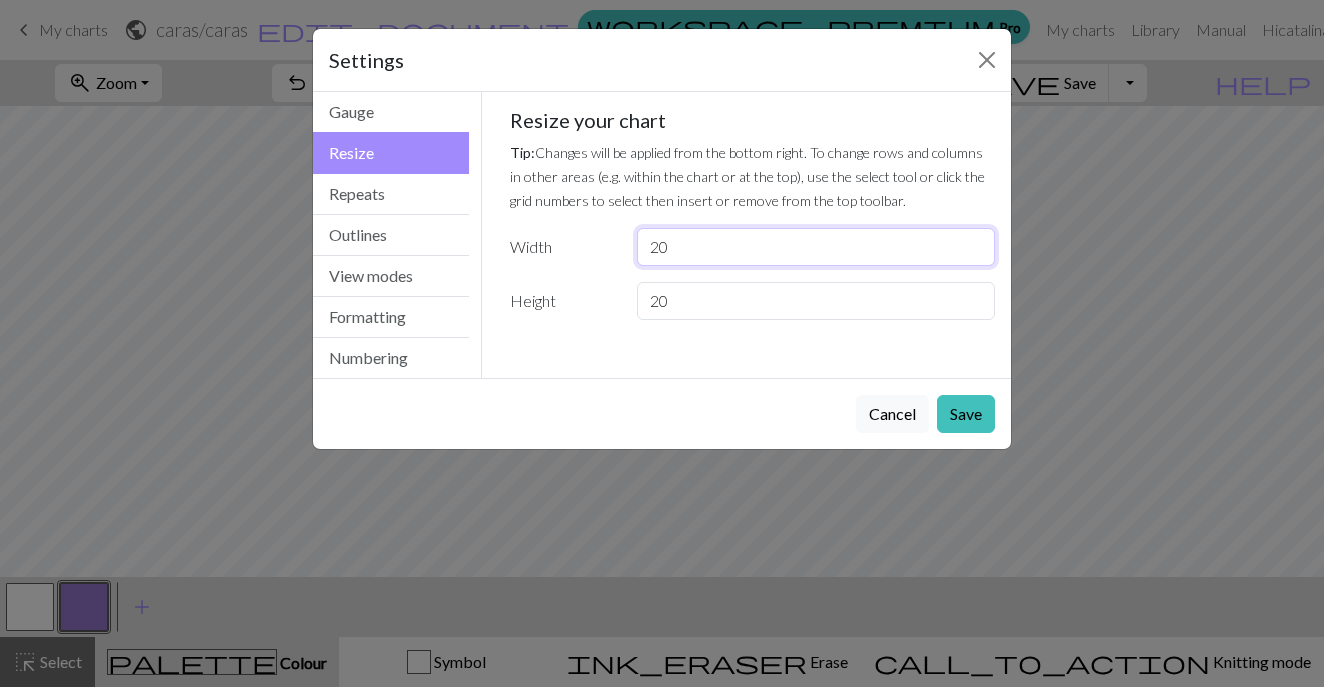 drag, startPoint x: 699, startPoint y: 254, endPoint x: 605, endPoint y: 252, distance: 94.02127 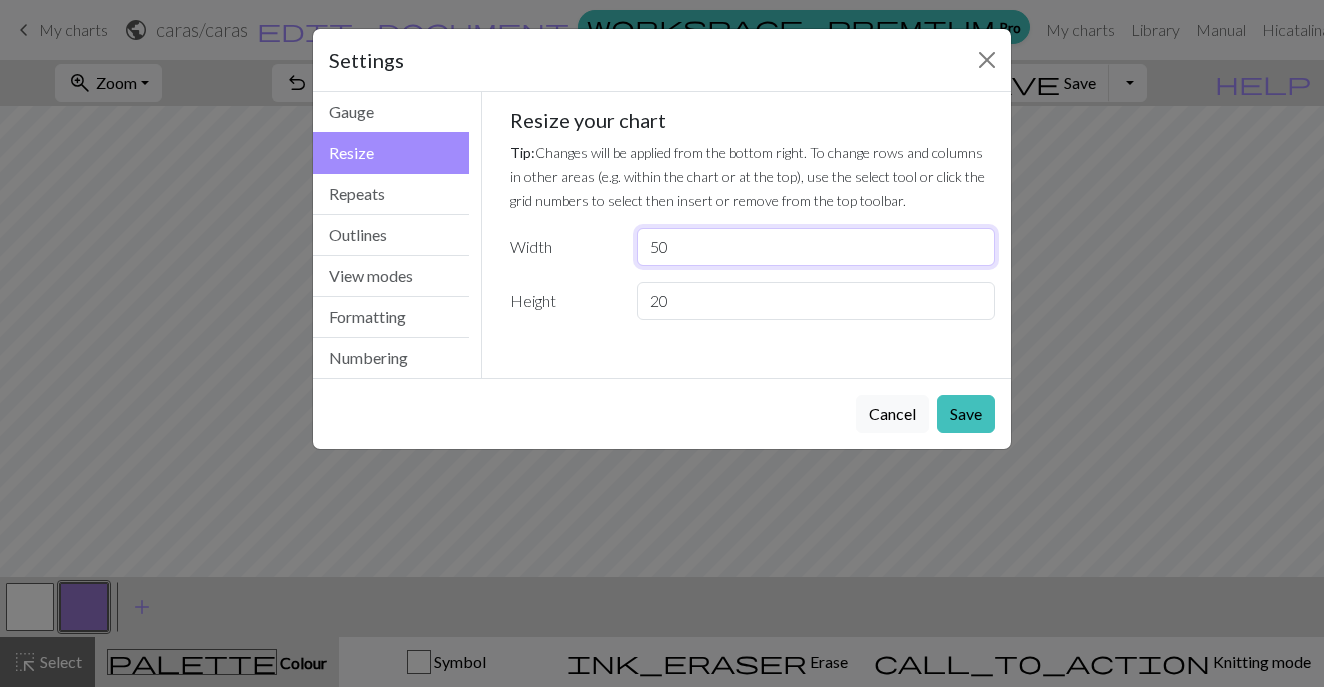 type on "50" 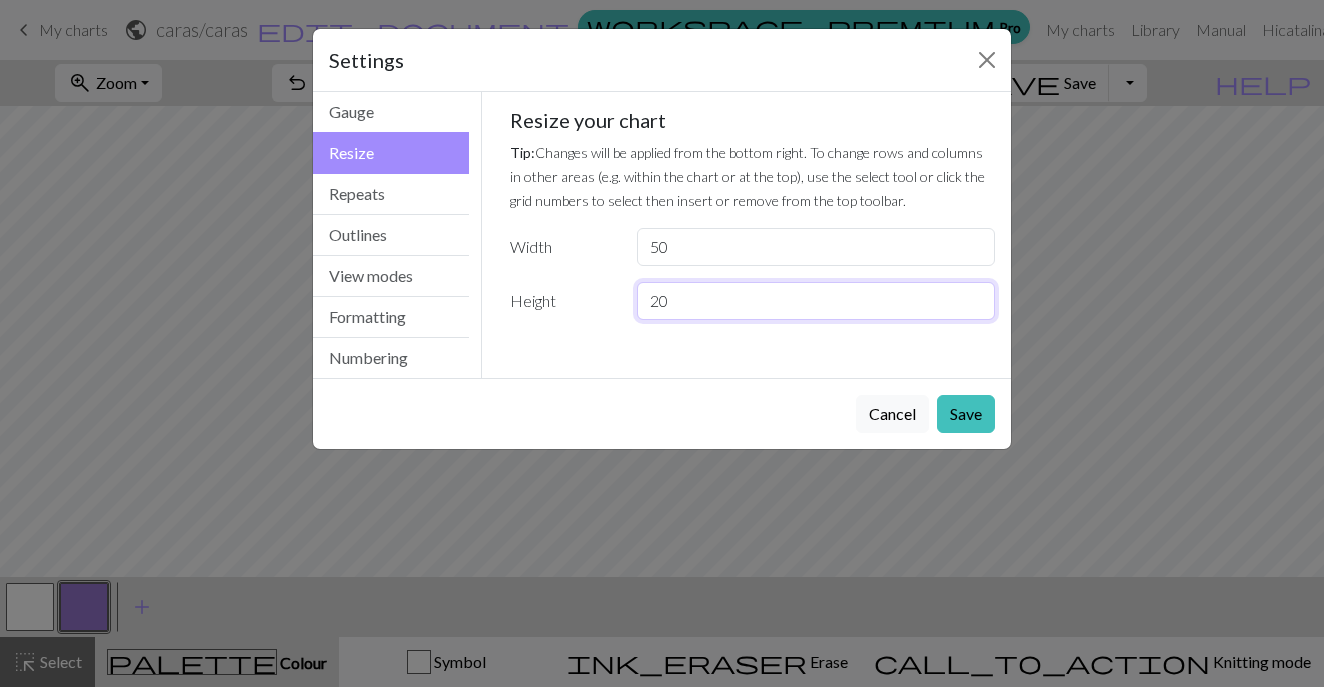 drag, startPoint x: 681, startPoint y: 294, endPoint x: 603, endPoint y: 301, distance: 78.31347 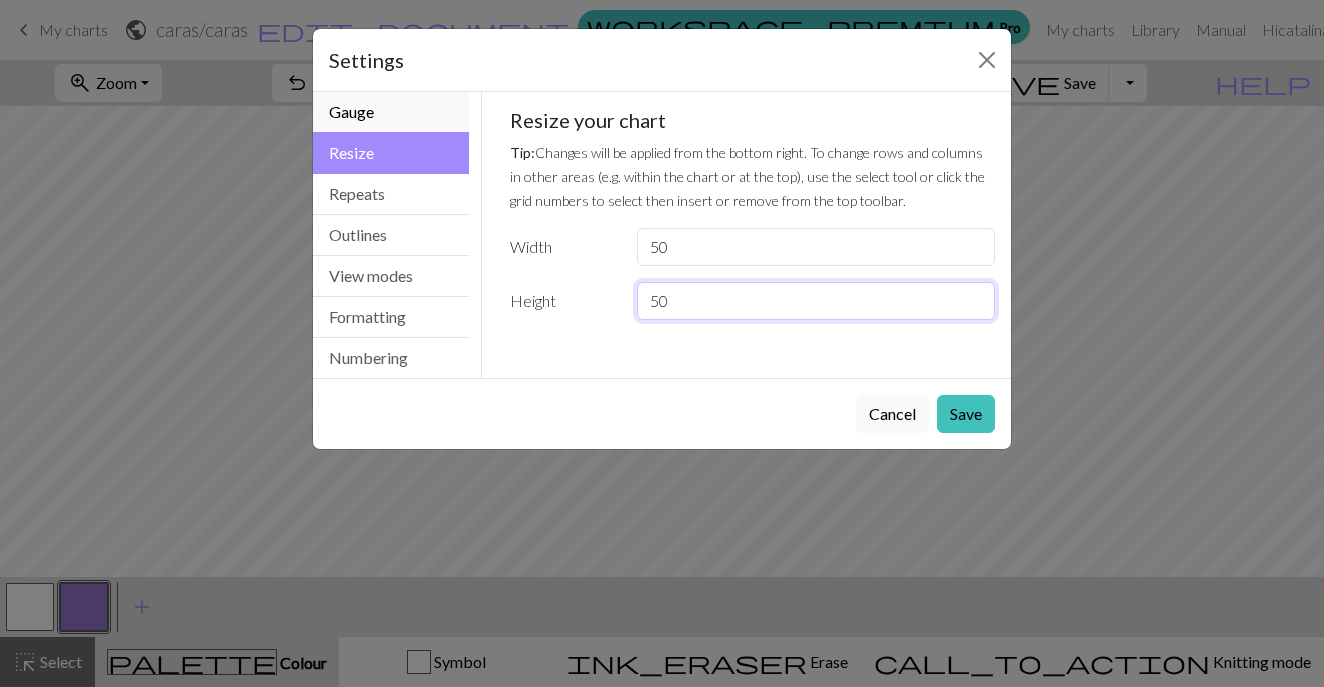 type on "50" 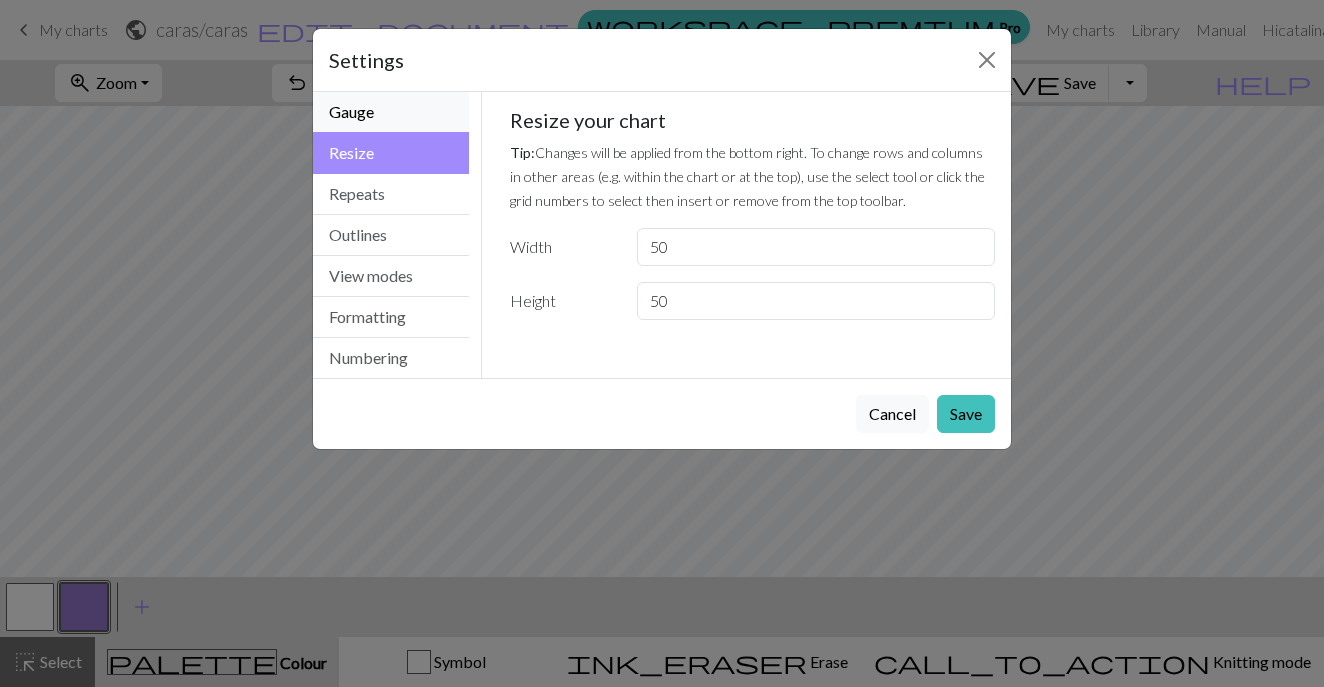 click on "Gauge" at bounding box center (391, 112) 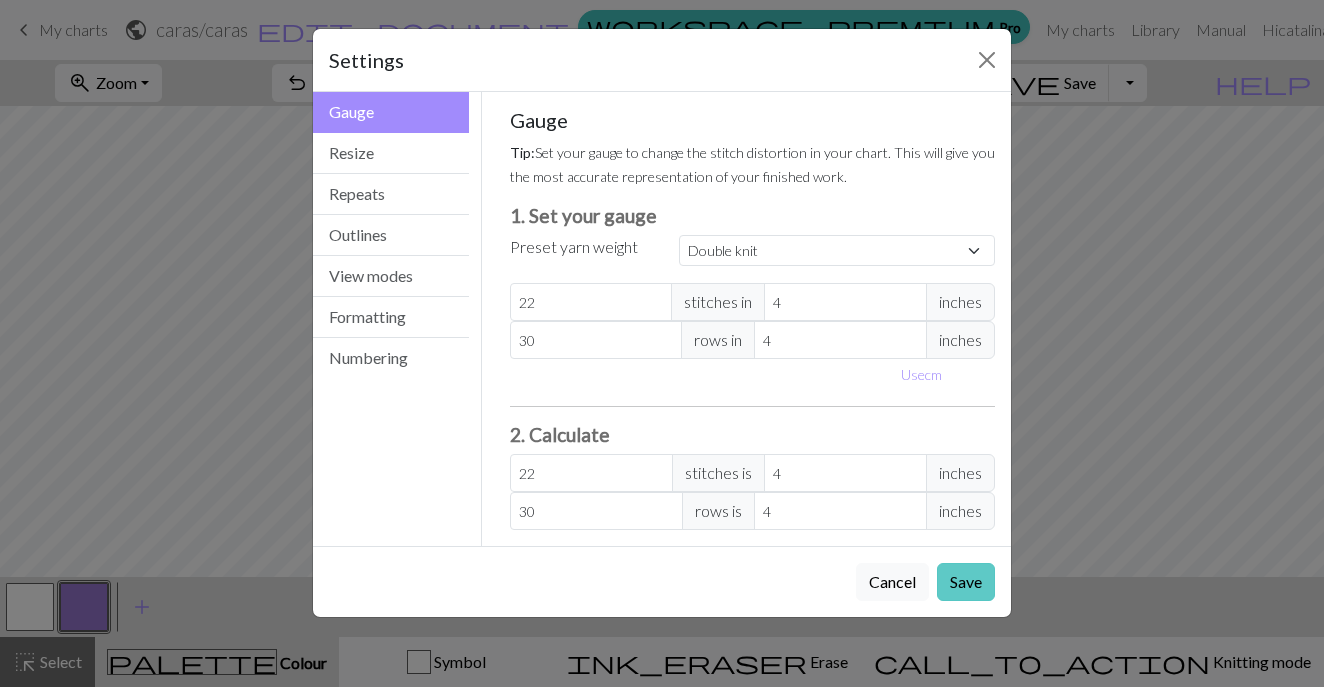 click on "Save" at bounding box center [966, 582] 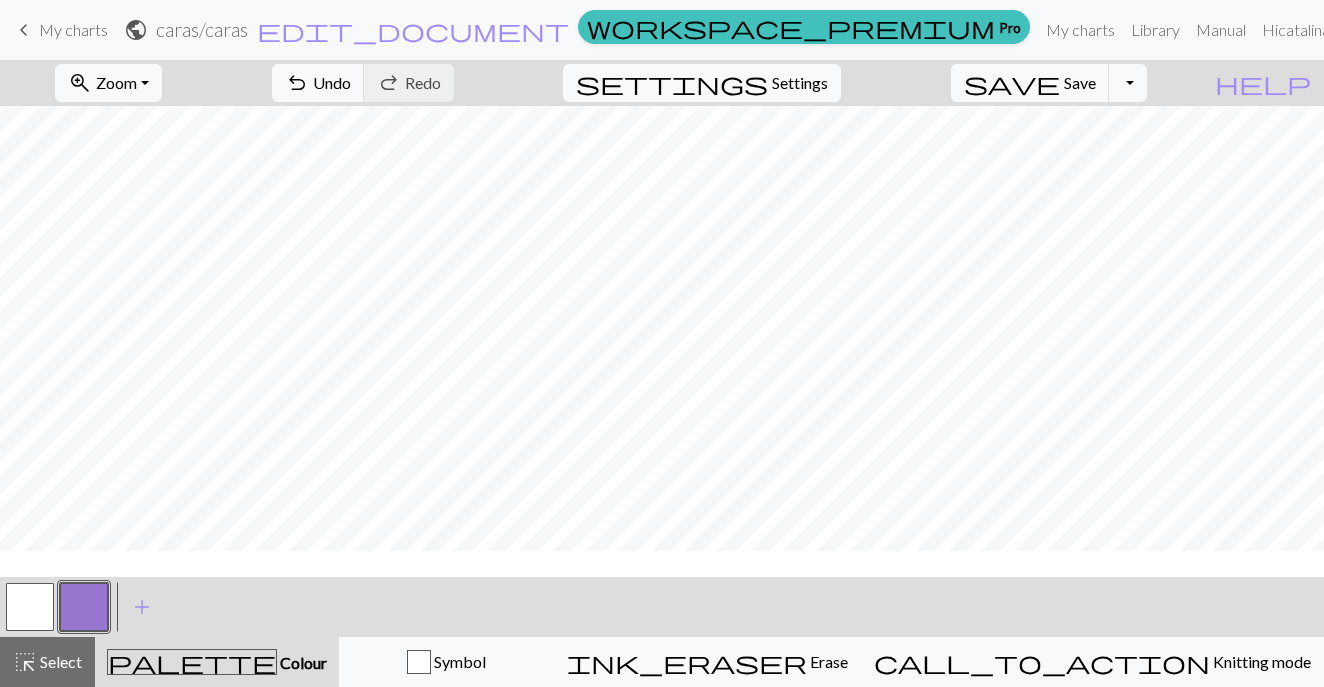 scroll, scrollTop: 0, scrollLeft: 0, axis: both 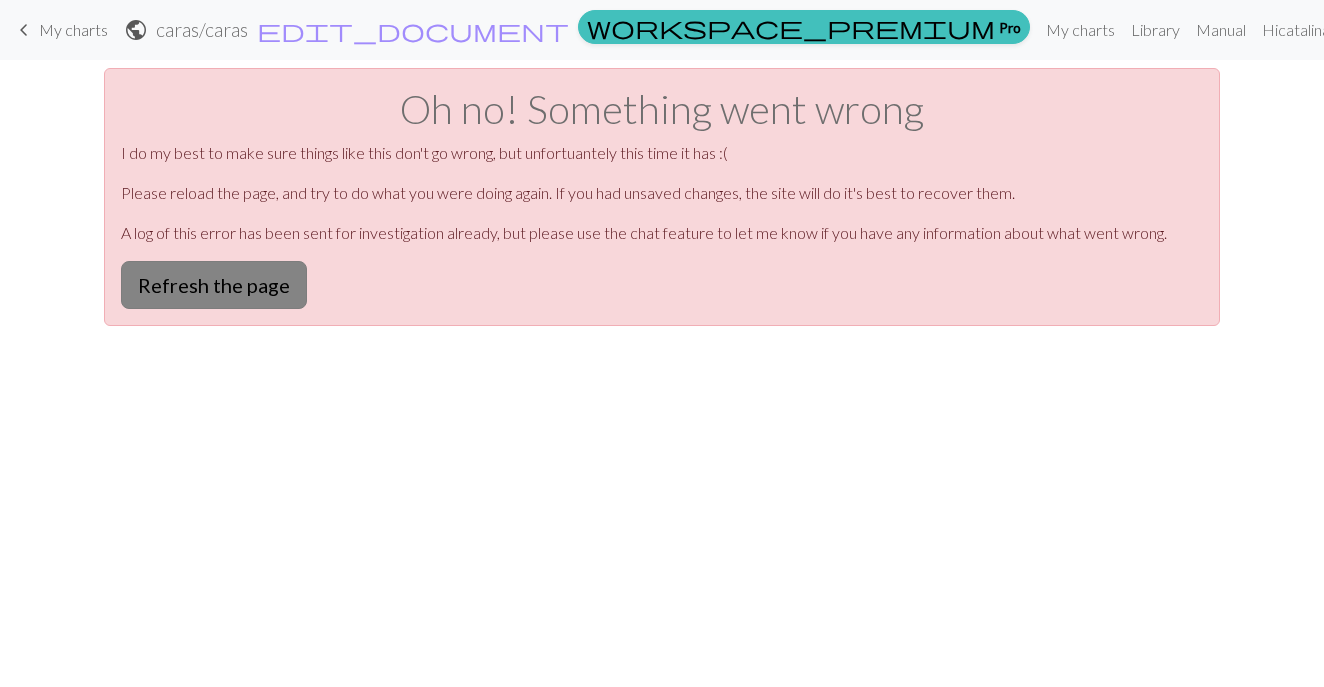 click on "Refresh the page" at bounding box center [214, 285] 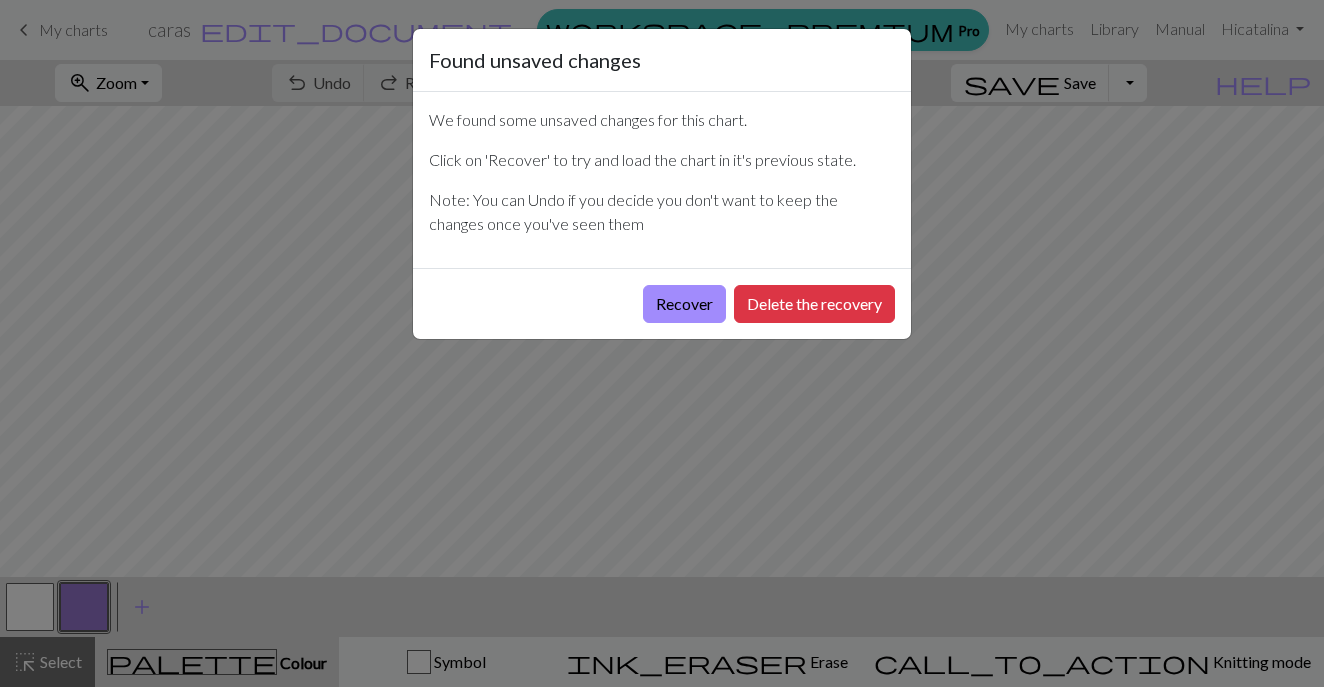 scroll, scrollTop: 0, scrollLeft: 0, axis: both 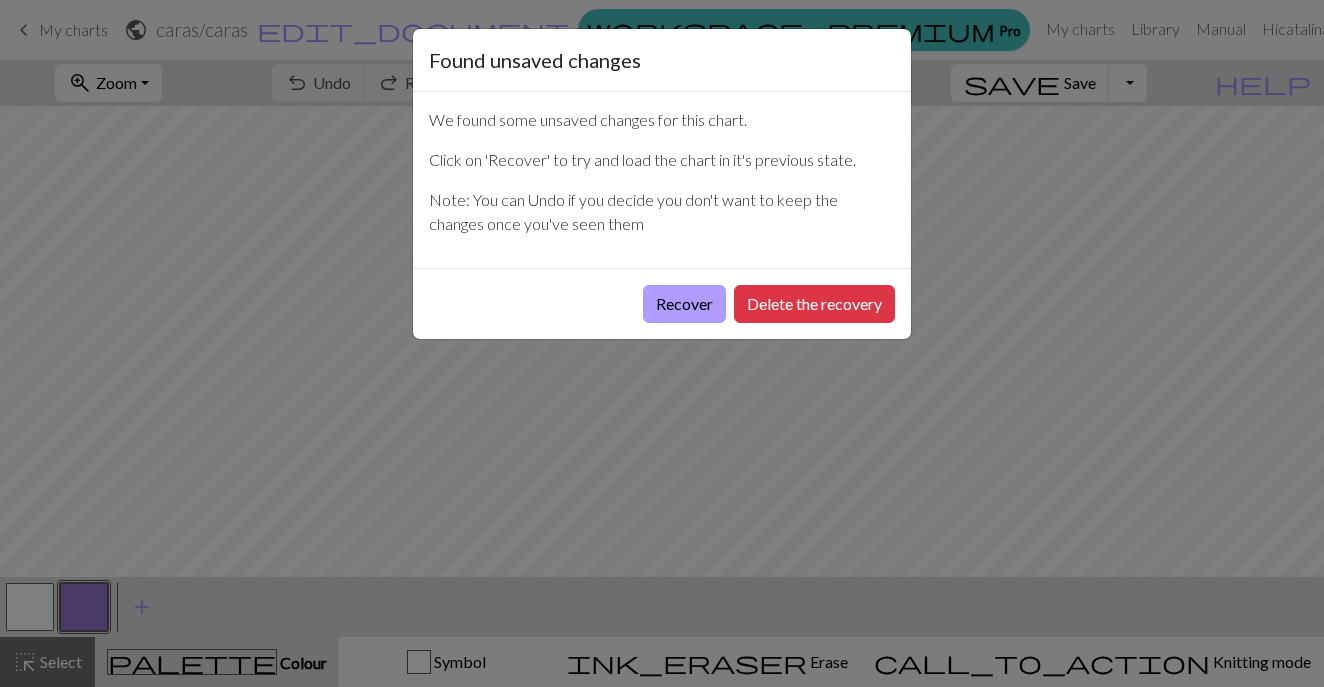 click on "Recover" at bounding box center (684, 304) 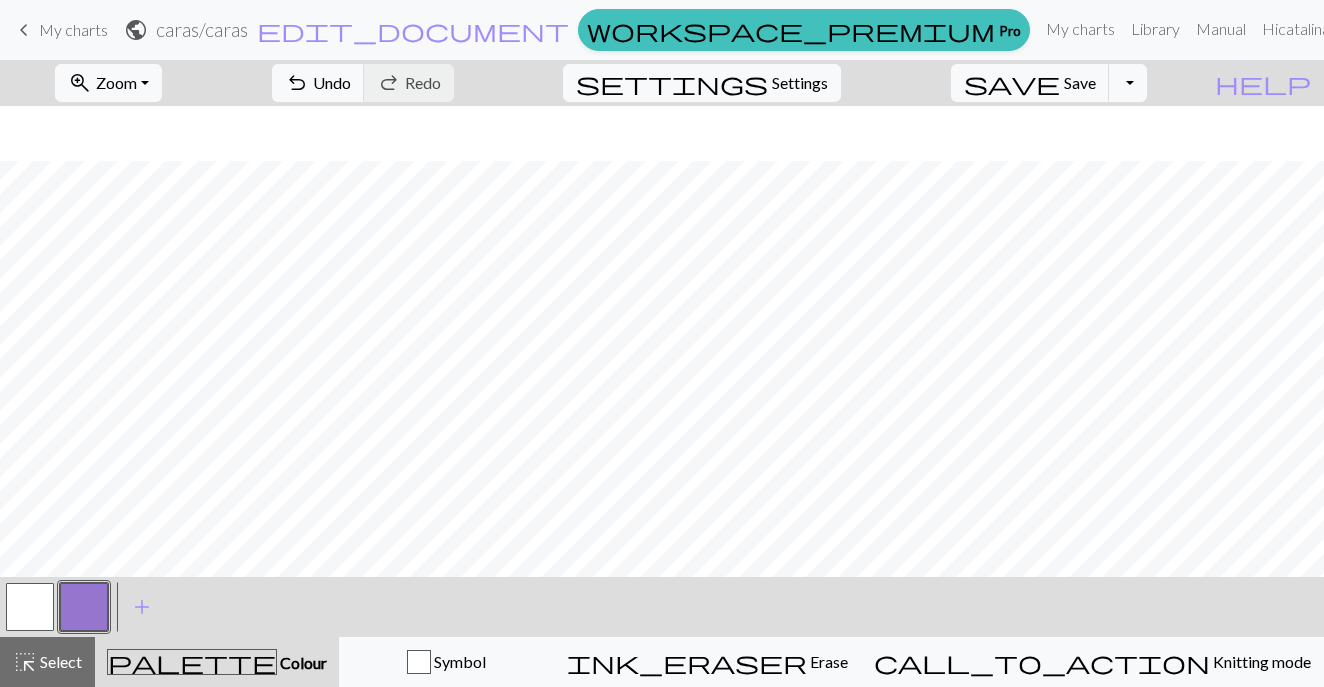 scroll, scrollTop: 619, scrollLeft: 0, axis: vertical 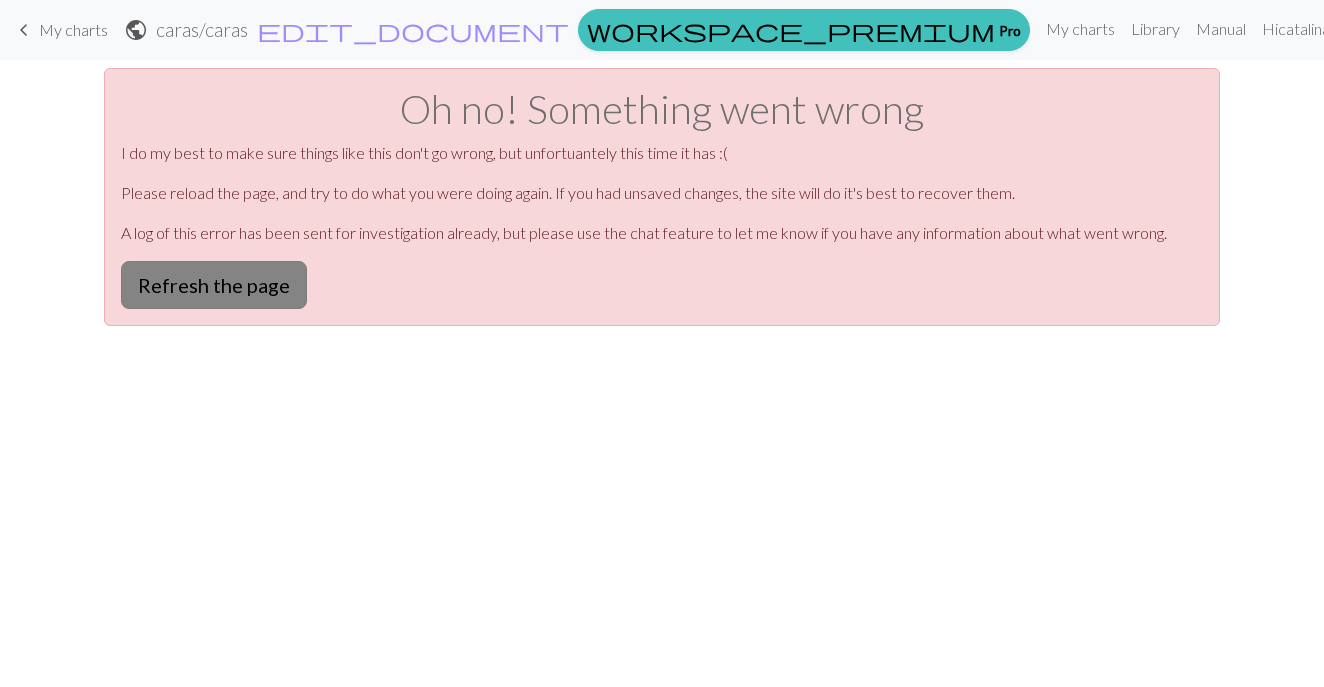 click on "Refresh the page" at bounding box center (214, 285) 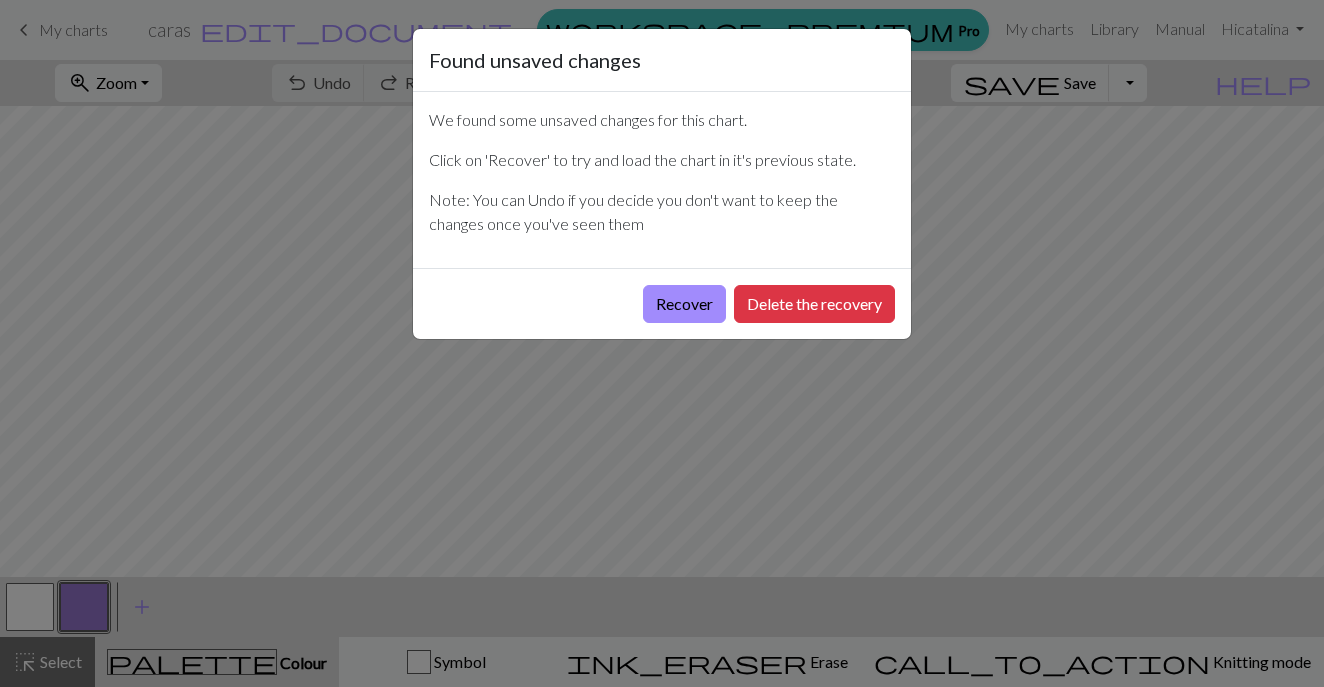 scroll, scrollTop: 0, scrollLeft: 0, axis: both 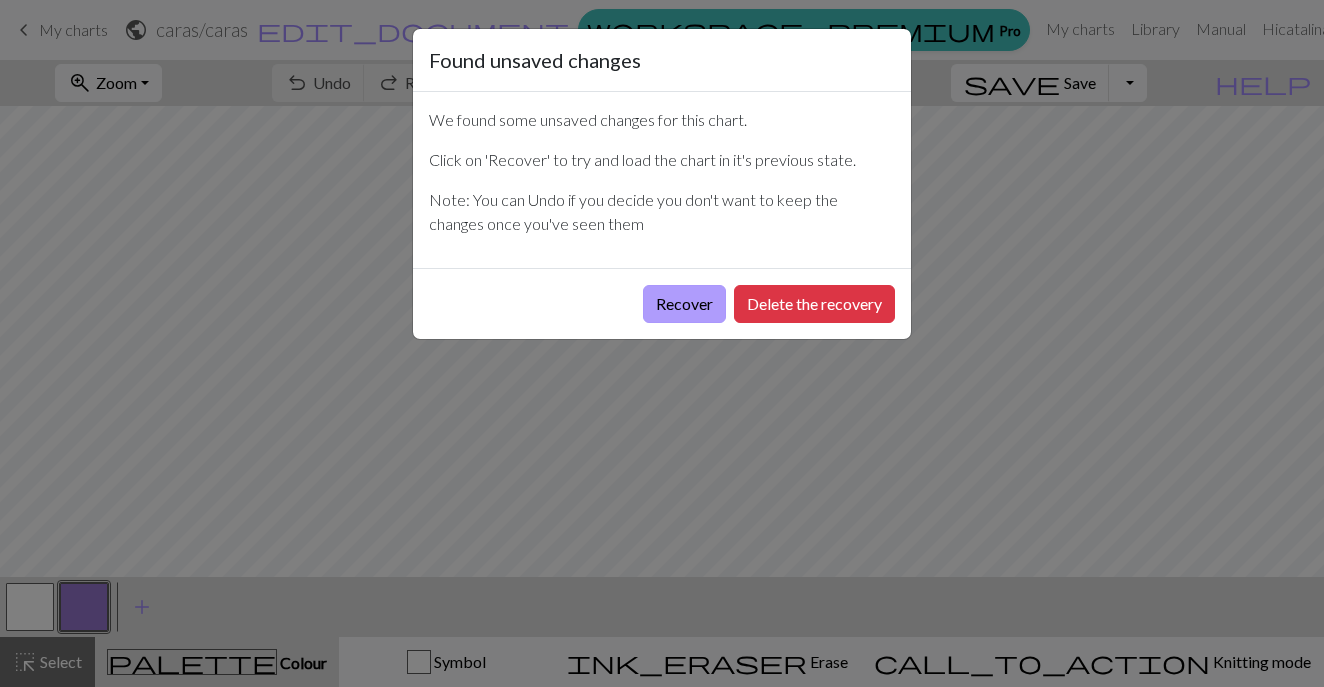 click on "Recover" at bounding box center (684, 304) 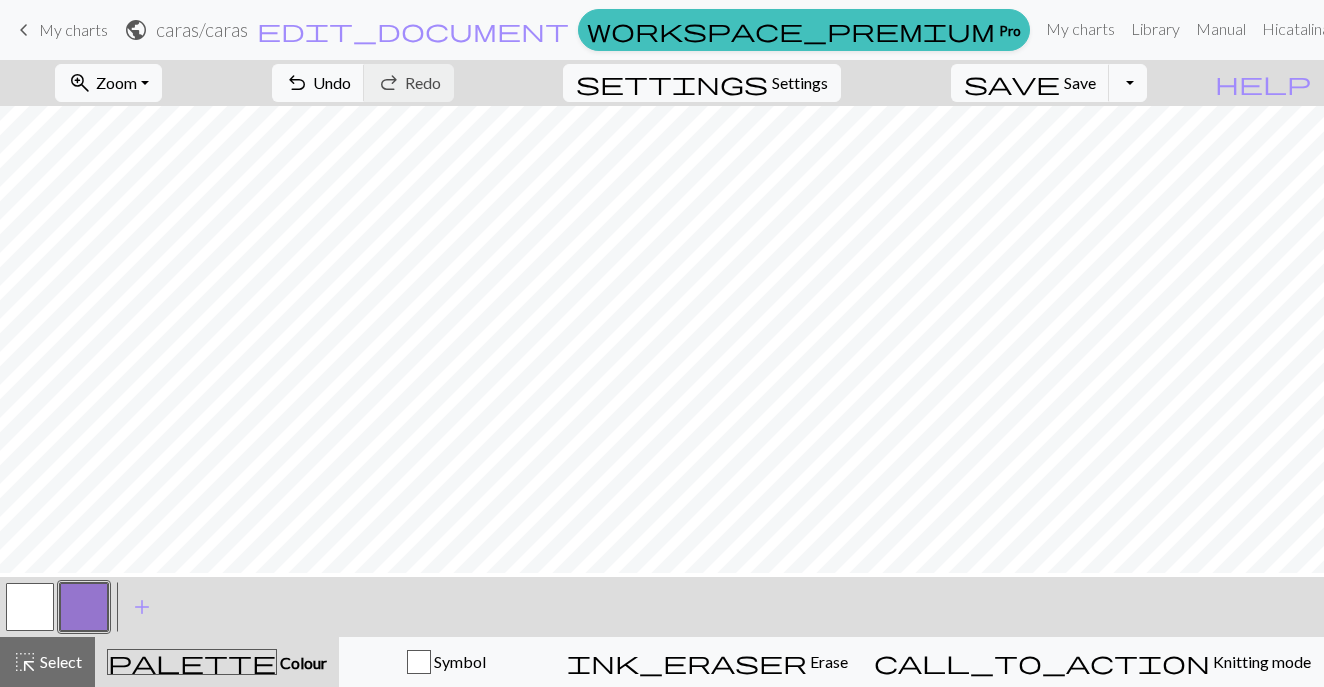 scroll, scrollTop: 463, scrollLeft: 0, axis: vertical 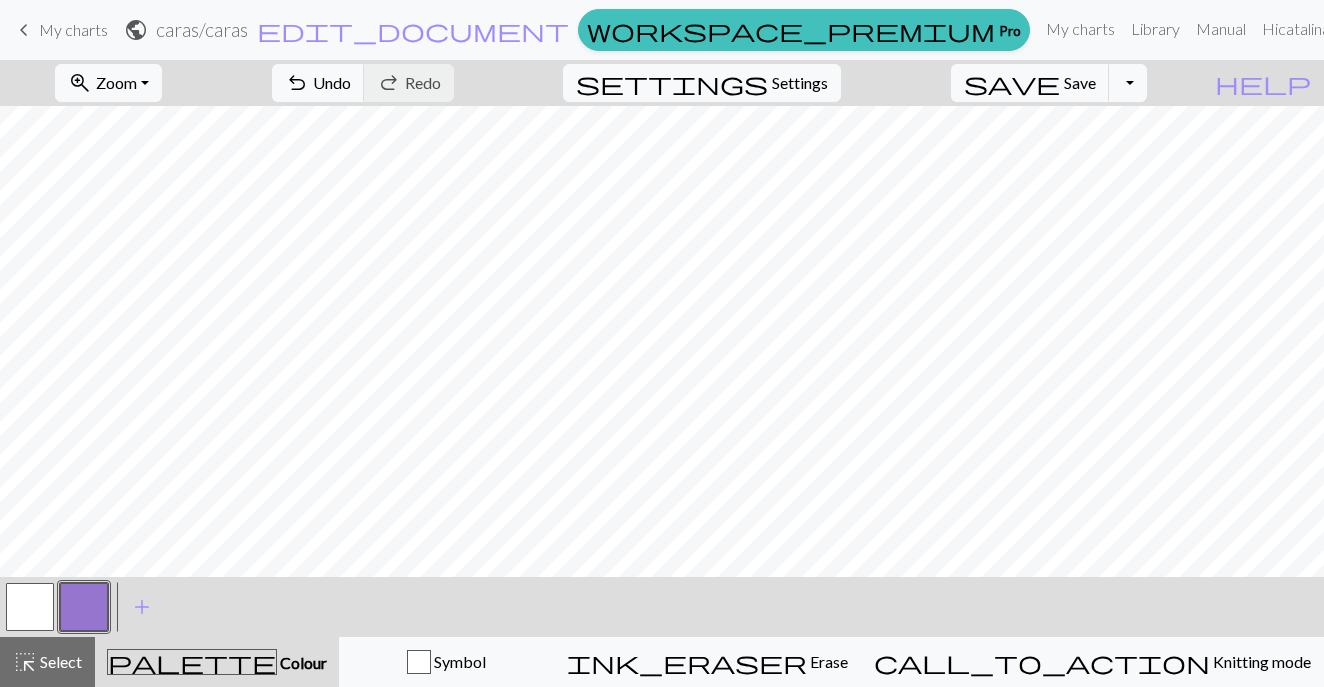 click at bounding box center (30, 607) 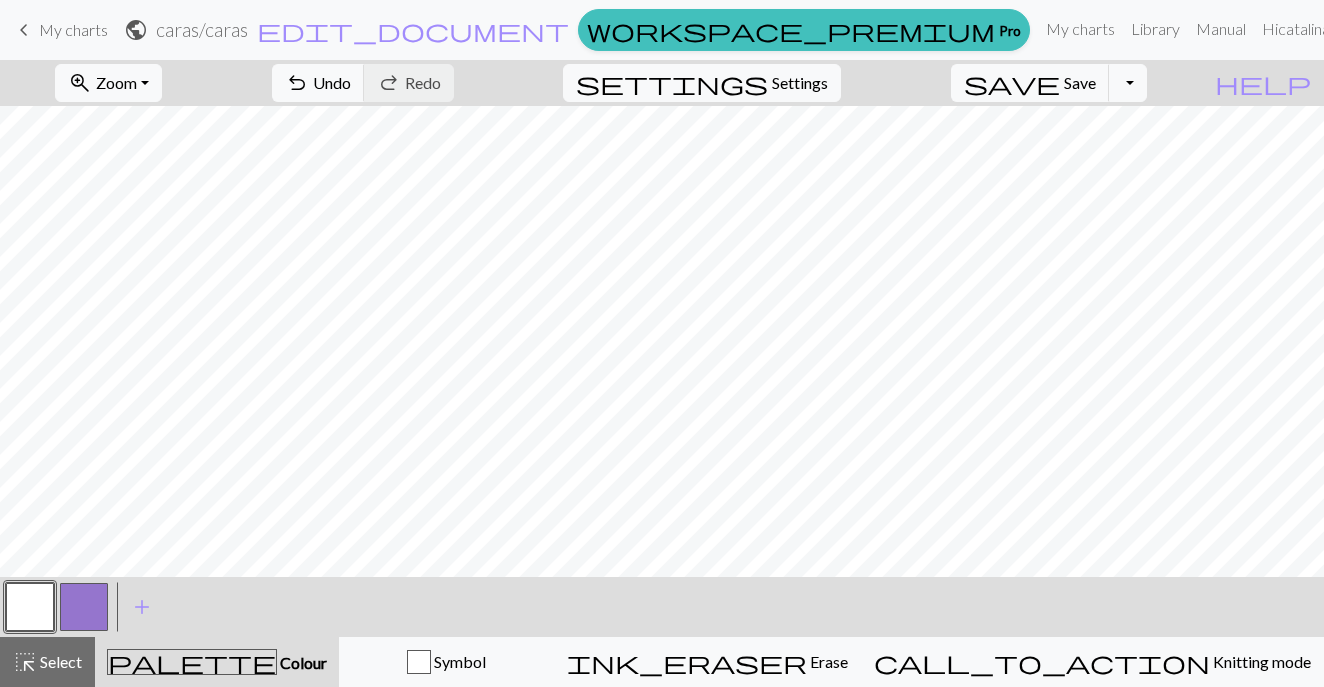click at bounding box center [84, 607] 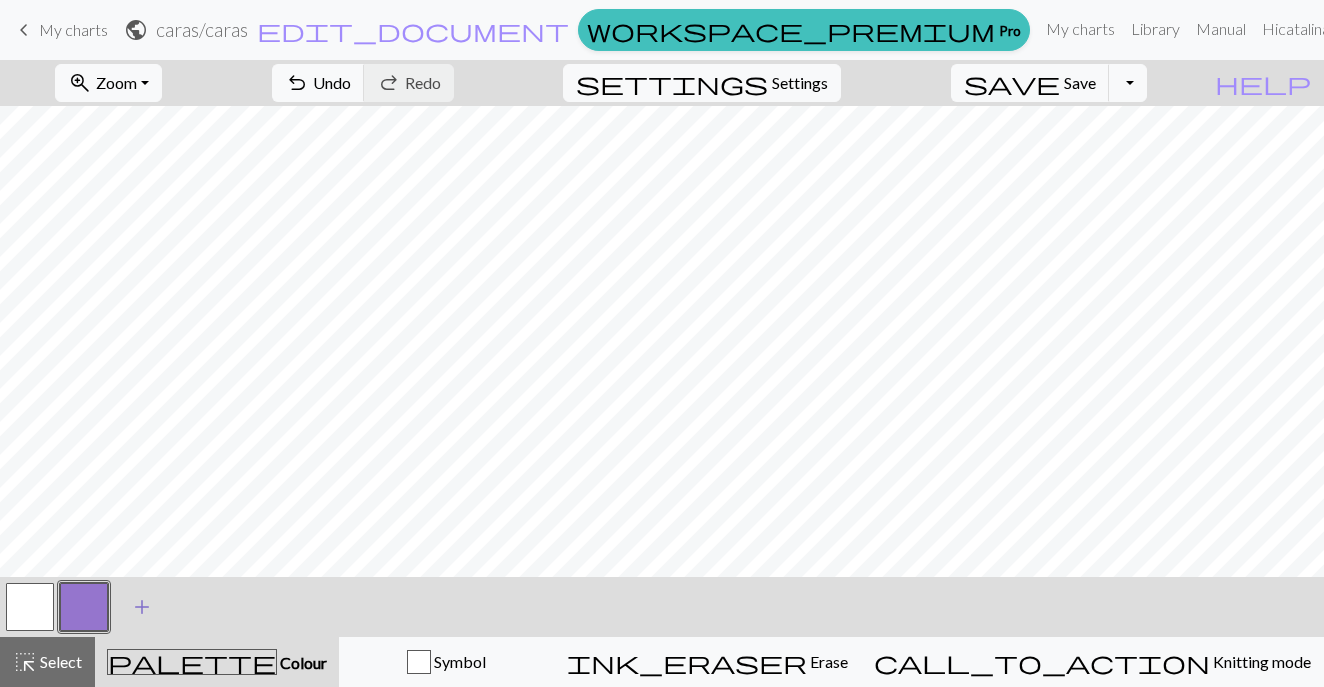 scroll, scrollTop: 377, scrollLeft: 126, axis: both 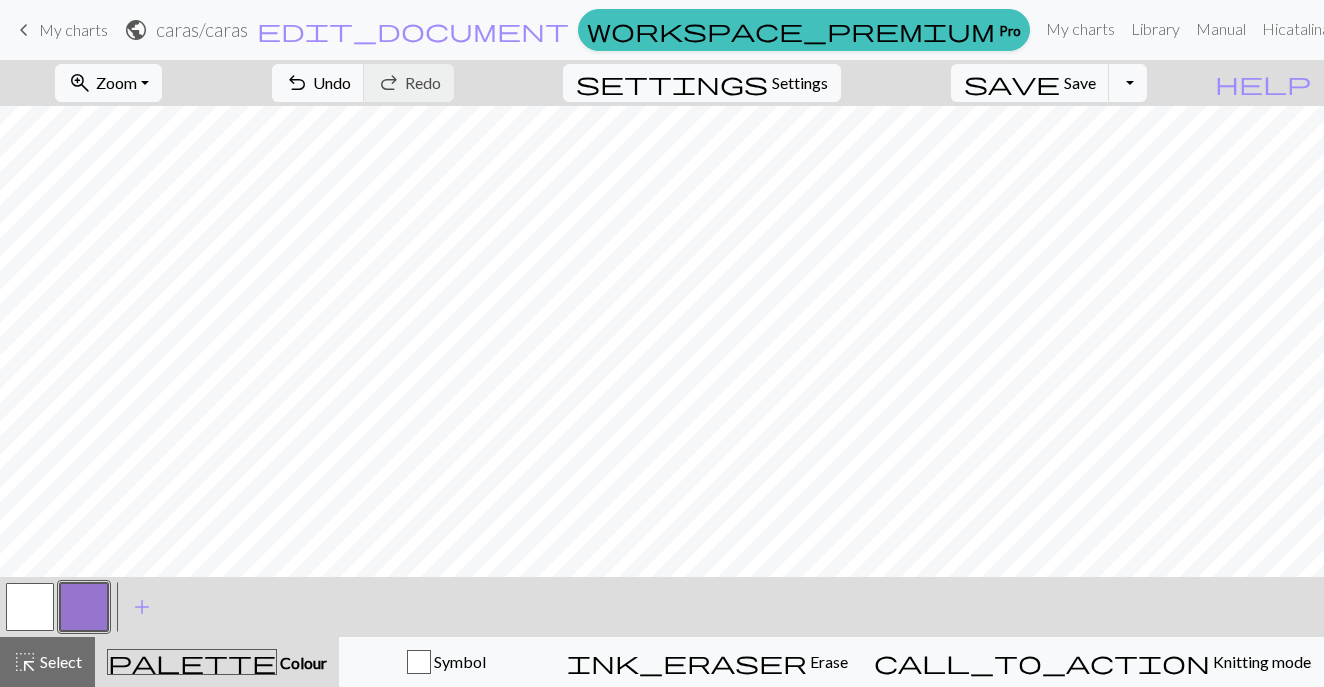 click at bounding box center [30, 607] 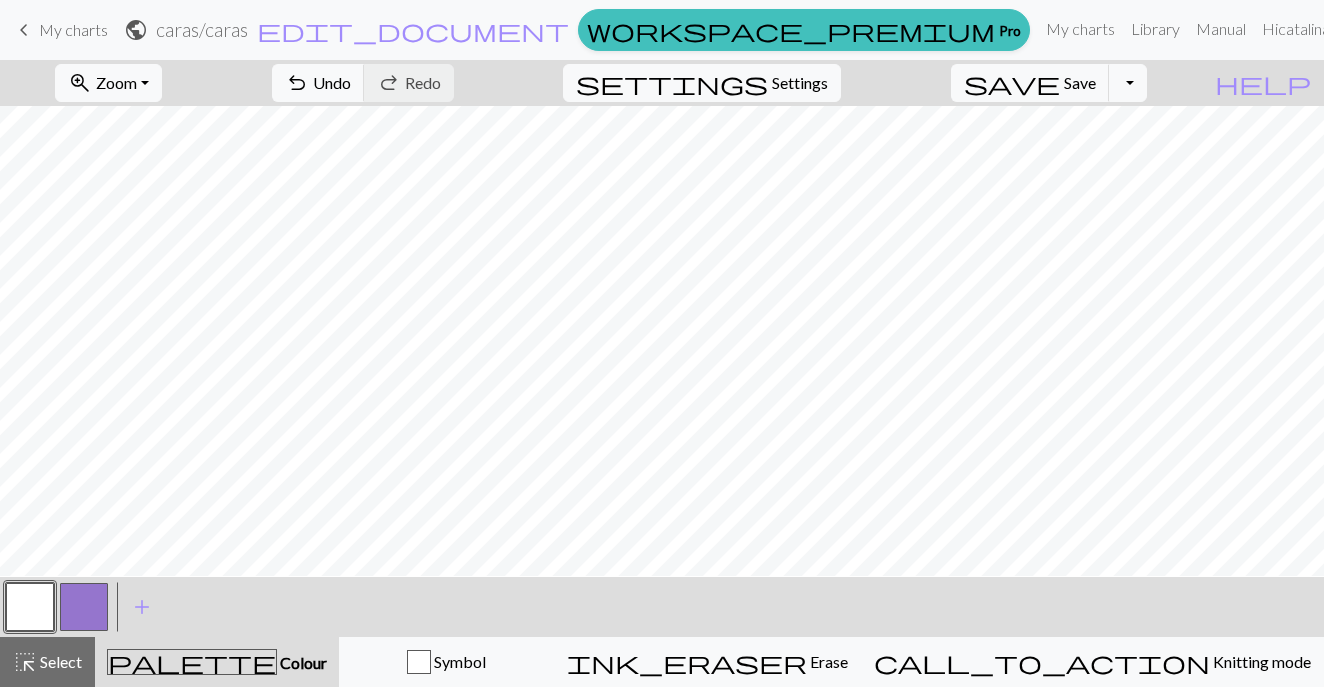scroll, scrollTop: 435, scrollLeft: 12, axis: both 